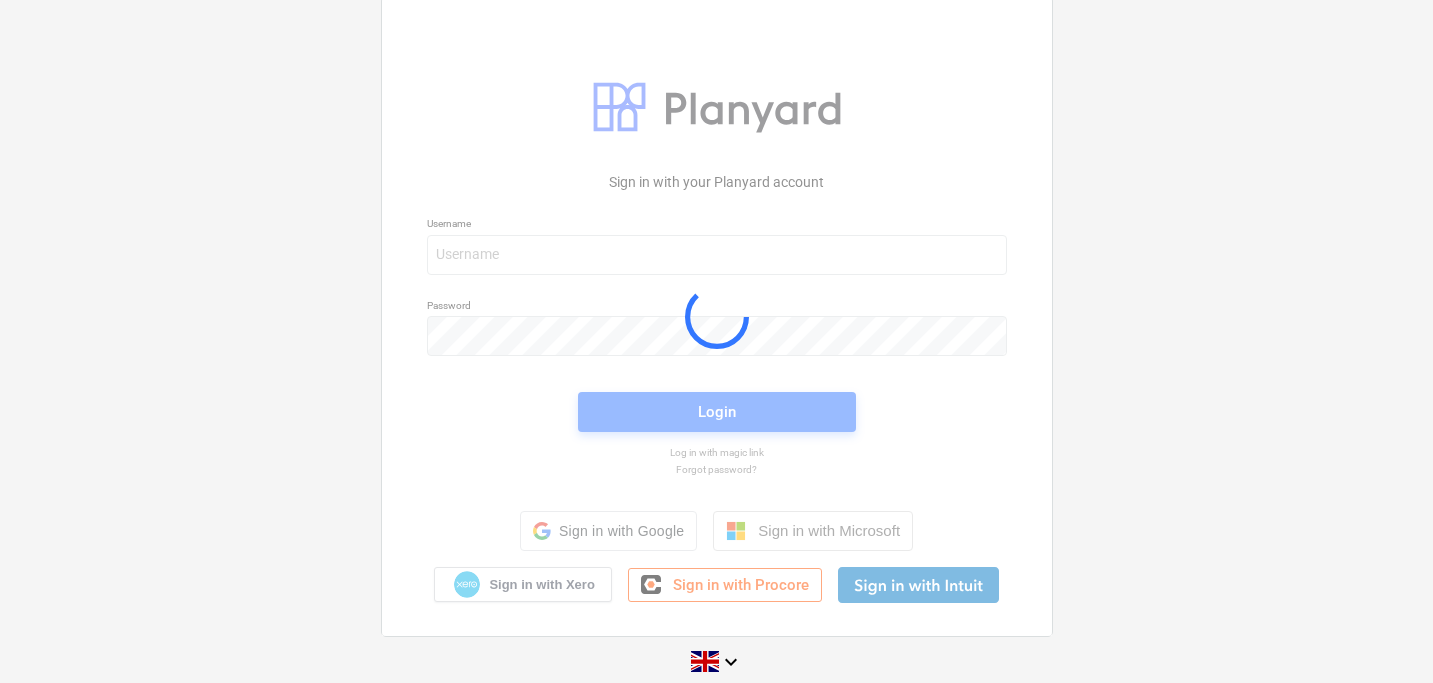 scroll, scrollTop: 0, scrollLeft: 0, axis: both 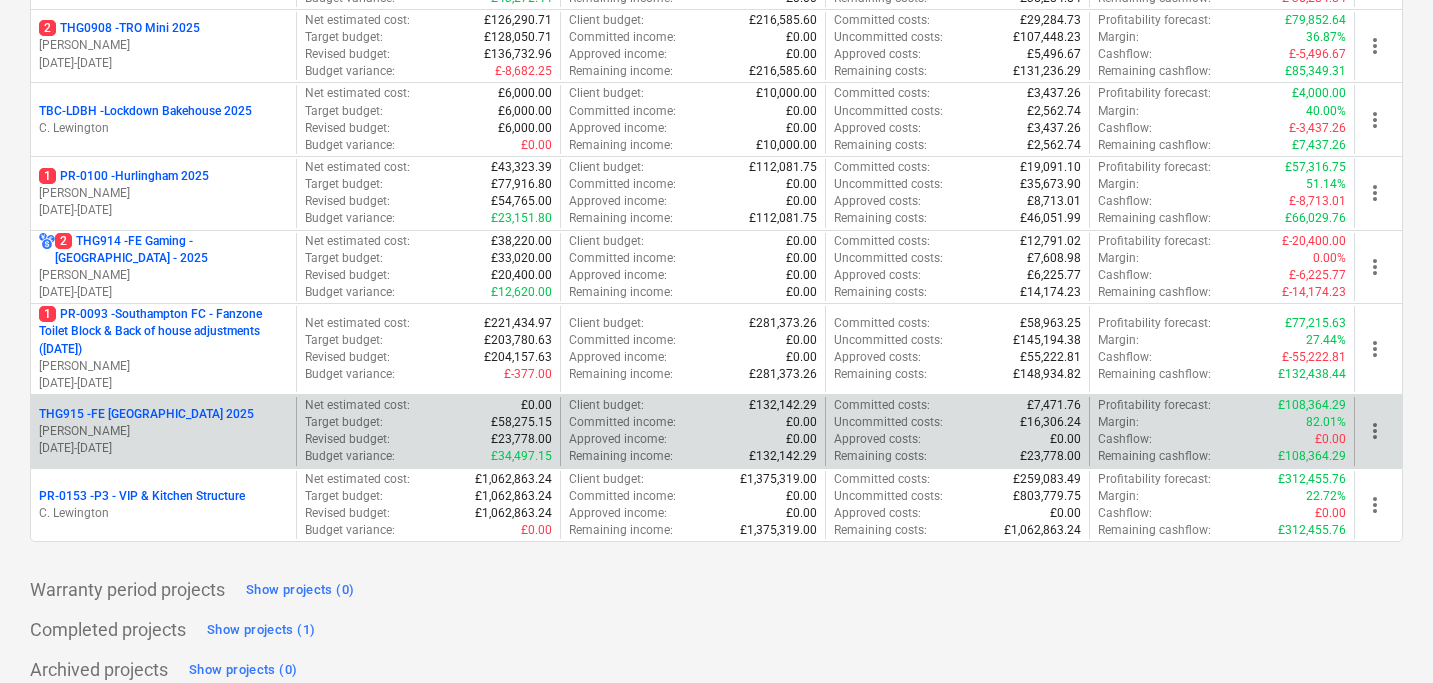 click on "THG915 -  FE London 2025" at bounding box center [146, 414] 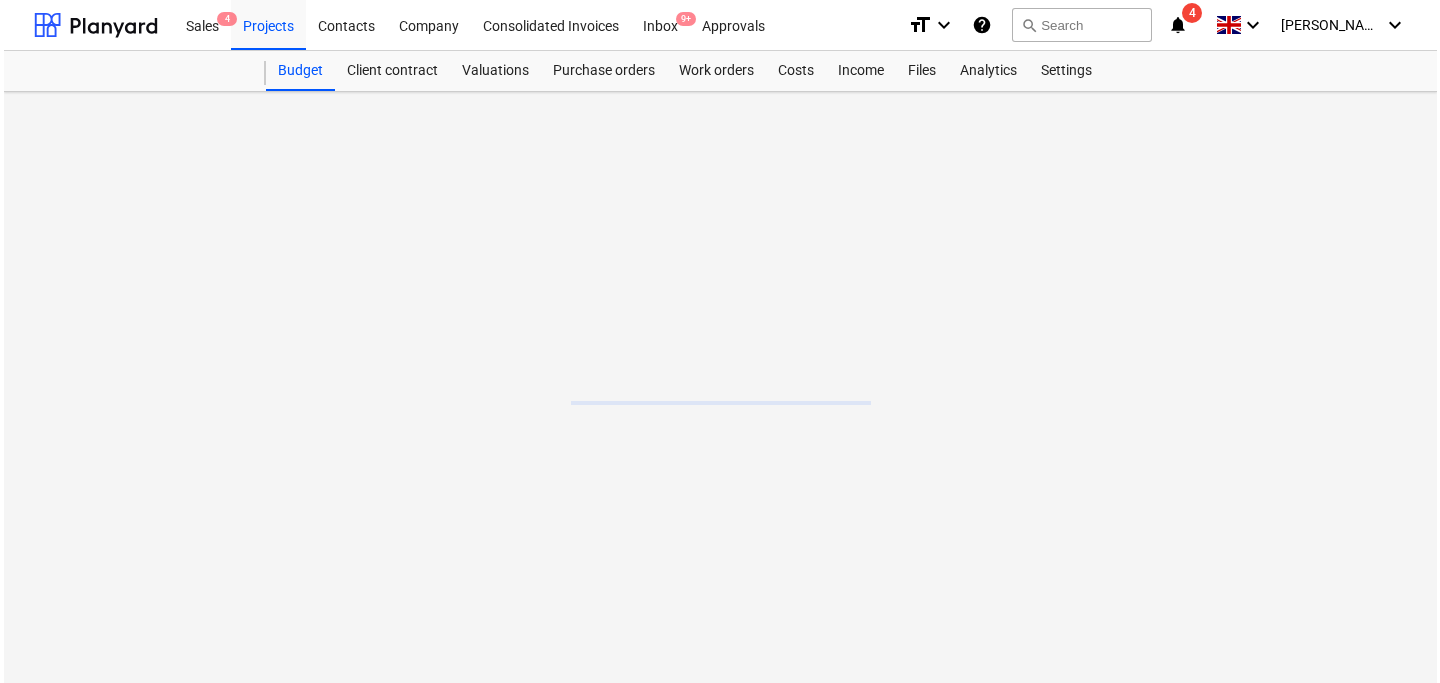 scroll, scrollTop: 0, scrollLeft: 0, axis: both 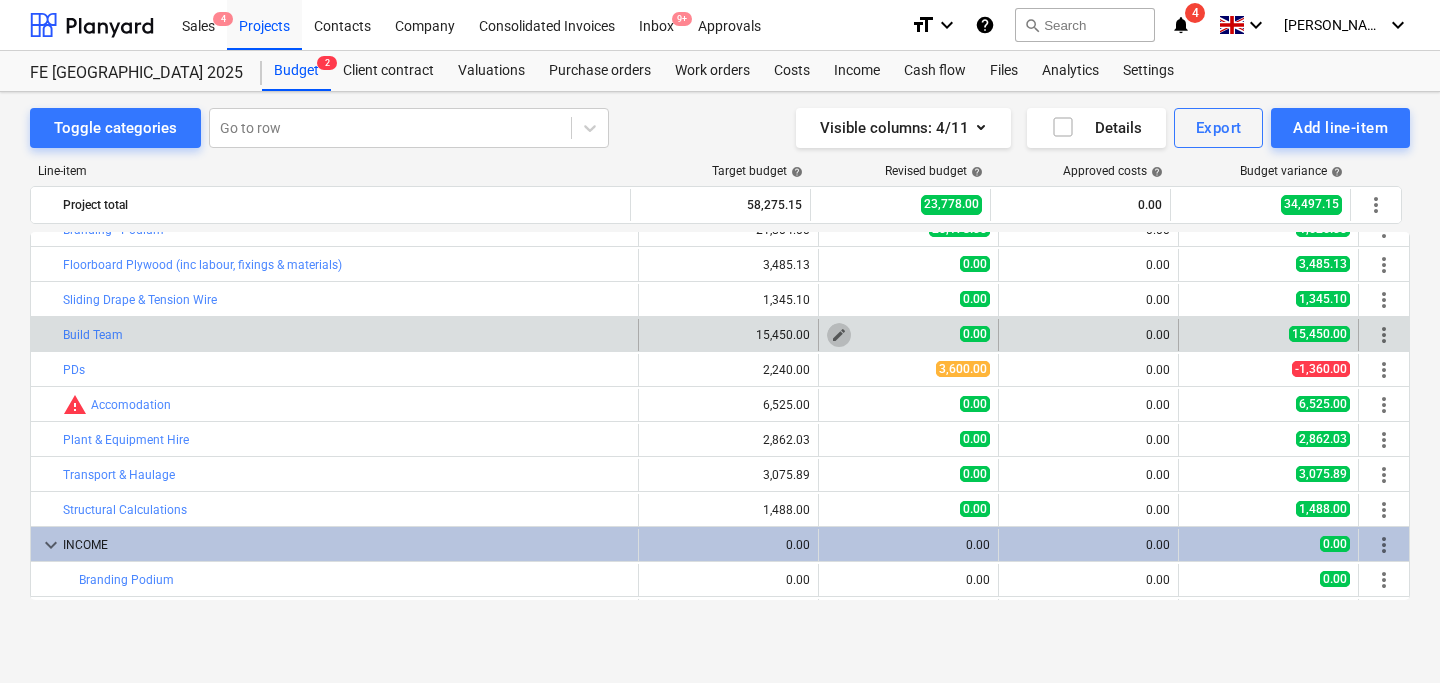 click on "edit" at bounding box center (839, 335) 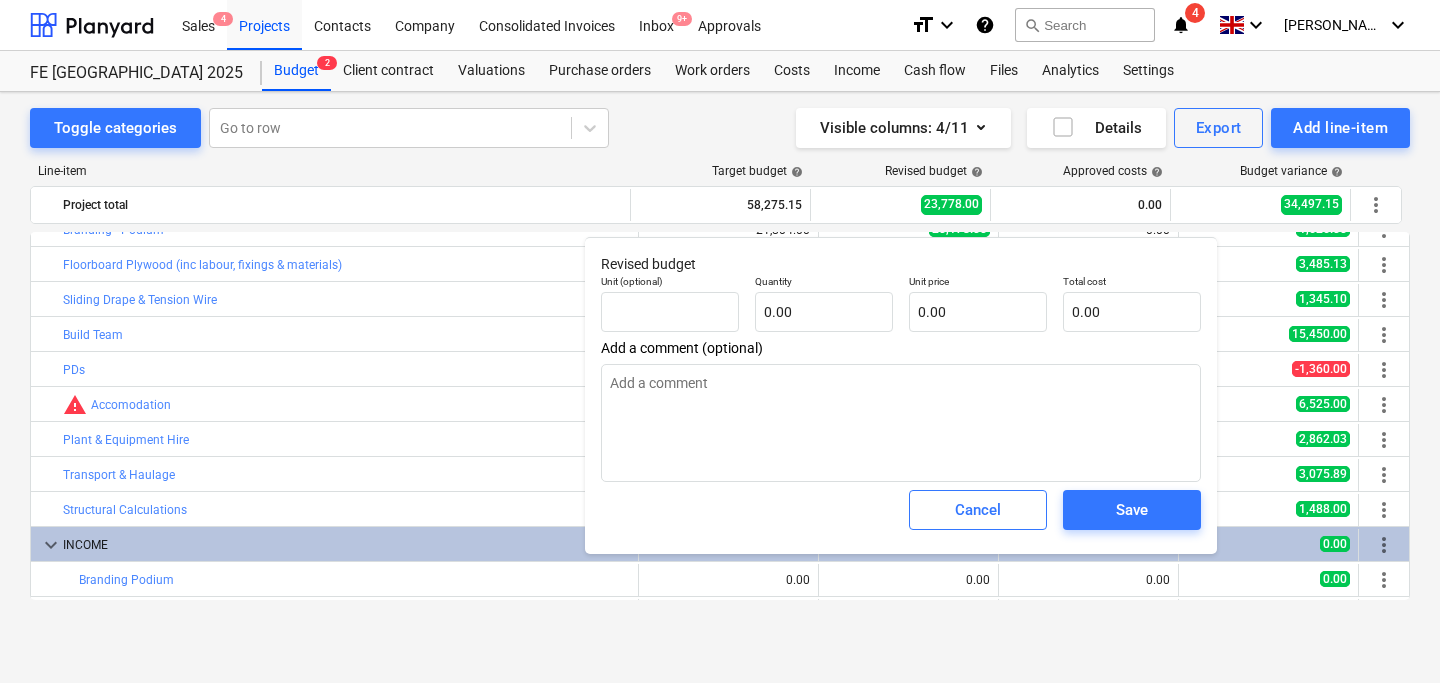 type on "x" 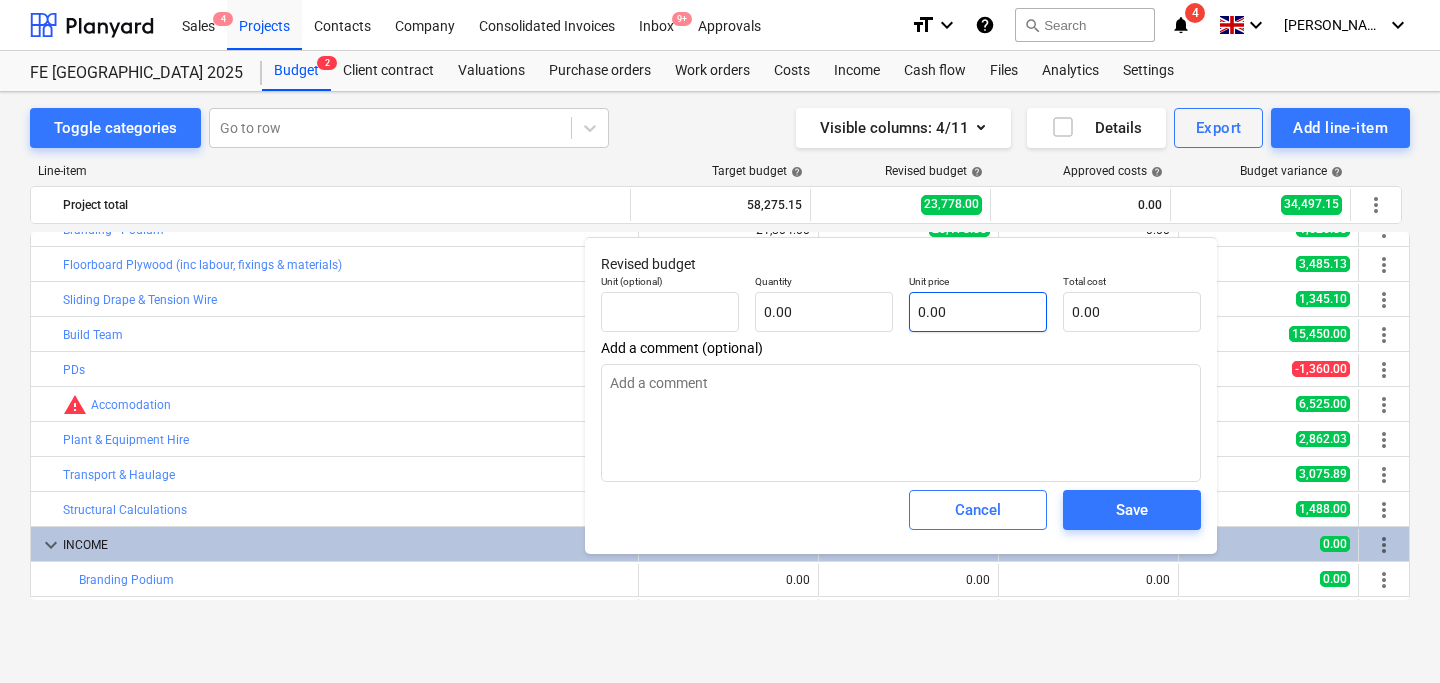 type 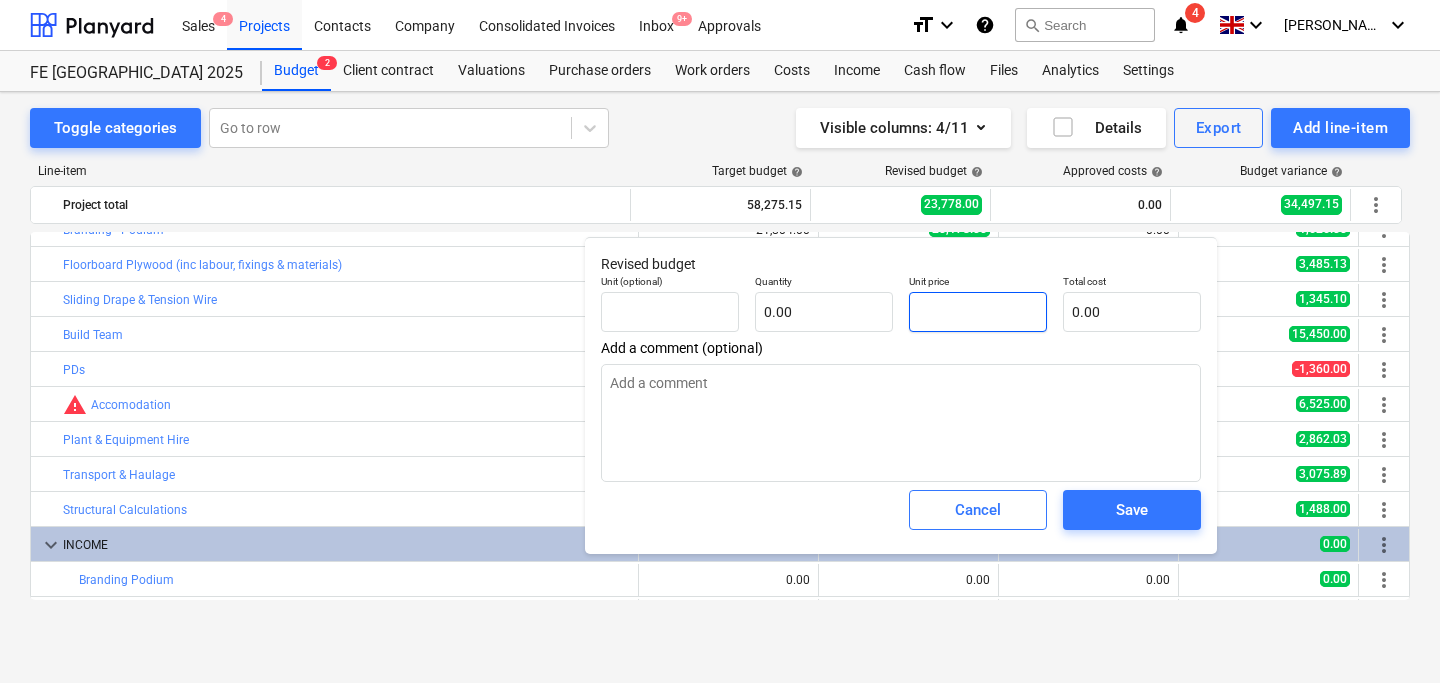 click at bounding box center (978, 312) 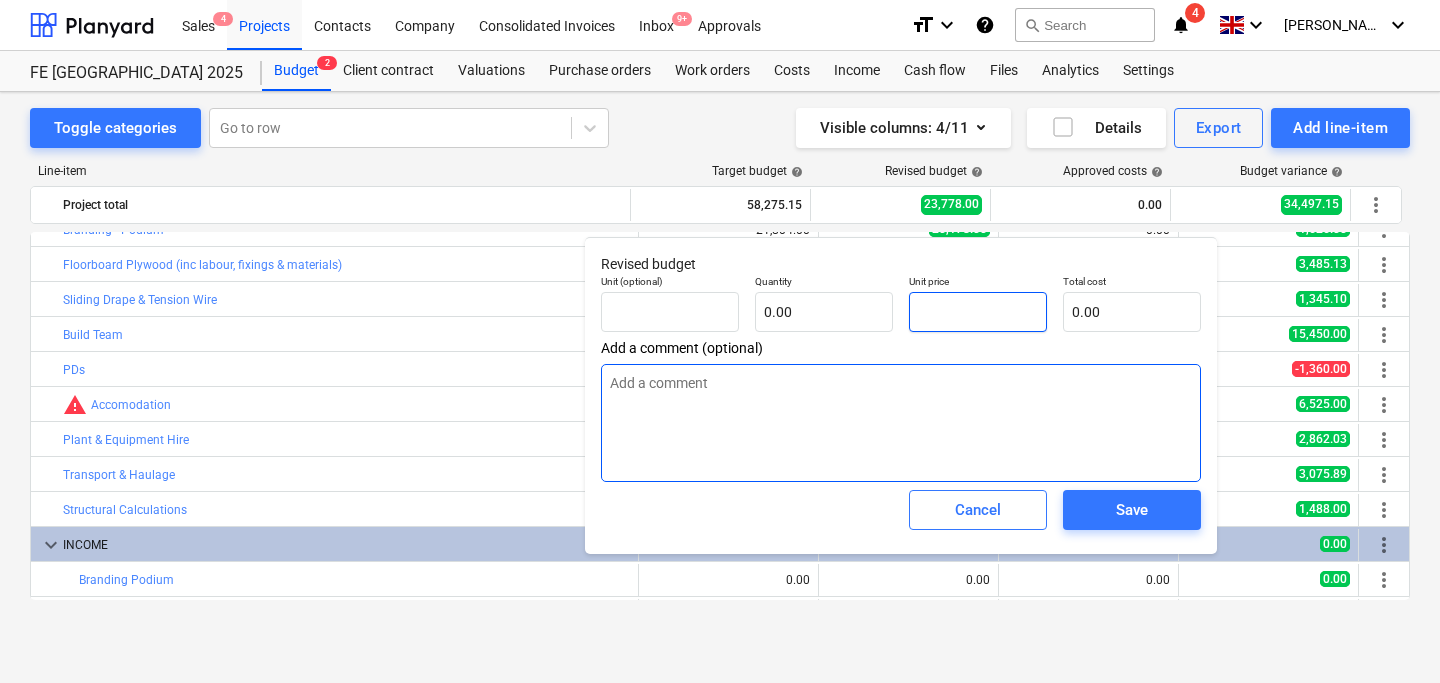 paste on "£26,100" 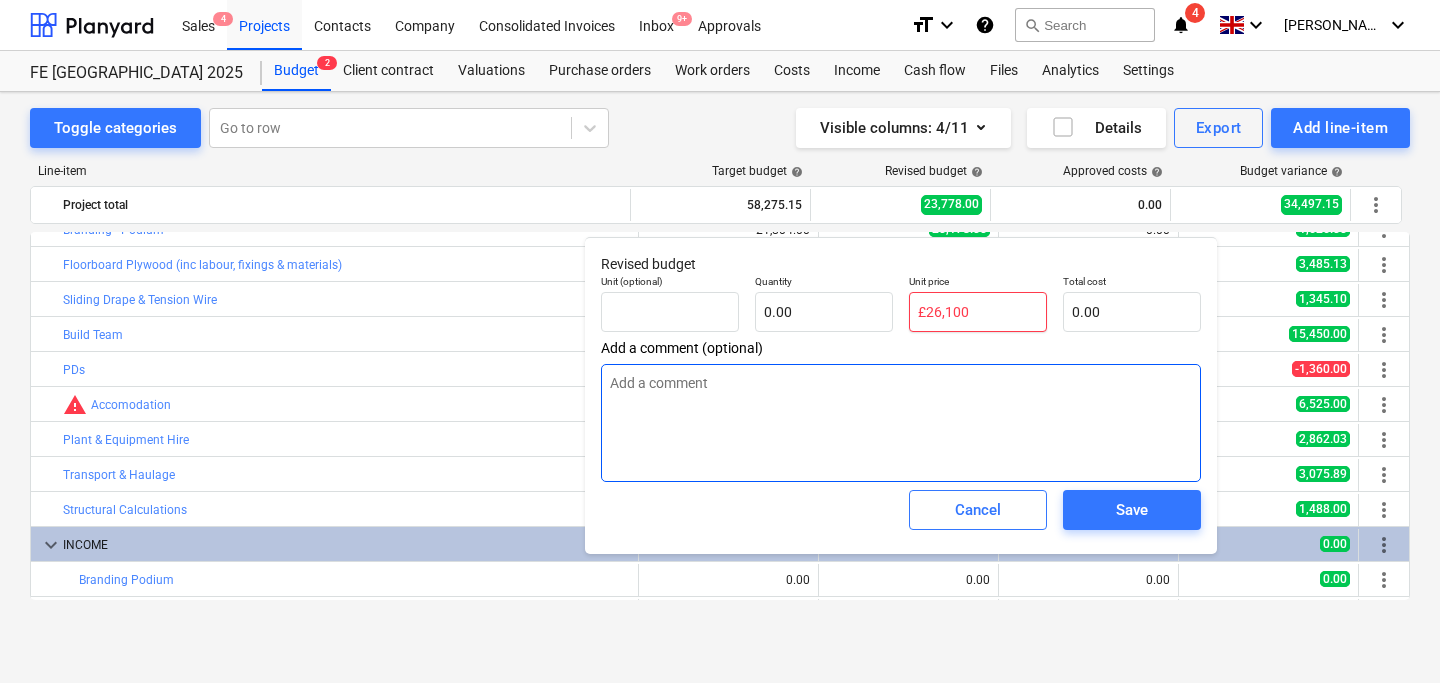 type on "x" 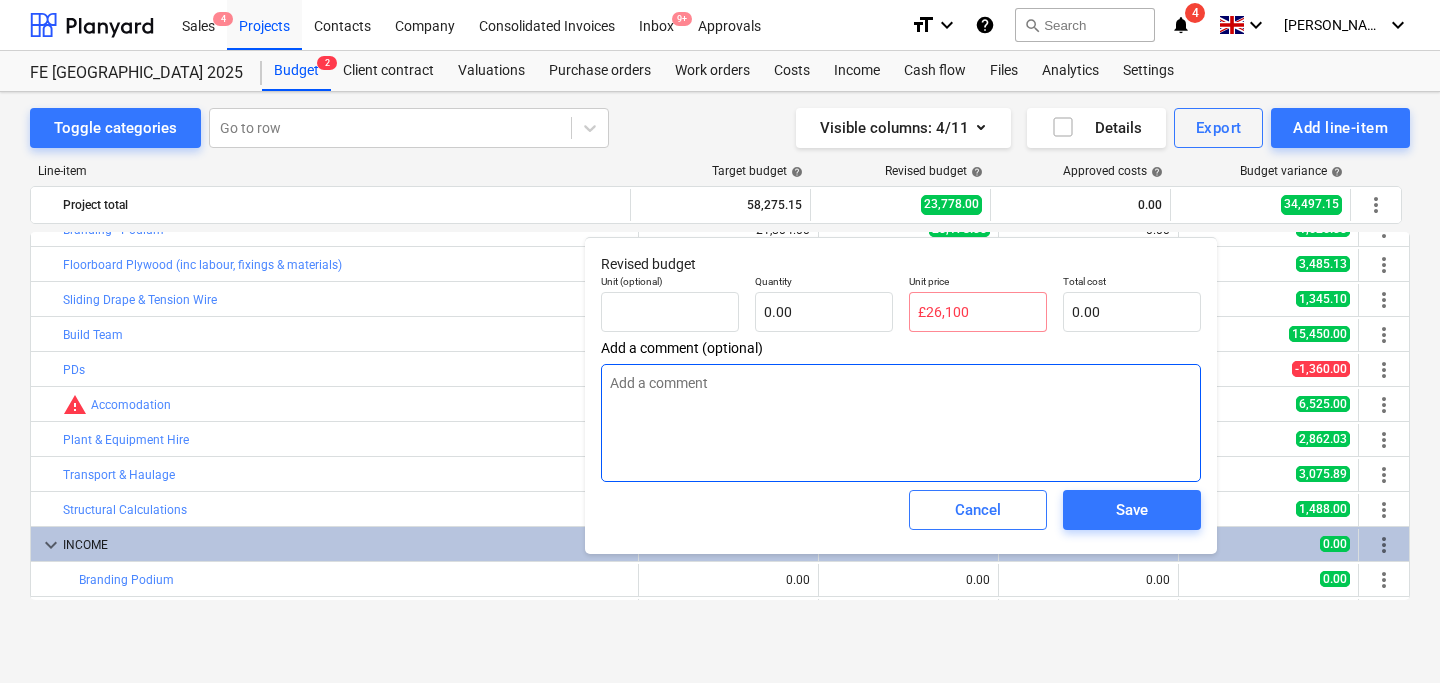type on "x" 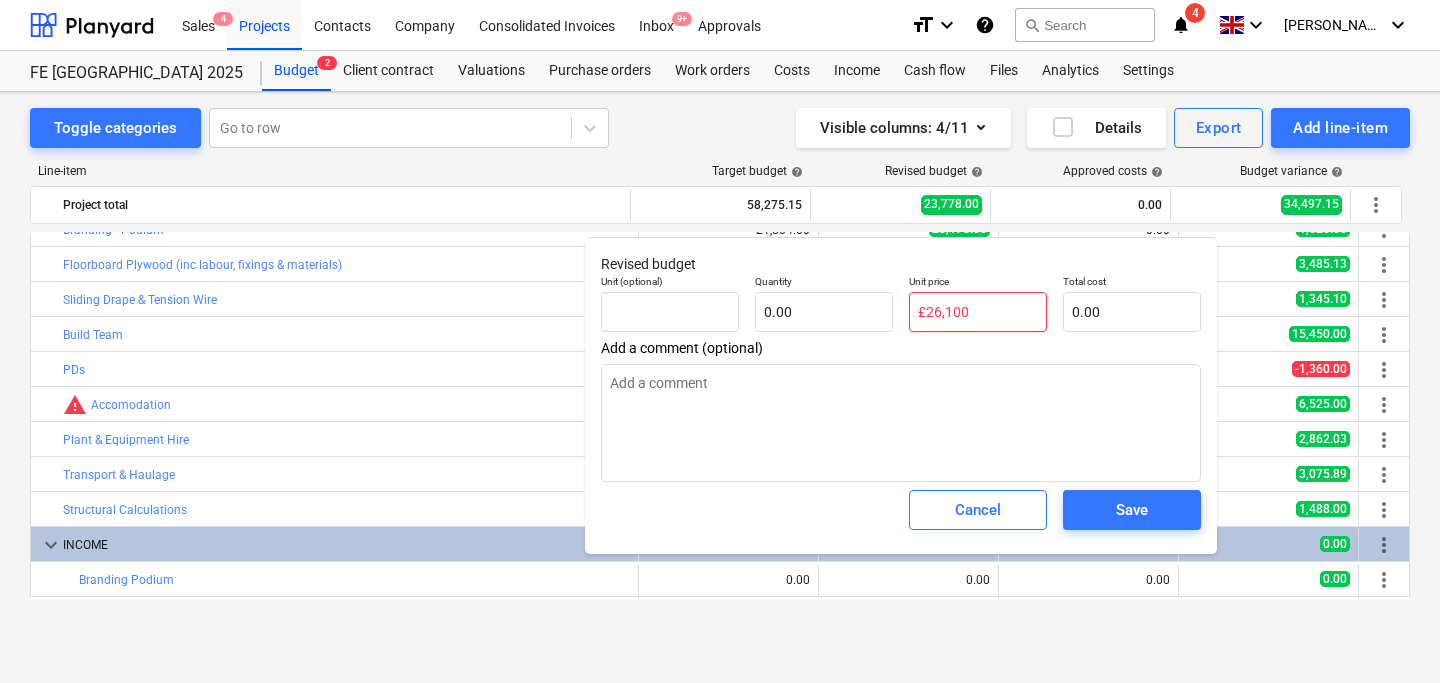 type 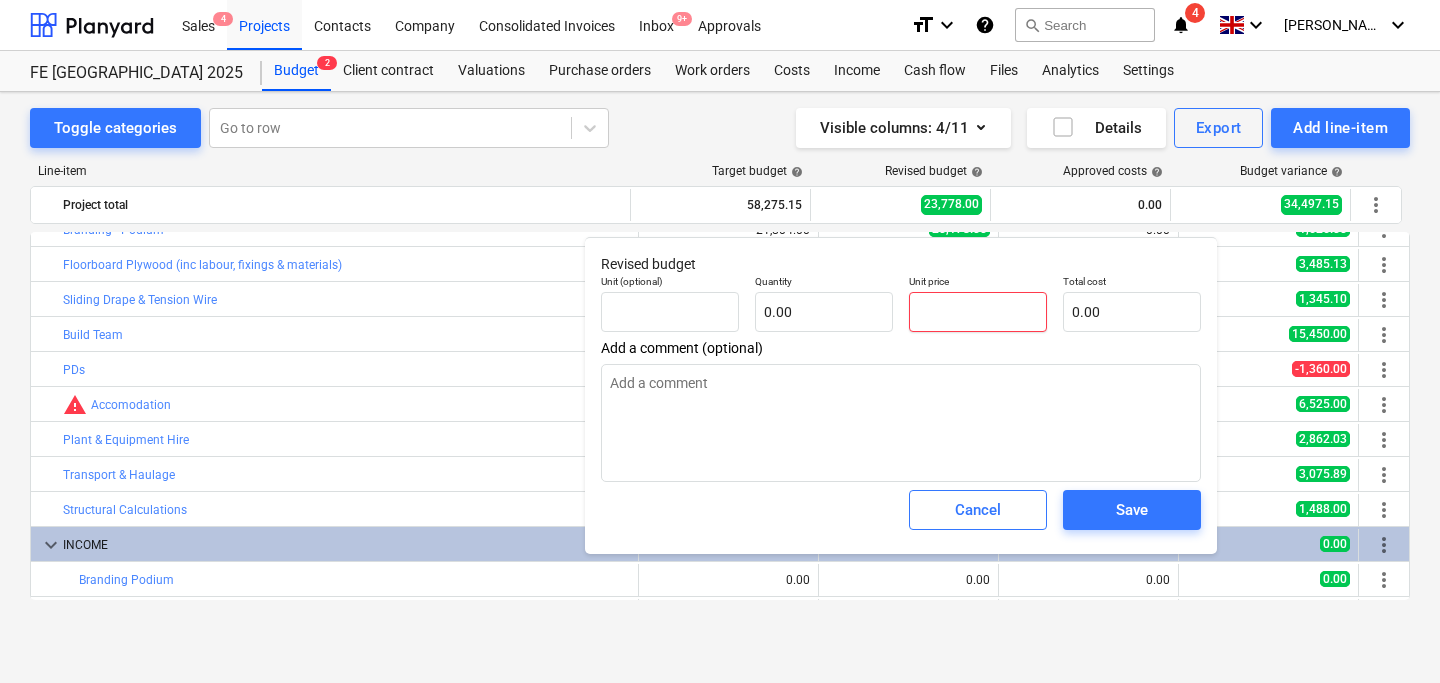 click at bounding box center [978, 312] 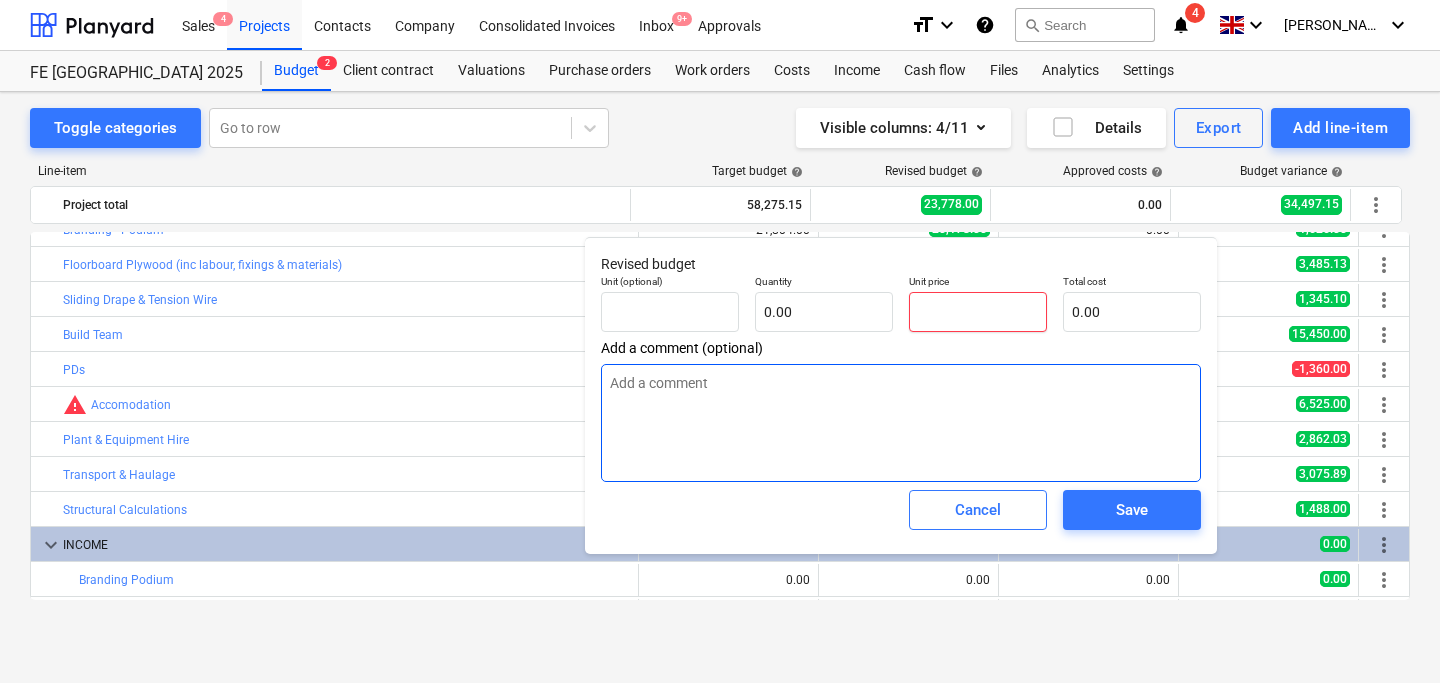 paste on "£26,100" 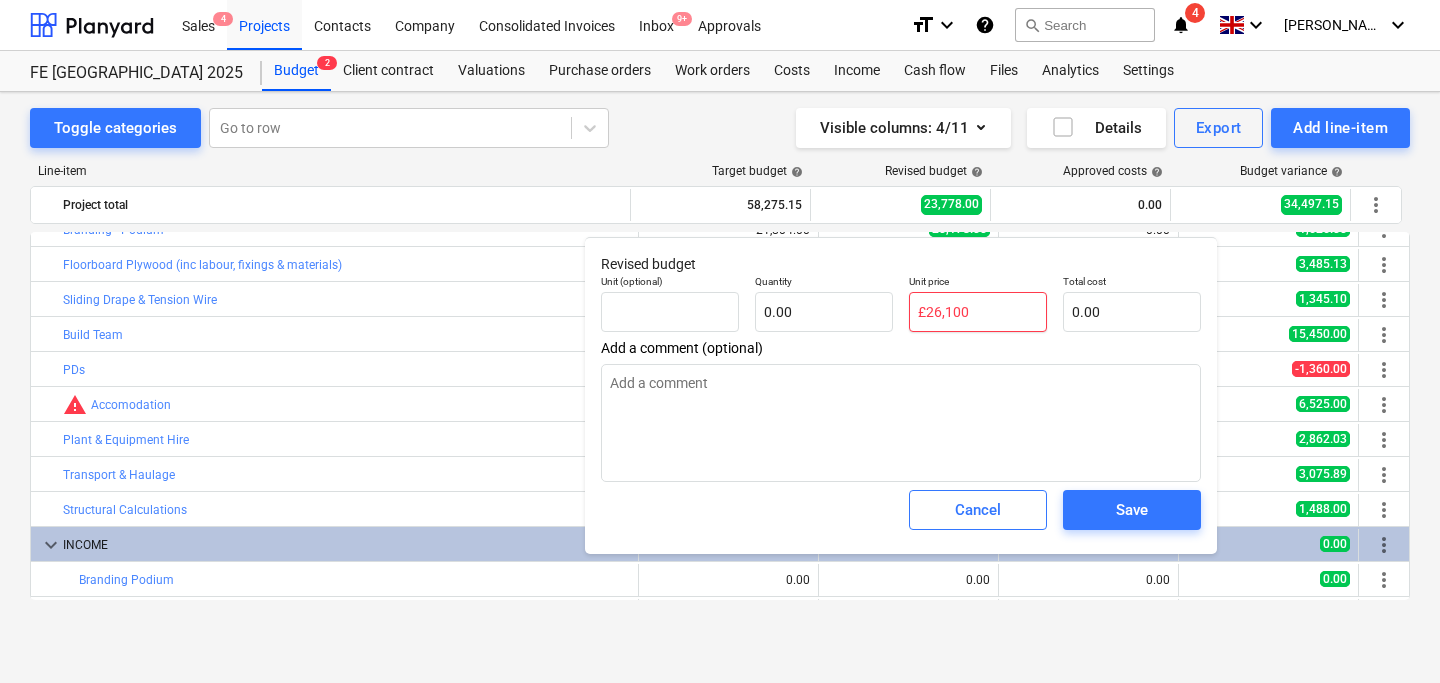 click on "£26,100" at bounding box center (978, 312) 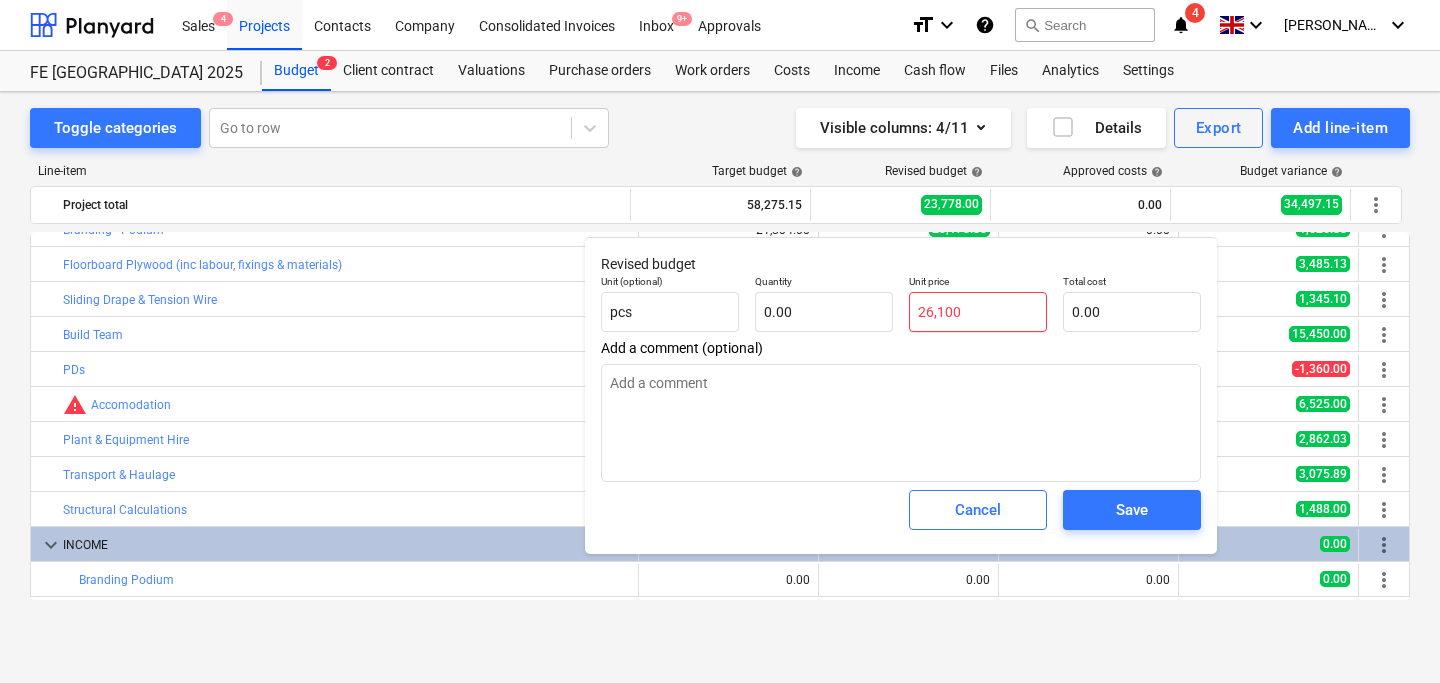 type on "1.00" 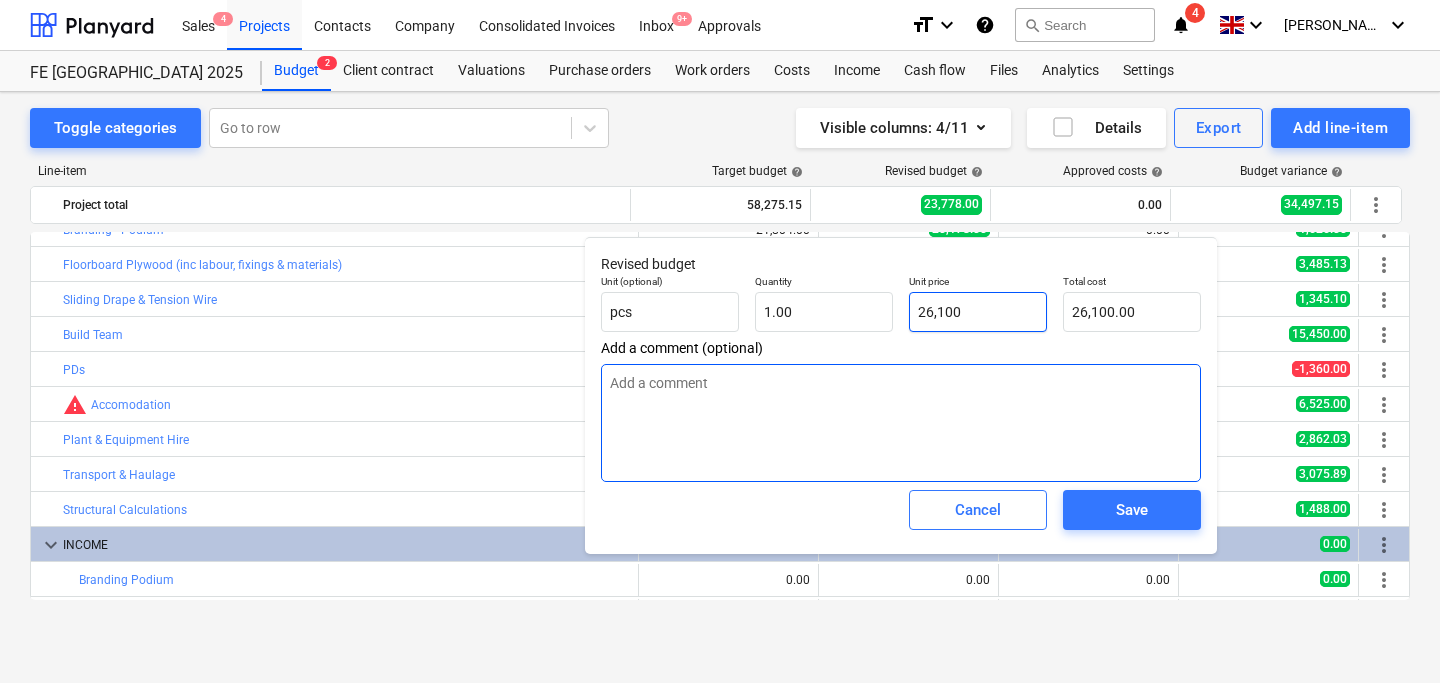 type on "26,100" 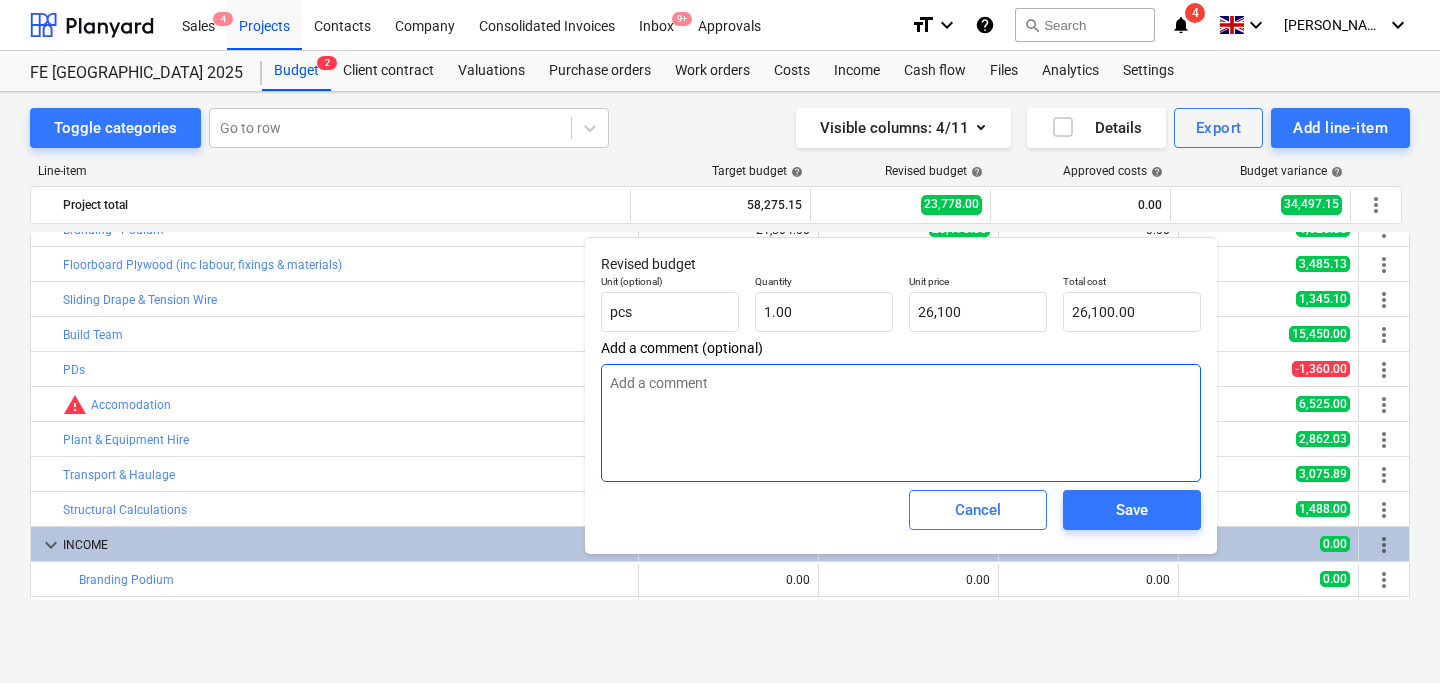 click at bounding box center [901, 423] 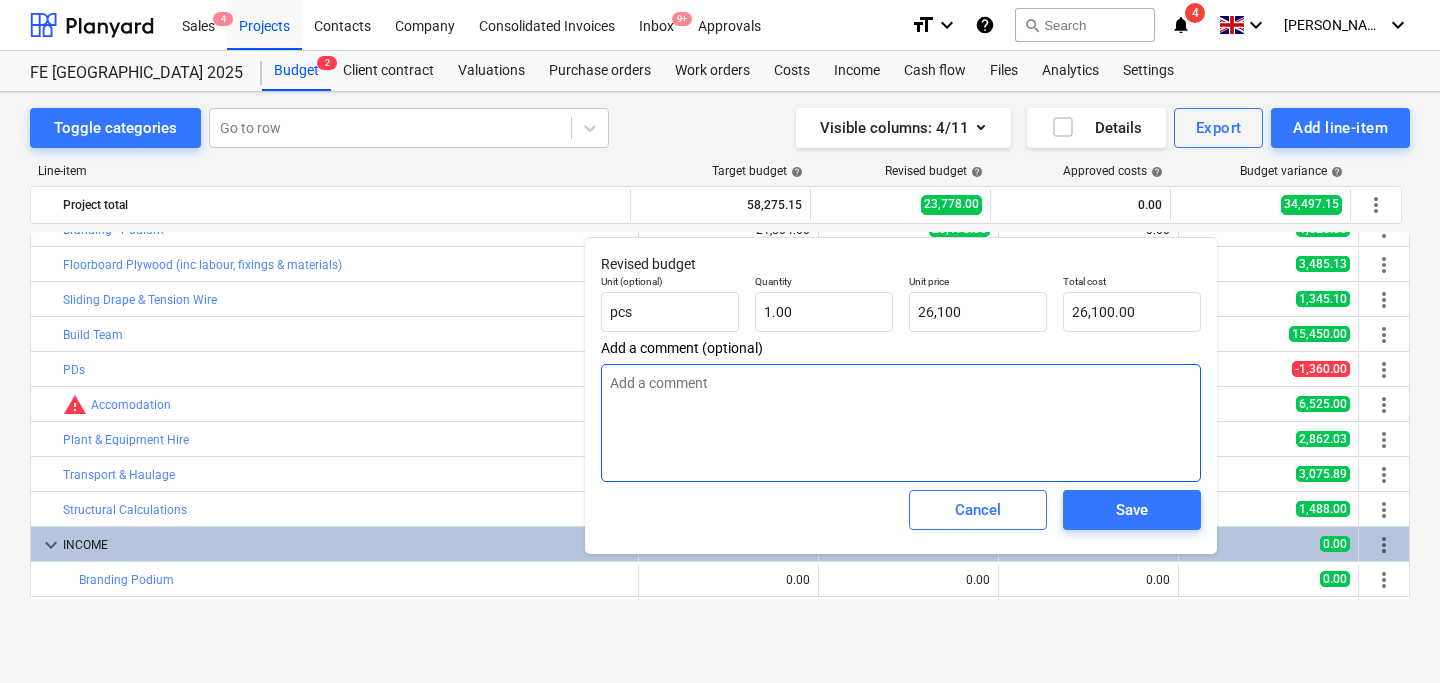 click at bounding box center [901, 423] 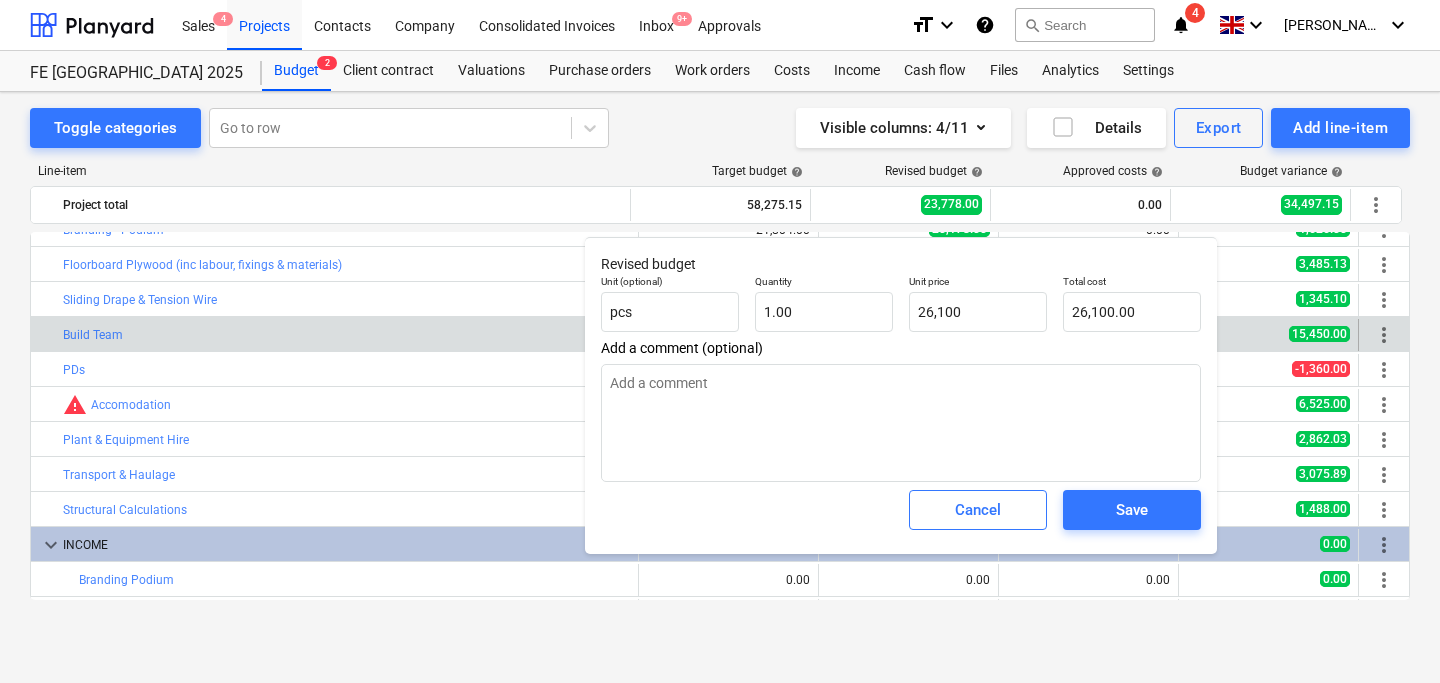 scroll, scrollTop: 5, scrollLeft: 0, axis: vertical 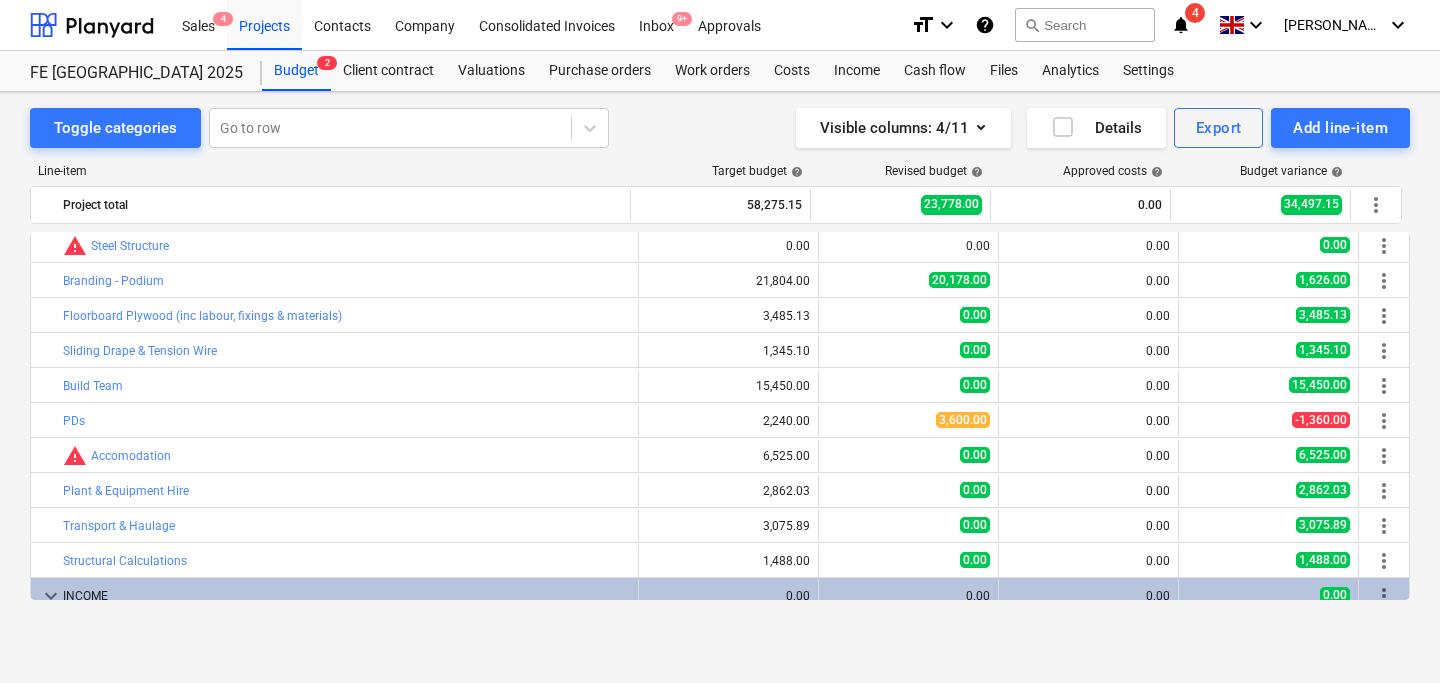 type on "x" 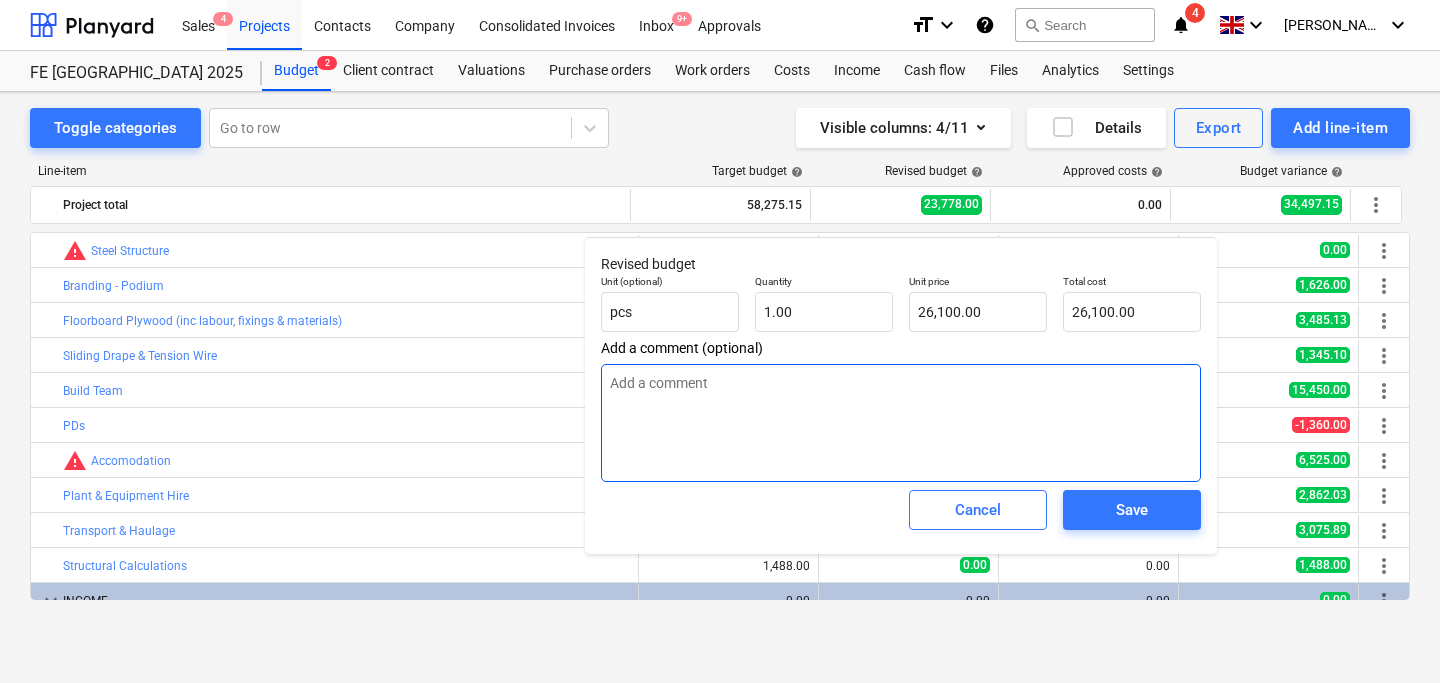 click at bounding box center (901, 423) 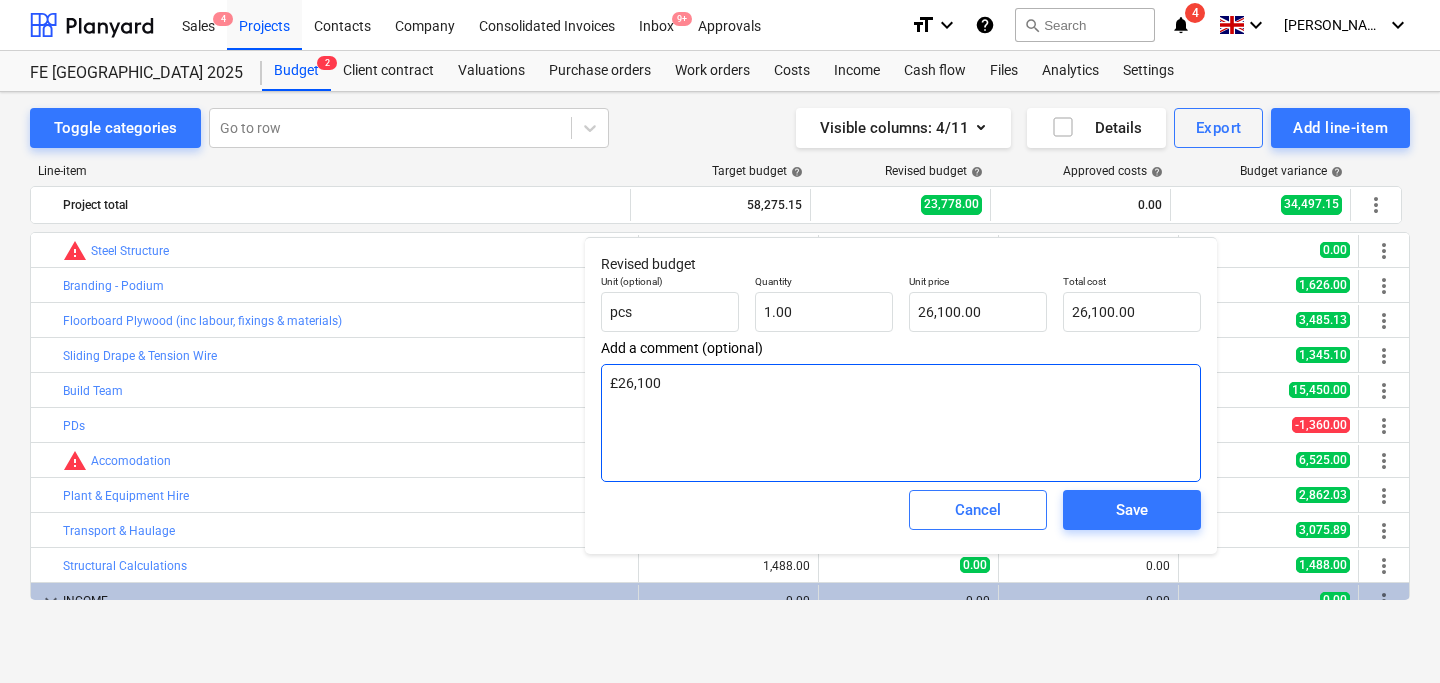 type on "x" 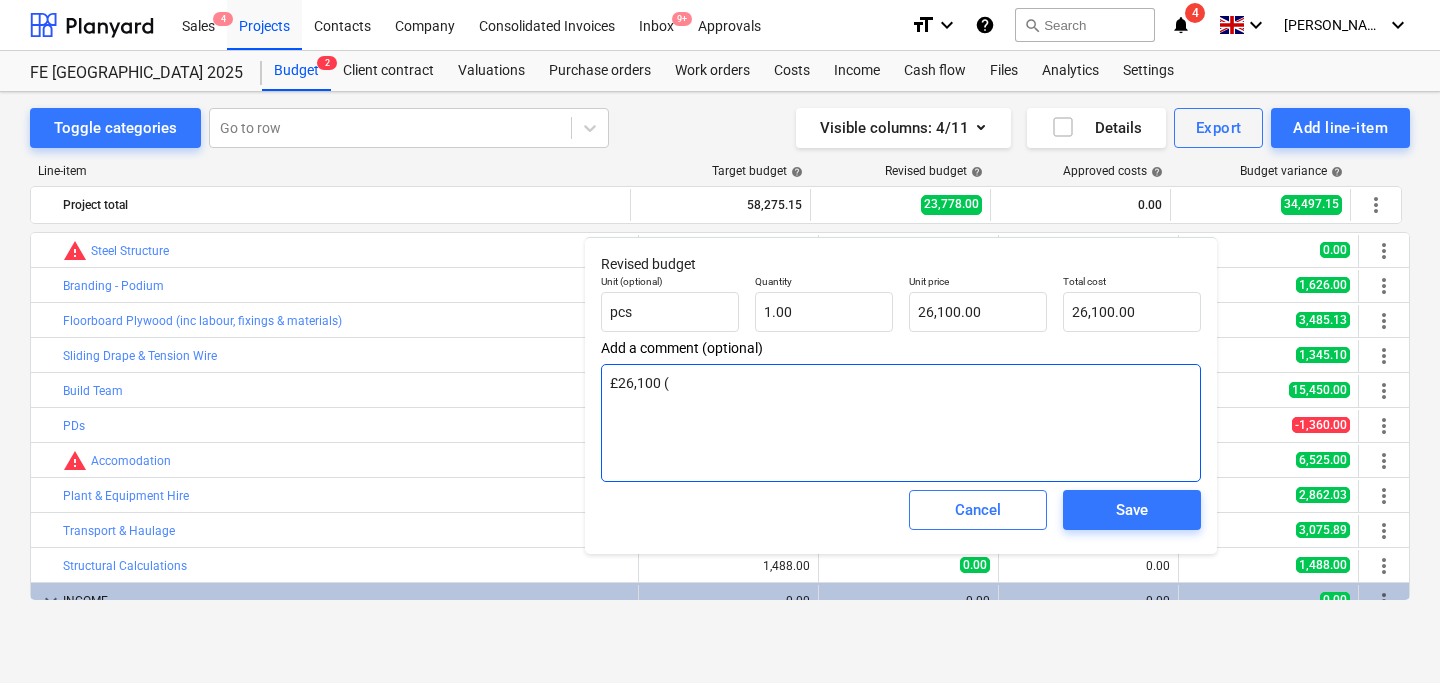 type on "x" 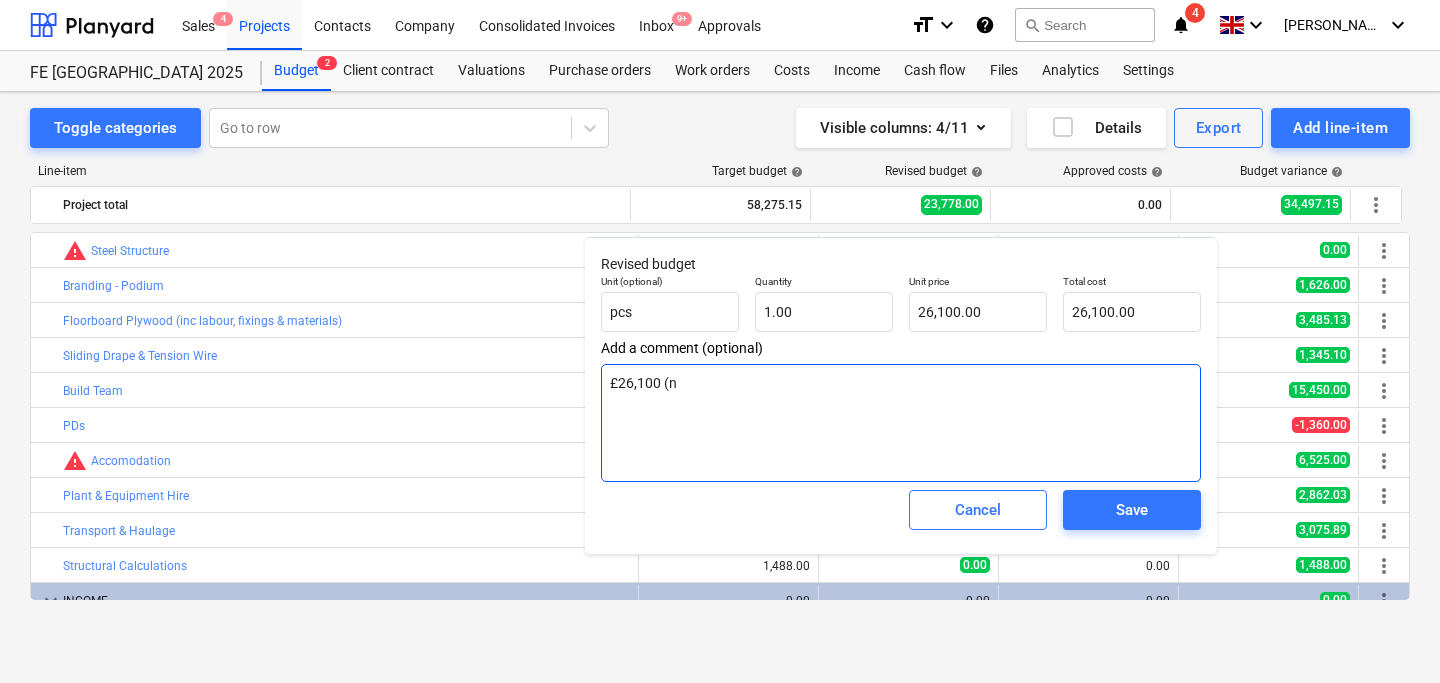 type on "£26,100 (ne" 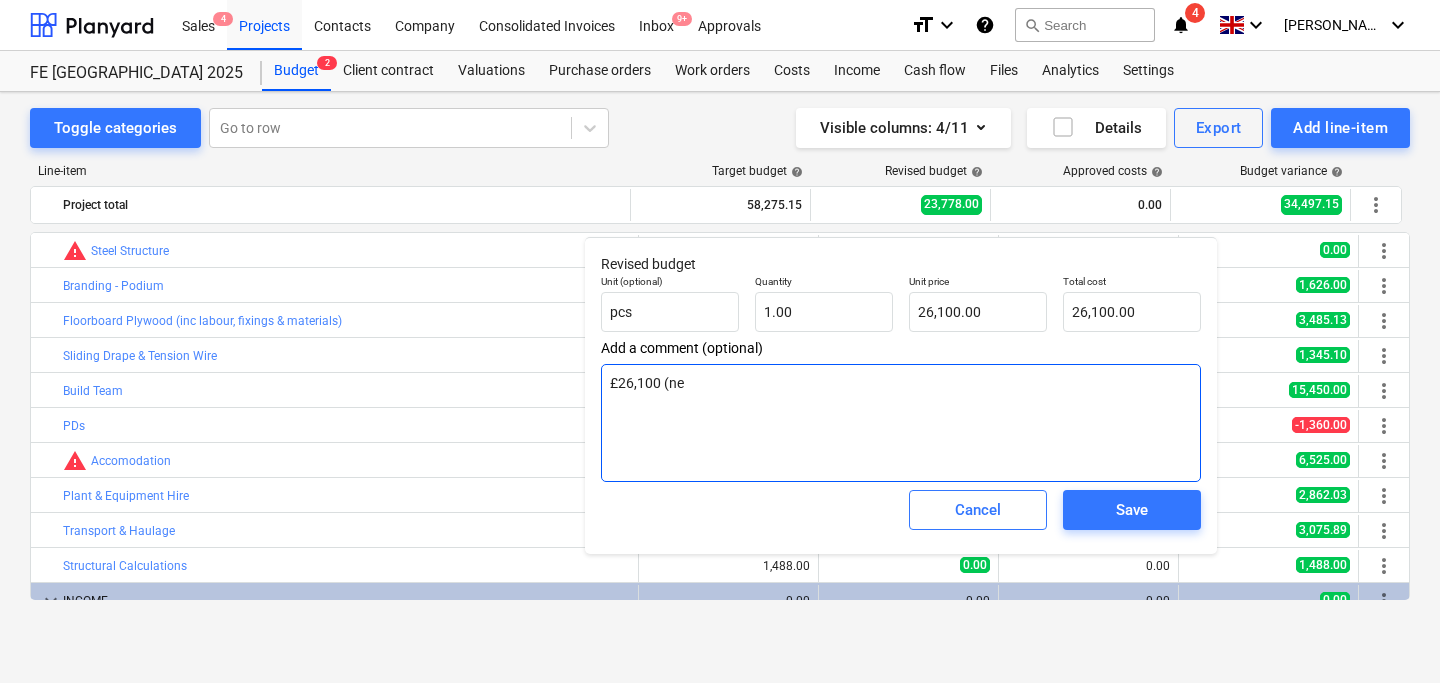 type on "x" 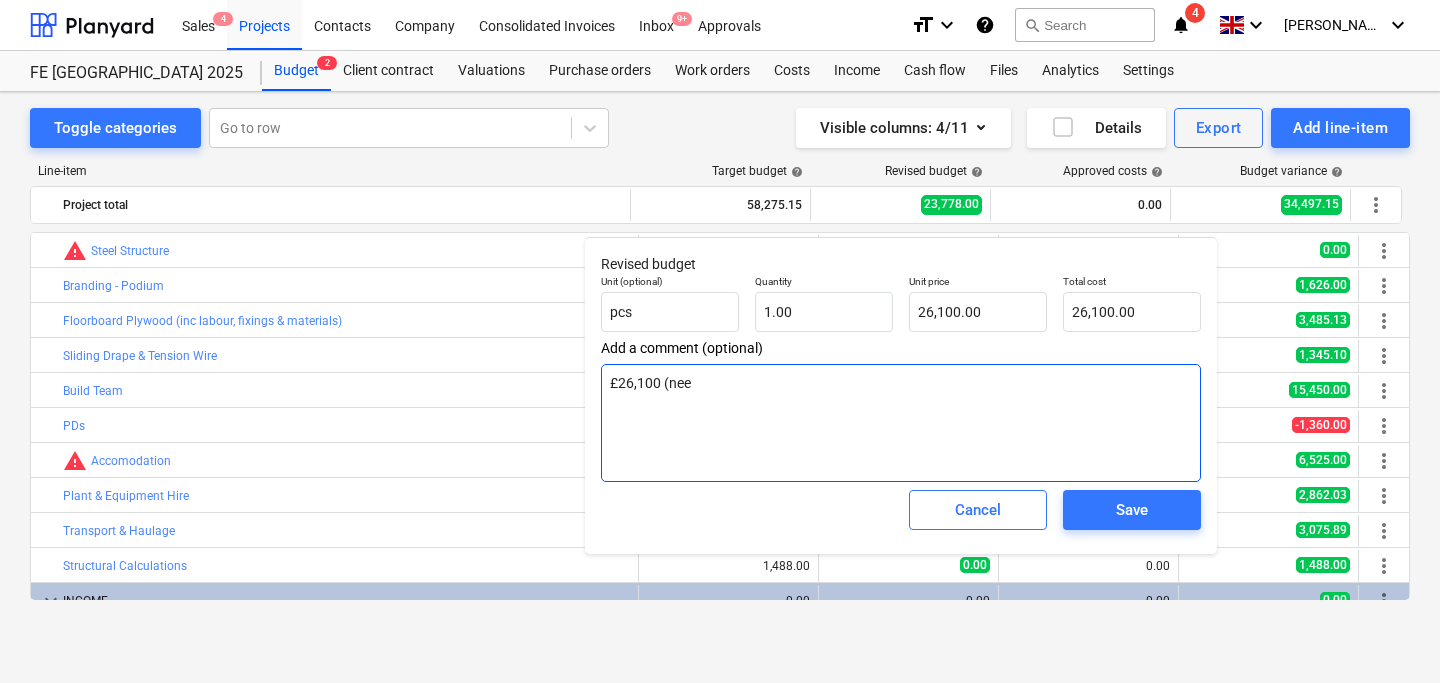 type on "x" 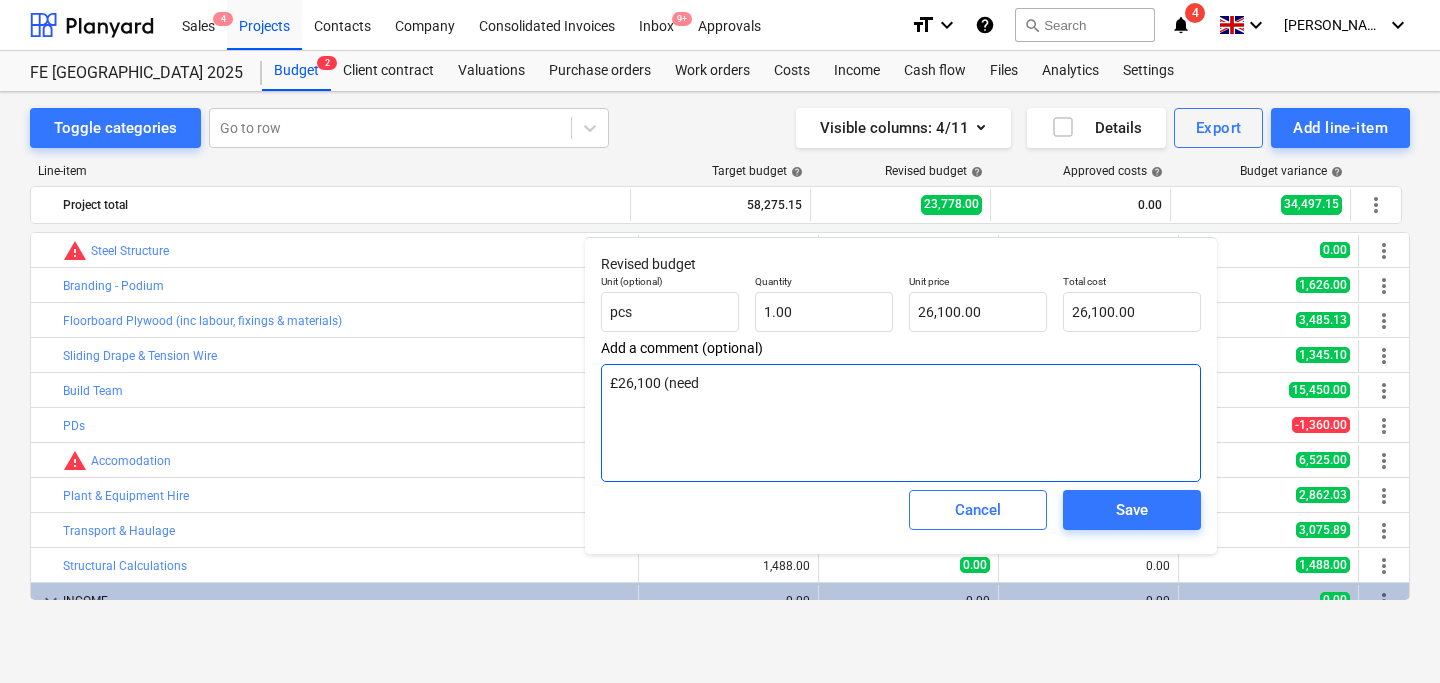 type on "x" 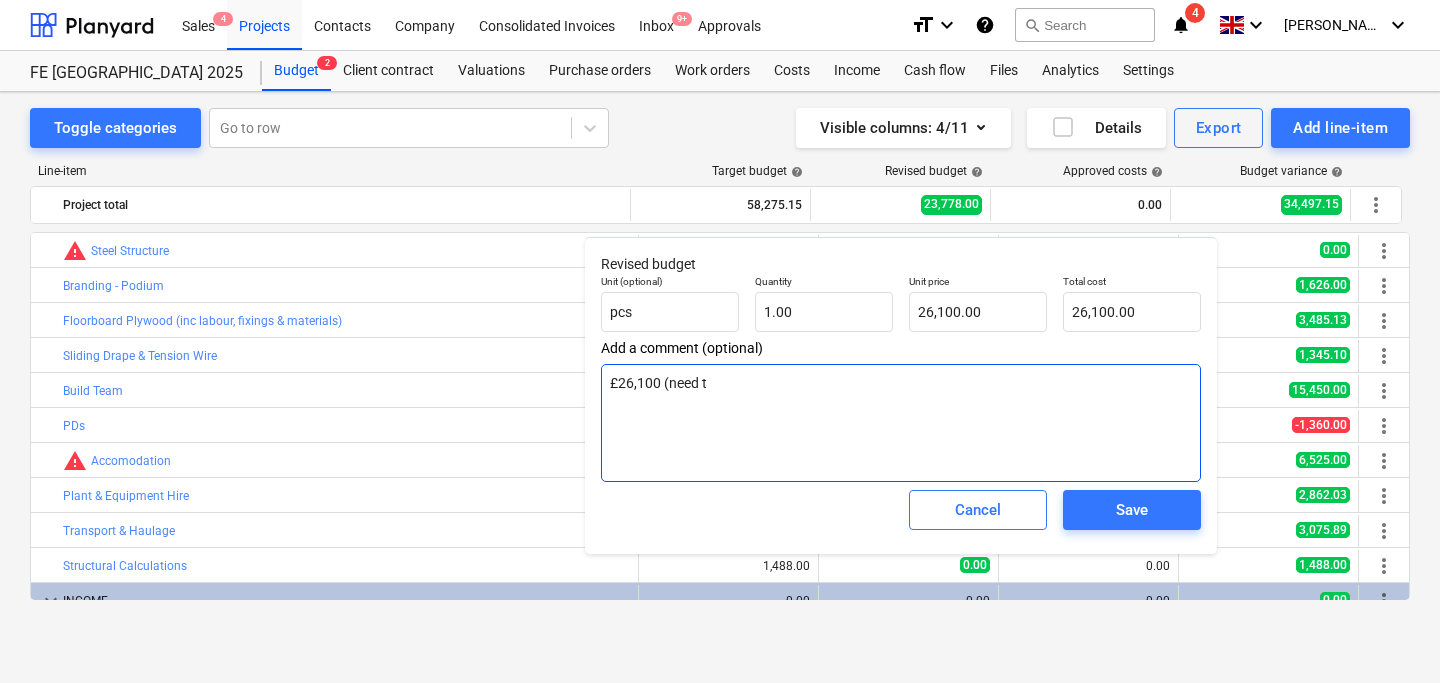 type on "x" 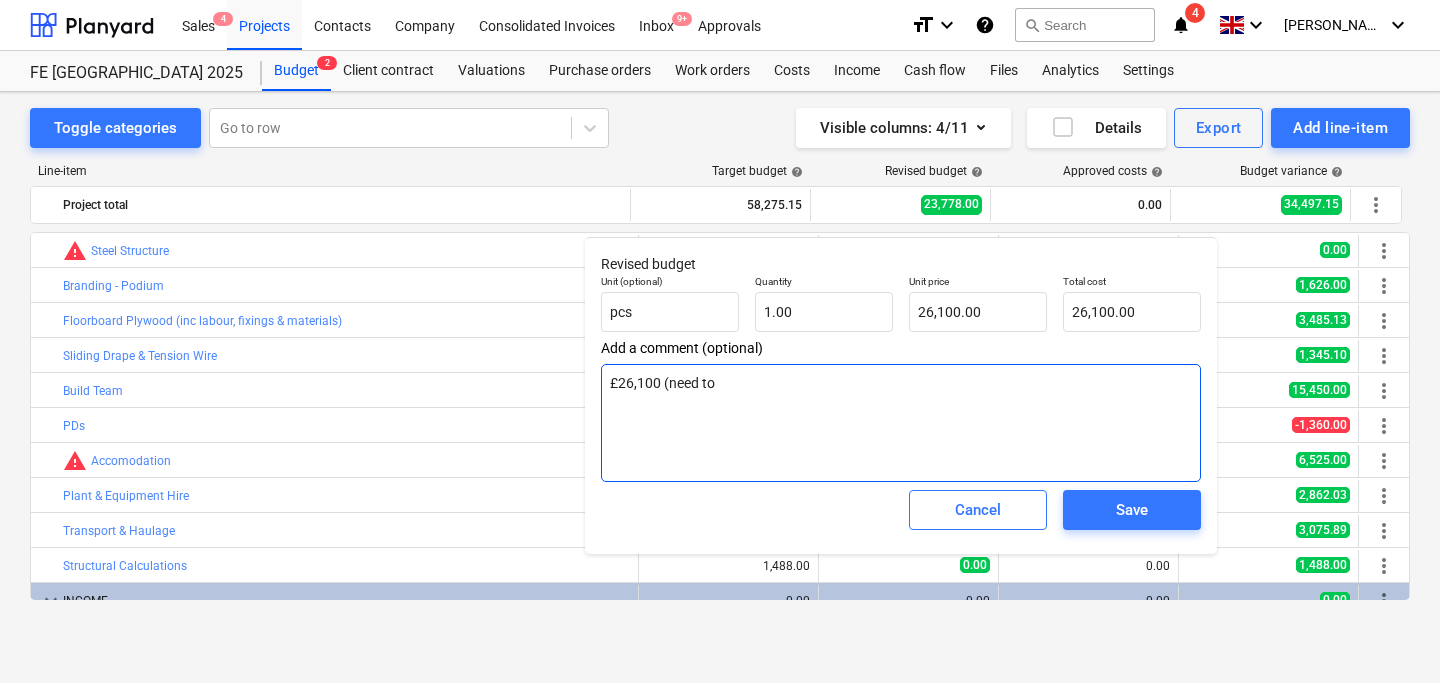 type on "x" 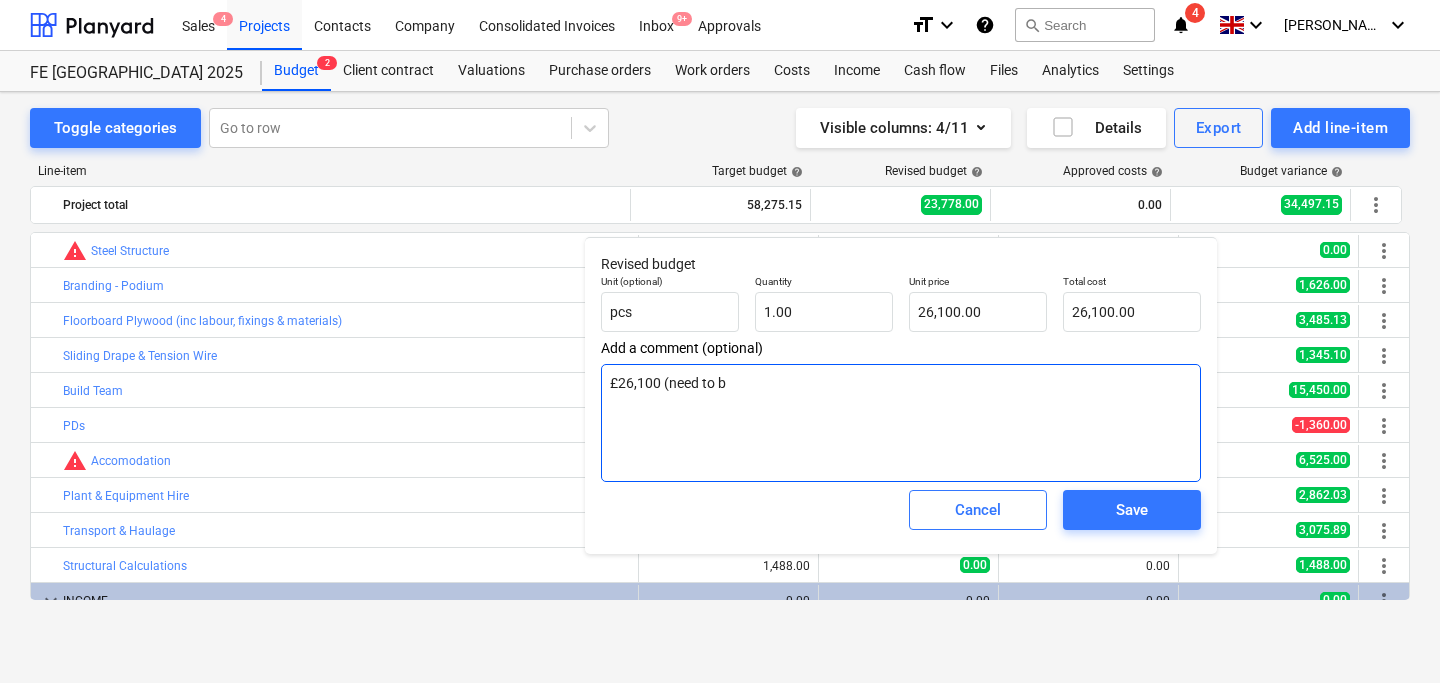 type on "x" 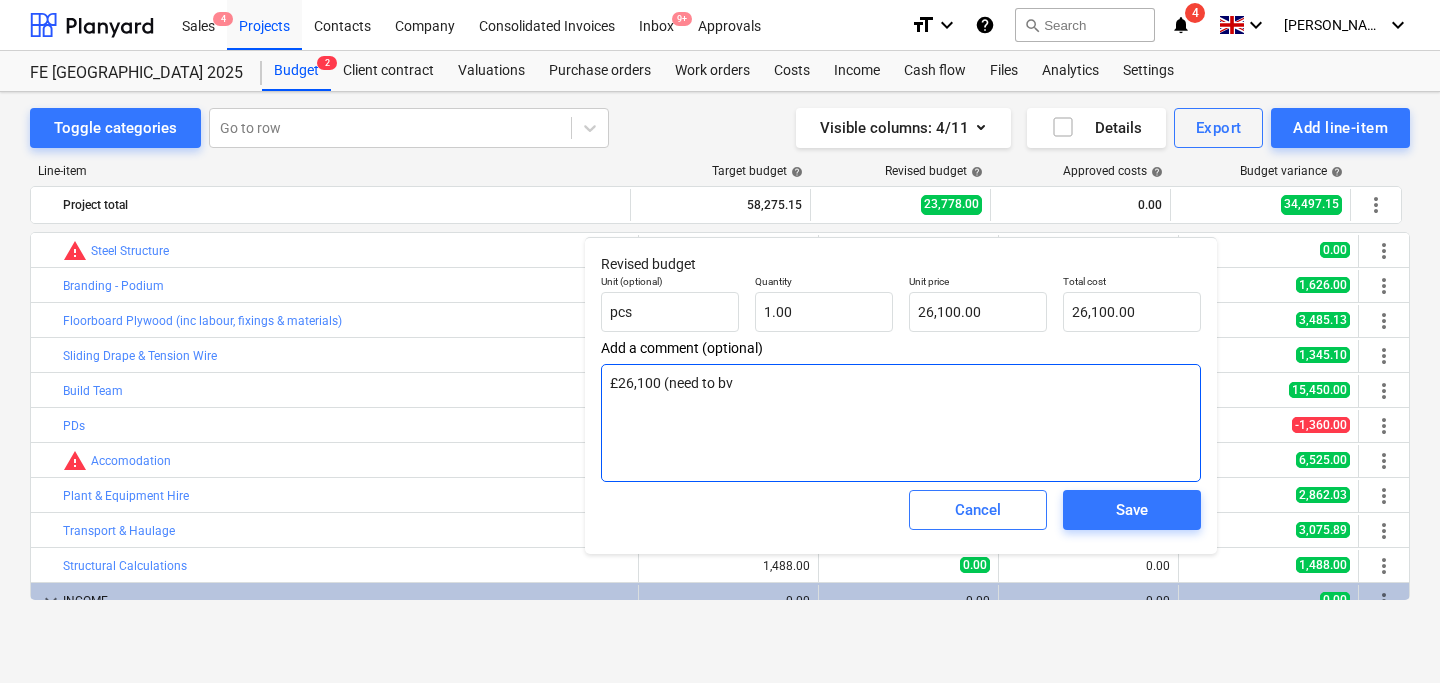 type on "x" 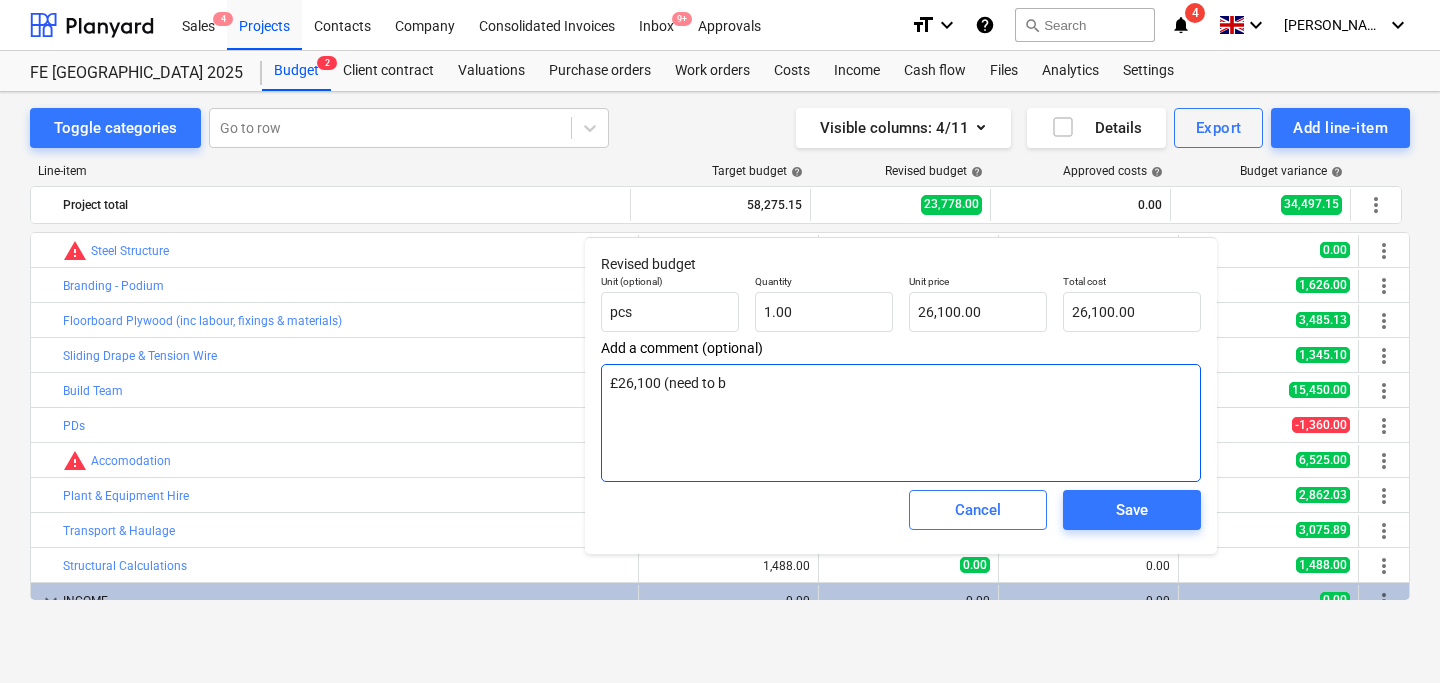 type on "x" 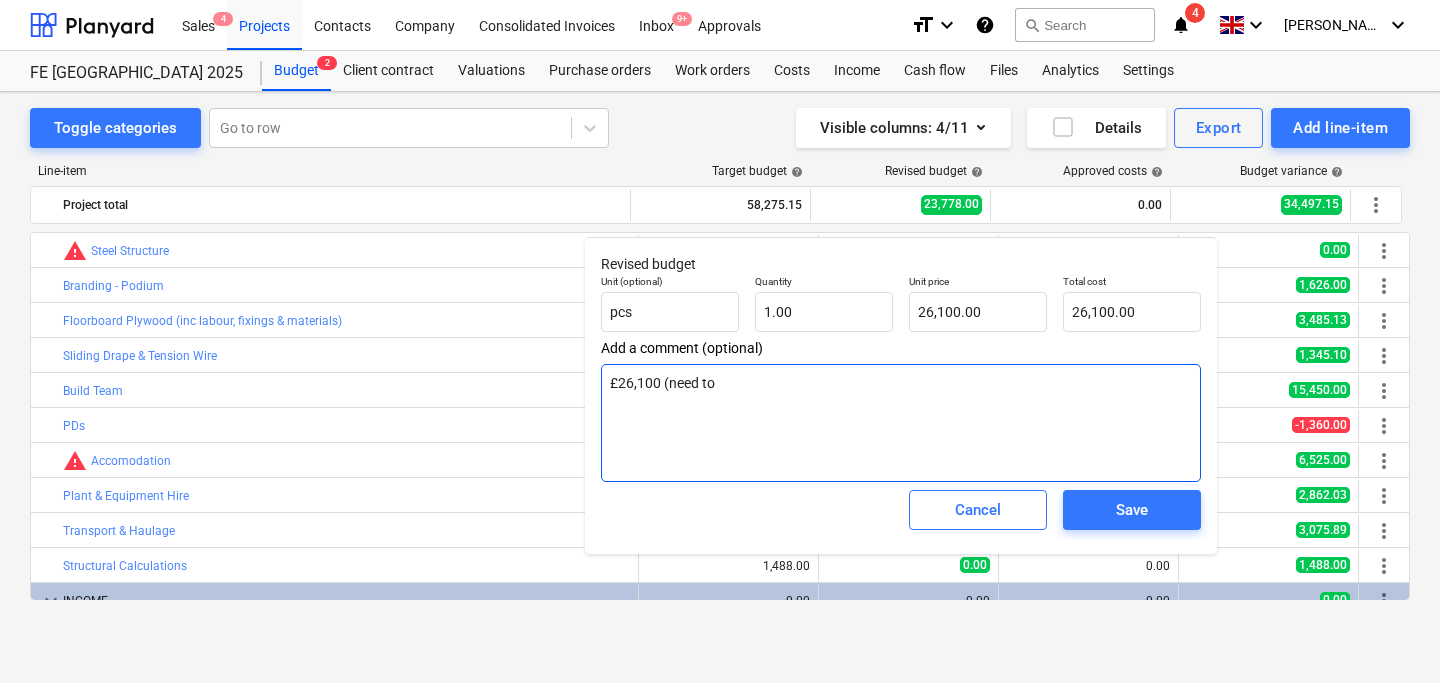 type on "x" 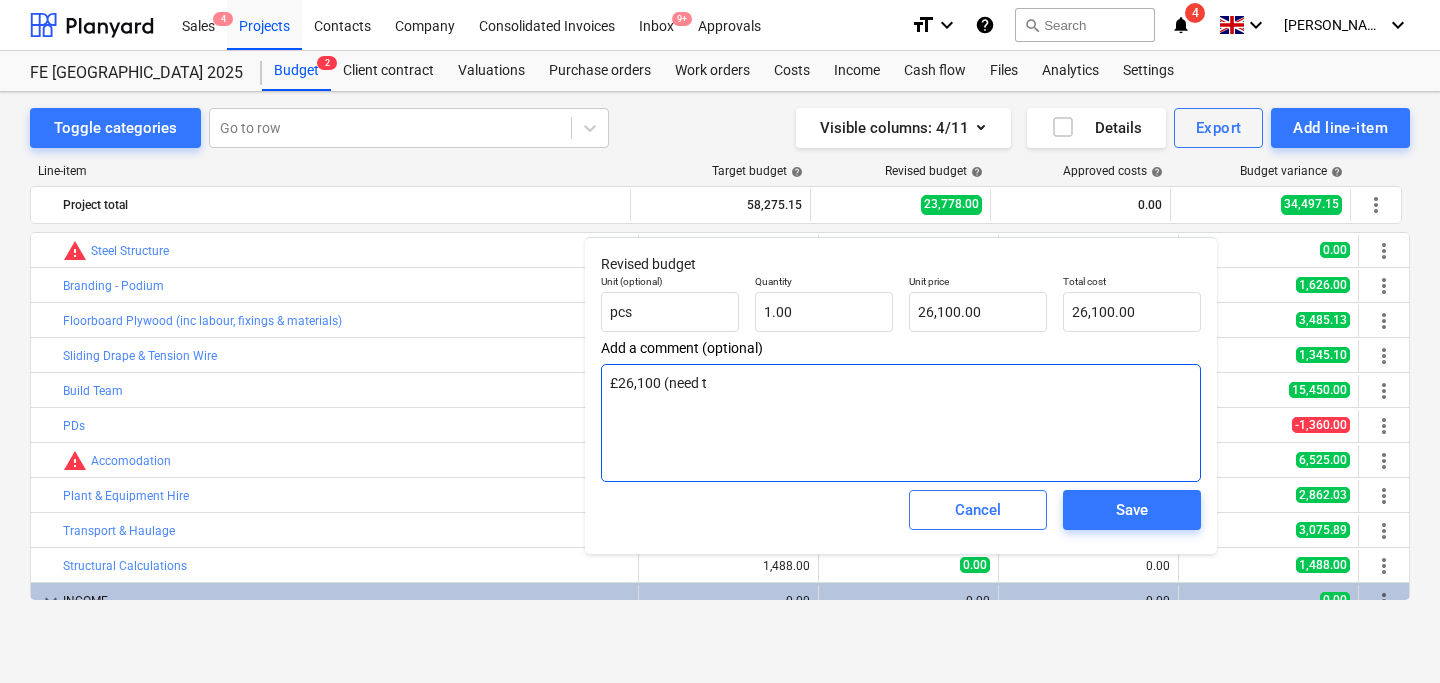 type on "x" 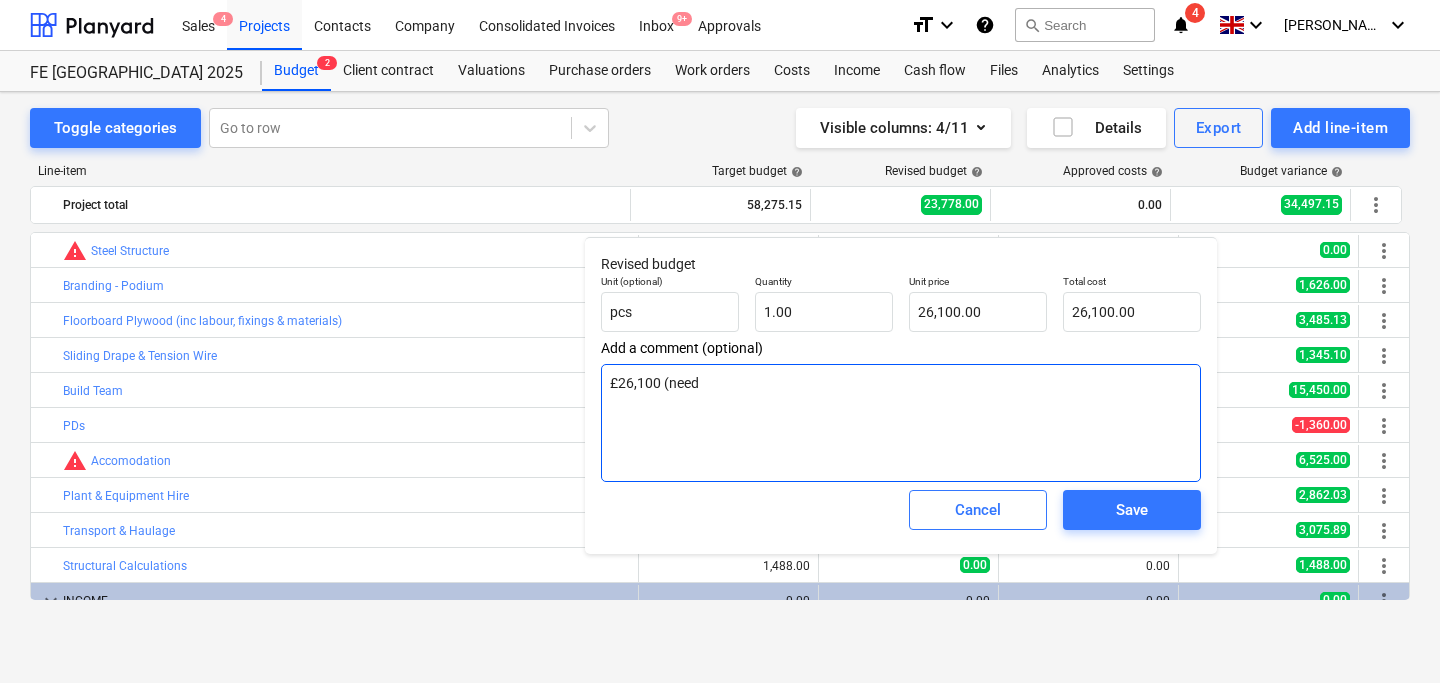 type on "x" 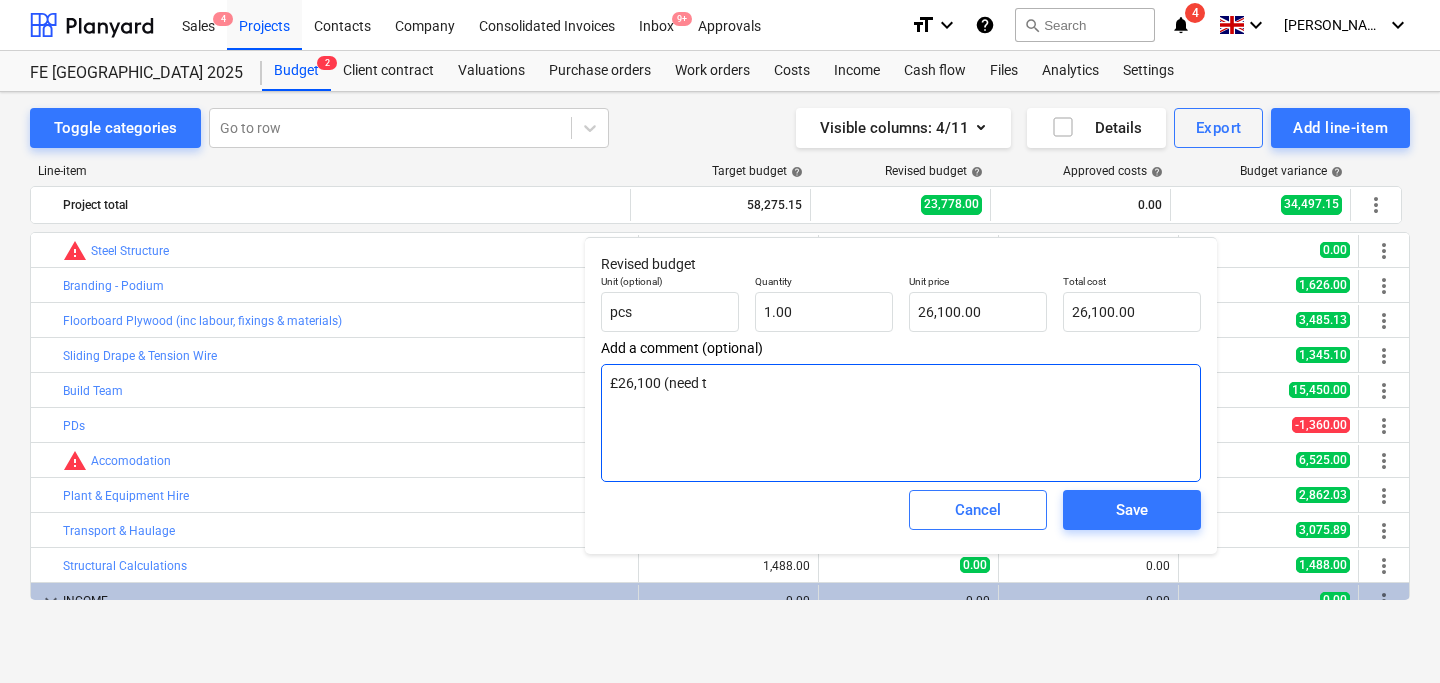 type on "x" 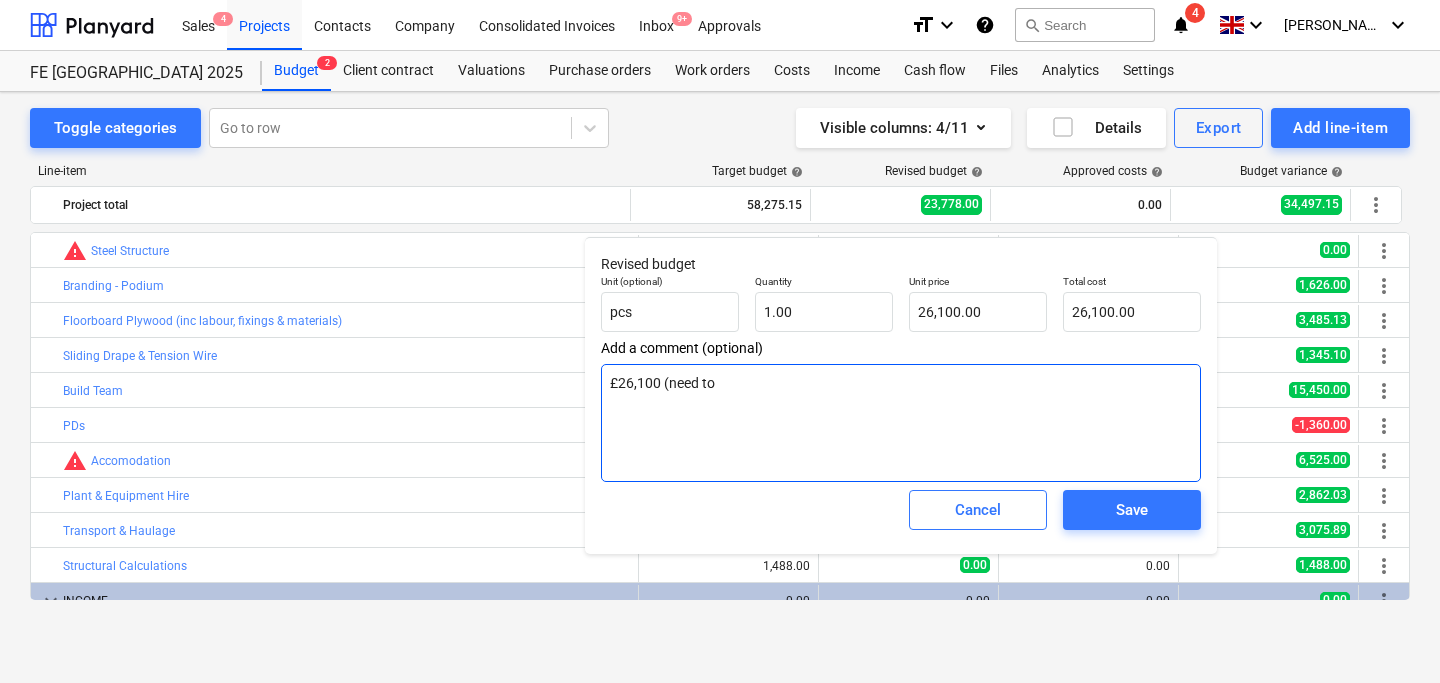 type on "x" 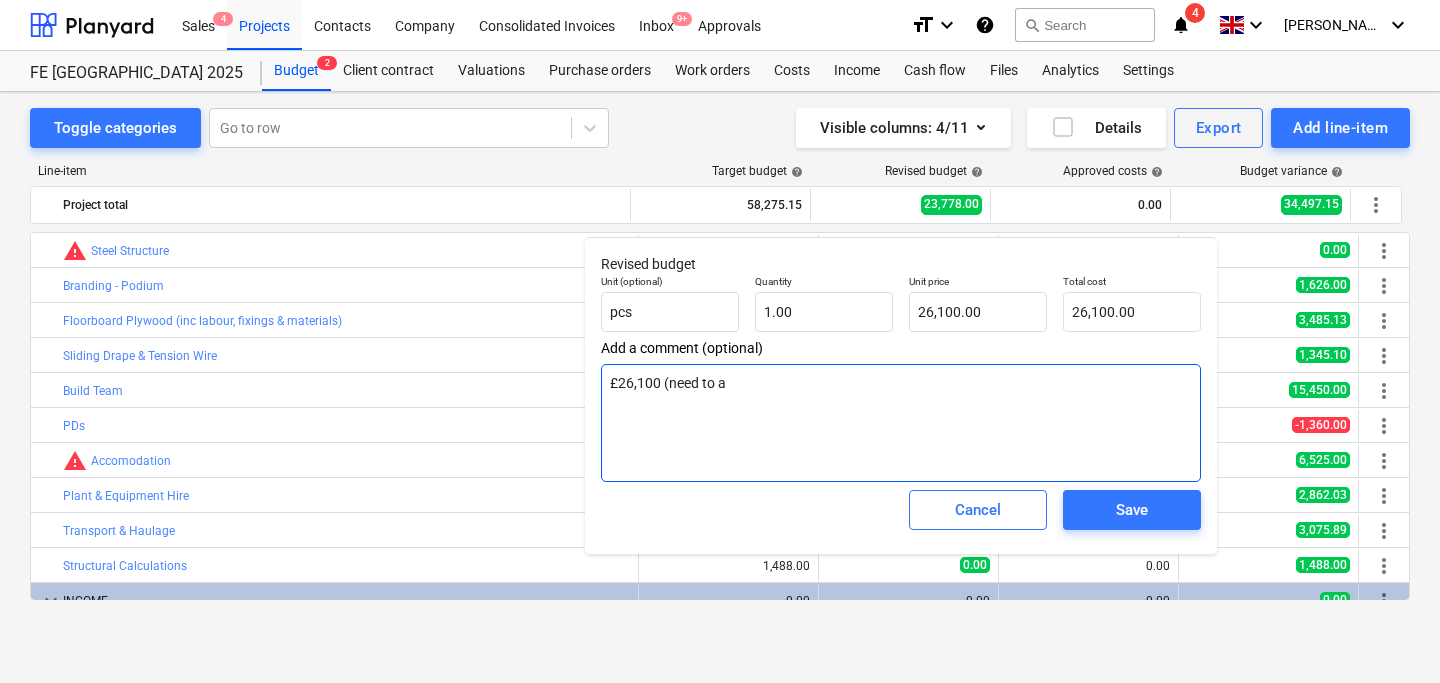 type on "x" 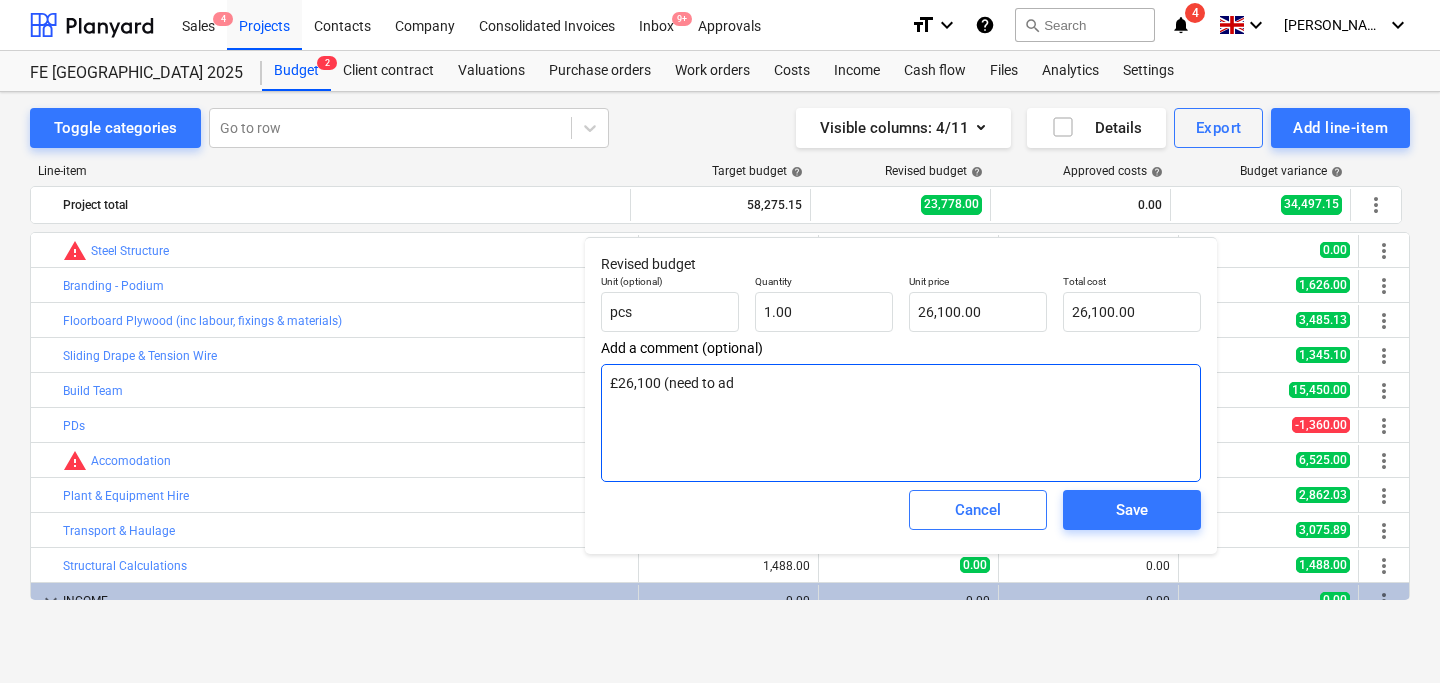 type on "x" 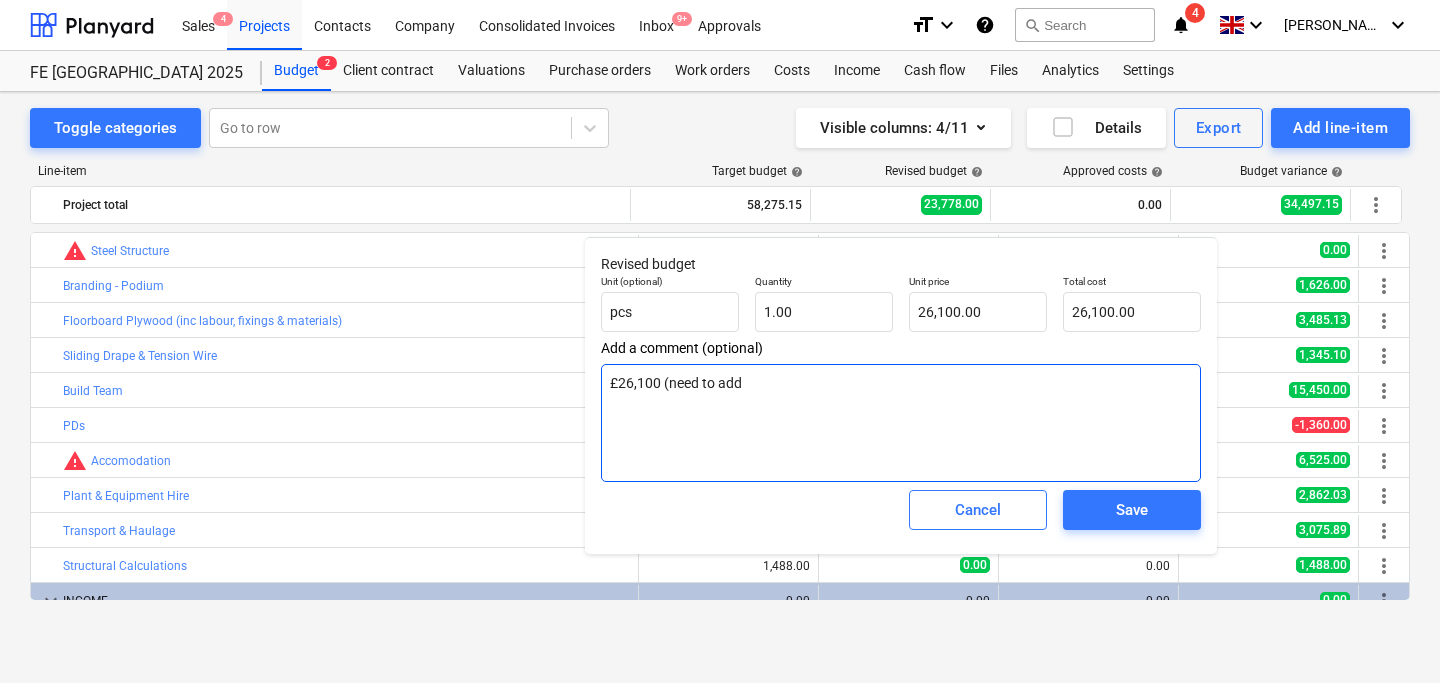type on "x" 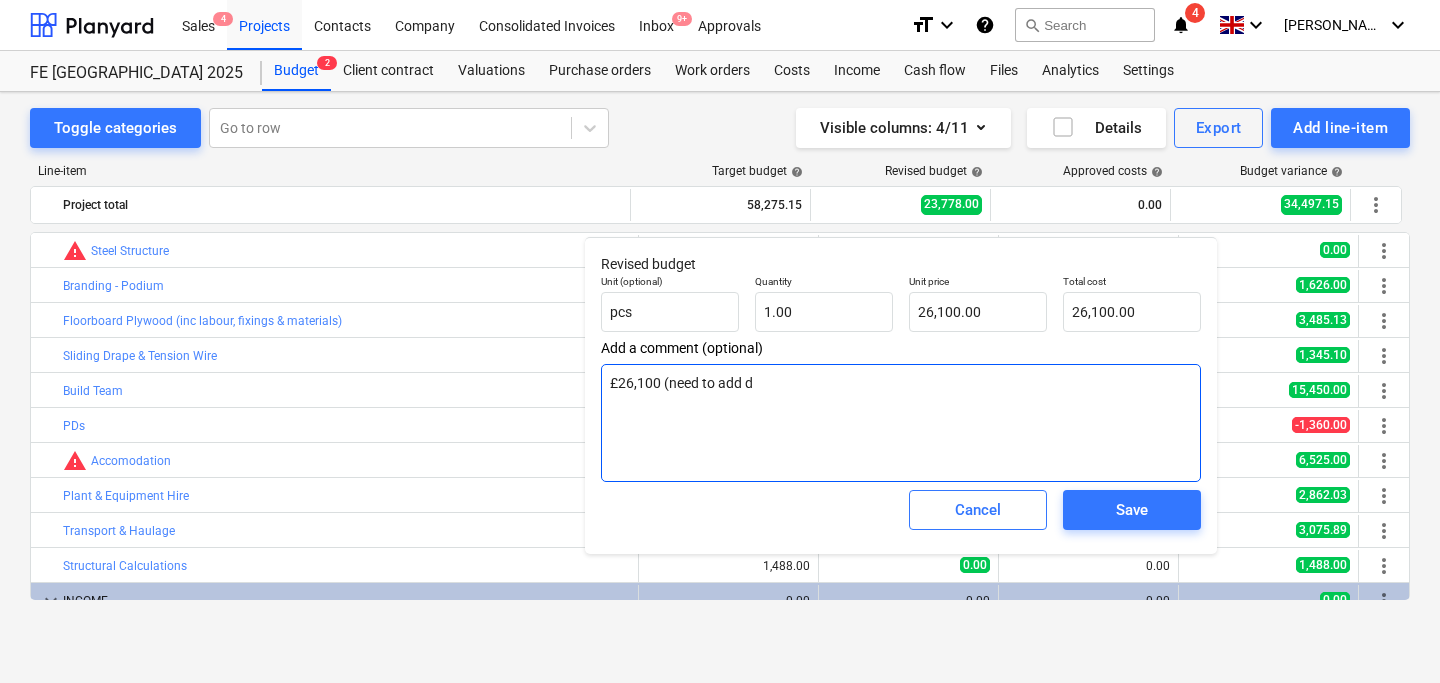 type on "x" 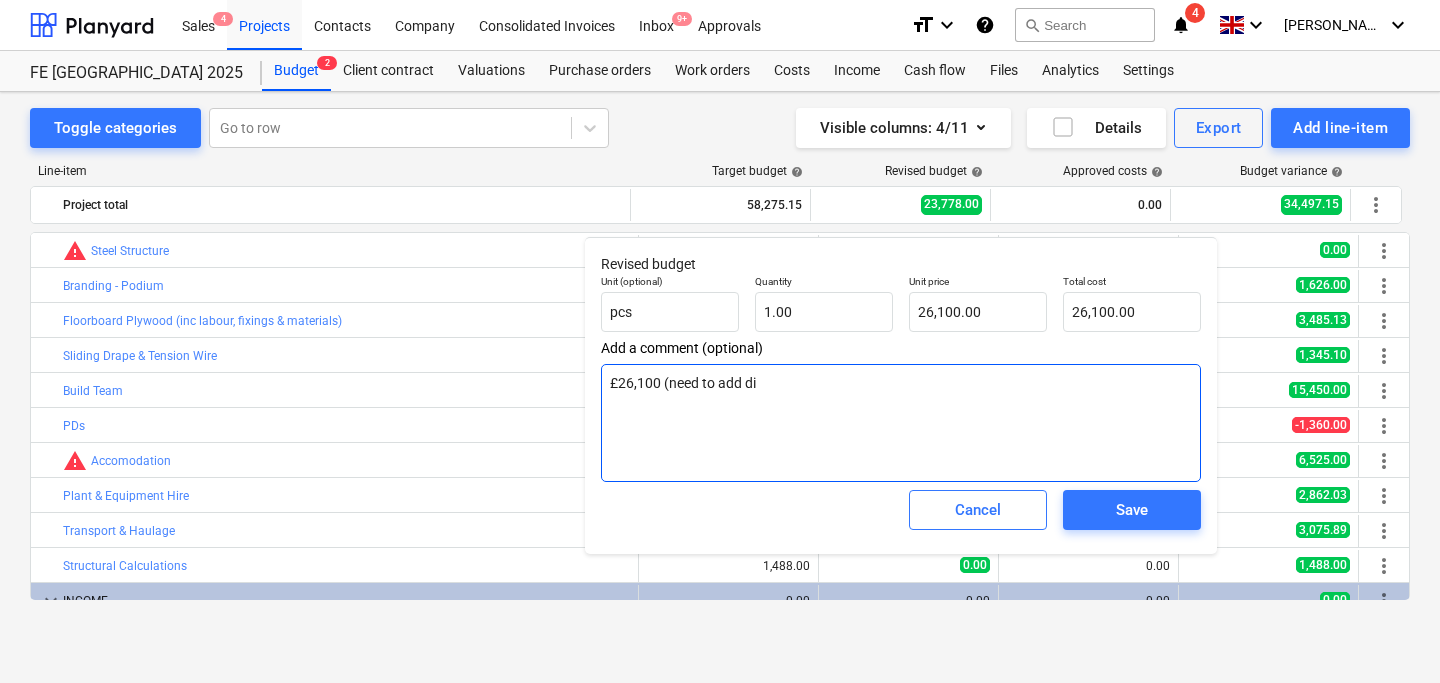type on "x" 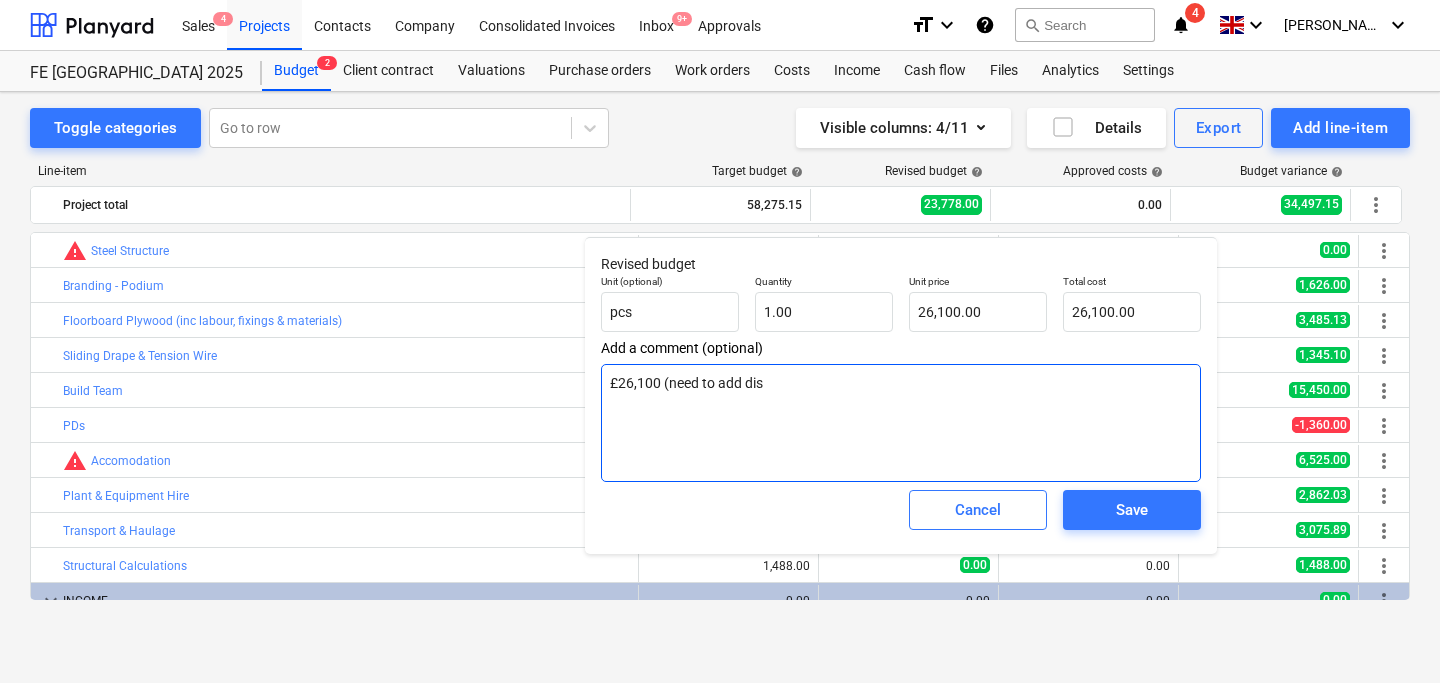 type on "x" 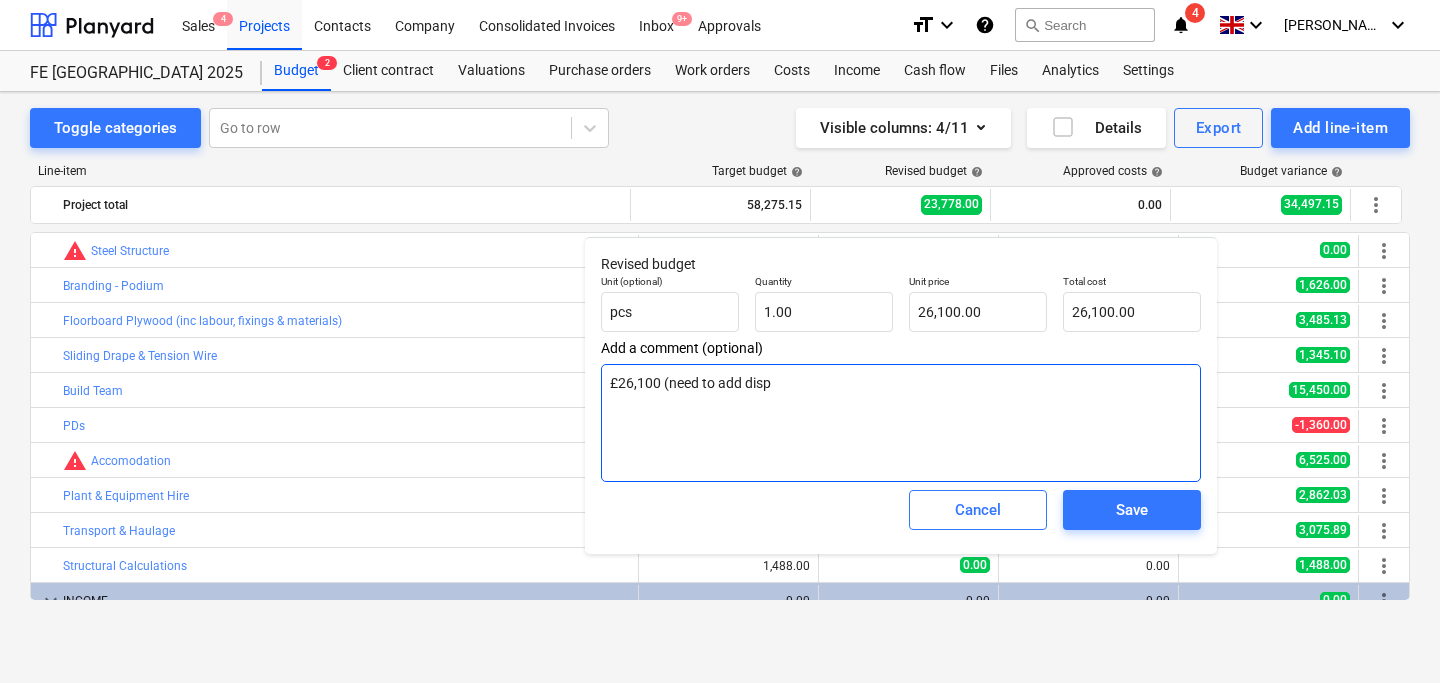 type on "x" 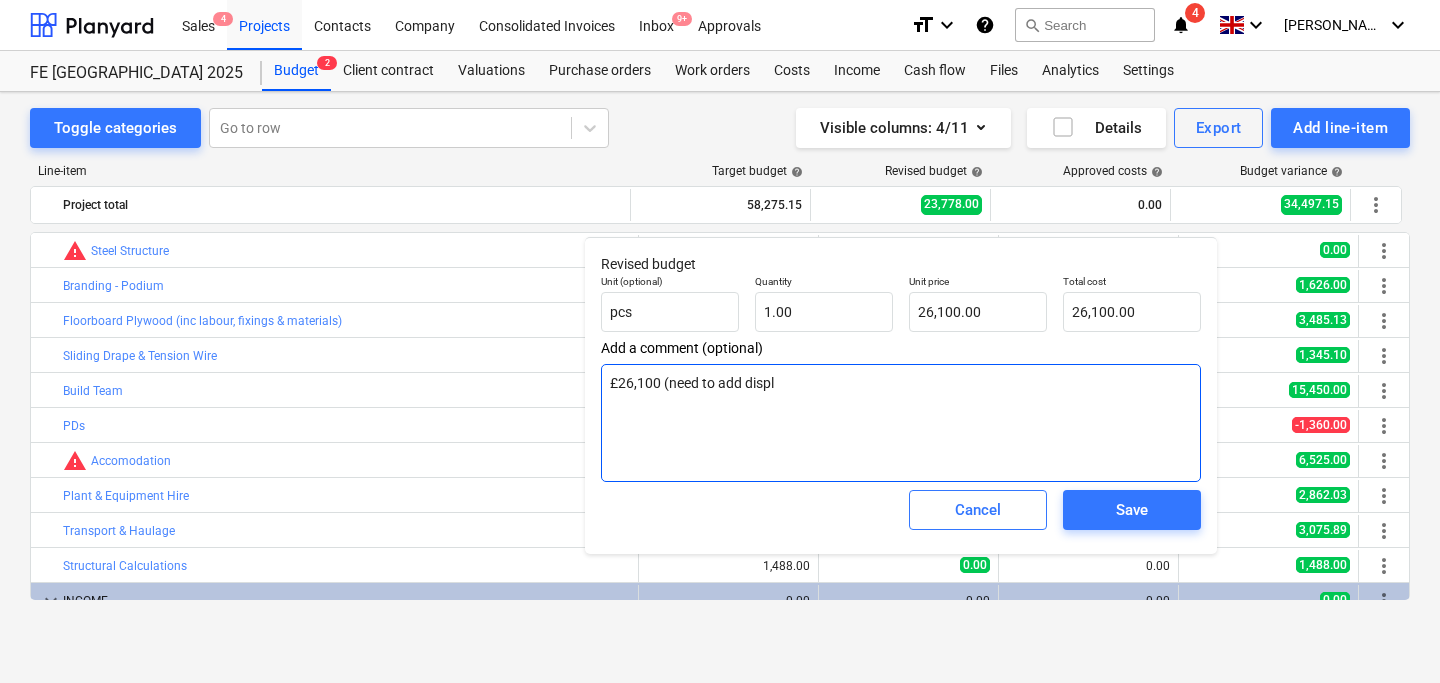 type on "x" 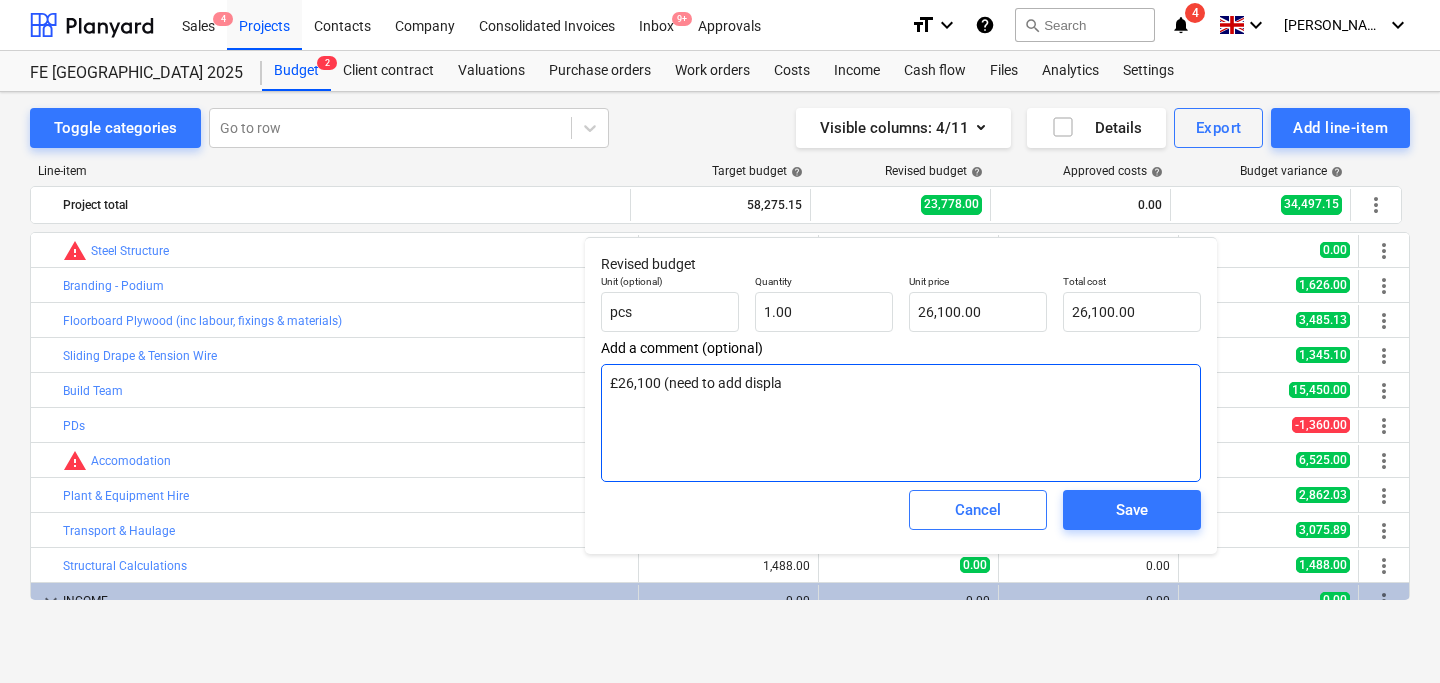 type on "x" 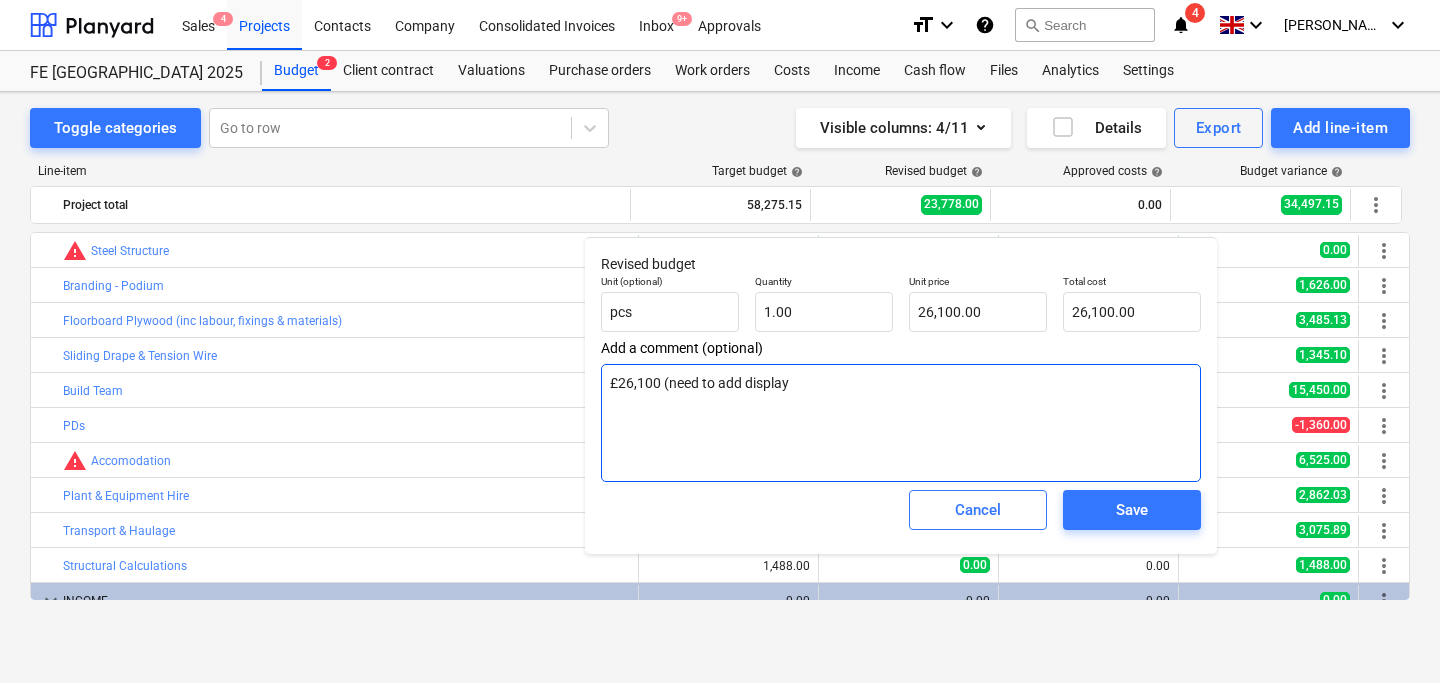 type on "x" 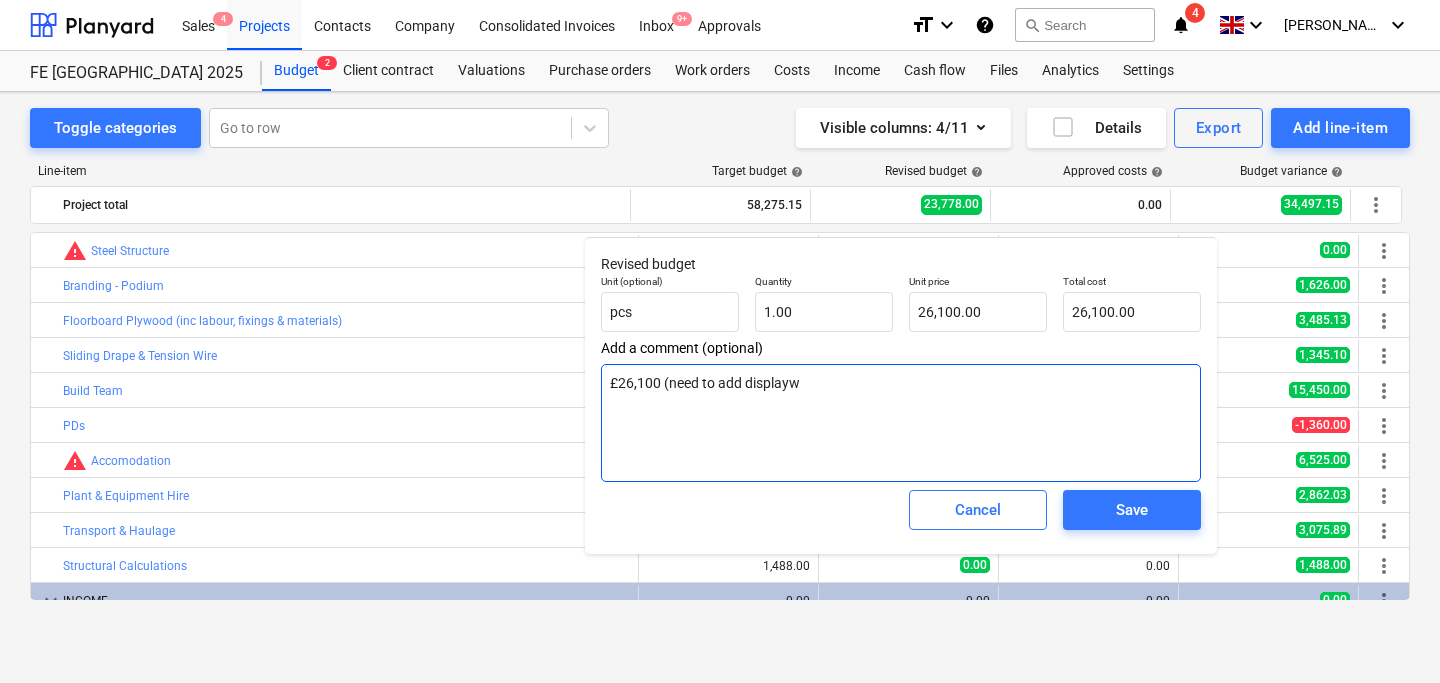 type on "x" 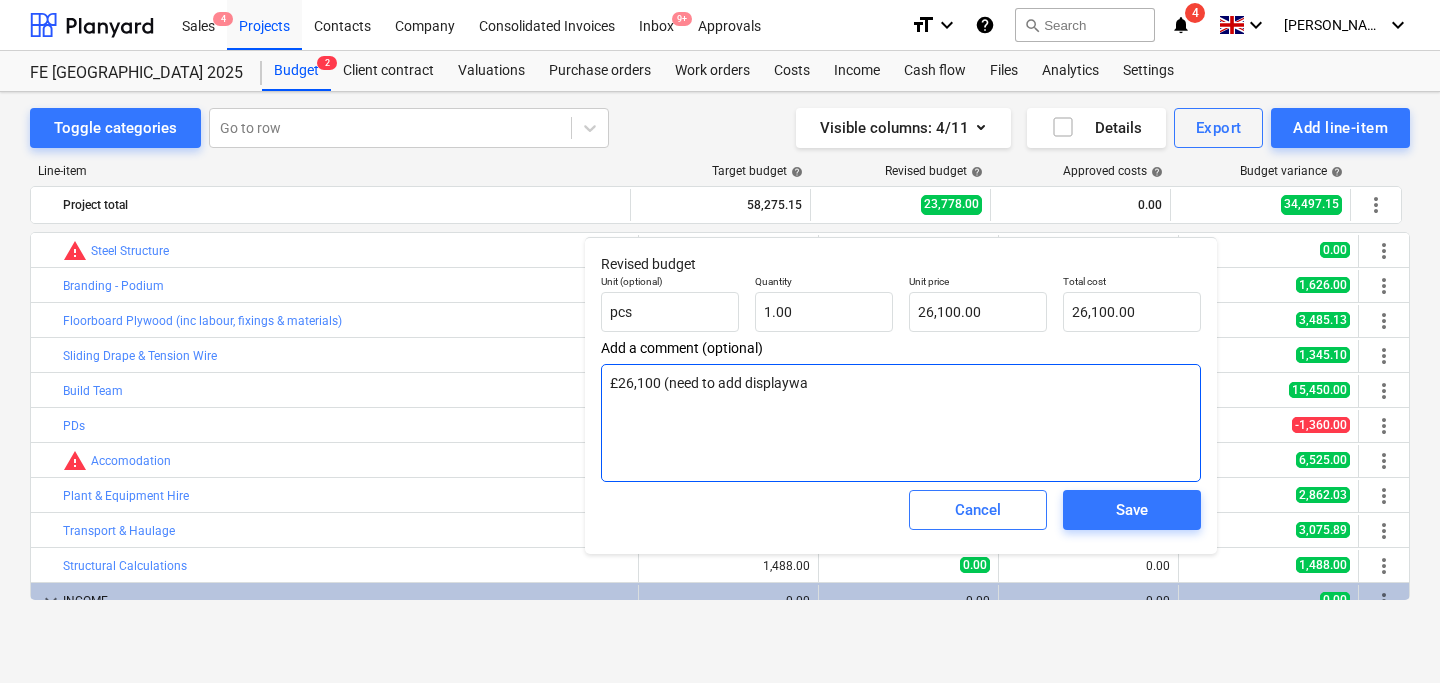 type on "x" 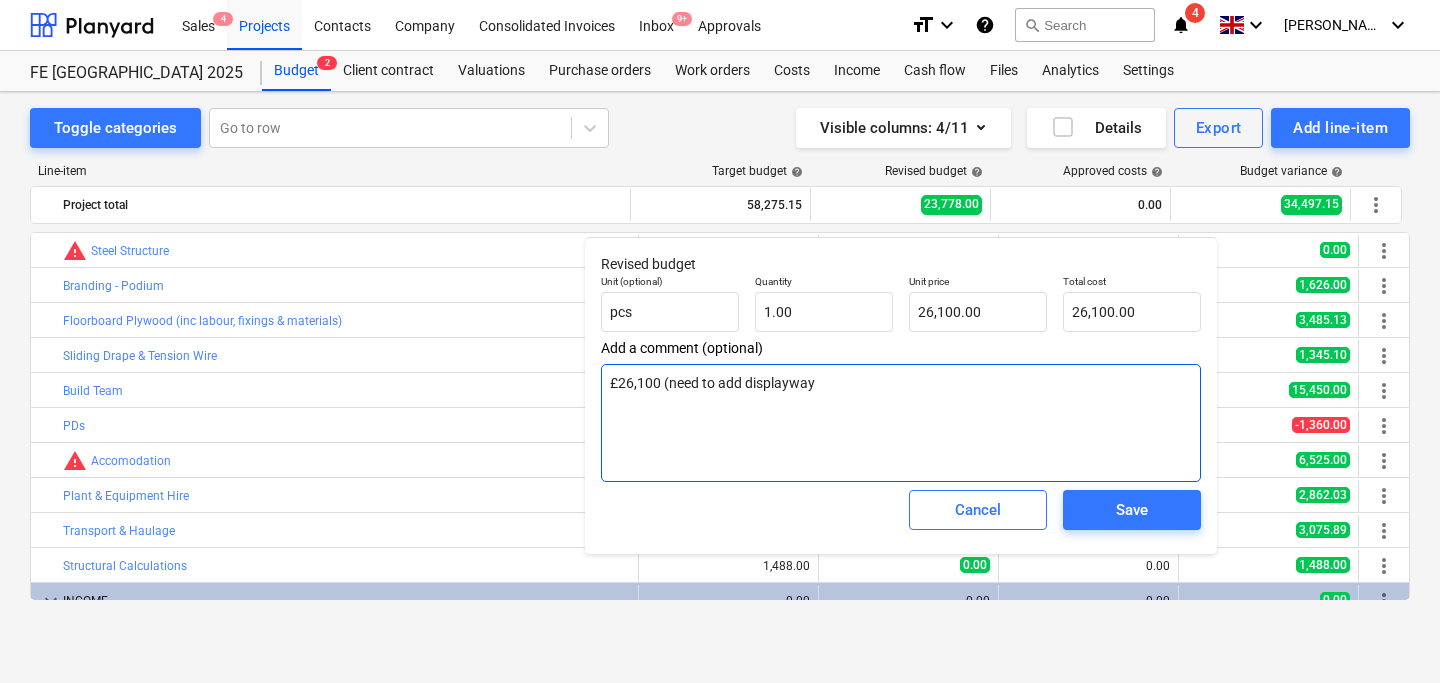 type on "x" 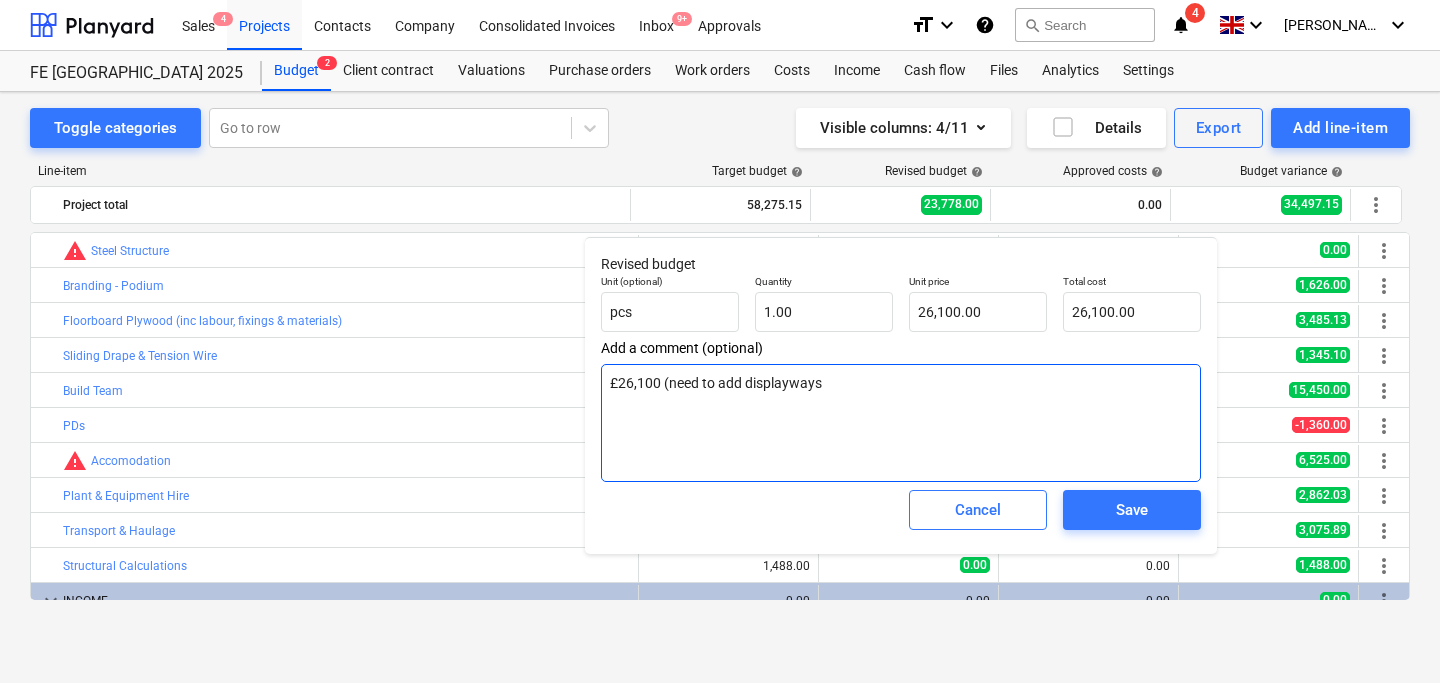 type on "x" 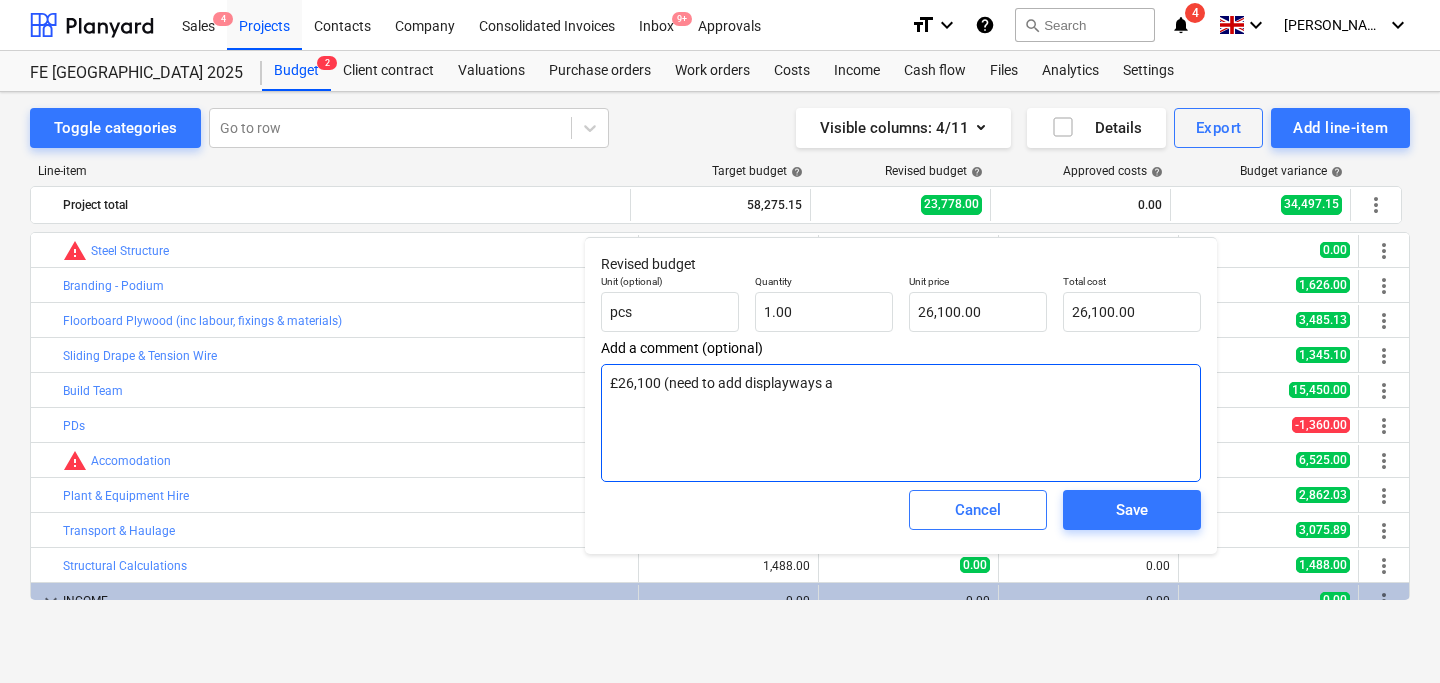 type on "x" 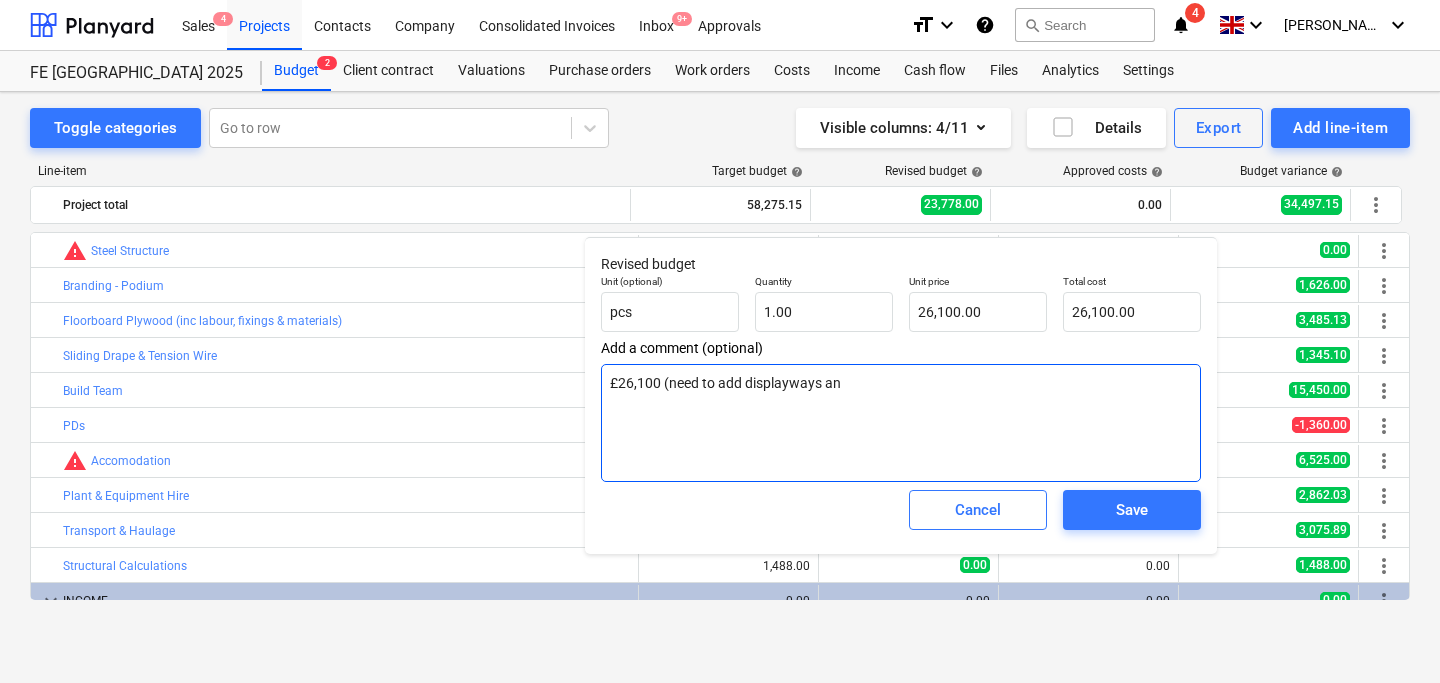 type on "x" 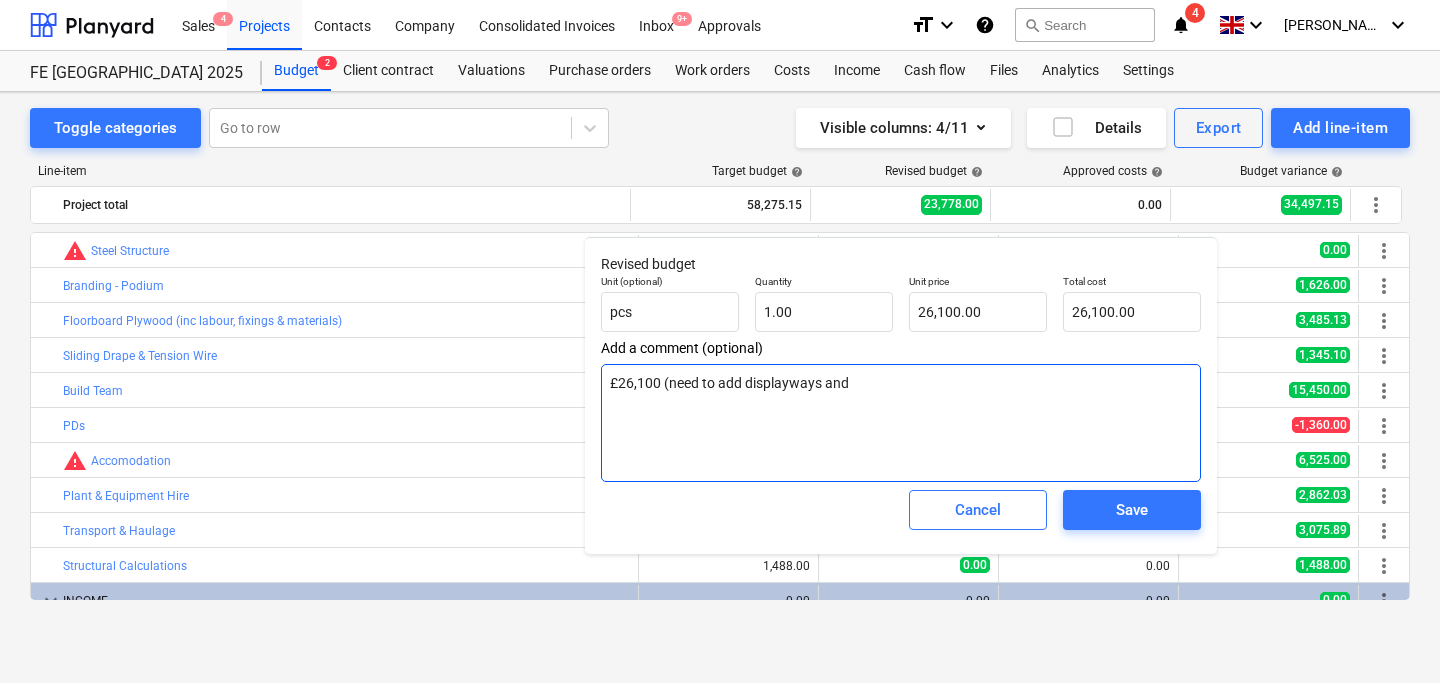 type on "x" 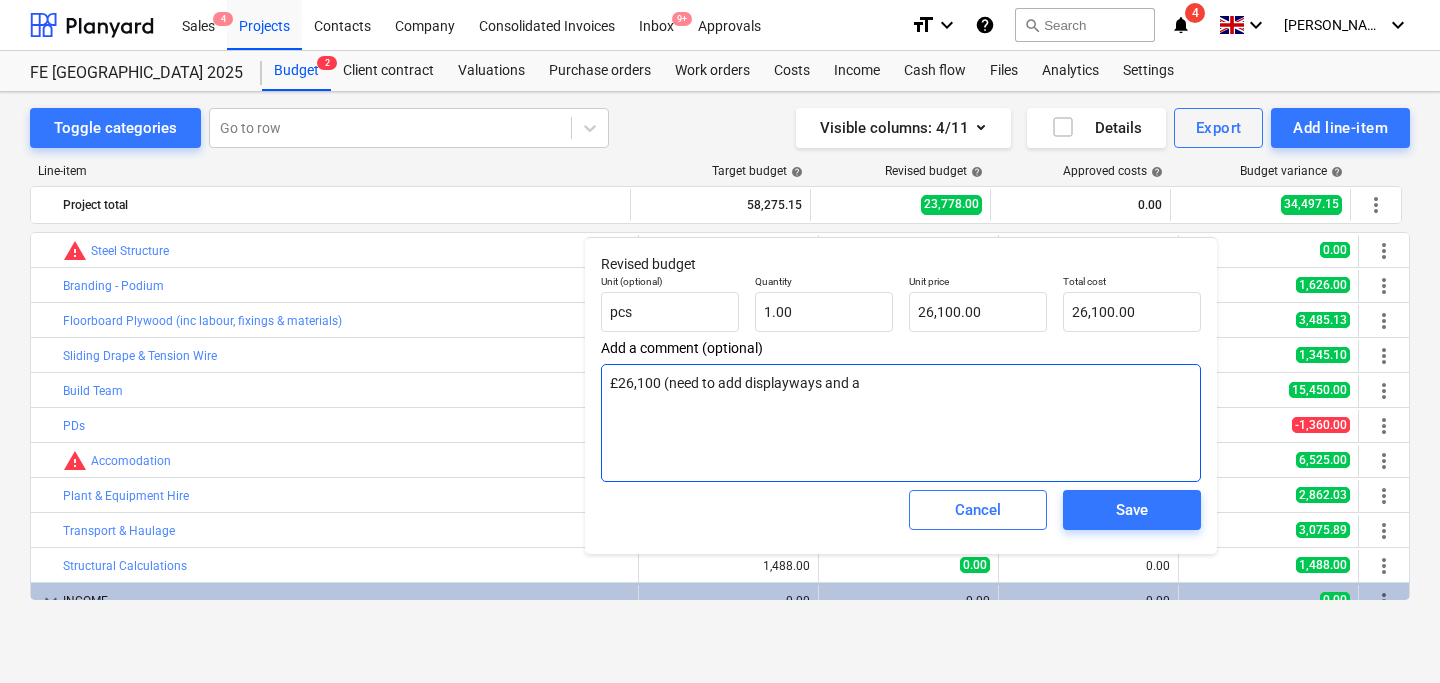 type on "x" 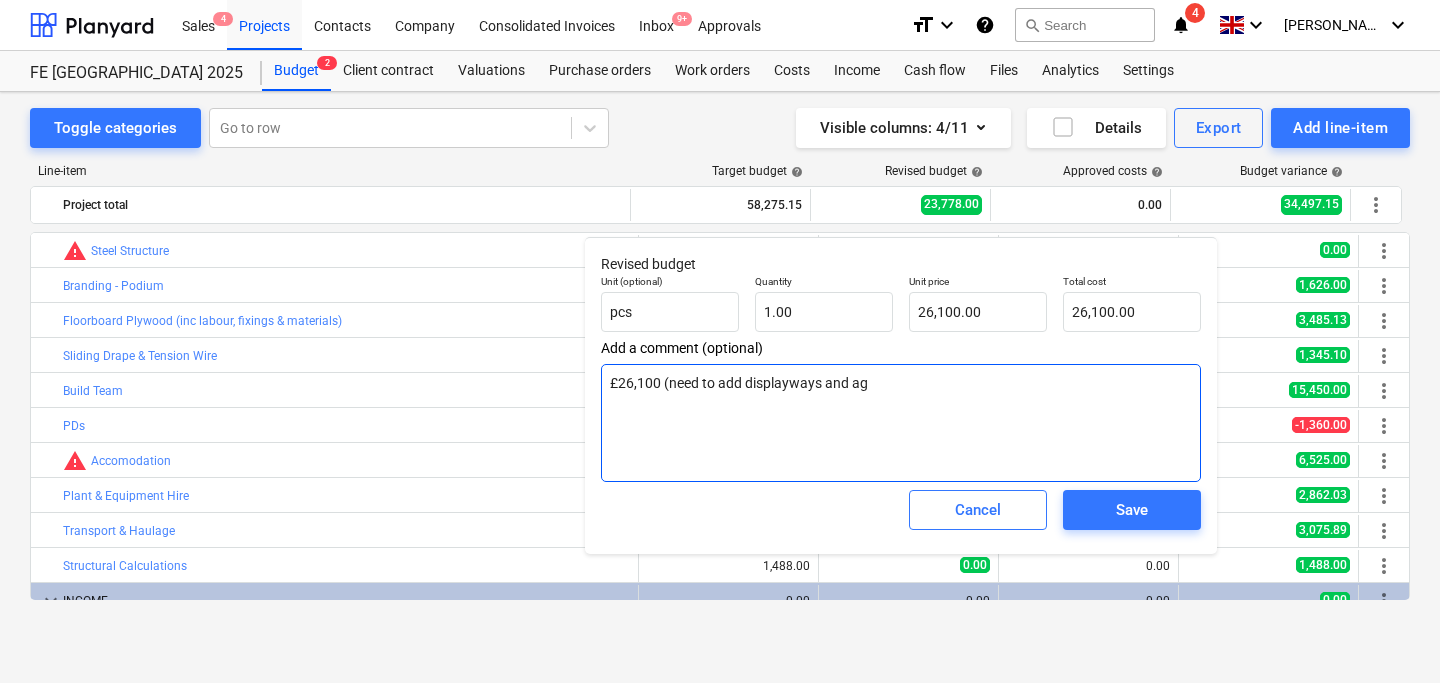 type on "x" 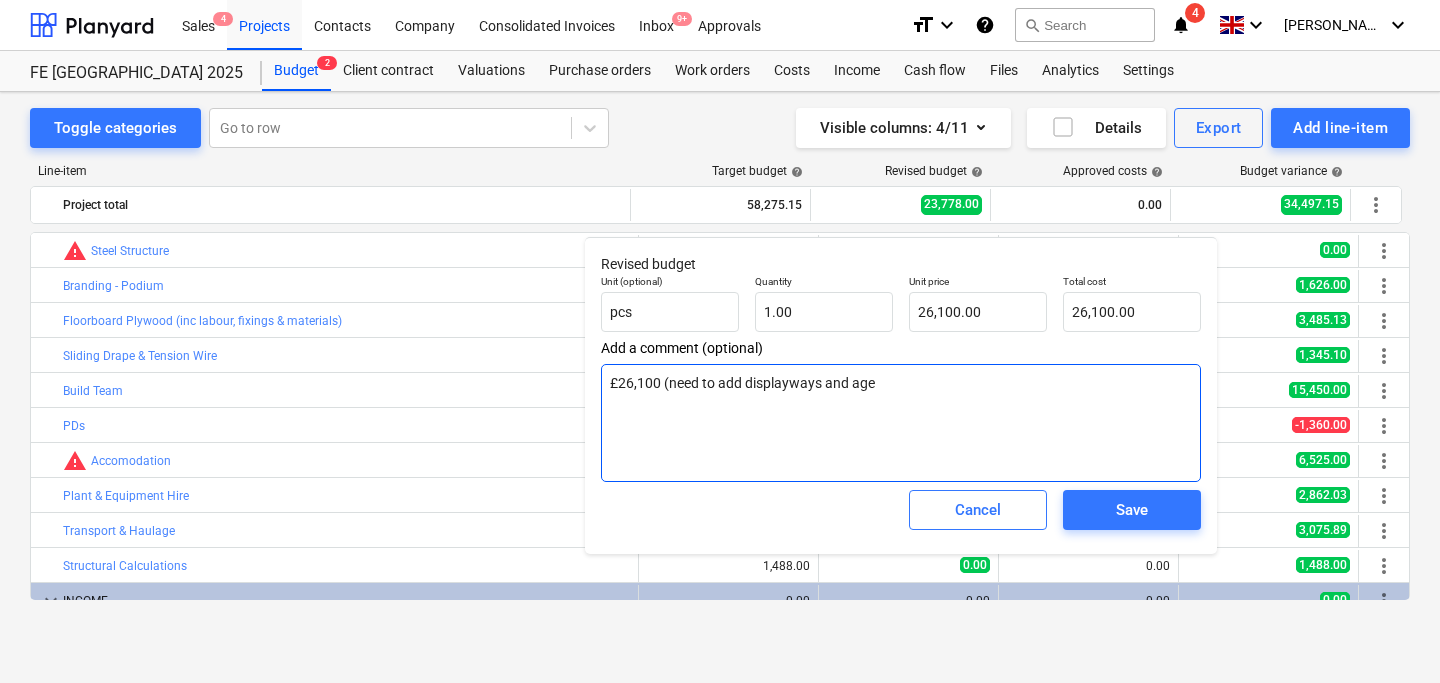 type on "x" 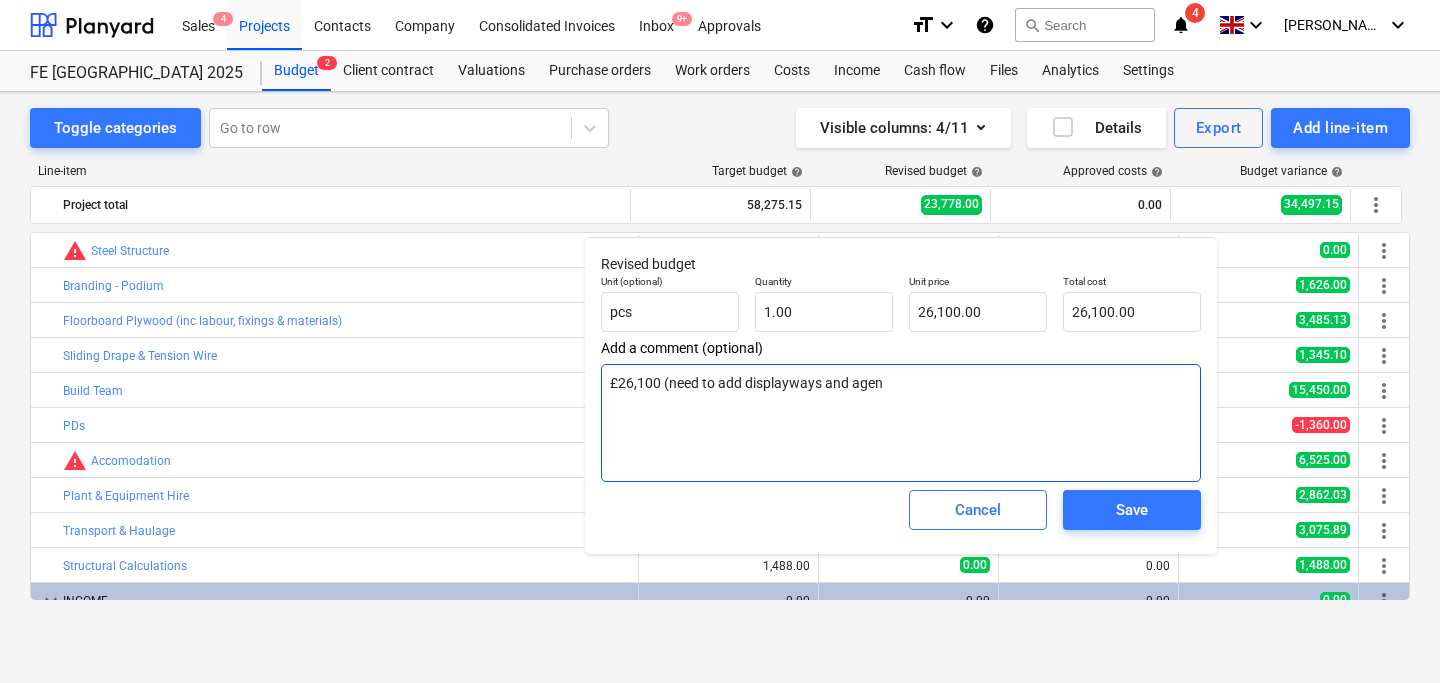 type on "x" 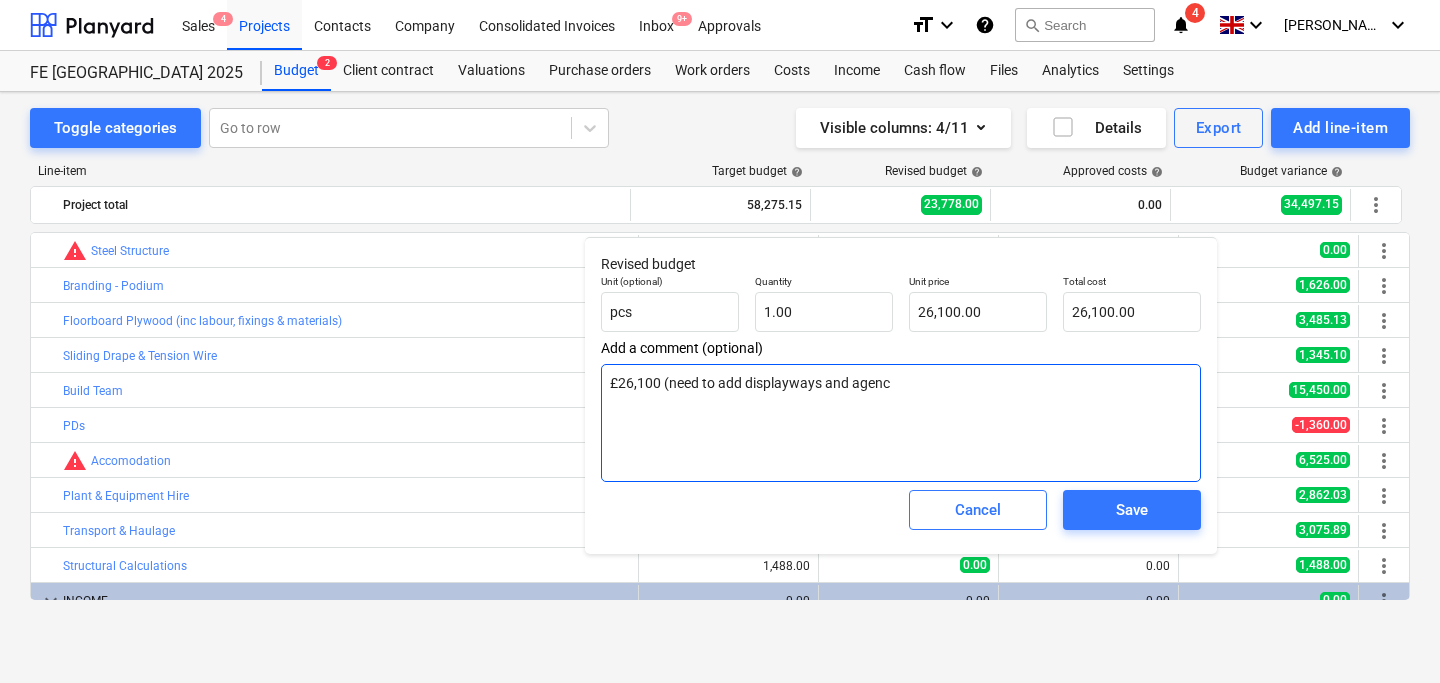 type on "x" 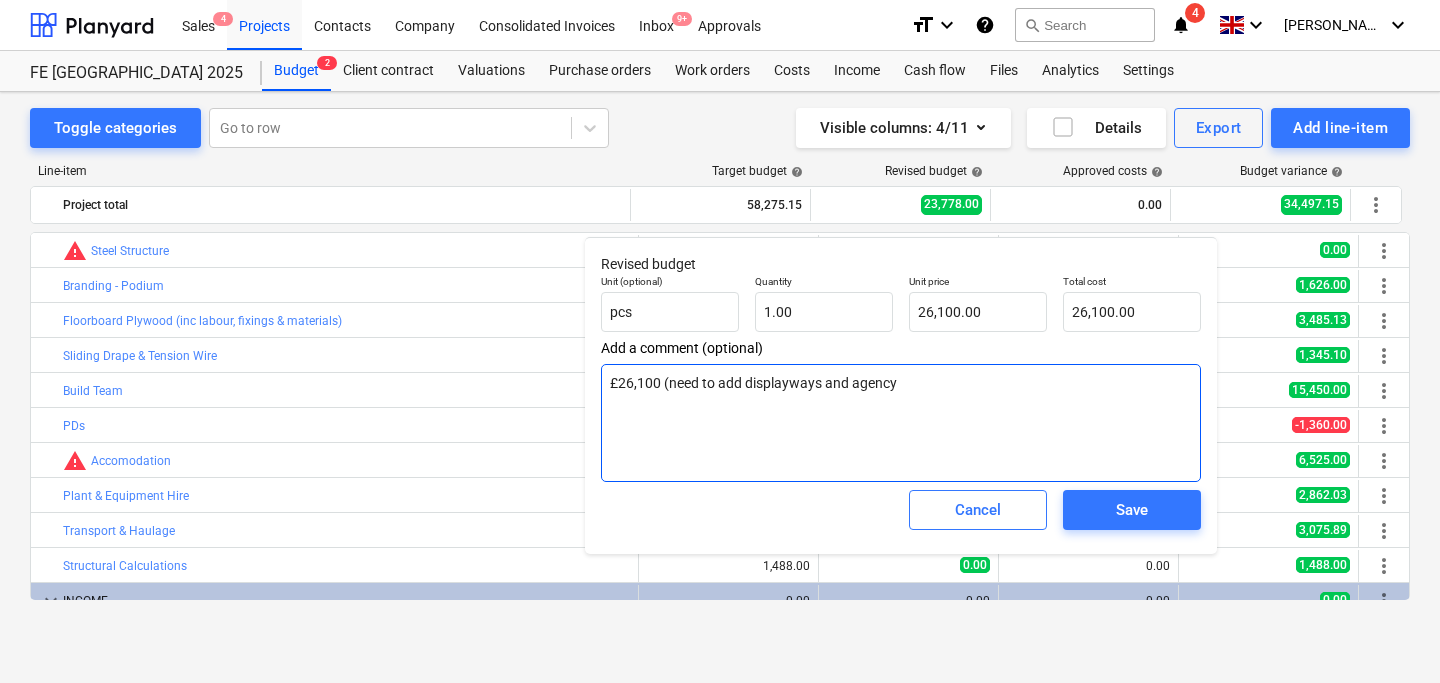 type on "x" 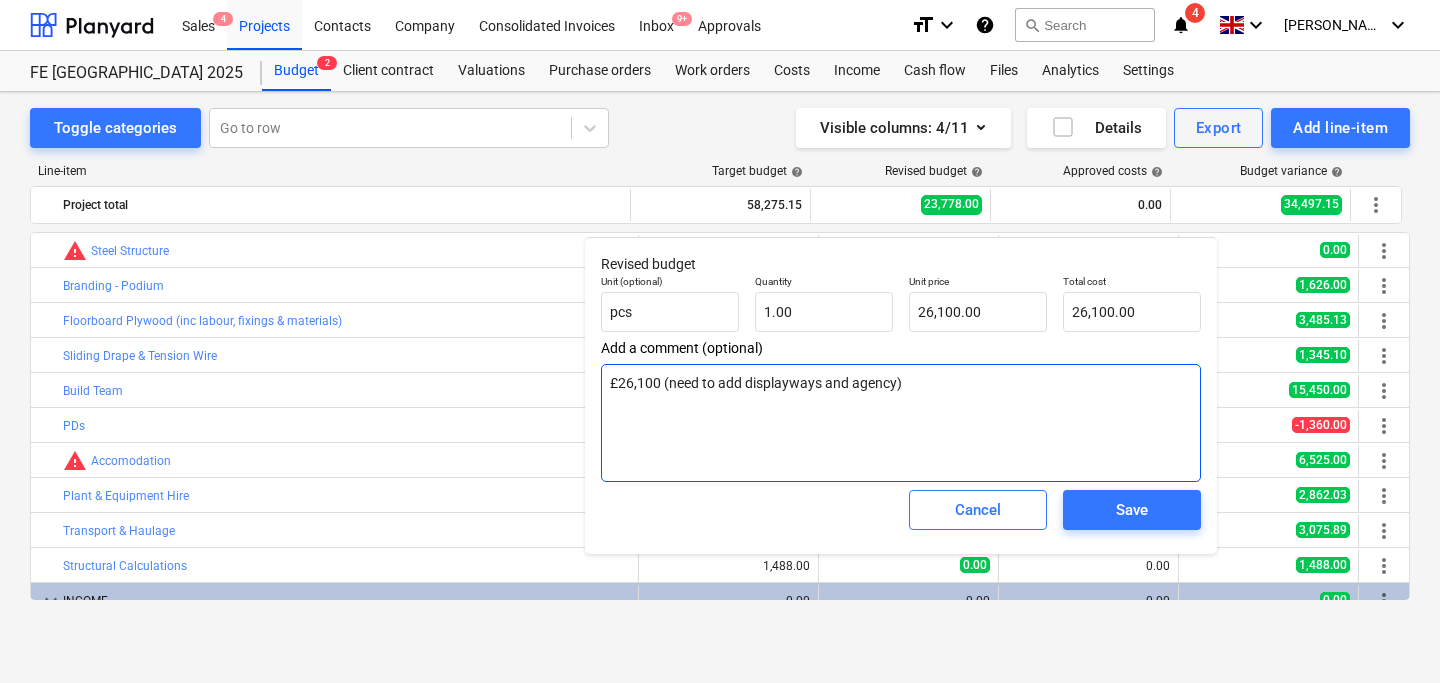 type on "x" 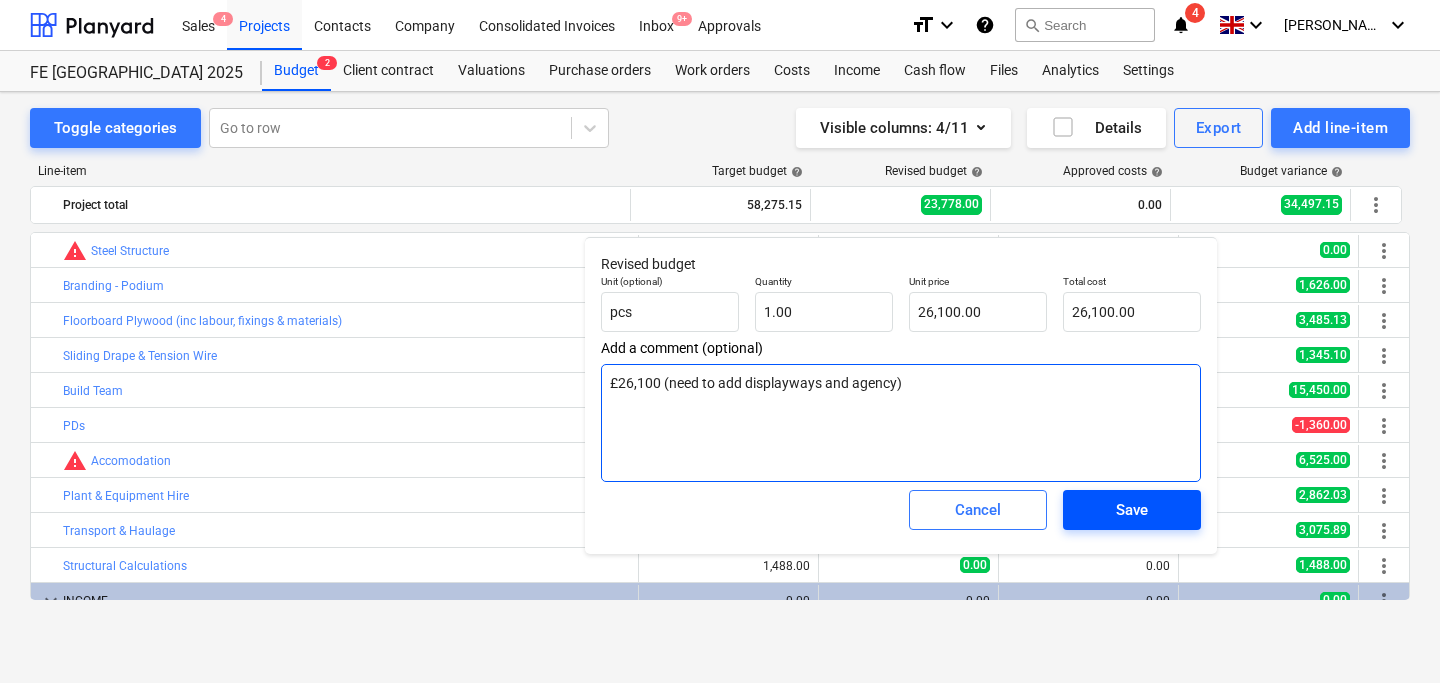 type on "£26,100 (need to add displayways and agency)" 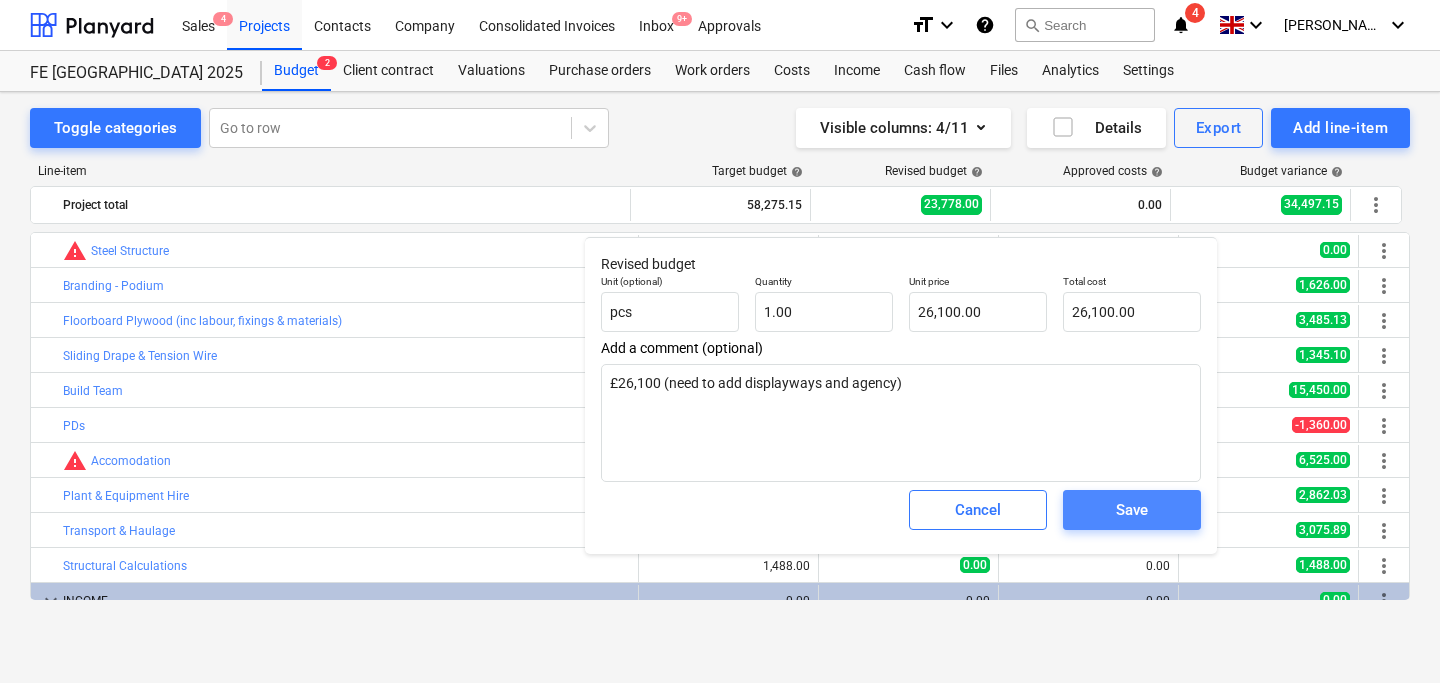 click on "Save" at bounding box center (1132, 510) 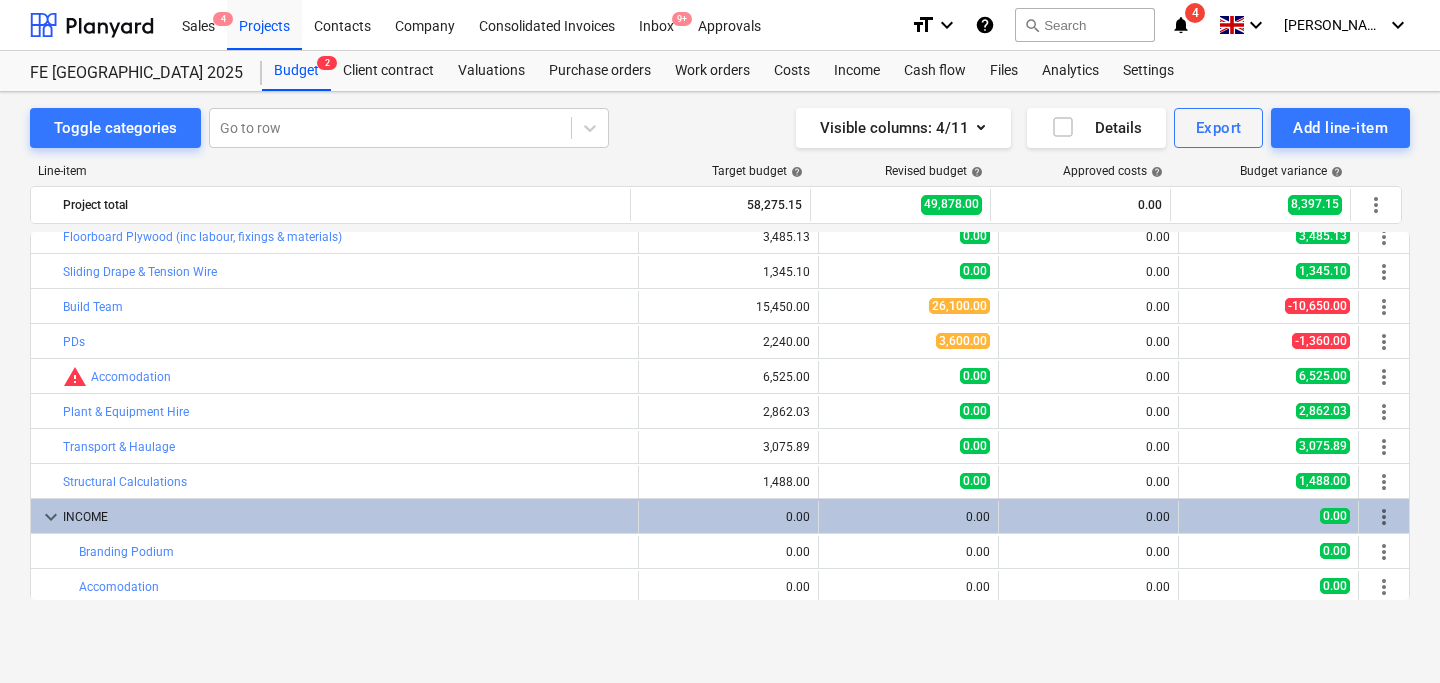 scroll, scrollTop: 118, scrollLeft: 0, axis: vertical 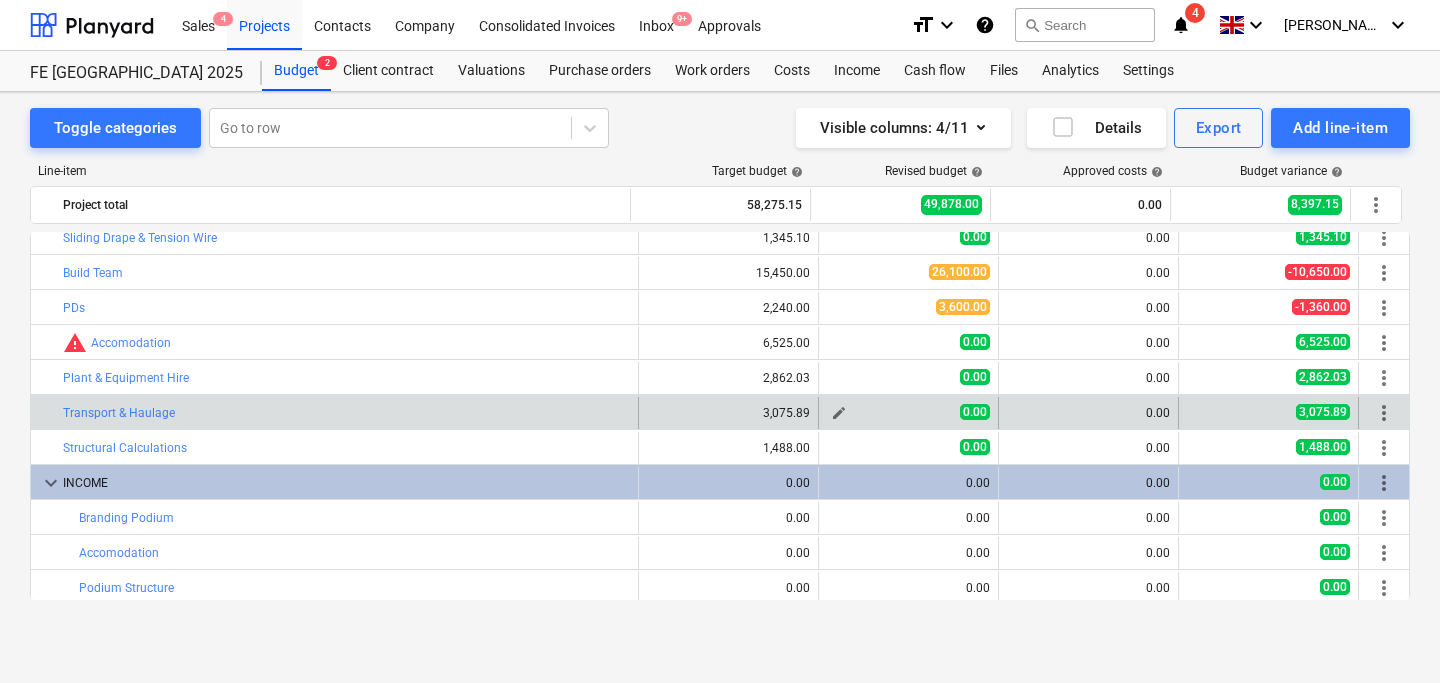 click on "edit" at bounding box center [839, 413] 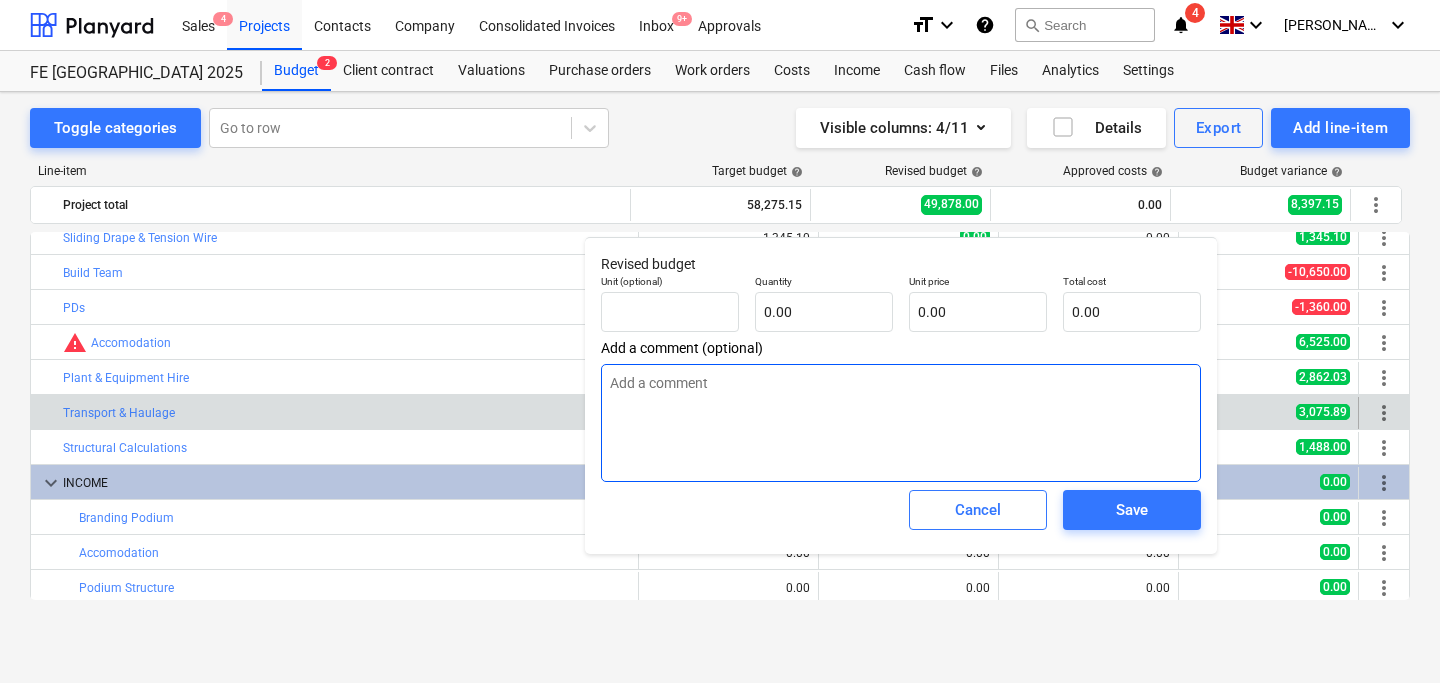 click at bounding box center [901, 423] 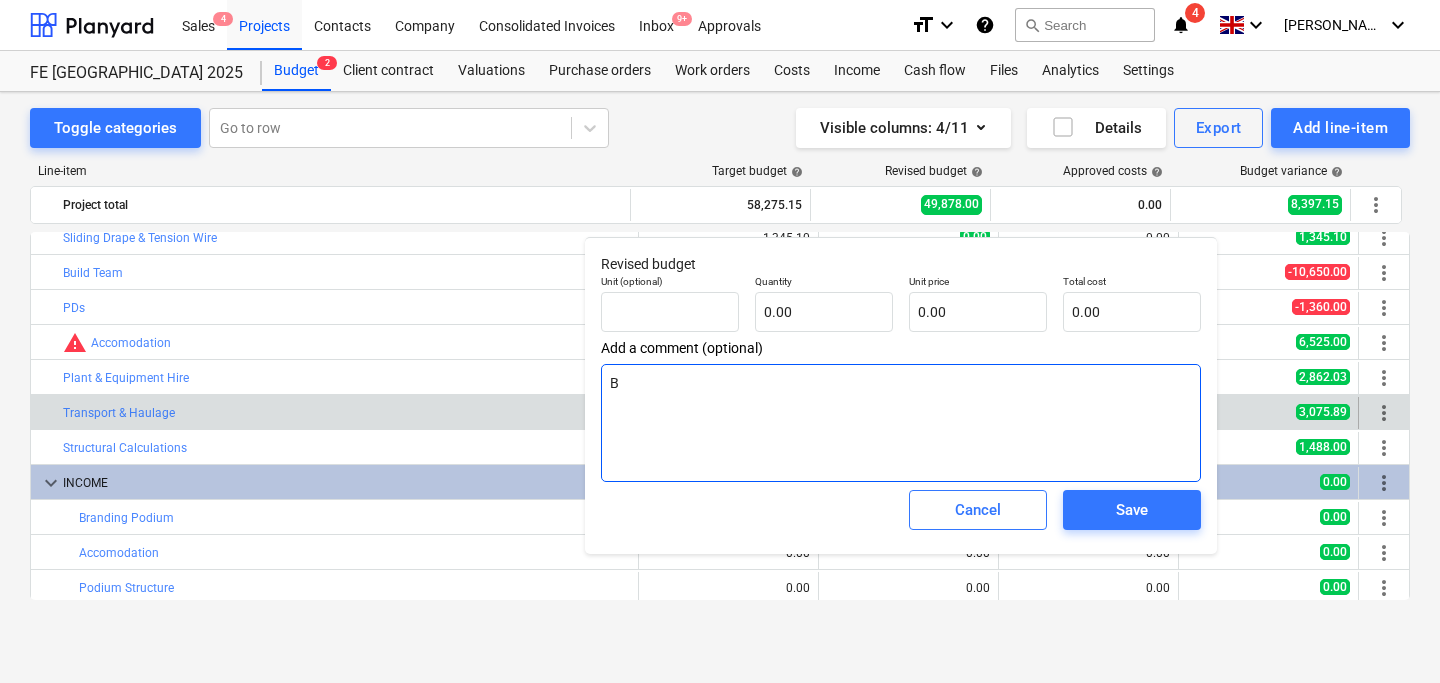 type on "x" 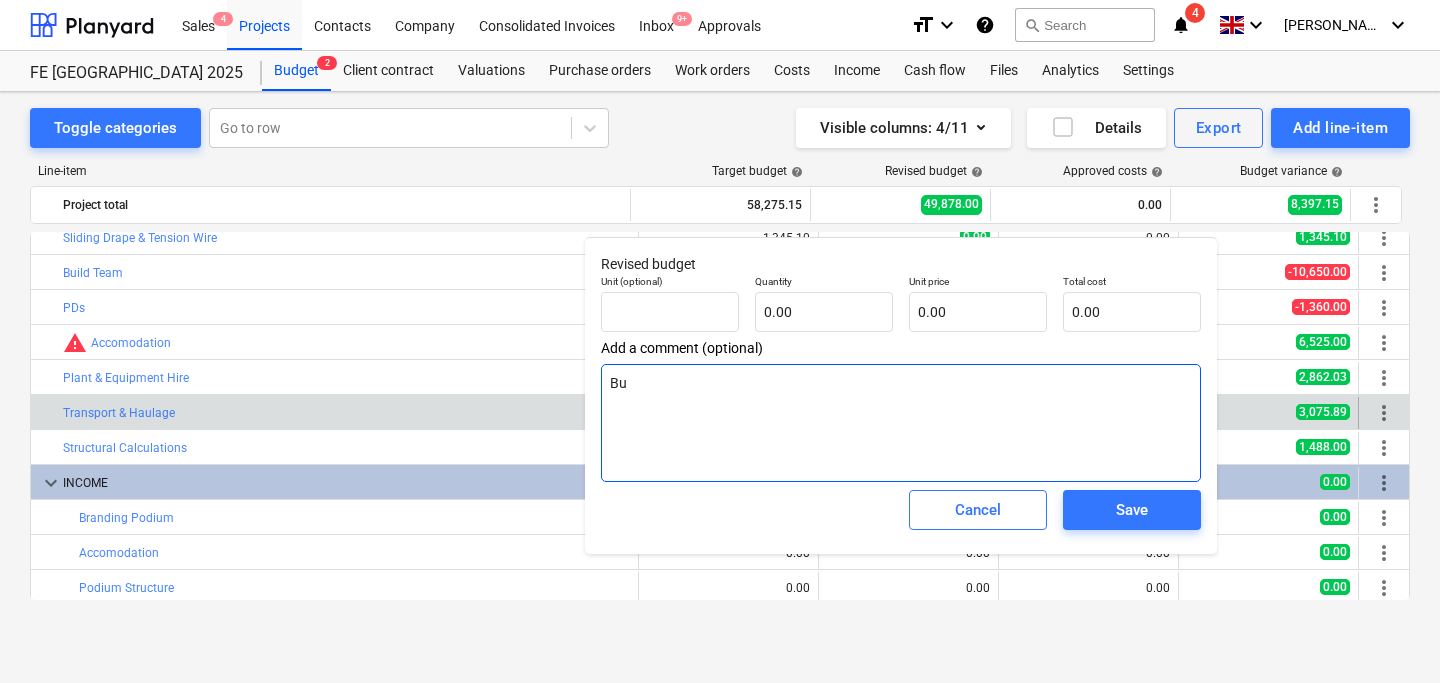 type on "x" 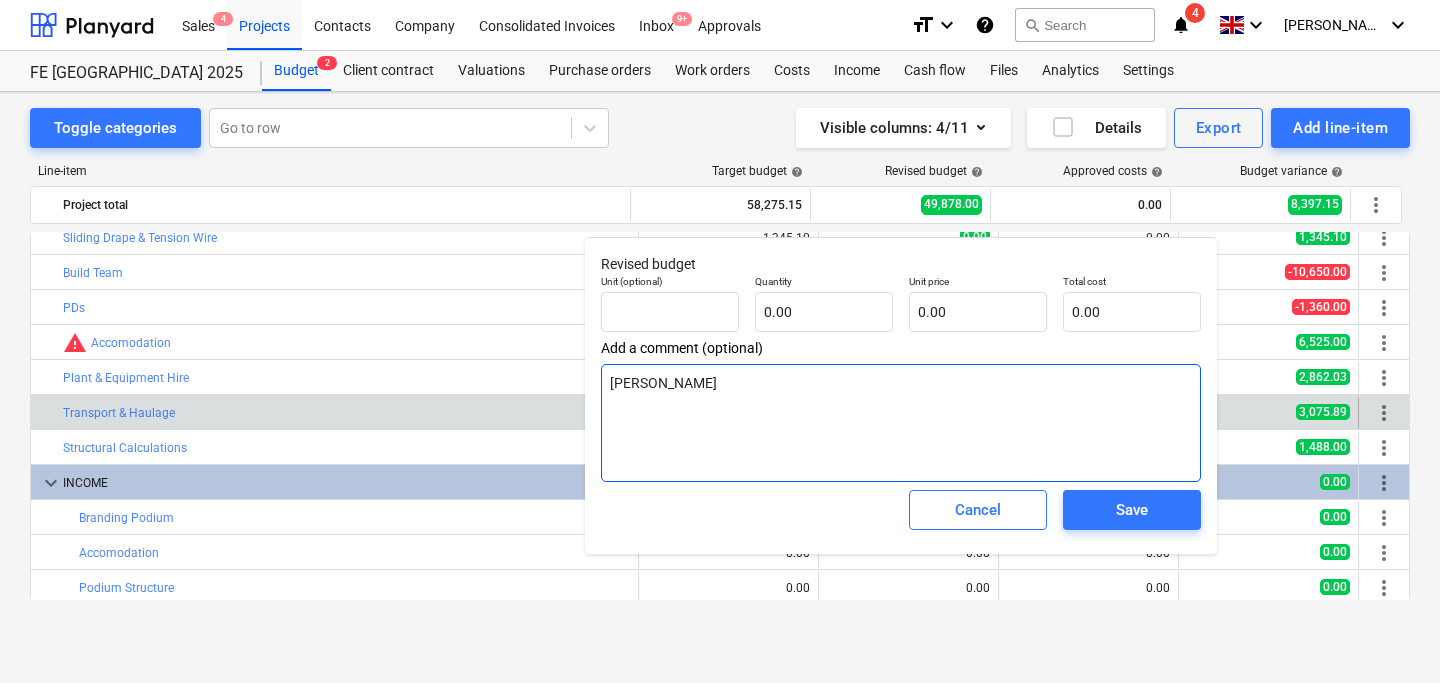 type on "x" 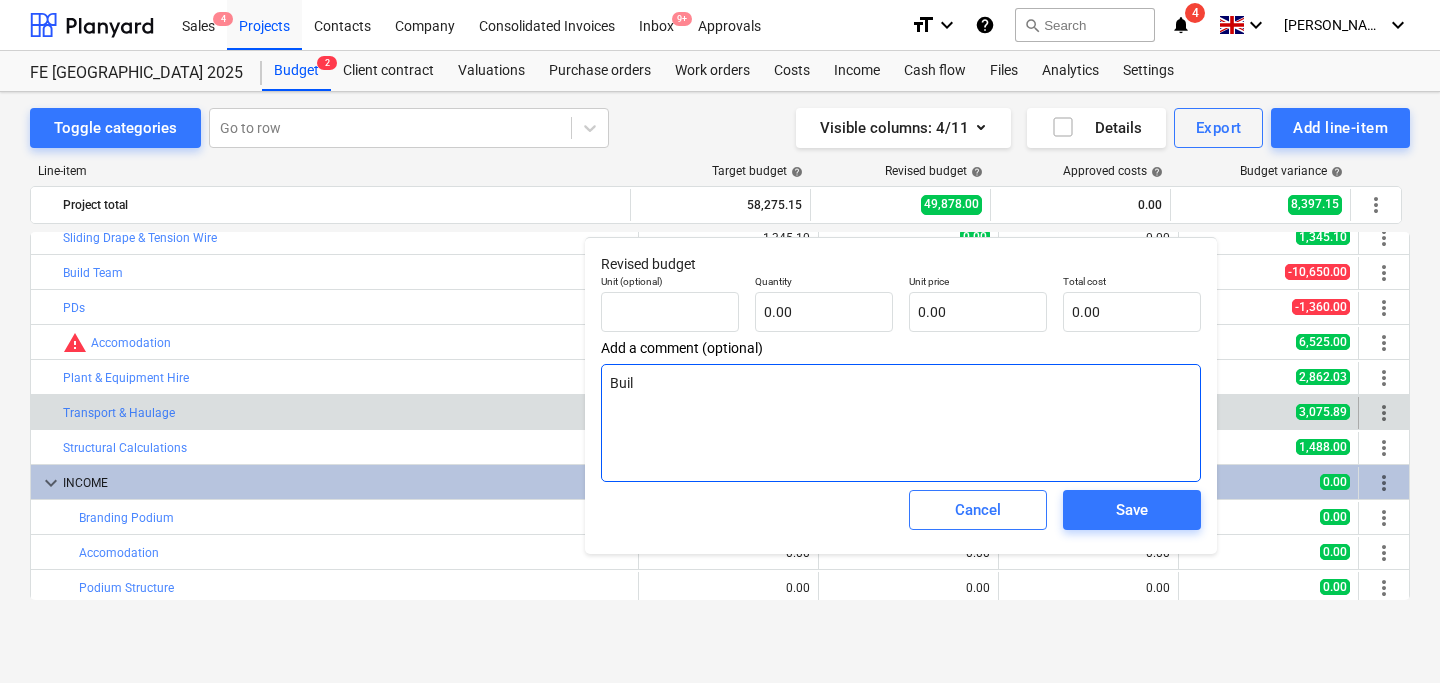 type on "x" 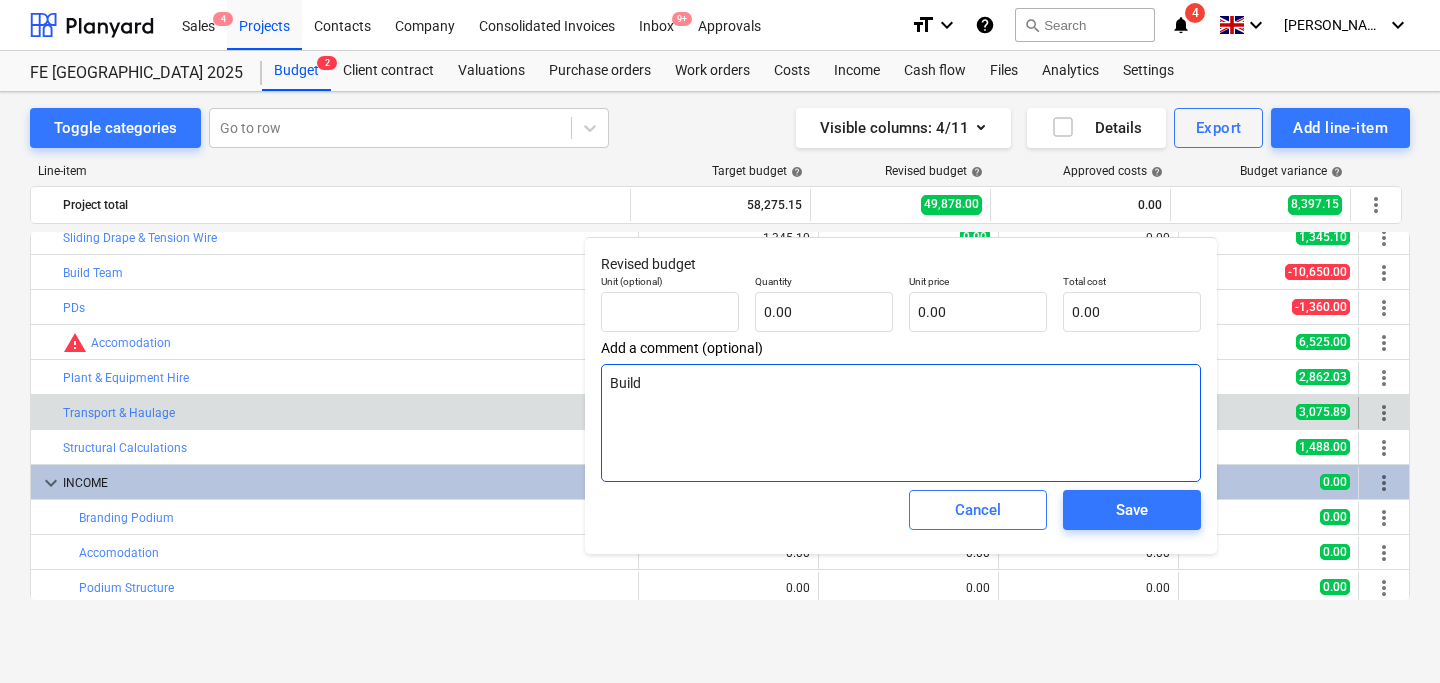type on "x" 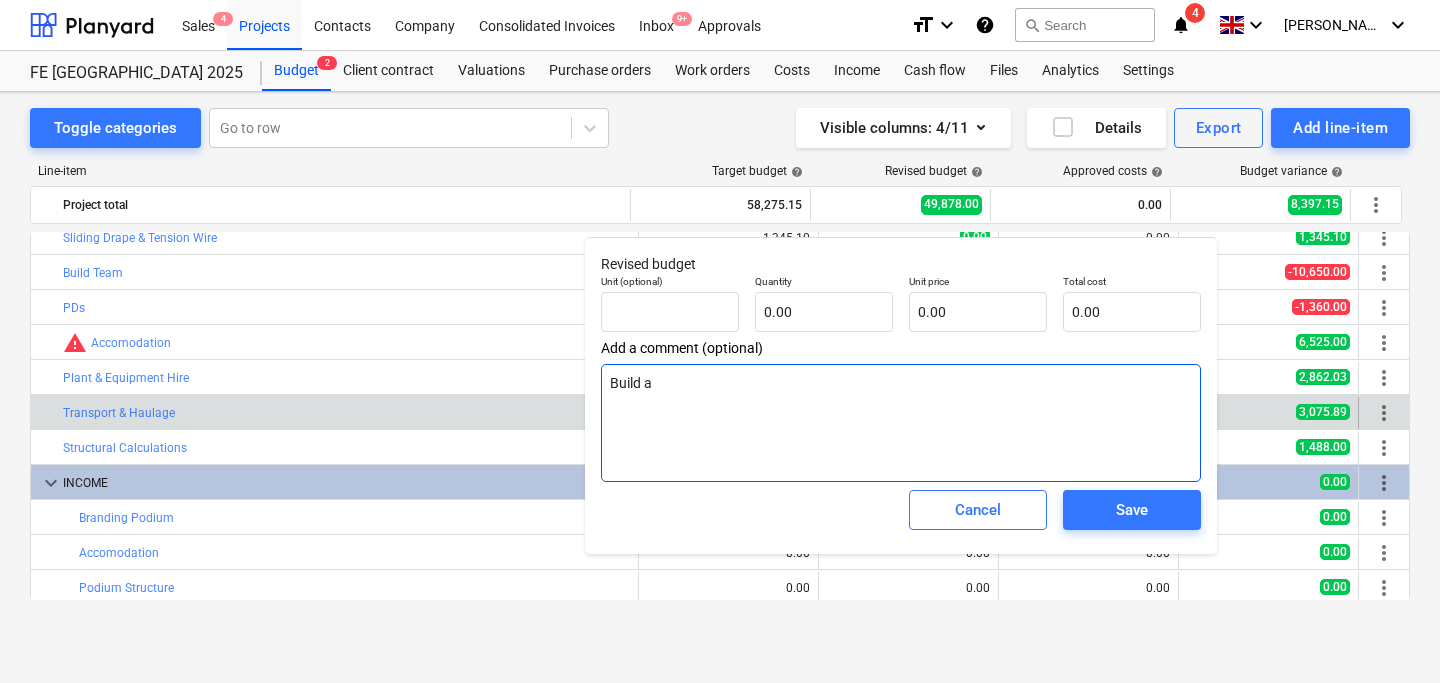 type on "x" 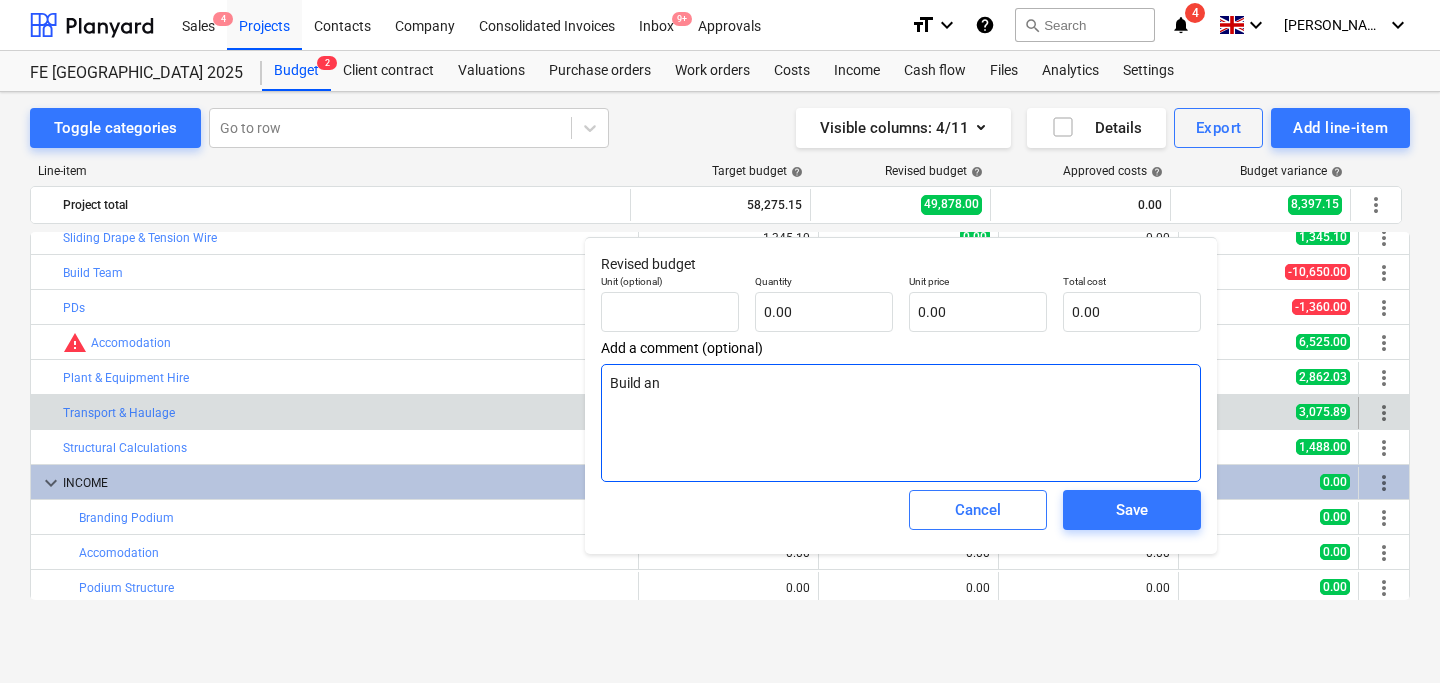type on "x" 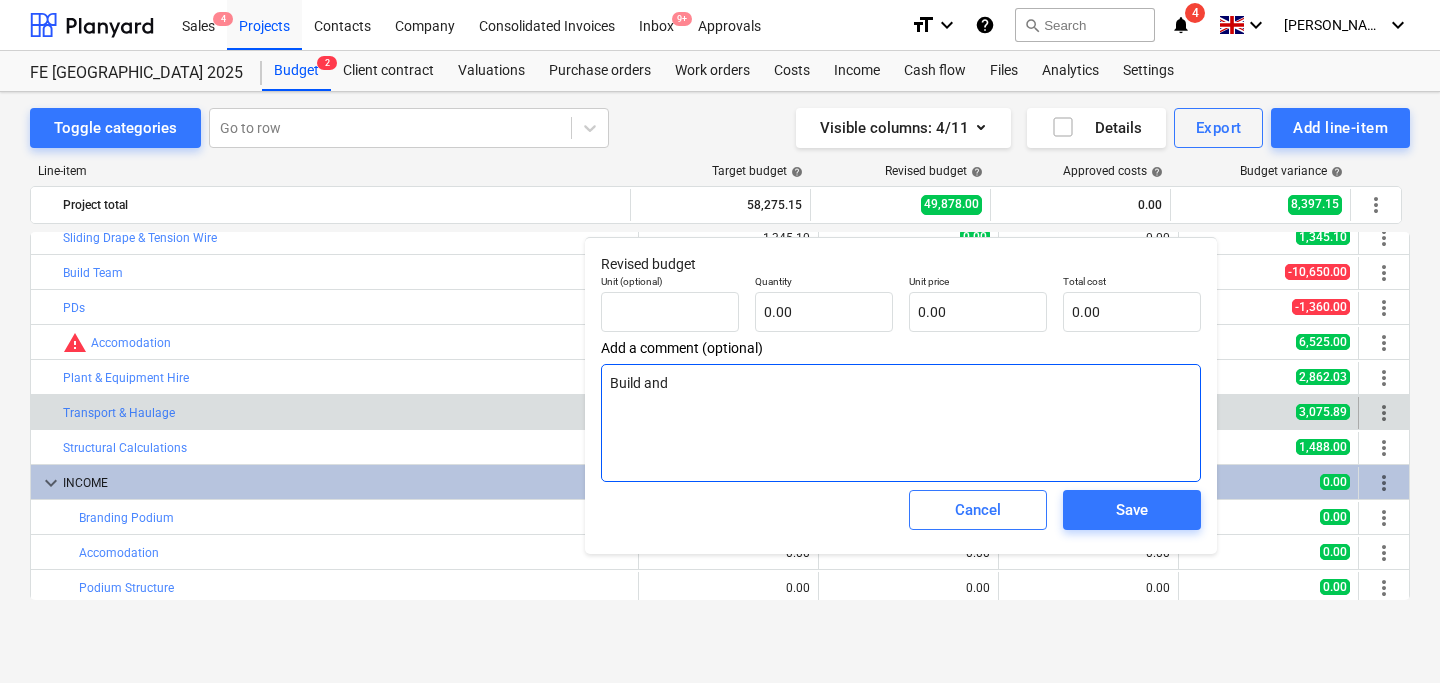type on "x" 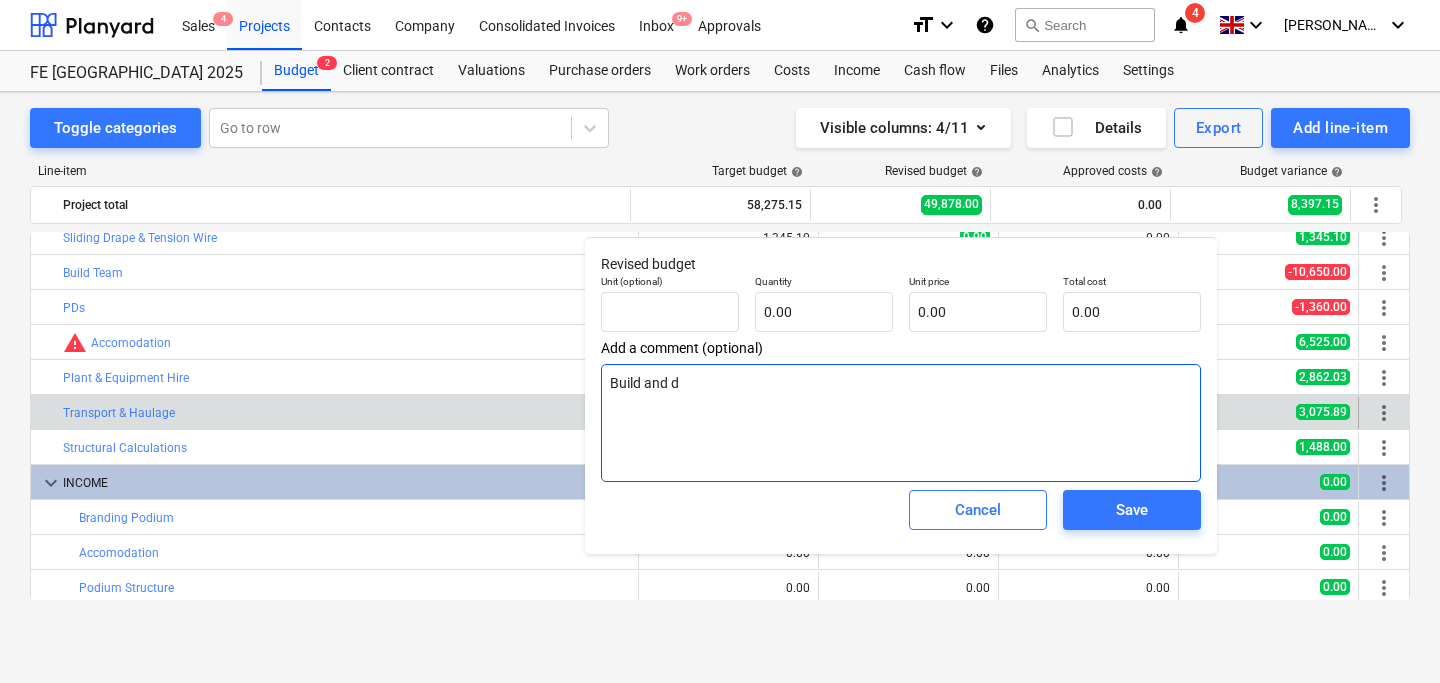 type on "x" 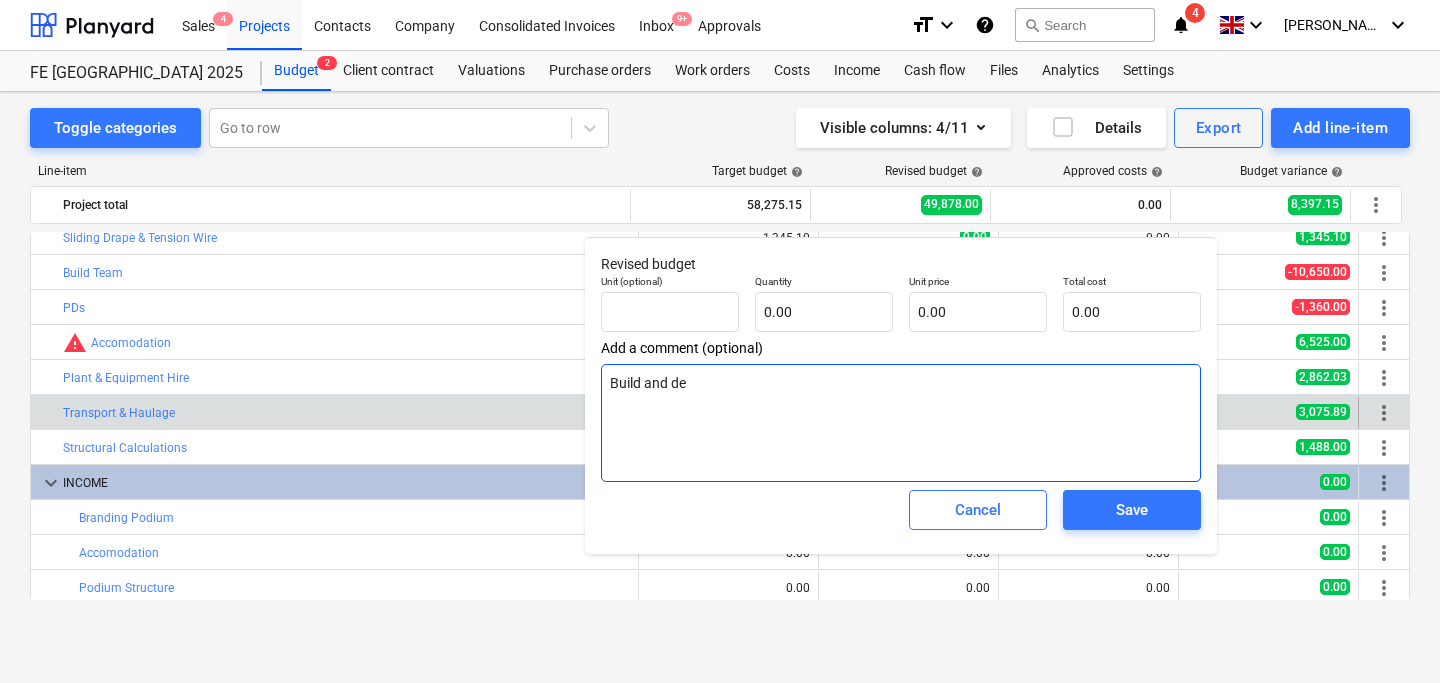 type on "x" 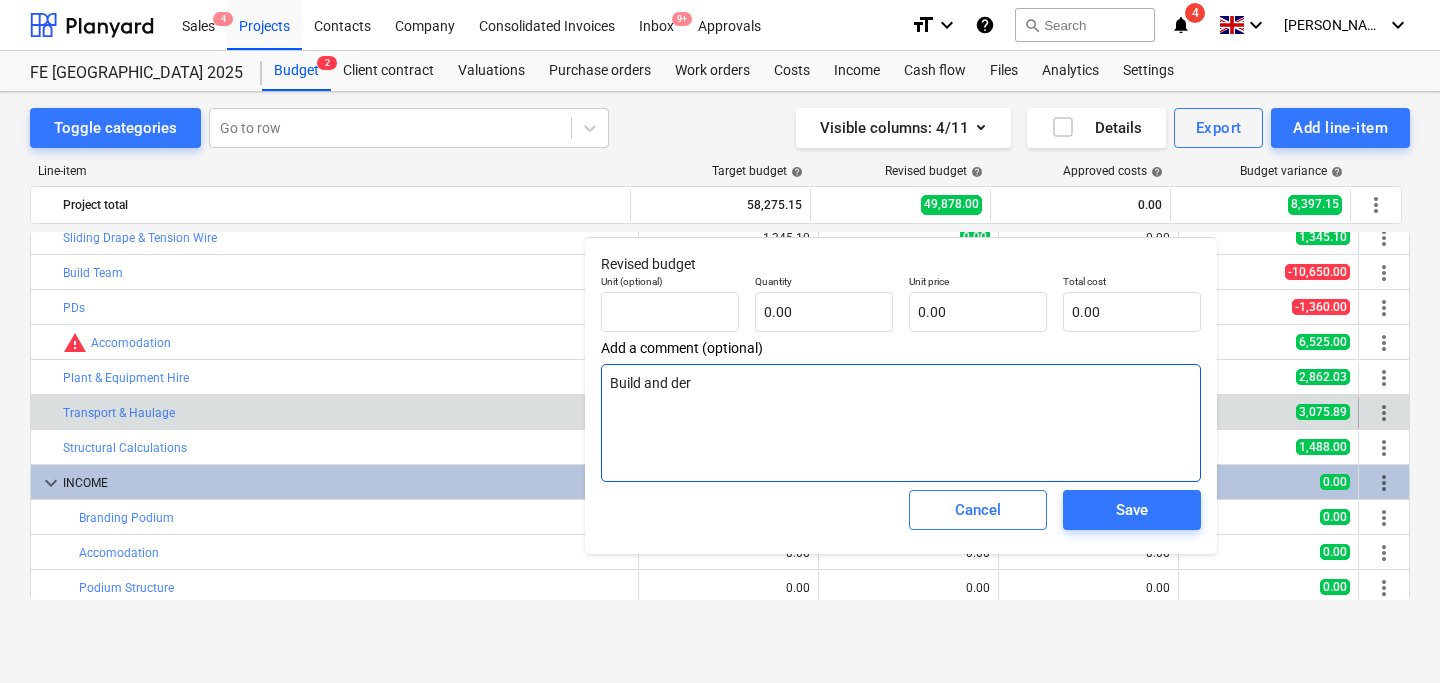 type on "x" 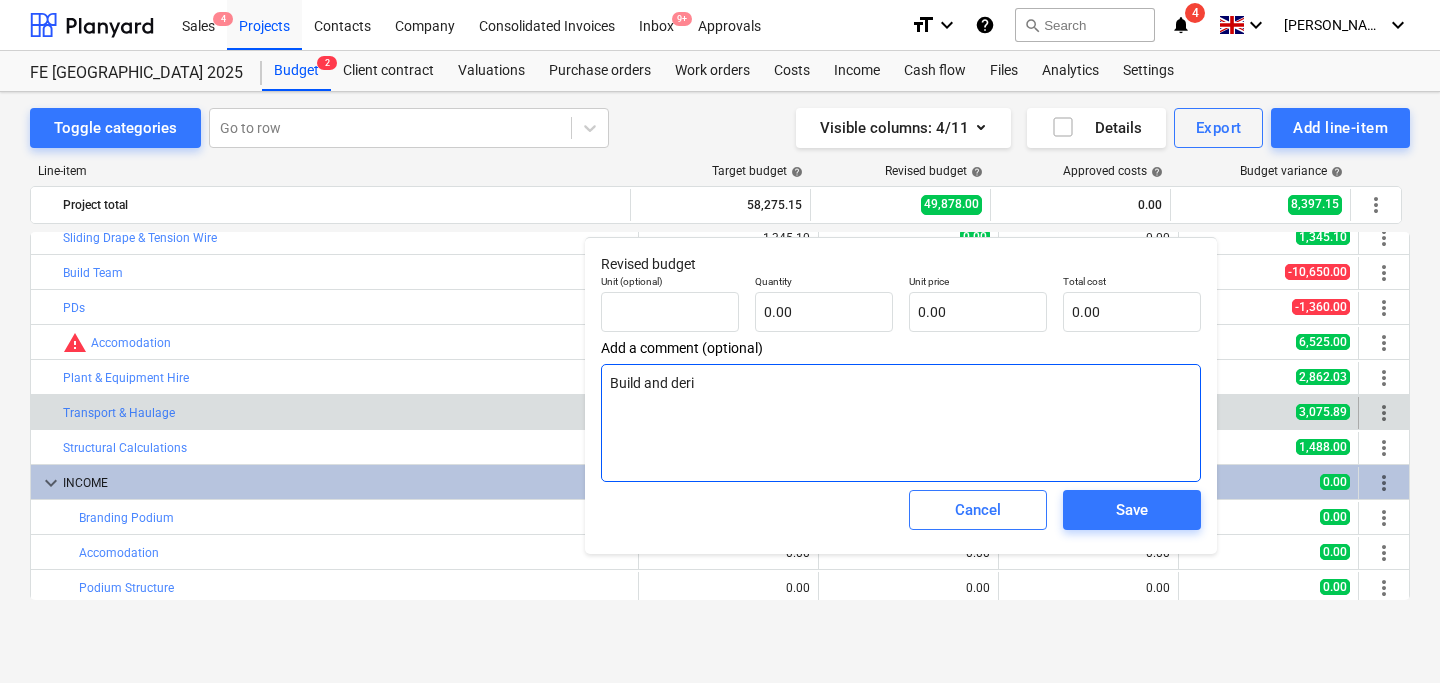 type on "x" 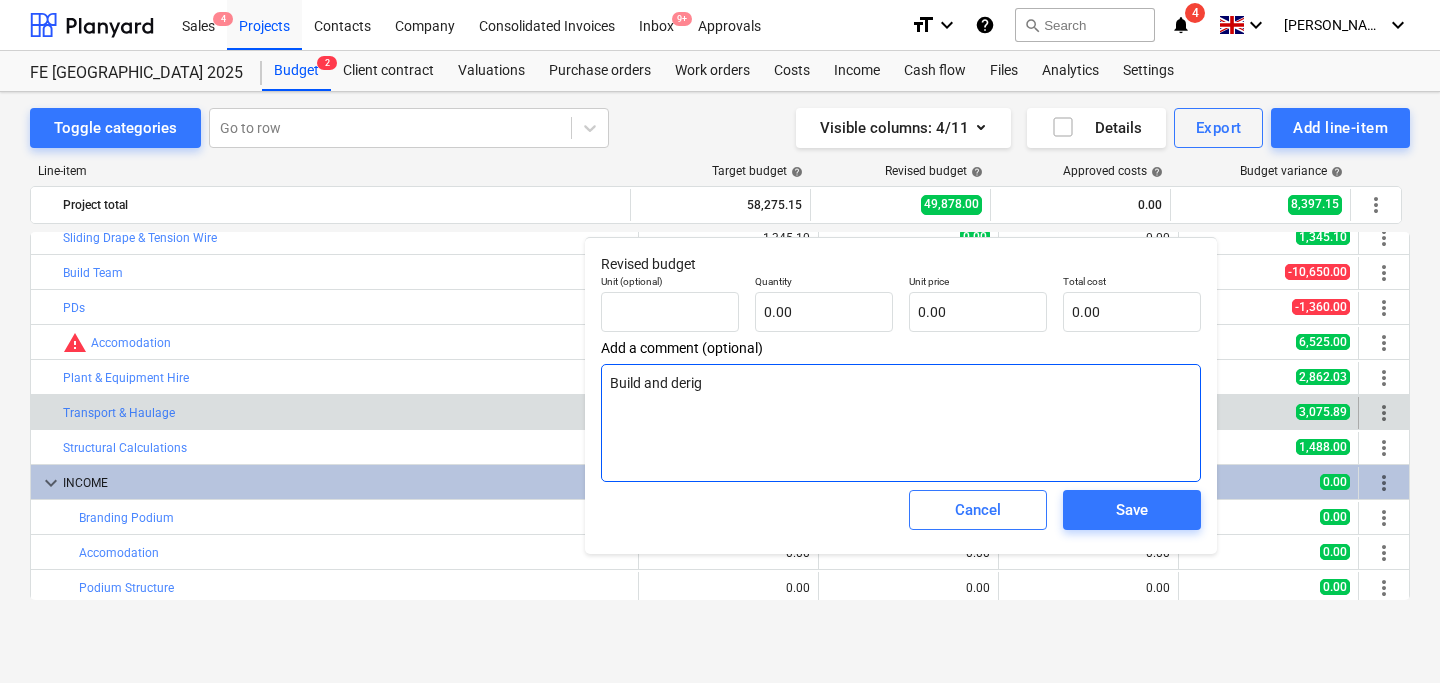 type on "x" 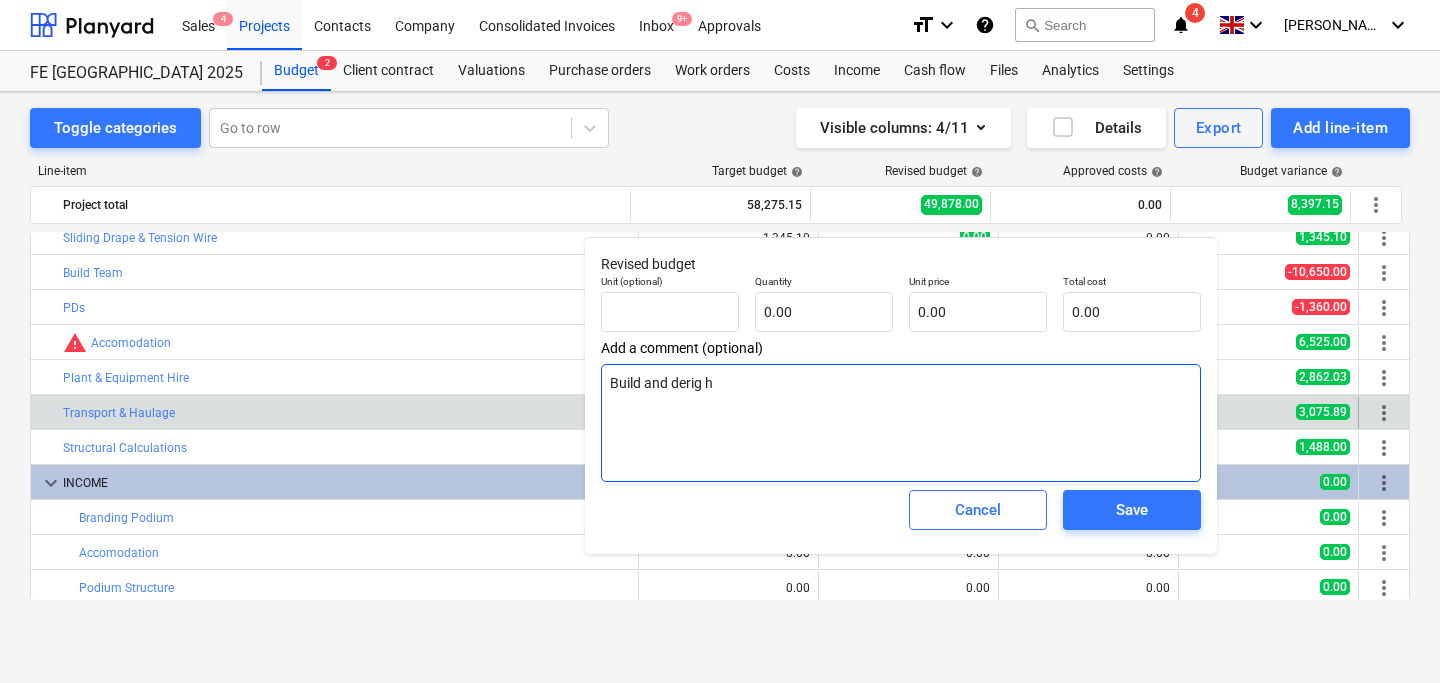 type on "x" 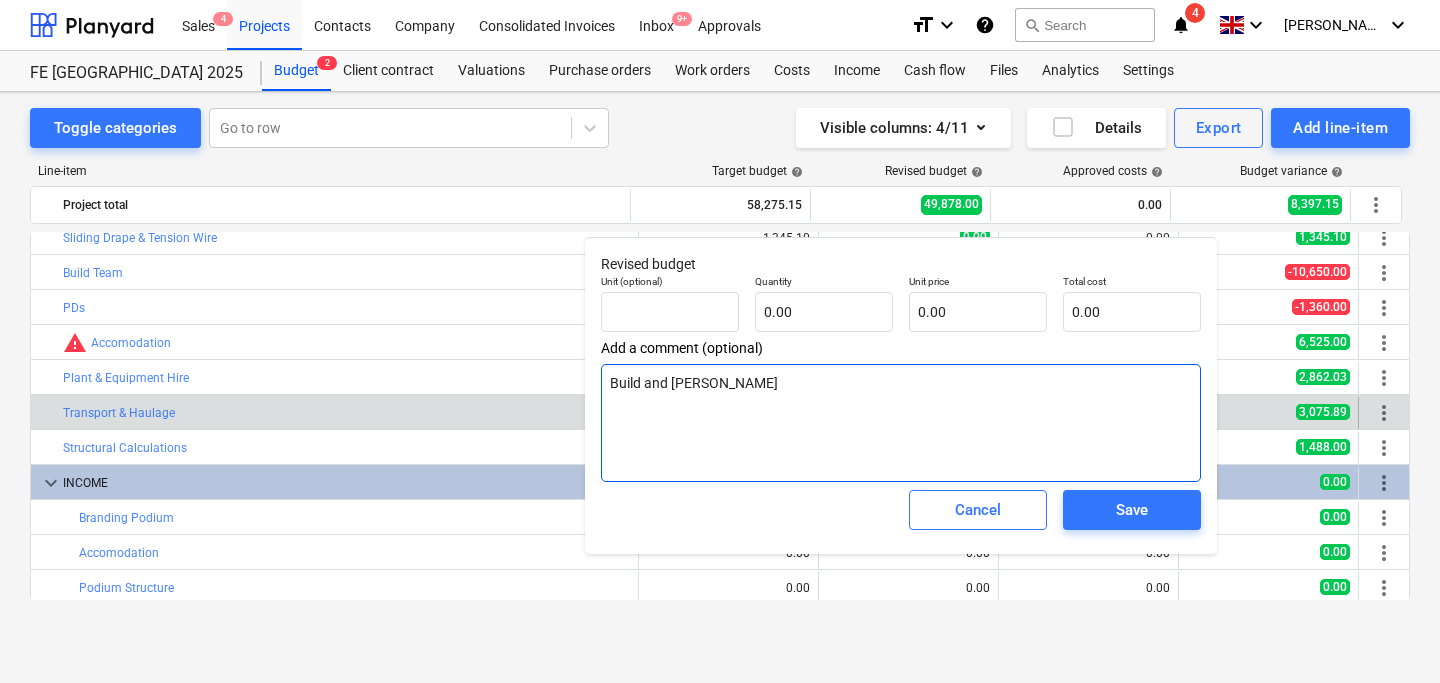 type on "x" 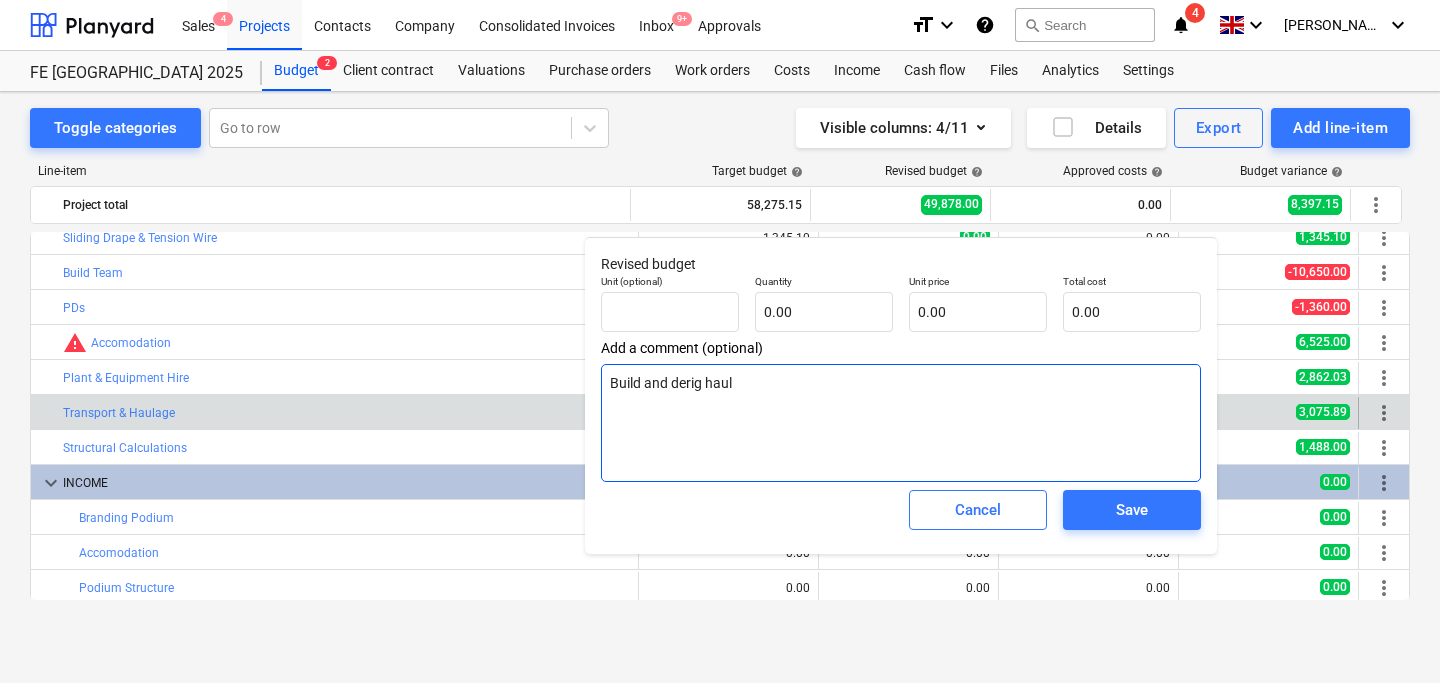 type on "x" 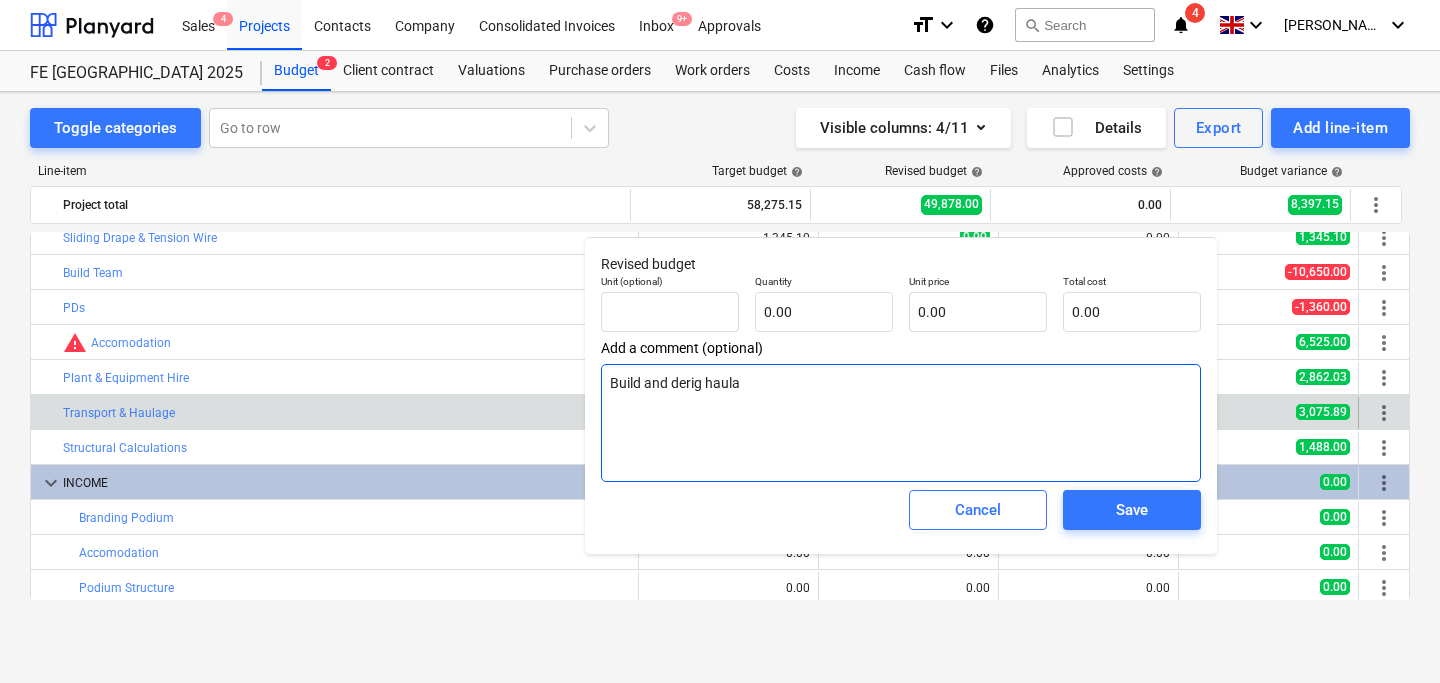 type on "x" 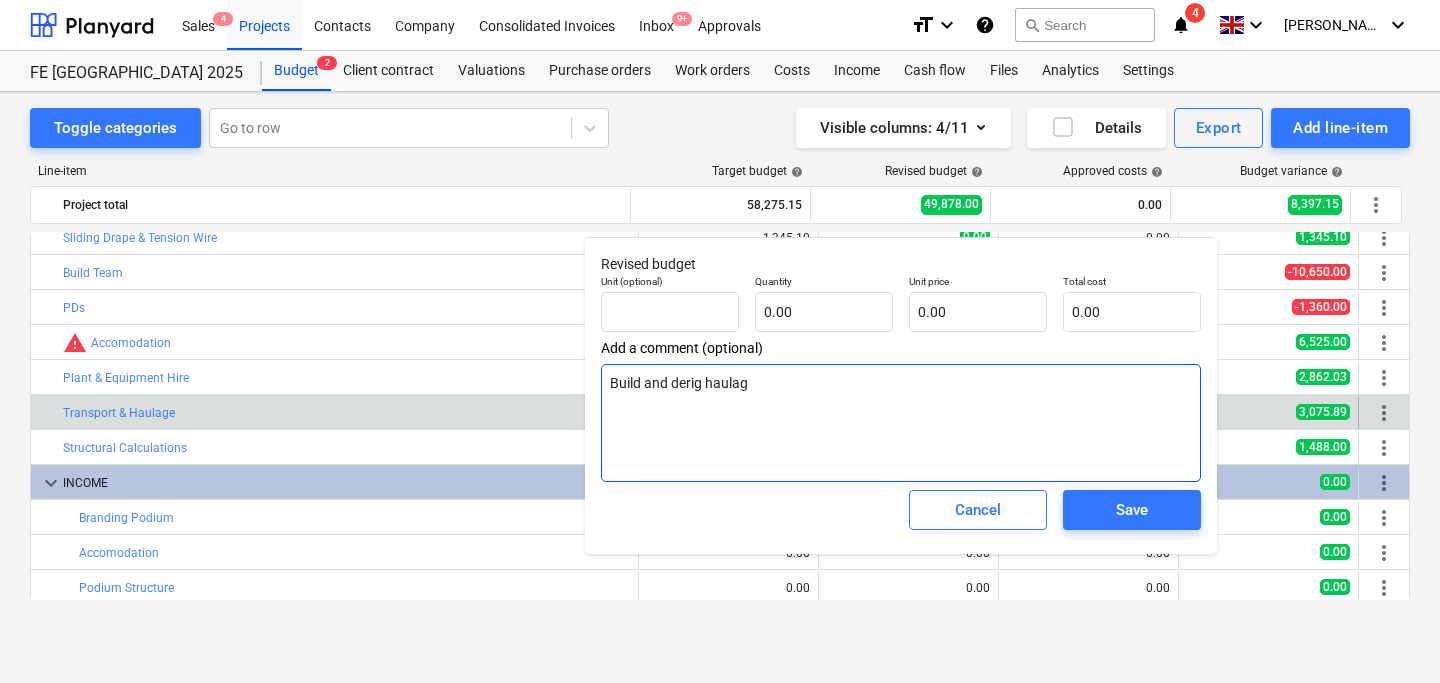 type on "x" 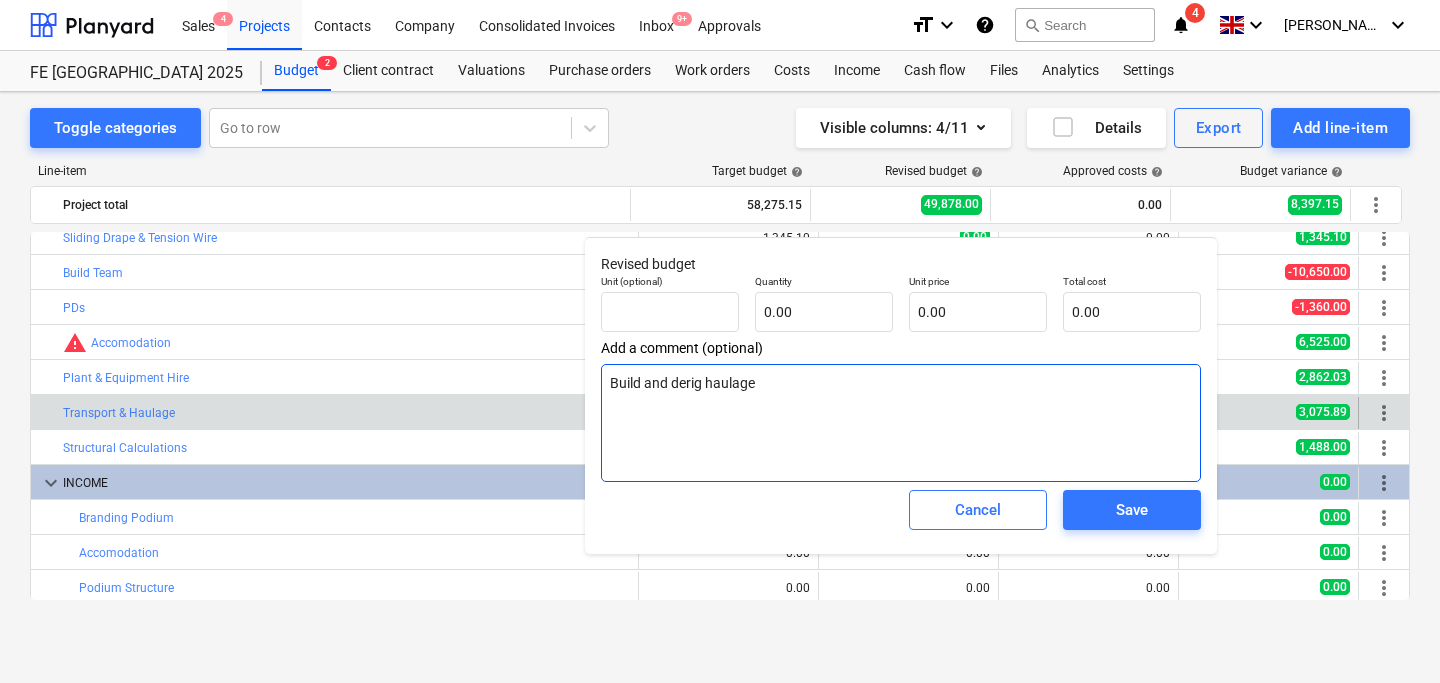 type on "x" 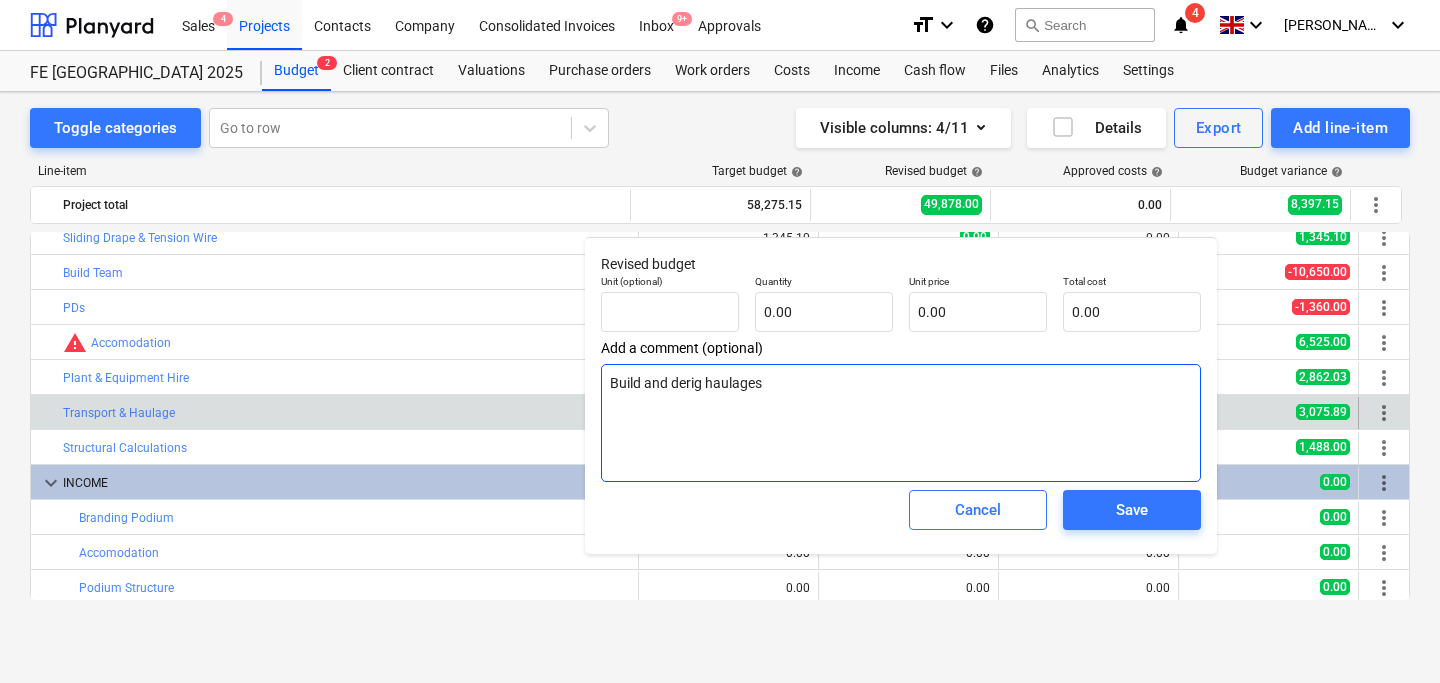 type on "x" 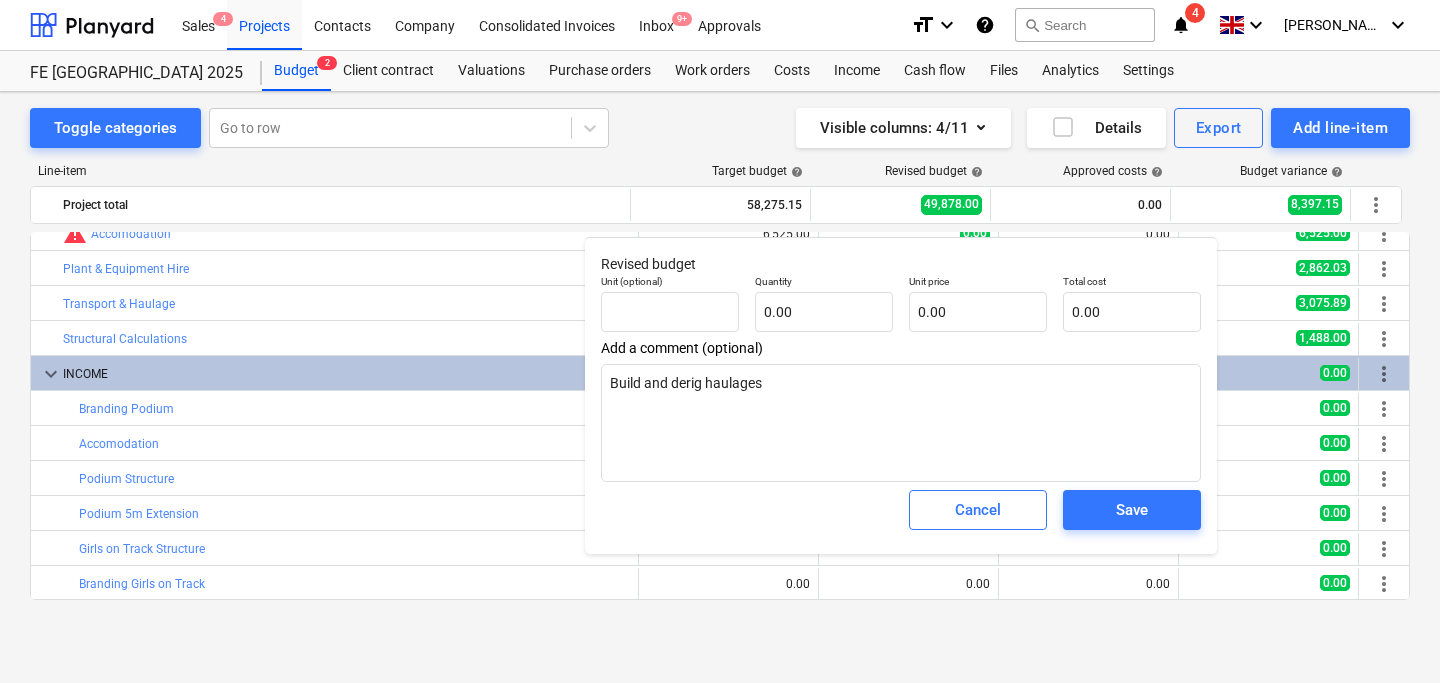 scroll, scrollTop: 214, scrollLeft: 0, axis: vertical 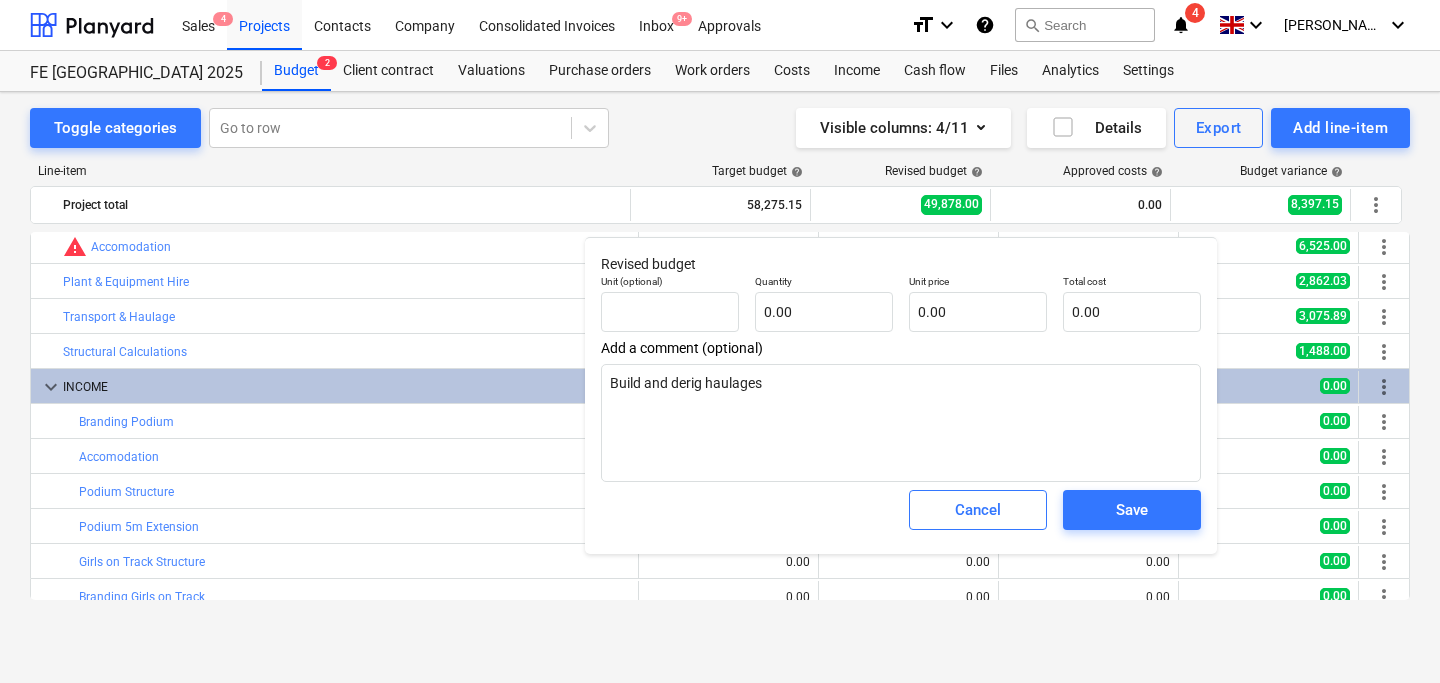type on "x" 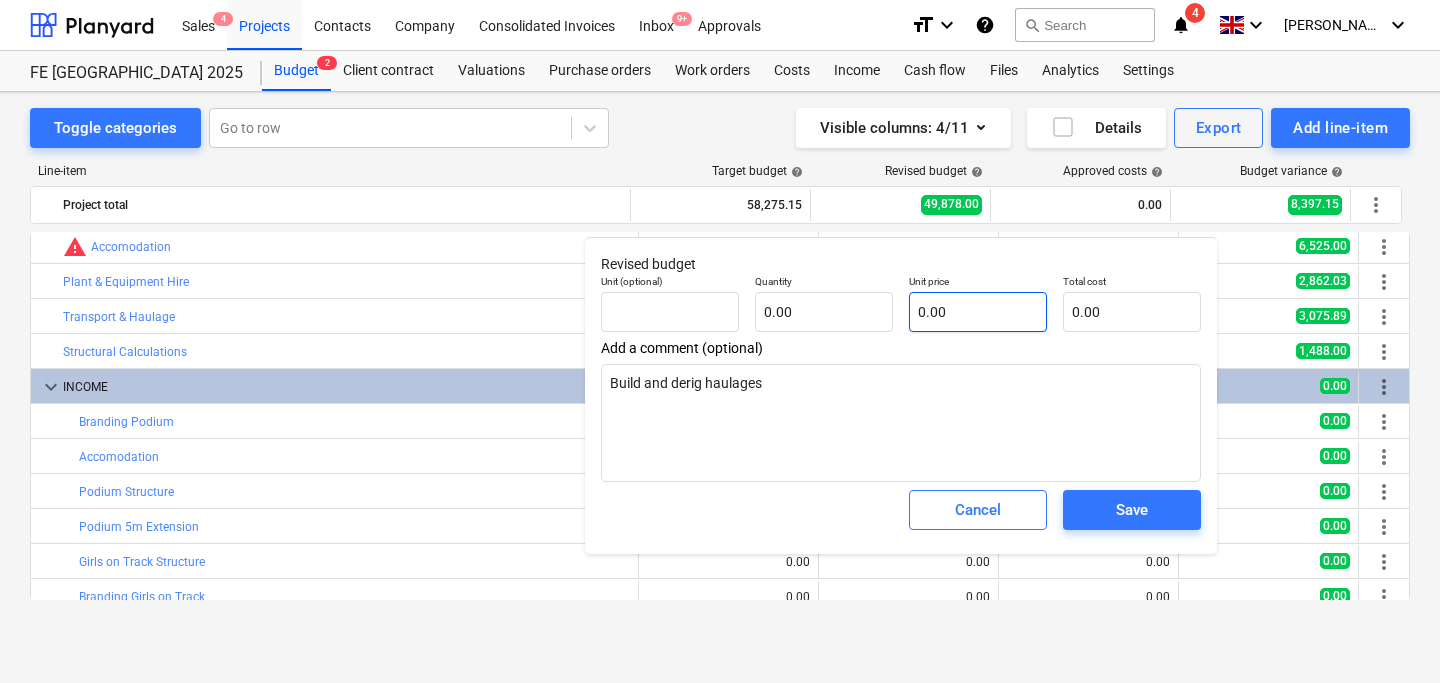 type 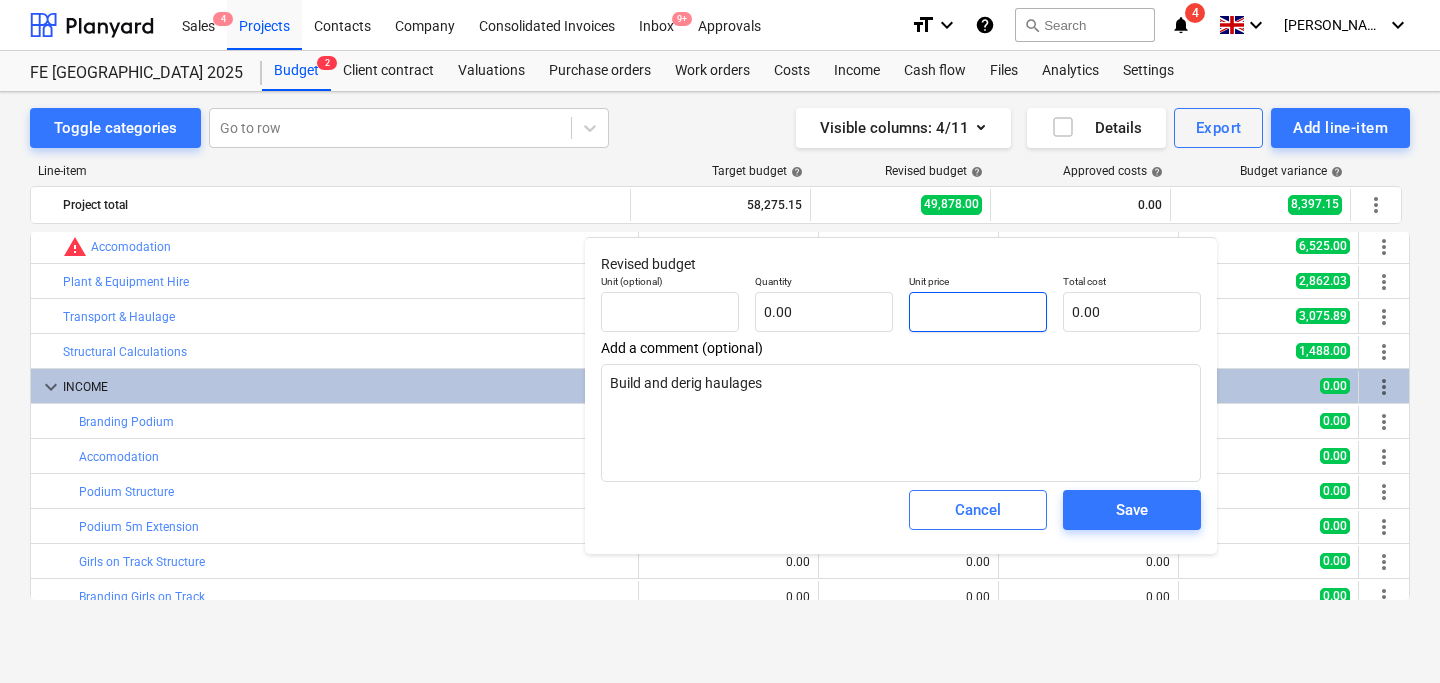 click at bounding box center [978, 312] 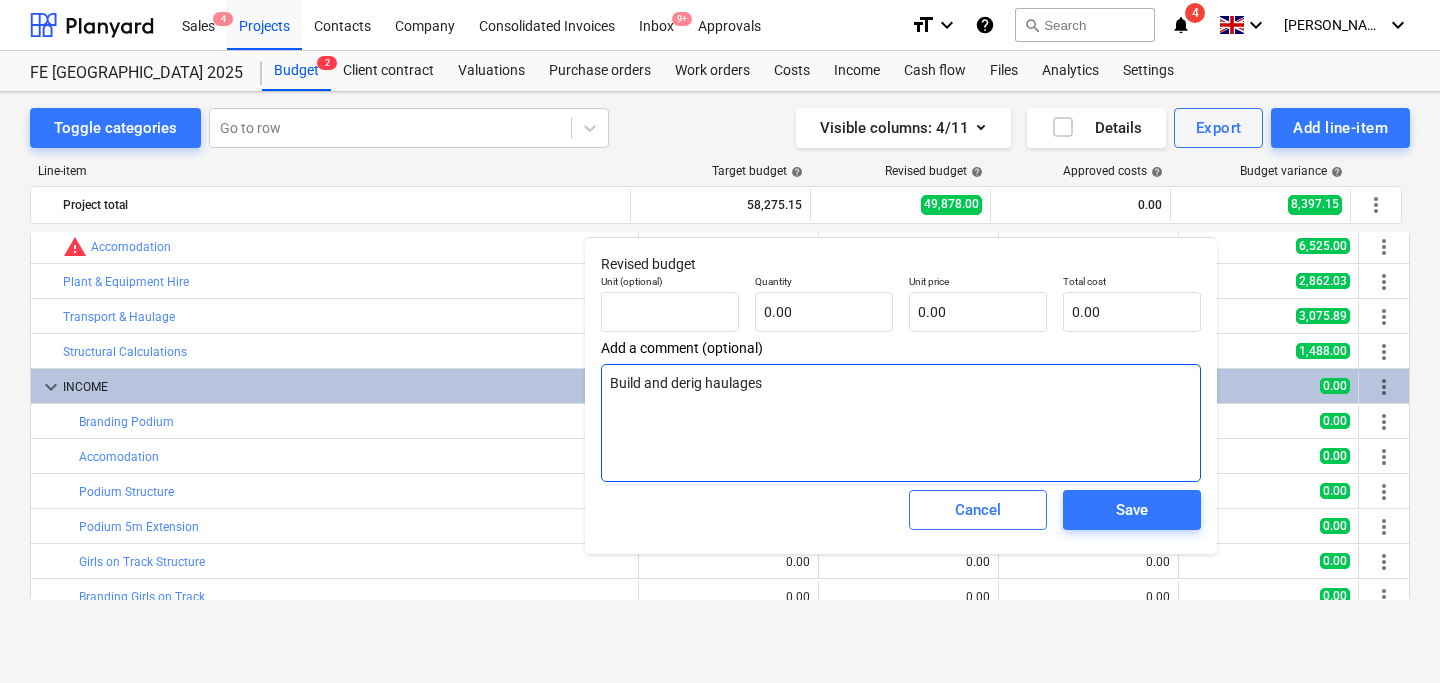 type on "x" 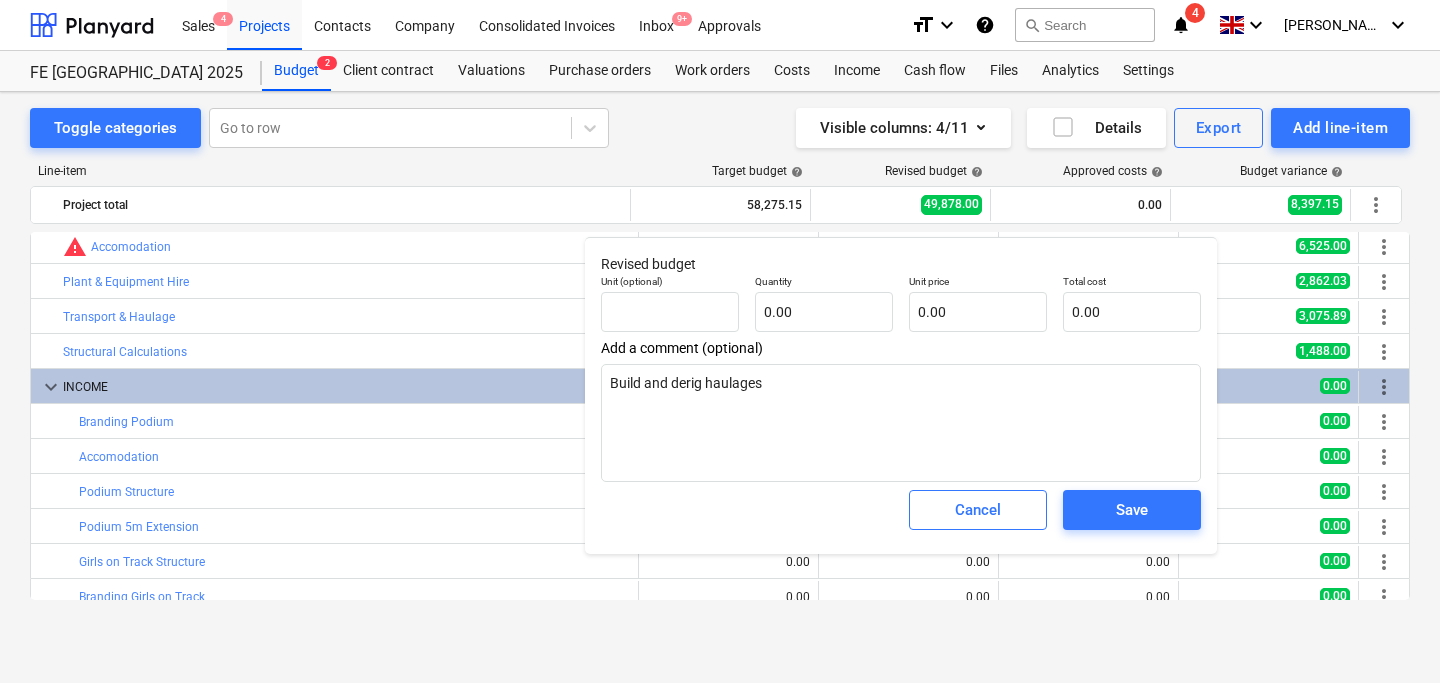 click on "Unit price 0.00" at bounding box center [978, 303] 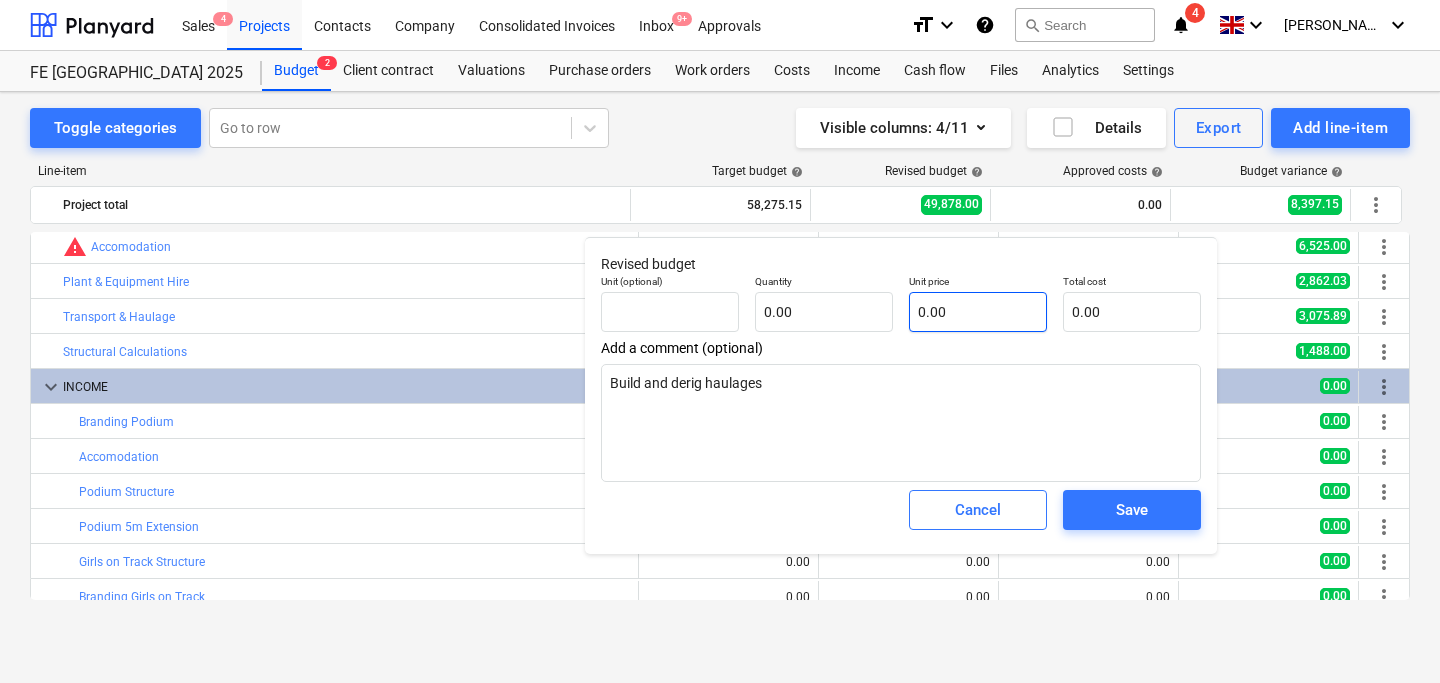 type 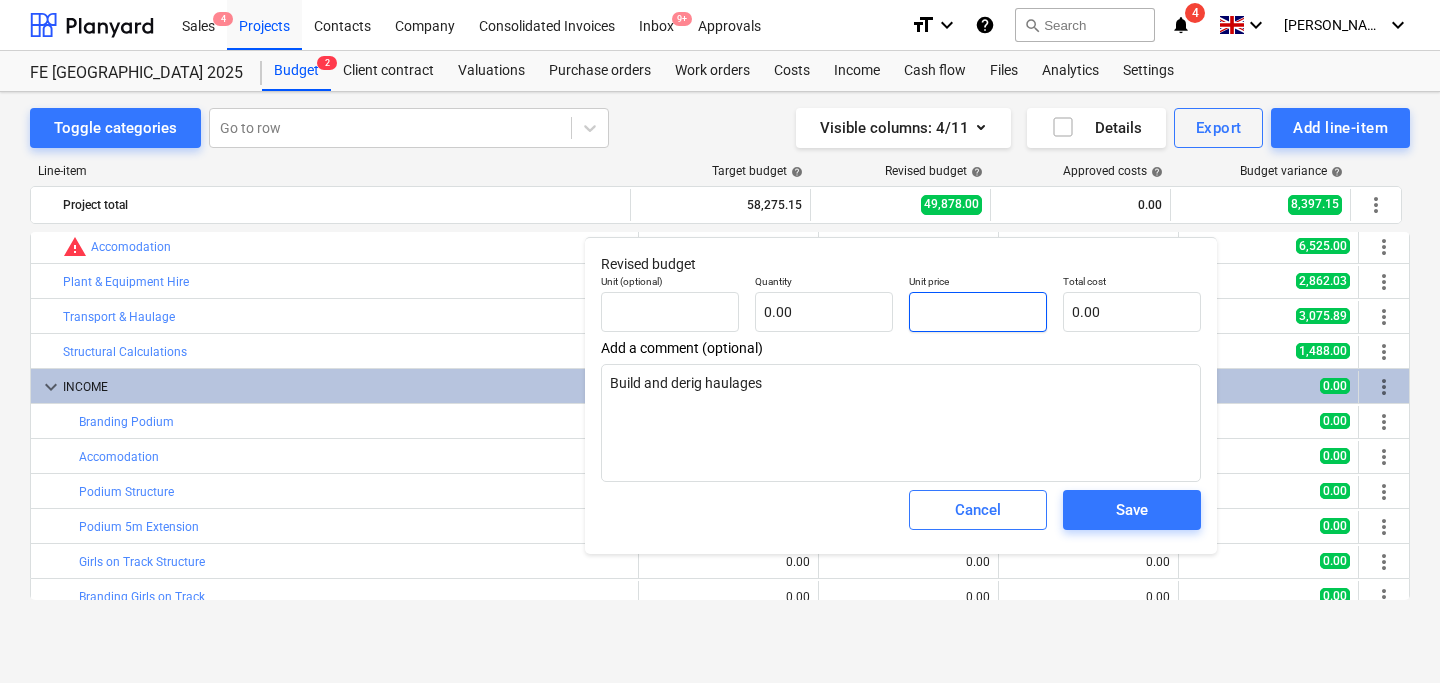 click at bounding box center [978, 312] 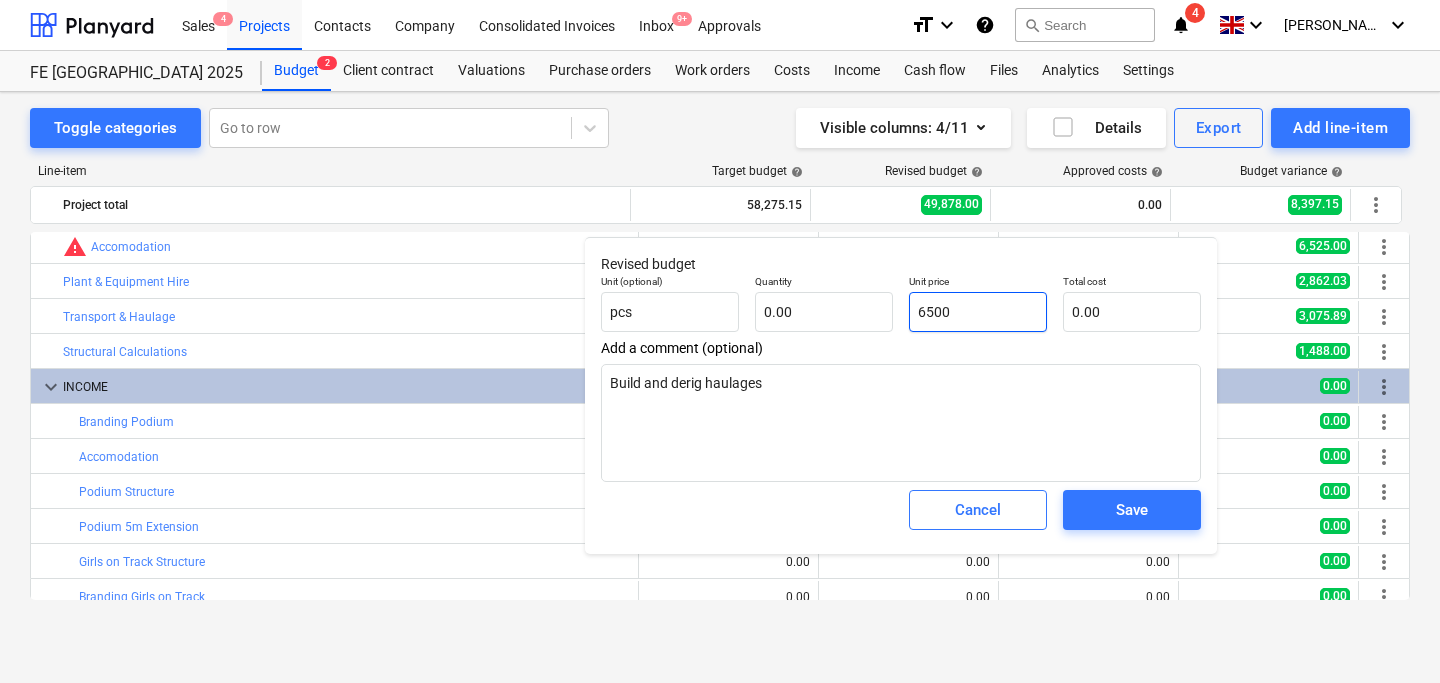 type on "1.00" 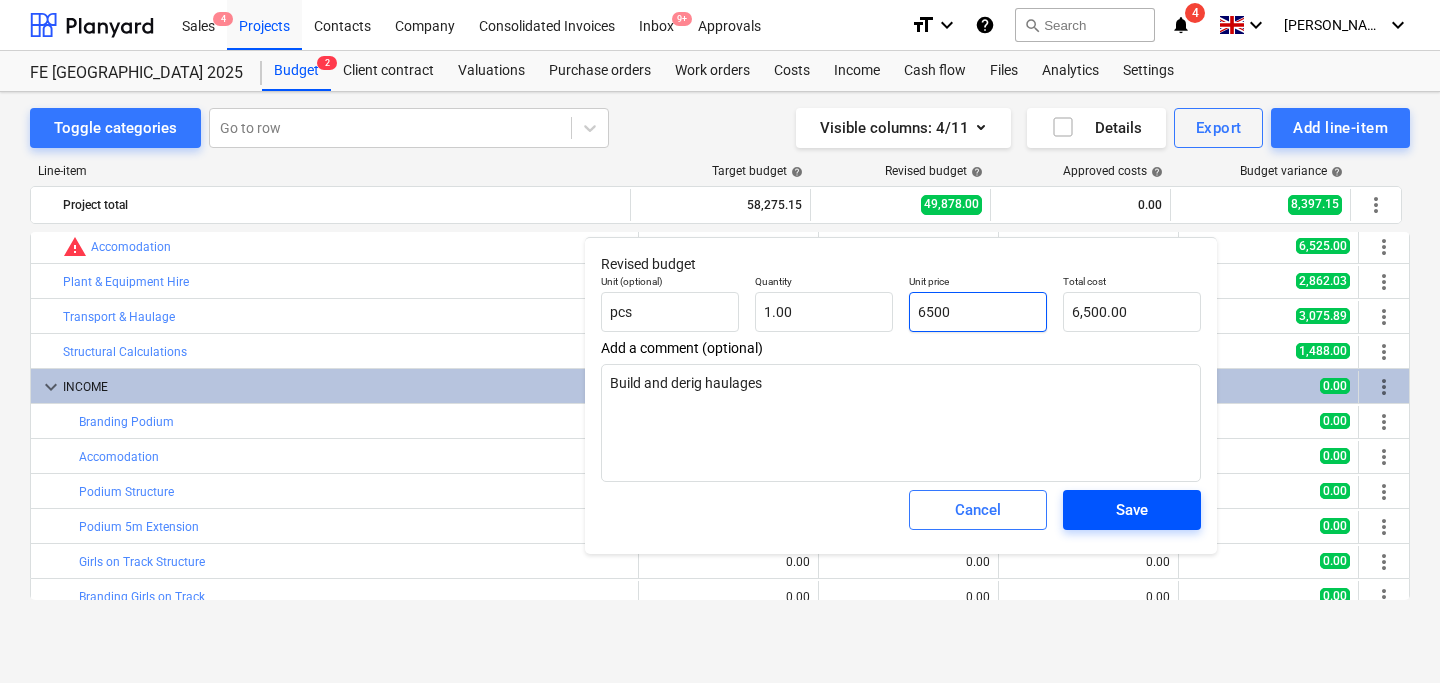 type on "6500" 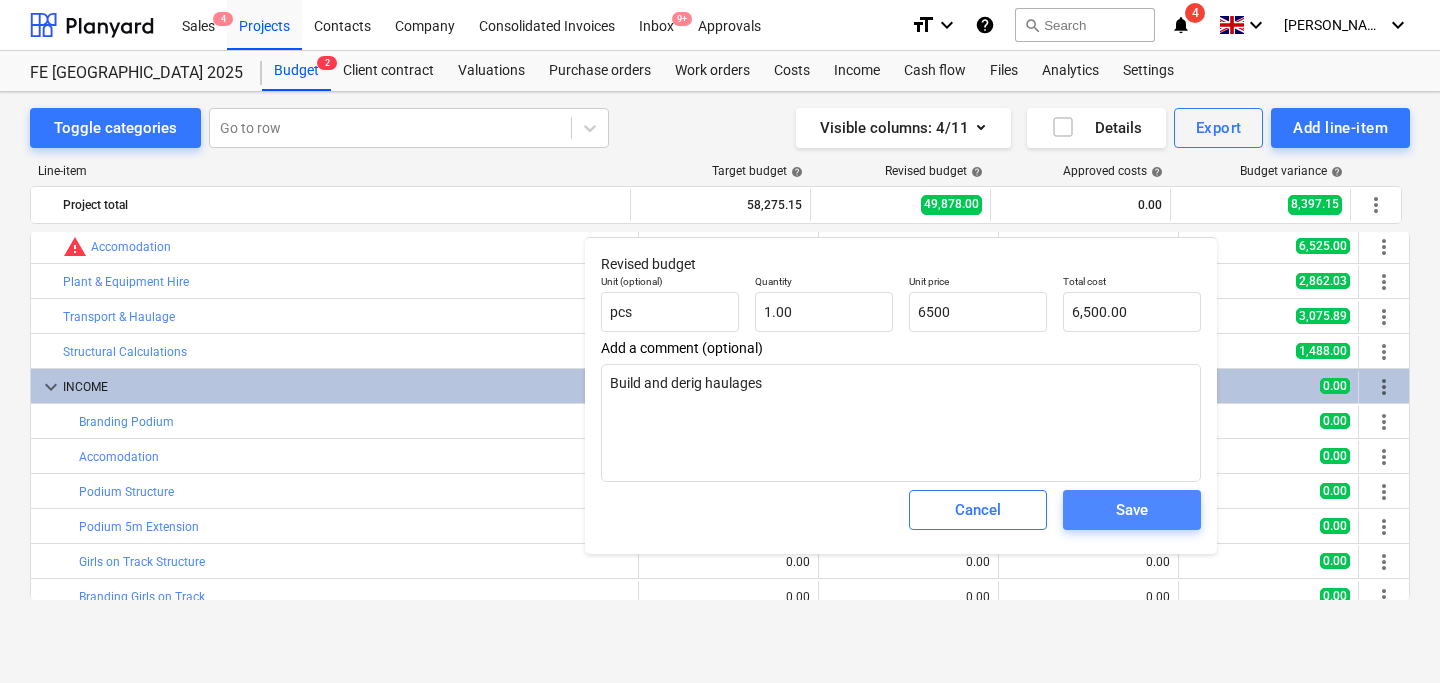click on "Save" at bounding box center (1132, 510) 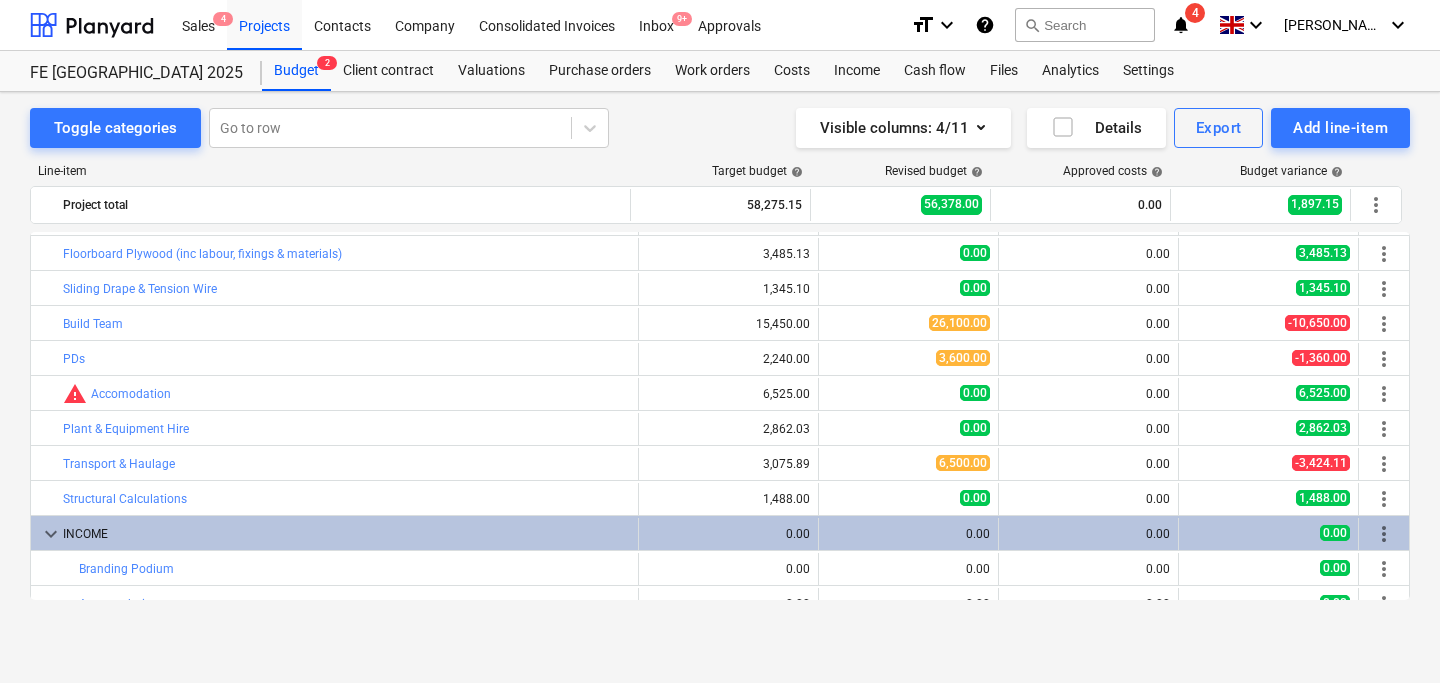 scroll, scrollTop: 65, scrollLeft: 0, axis: vertical 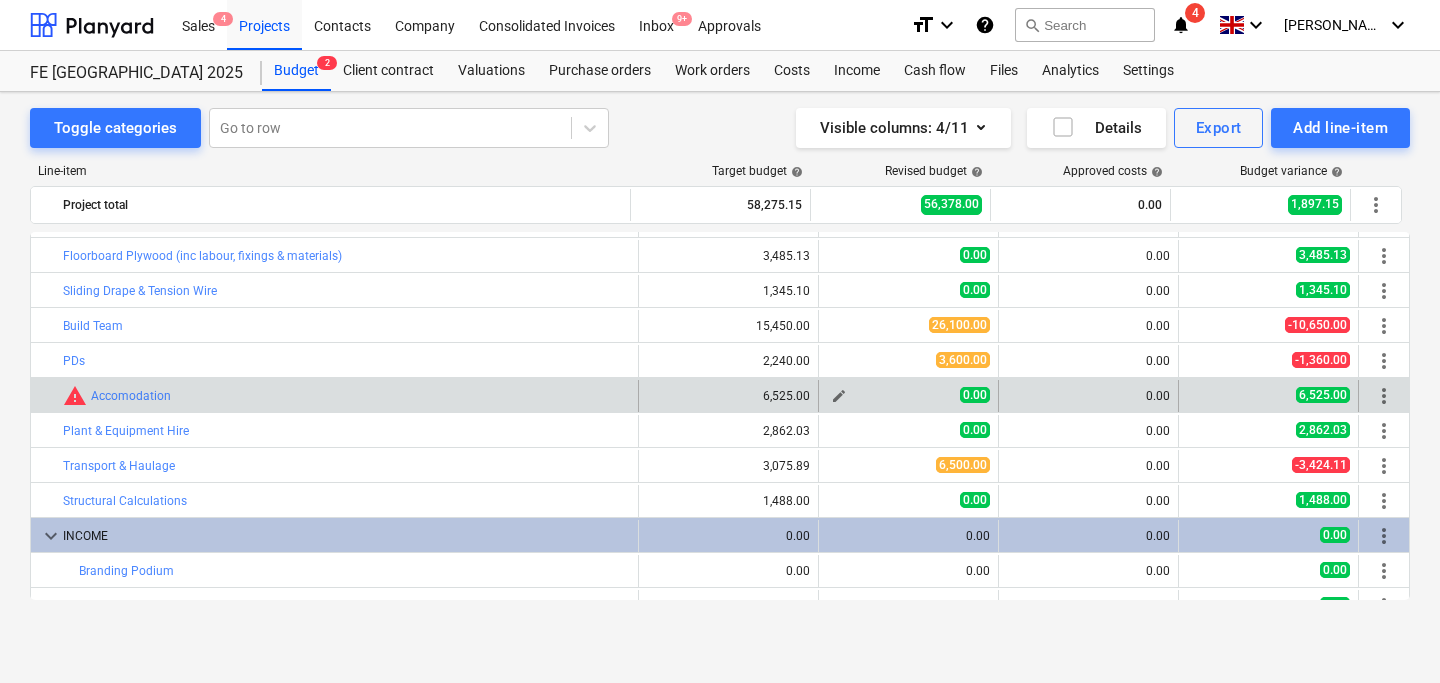click on "edit" at bounding box center [839, 396] 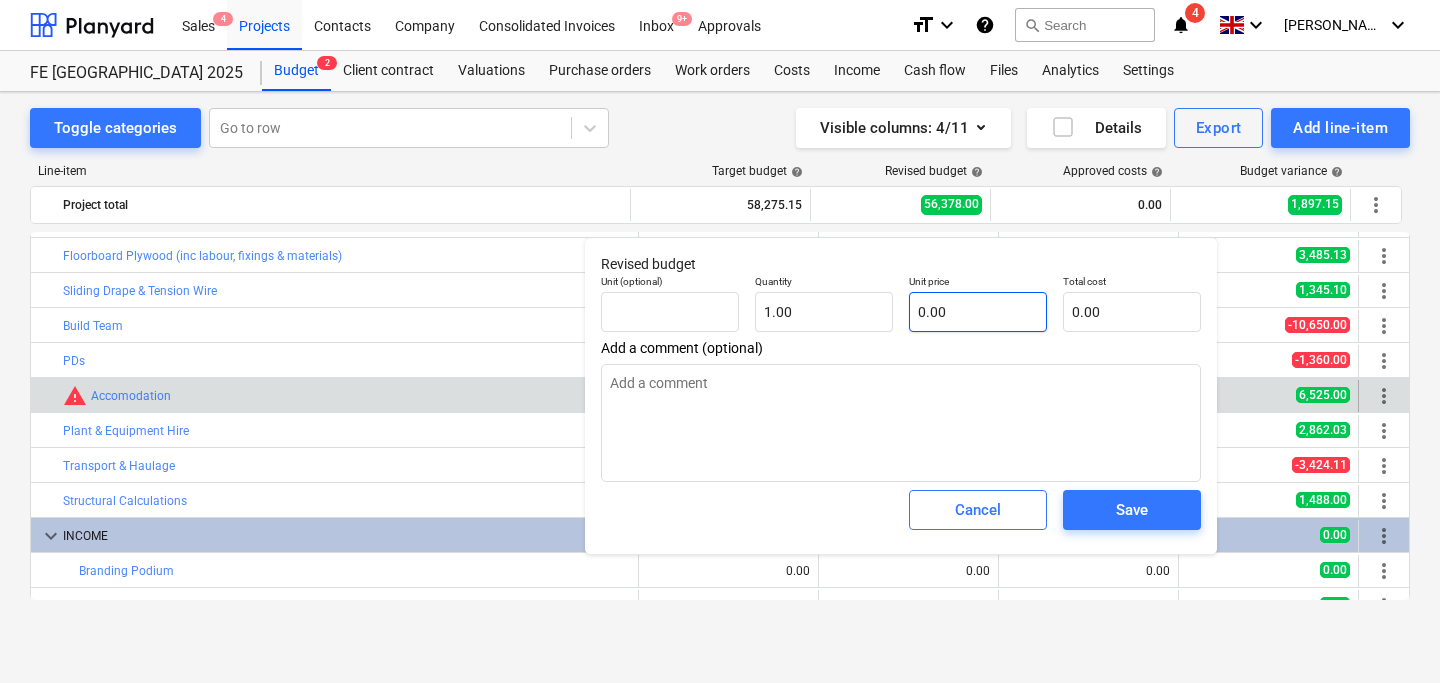 type 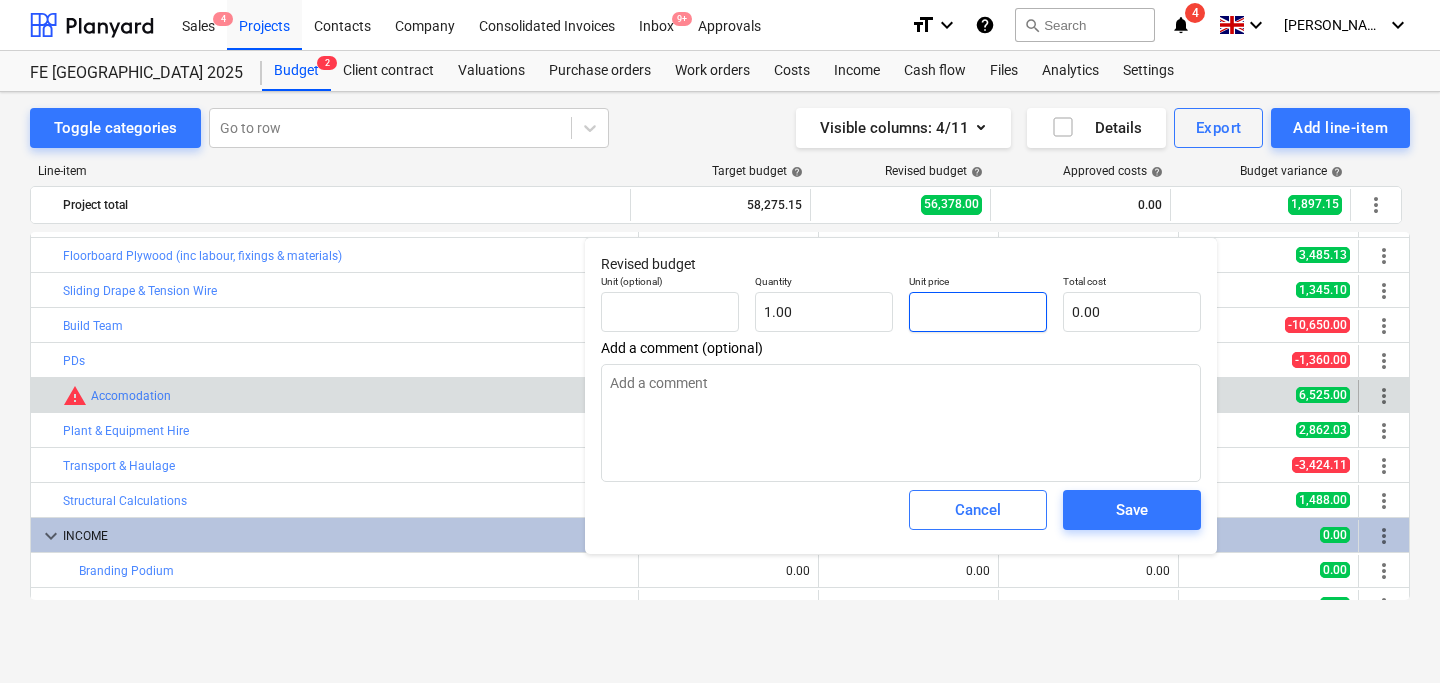 click at bounding box center (978, 312) 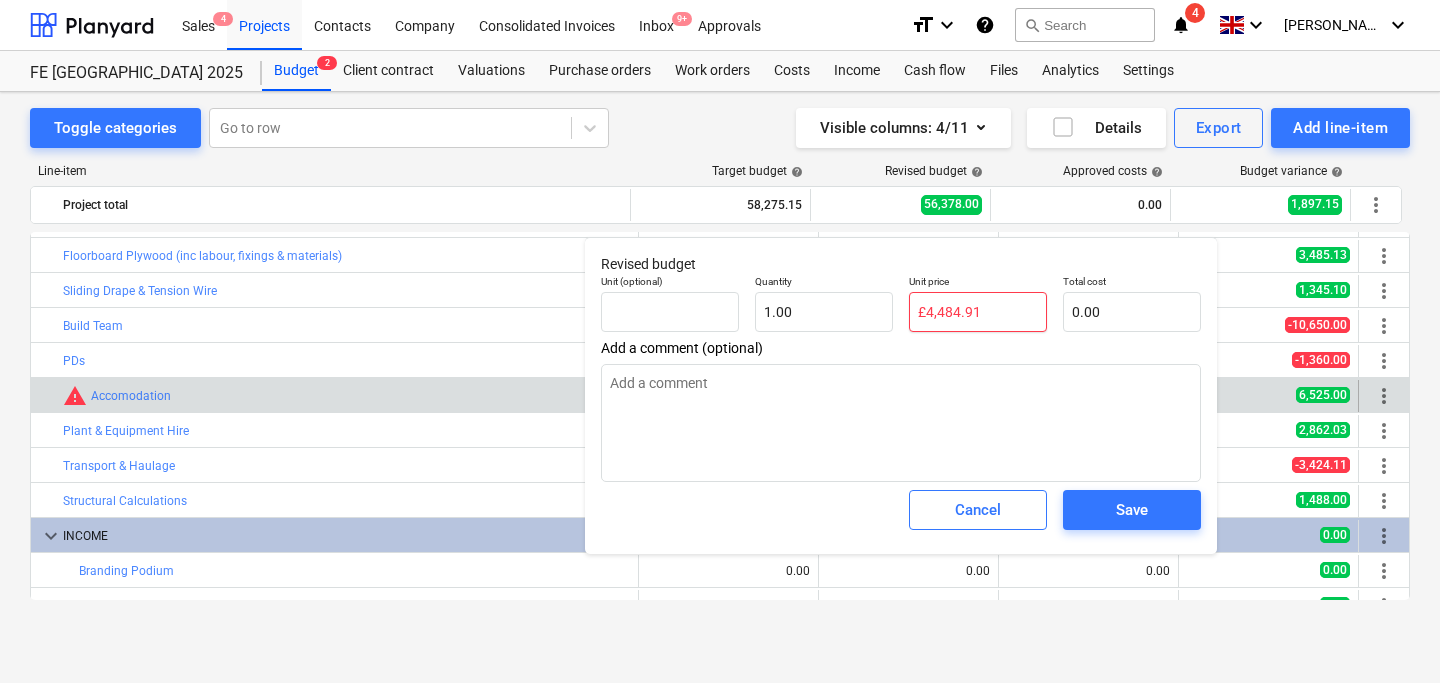 click on "£4,484.91" at bounding box center (978, 312) 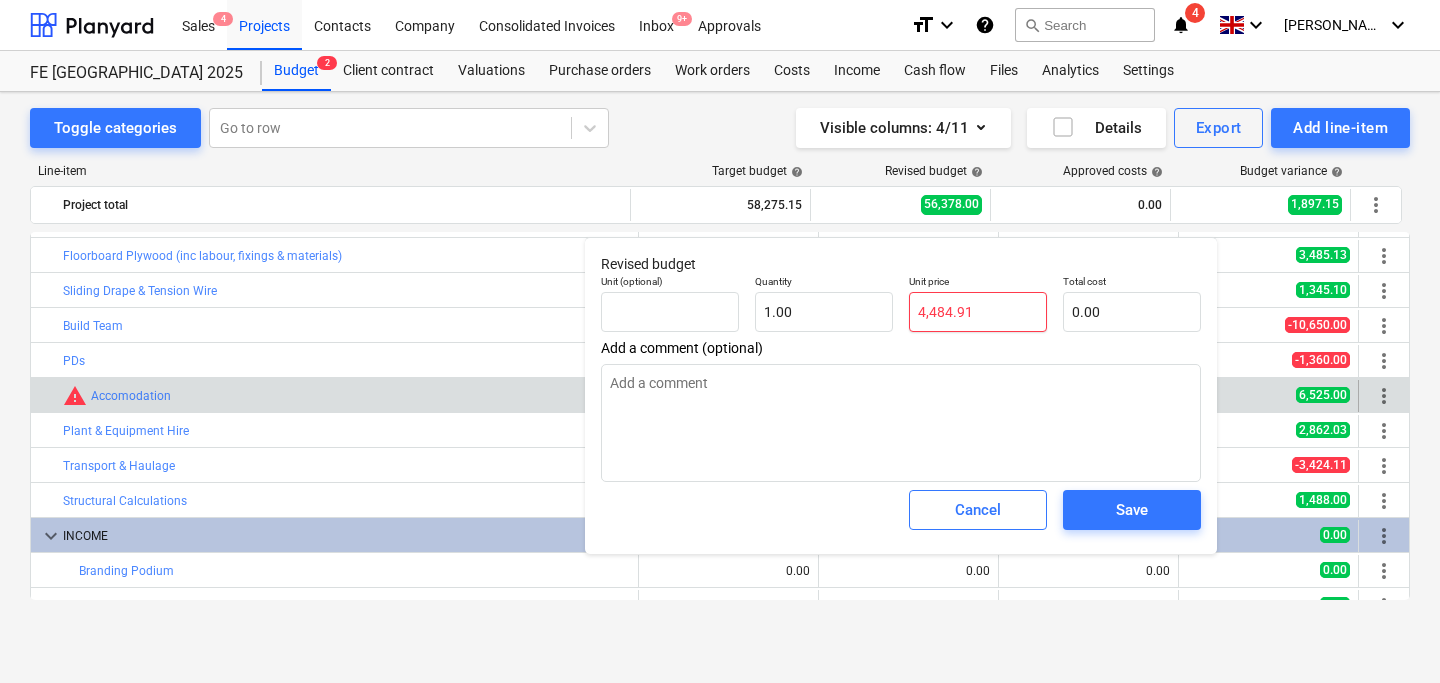 type on "4,484.91" 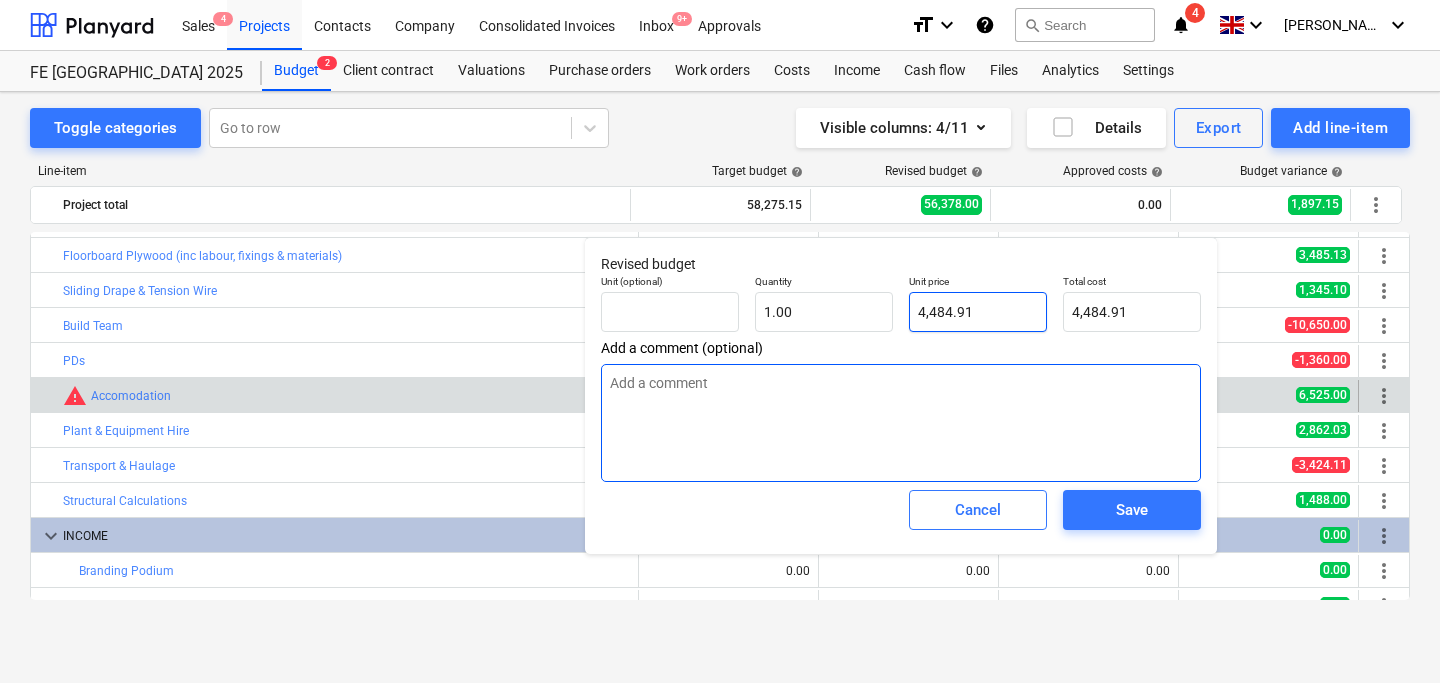 type on "4,484.91" 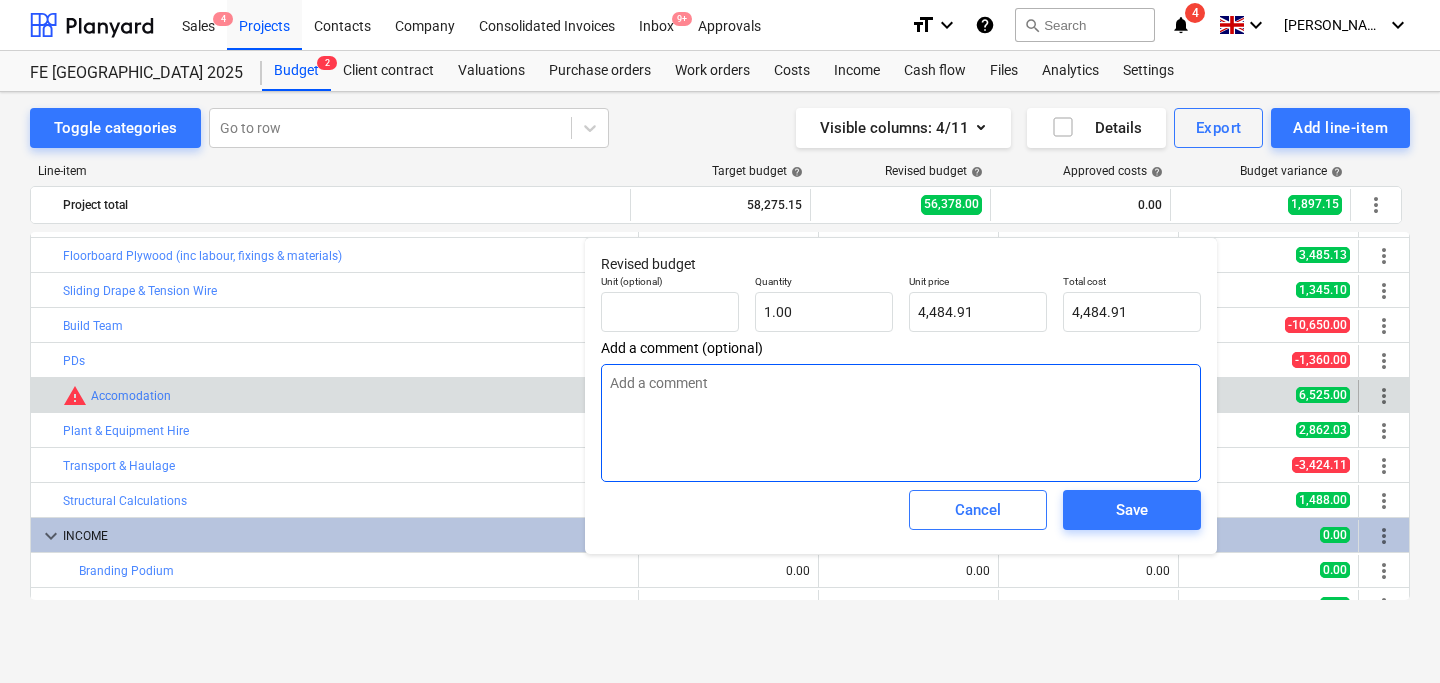 click at bounding box center [901, 423] 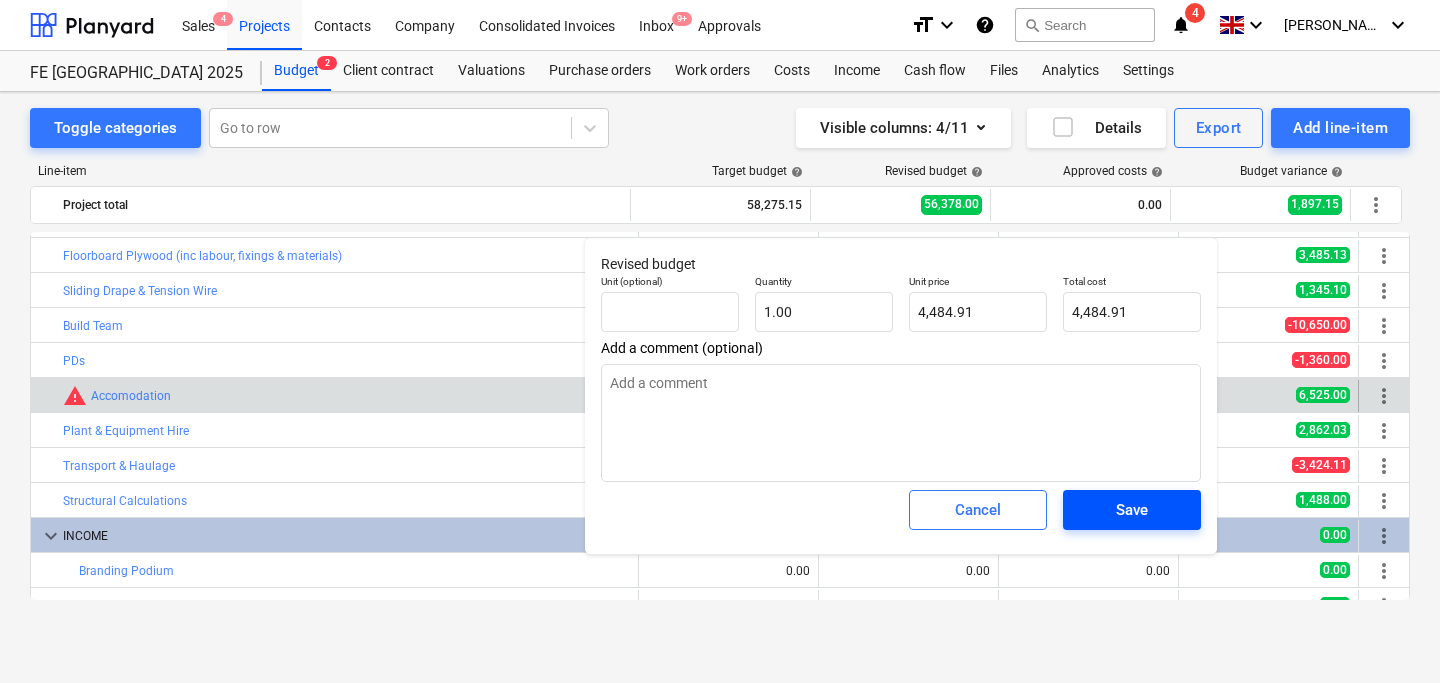 click on "Save" at bounding box center (1132, 510) 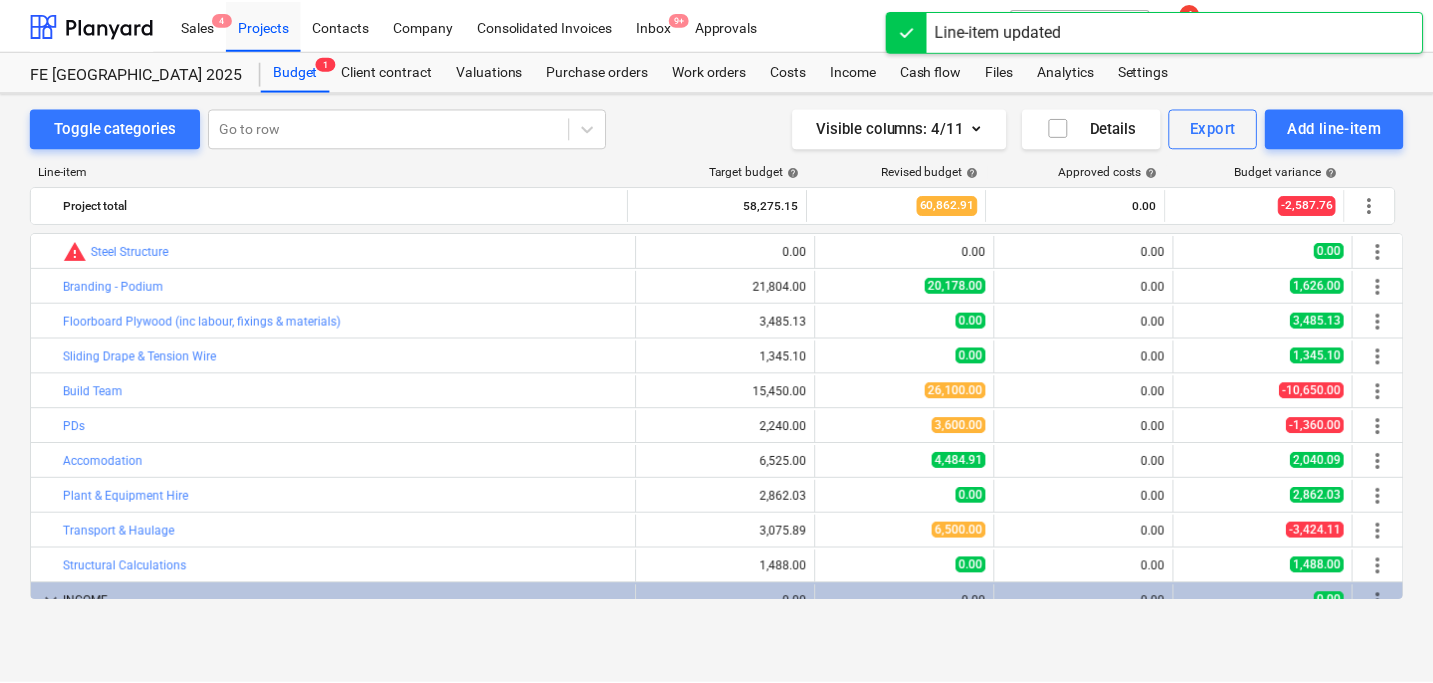 scroll, scrollTop: 65, scrollLeft: 0, axis: vertical 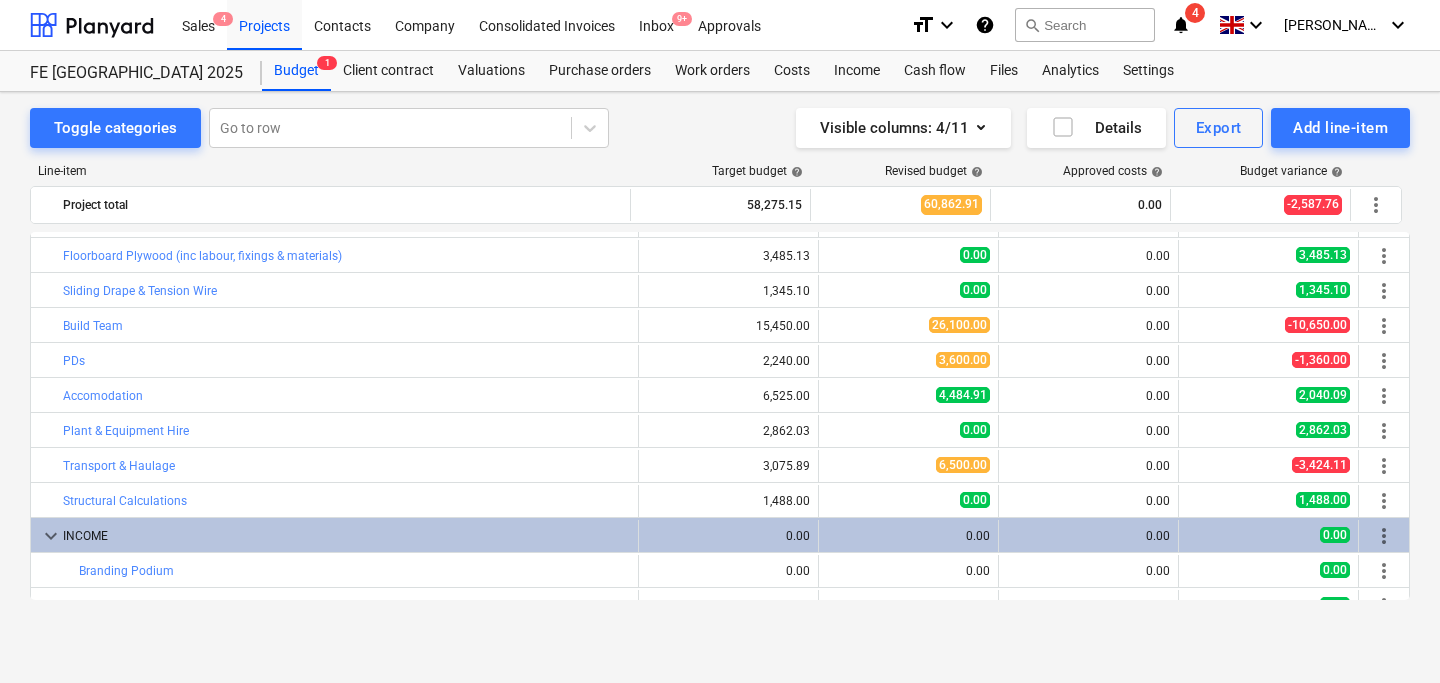 click on "Toggle categories Go to row Visible columns :   4/11 Details Export Add line-item" at bounding box center [720, 128] 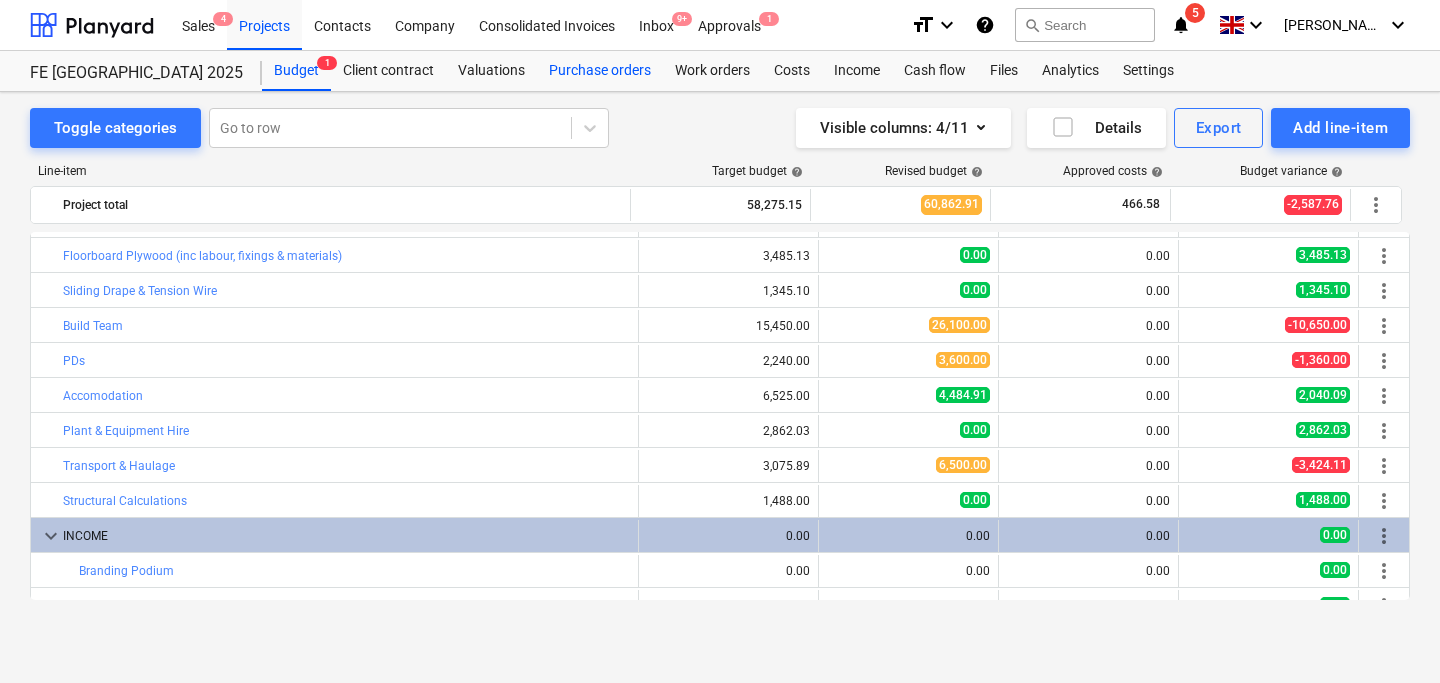 click on "Purchase orders" at bounding box center (600, 71) 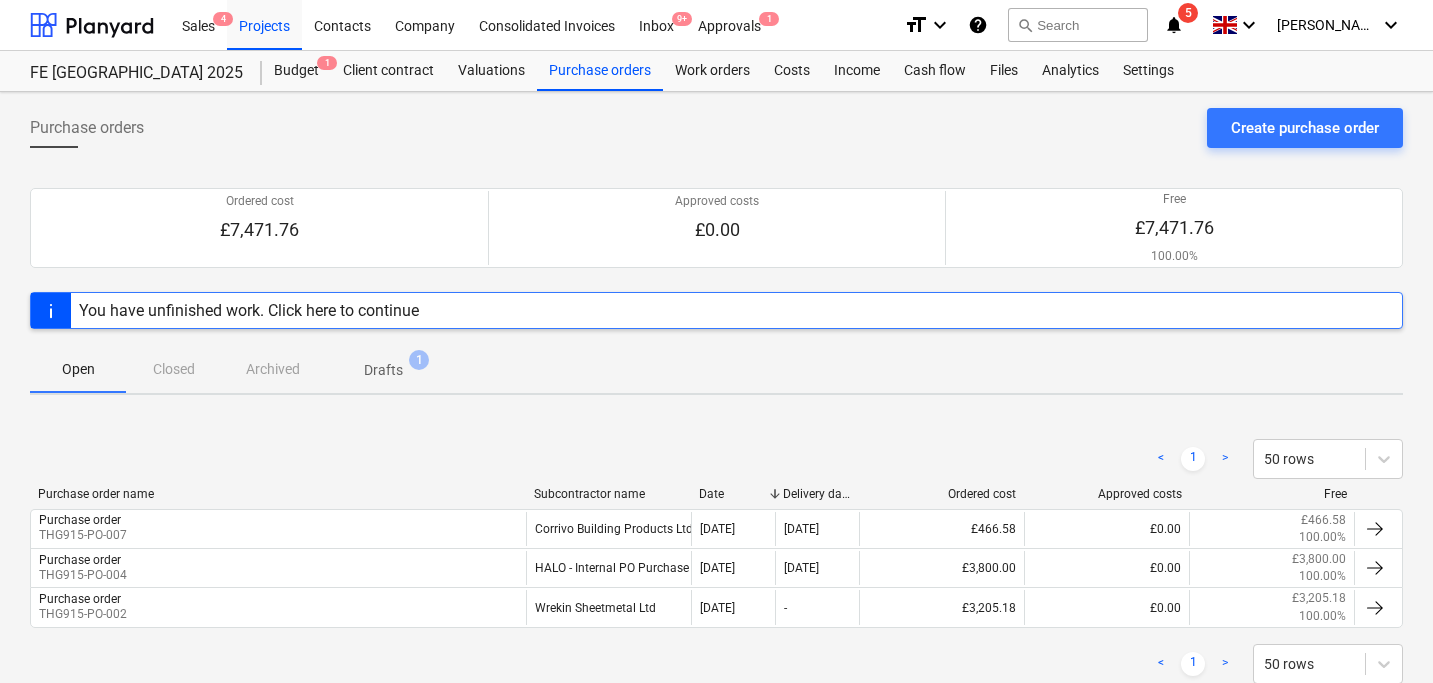 scroll, scrollTop: 60, scrollLeft: 0, axis: vertical 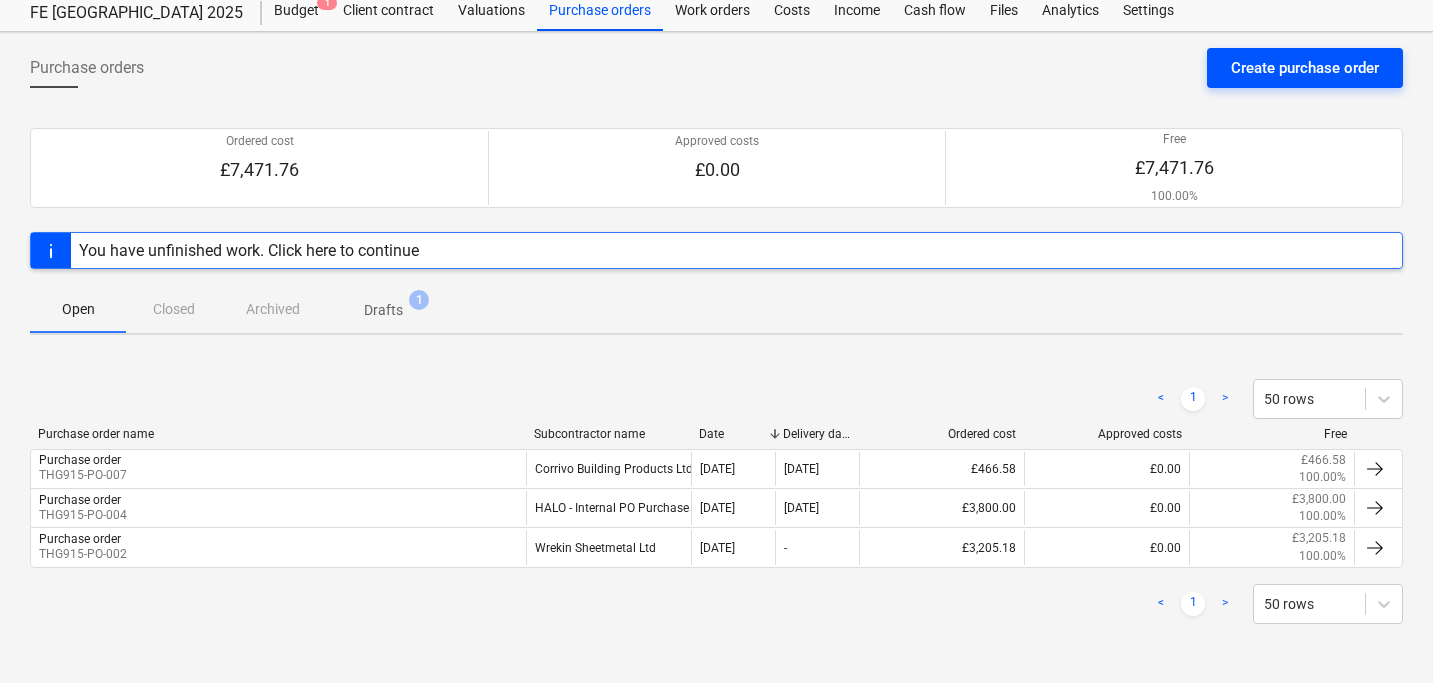 click on "Create purchase order" at bounding box center [1305, 68] 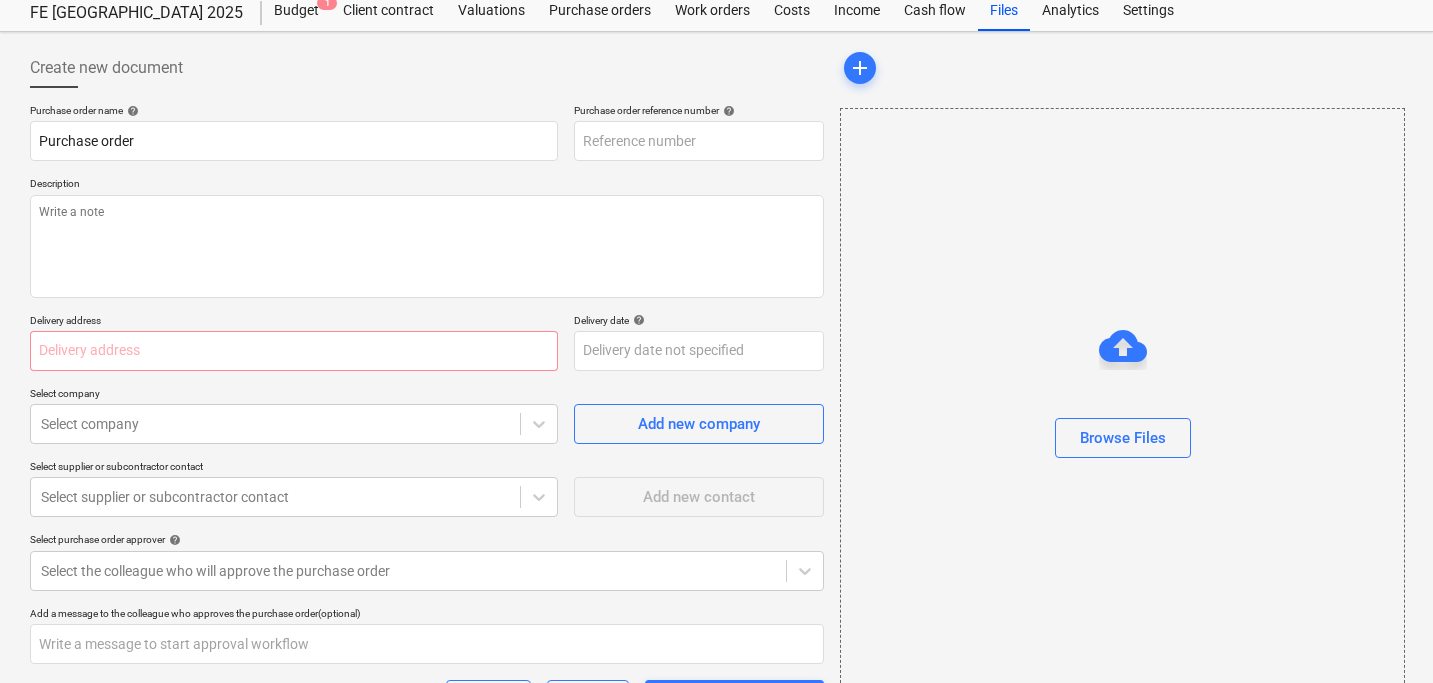 type on "x" 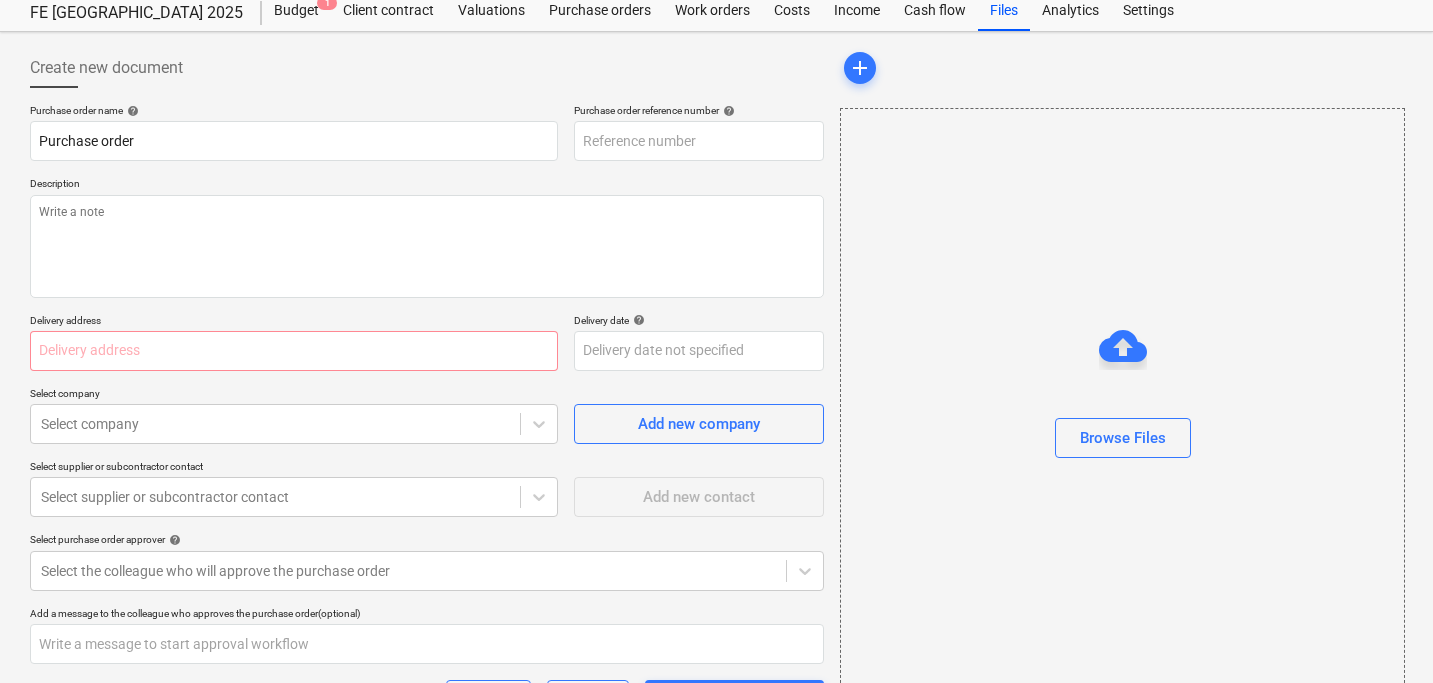 type on "THG915-PO-009" 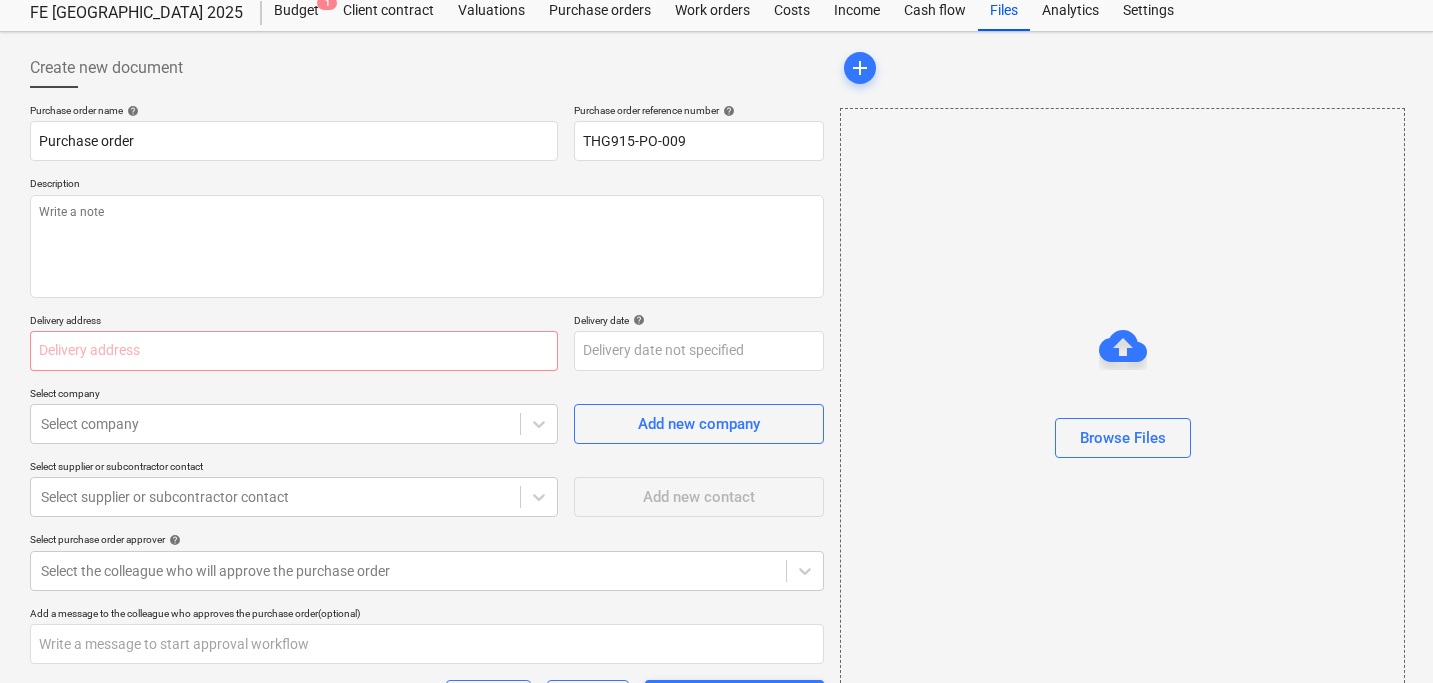 type on "x" 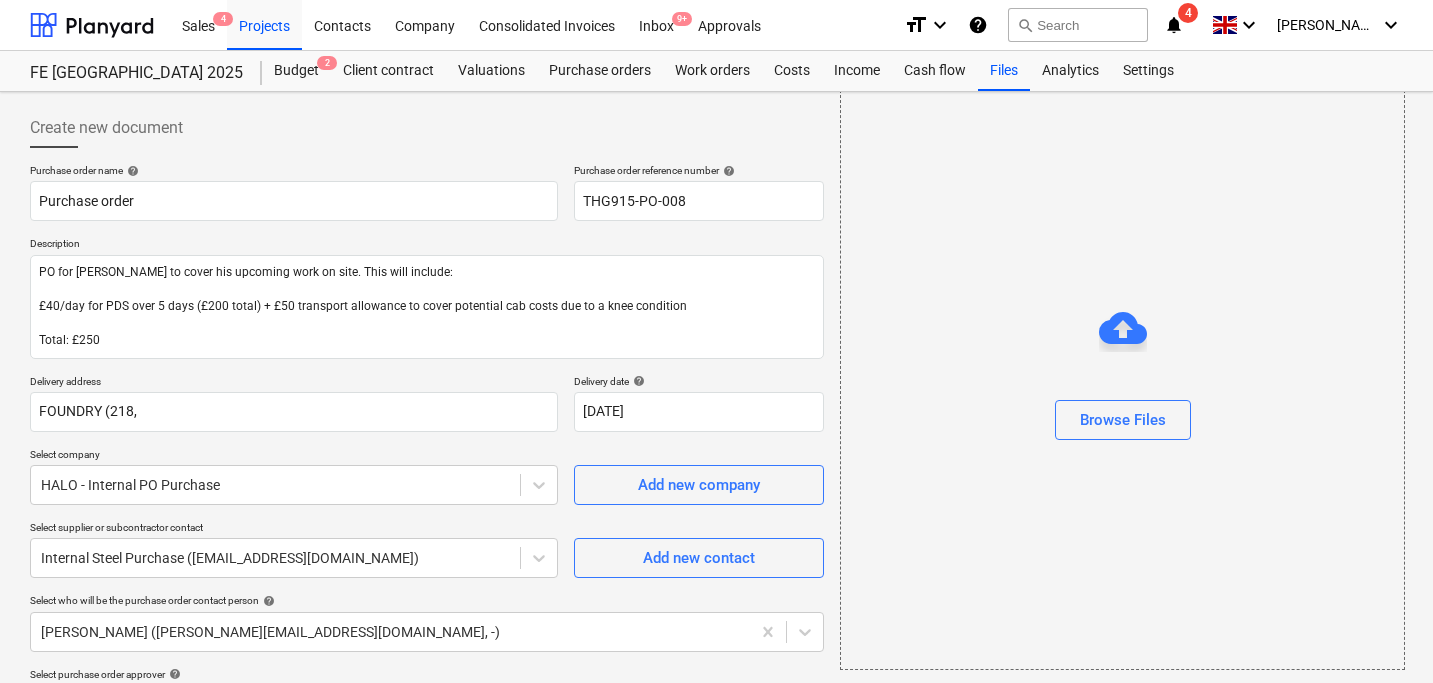 scroll, scrollTop: 166, scrollLeft: 0, axis: vertical 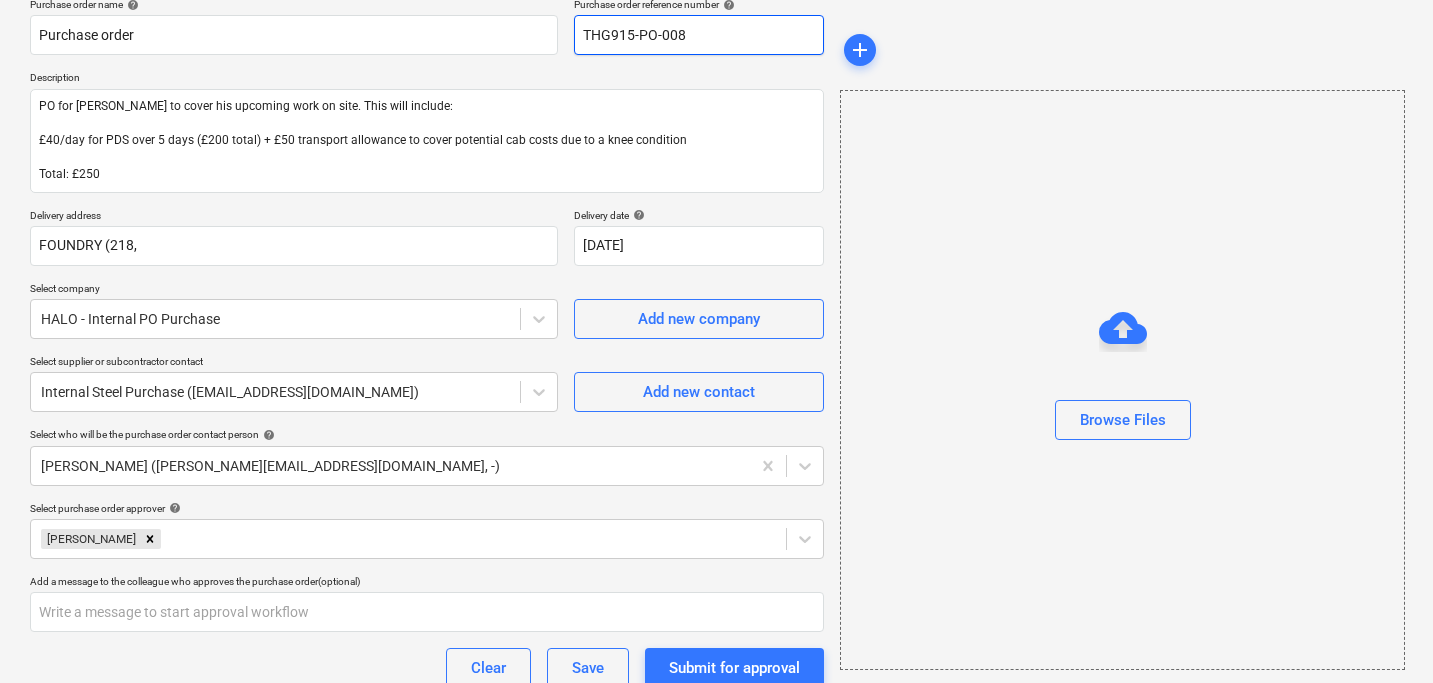 type on "x" 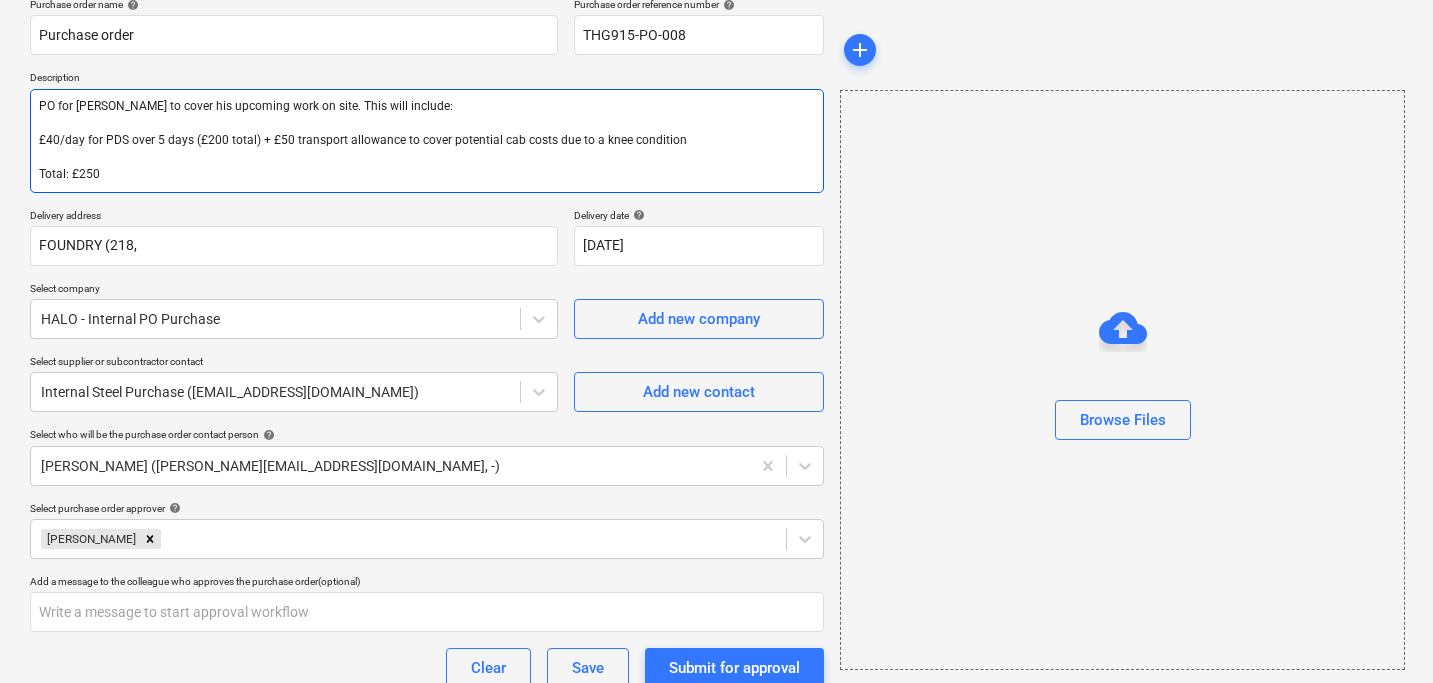 click on "PO for James to cover his upcoming work on site. This will include:
£40/day for PDS over 5 days (£200 total) + £50 transport allowance to cover potential cab costs due to a knee condition
Total: £250" at bounding box center [427, 141] 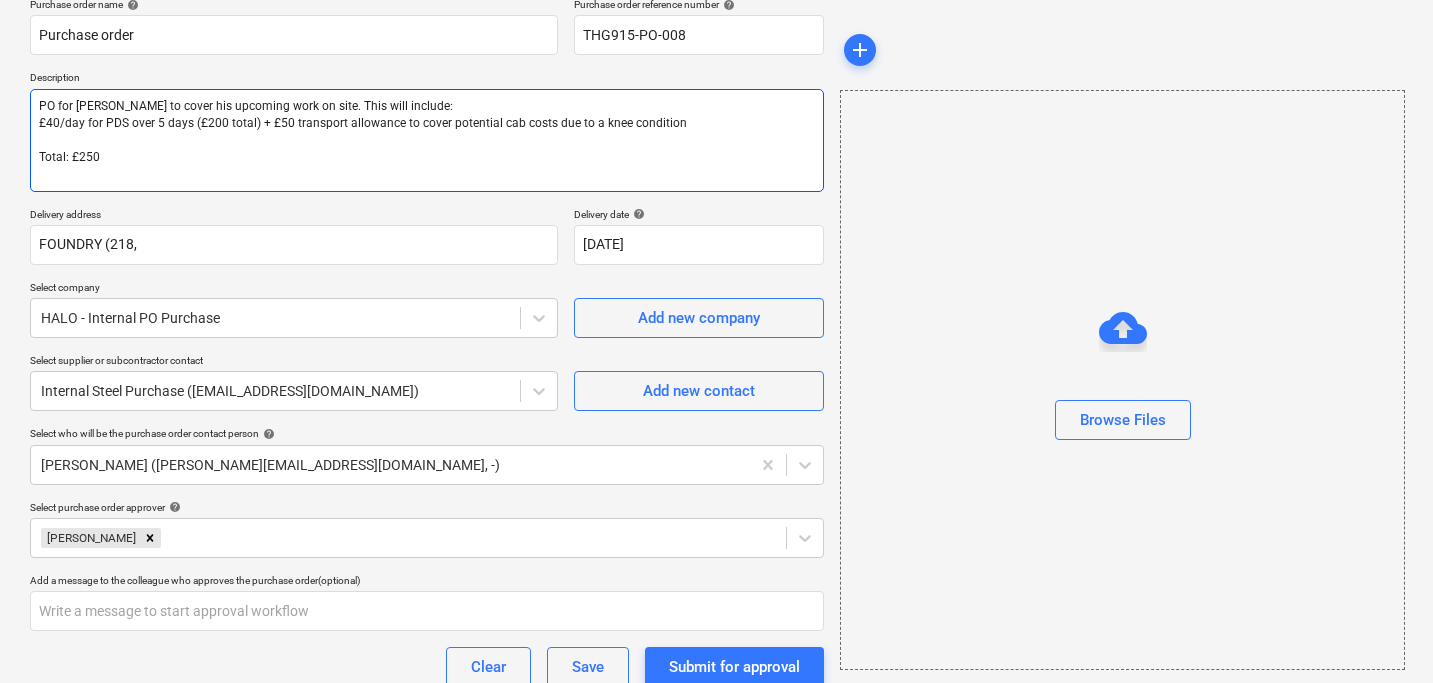 type on "PO for James to cover his upcoming work on site. This will include:£40/day for PDS over 5 days (£200 total) + £50 transport allowance to cover potential cab costs due to a knee condition
Total: £250" 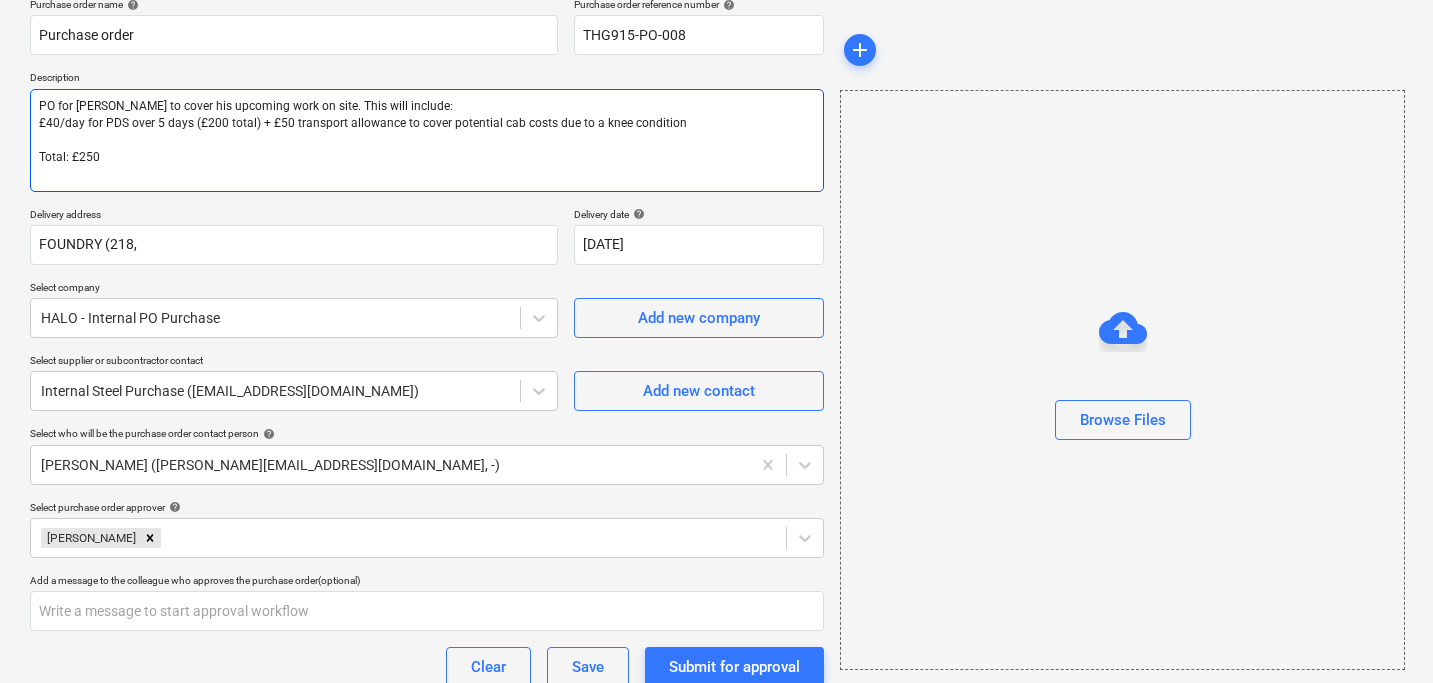 type on "x" 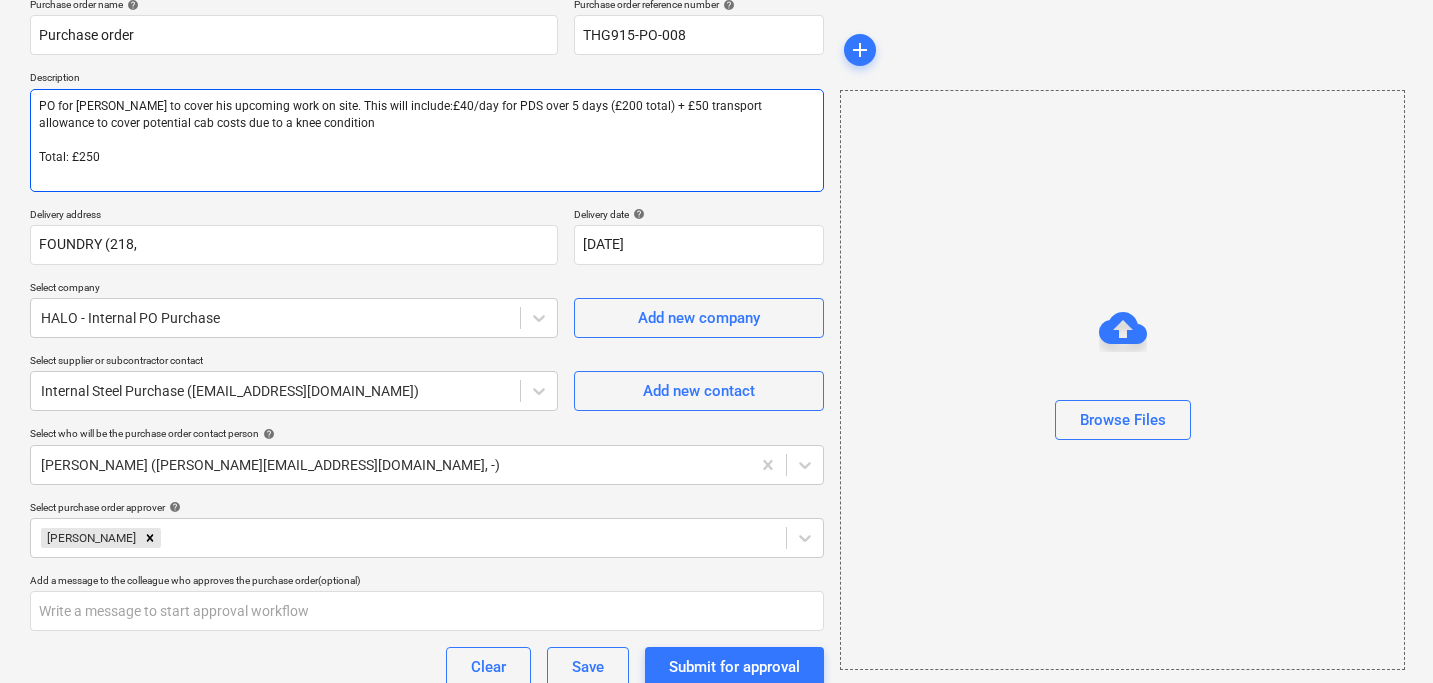 type on "PO for James to cover his upcoming work on site. This will include: £40/day for PDS over 5 days (£200 total) + £50 transport allowance to cover potential cab costs due to a knee condition
Total: £250" 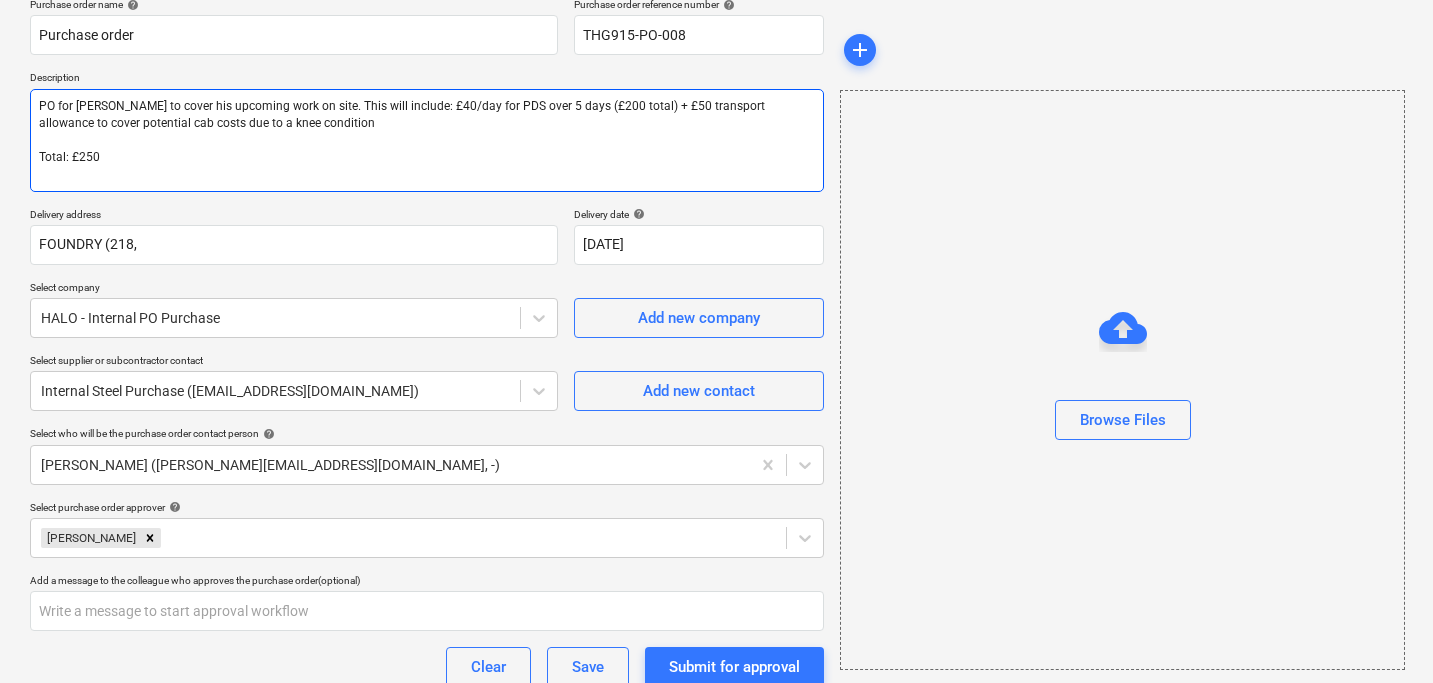 click on "PO for James to cover his upcoming work on site. This will include: £40/day for PDS over 5 days (£200 total) + £50 transport allowance to cover potential cab costs due to a knee condition
Total: £250" at bounding box center (427, 140) 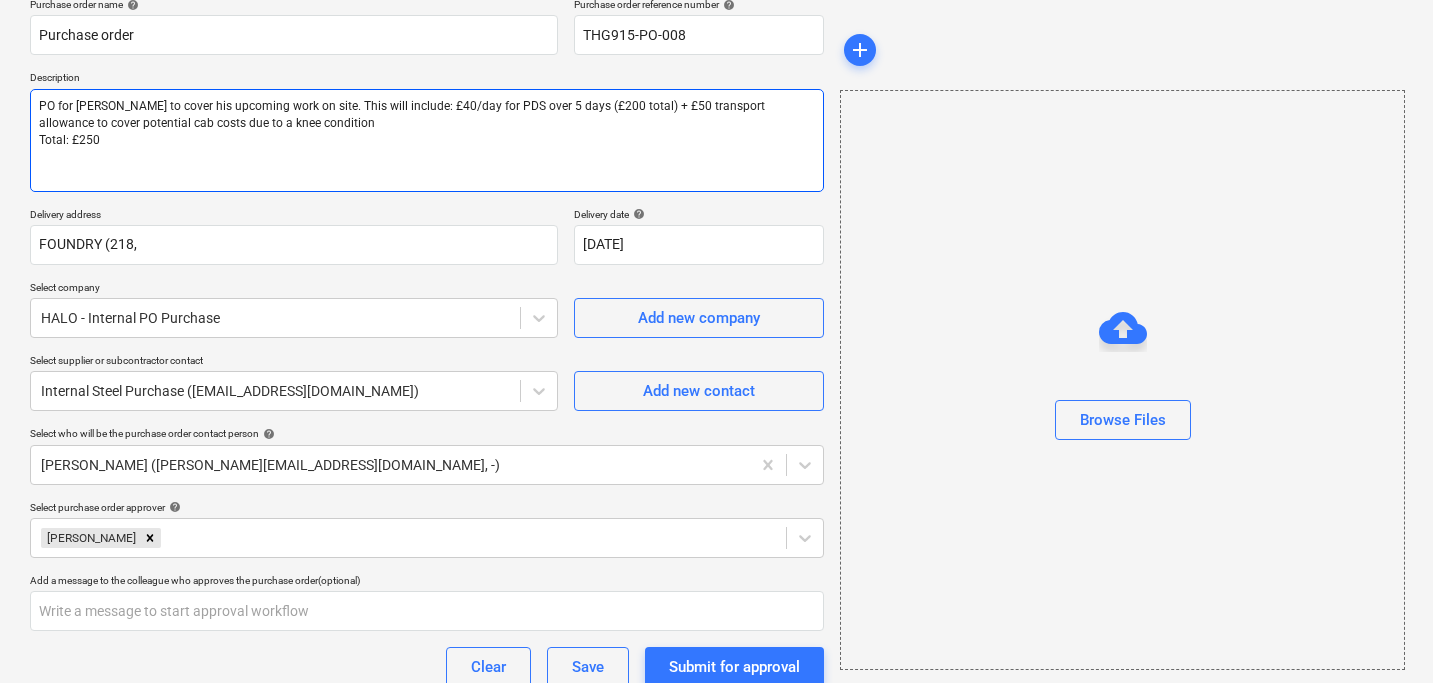 click on "PO for James to cover his upcoming work on site. This will include: £40/day for PDS over 5 days (£200 total) + £50 transport allowance to cover potential cab costs due to a knee condition
Total: £250" at bounding box center (427, 140) 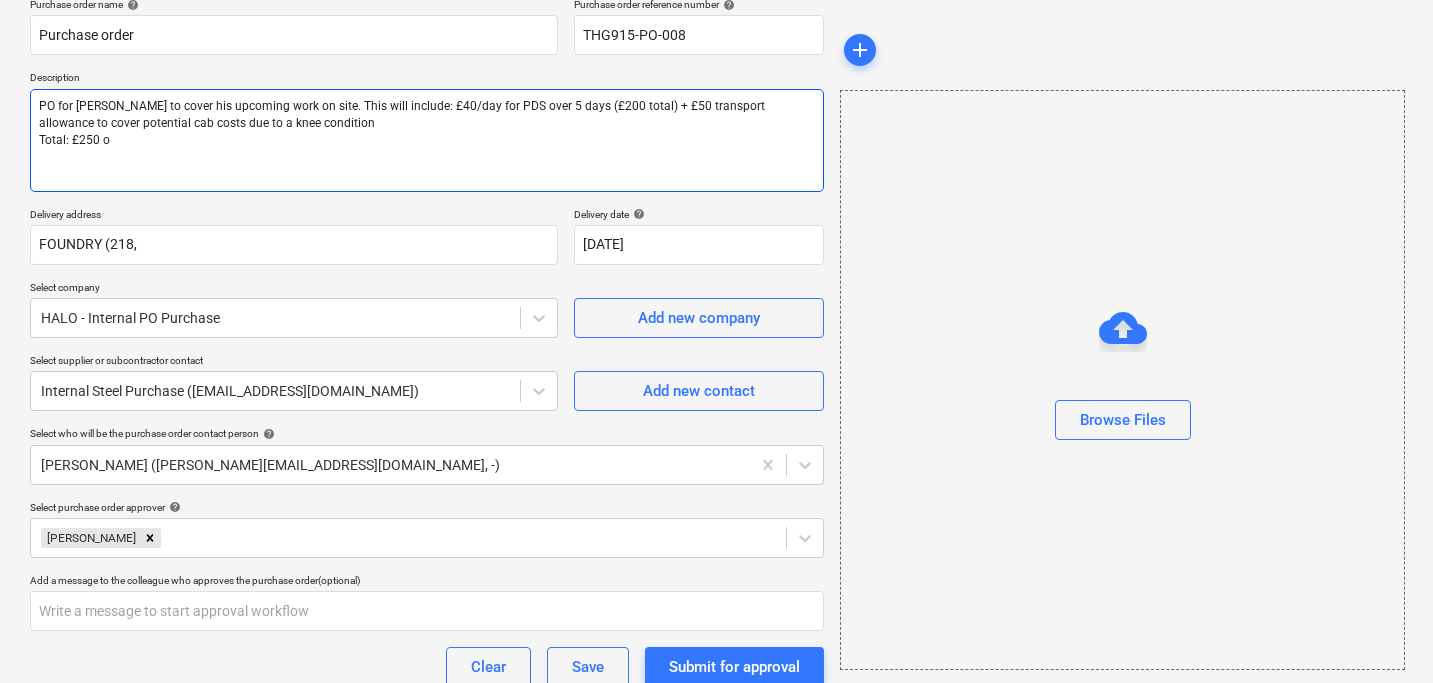 type on "x" 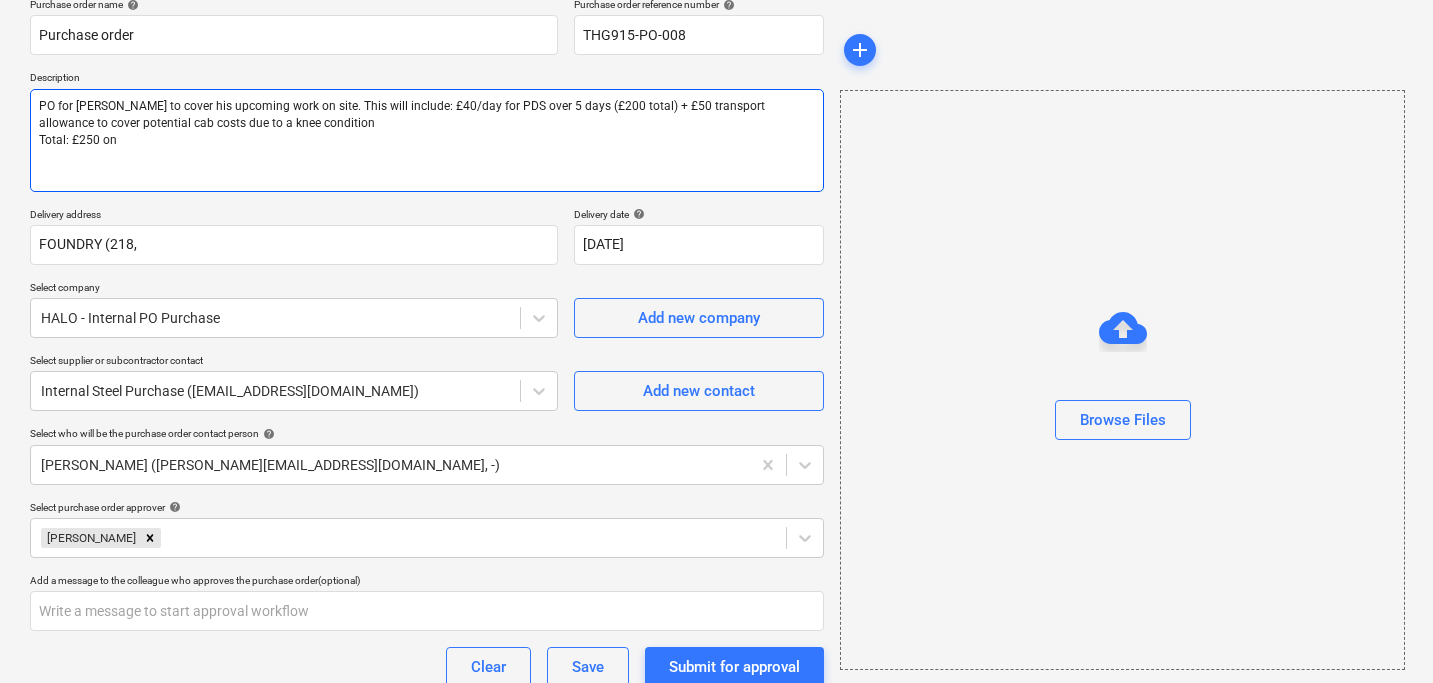 type on "PO for James to cover his upcoming work on site. This will include: £40/day for PDS over 5 days (£200 total) + £50 transport allowance to cover potential cab costs due to a knee condition
Total: £250 on" 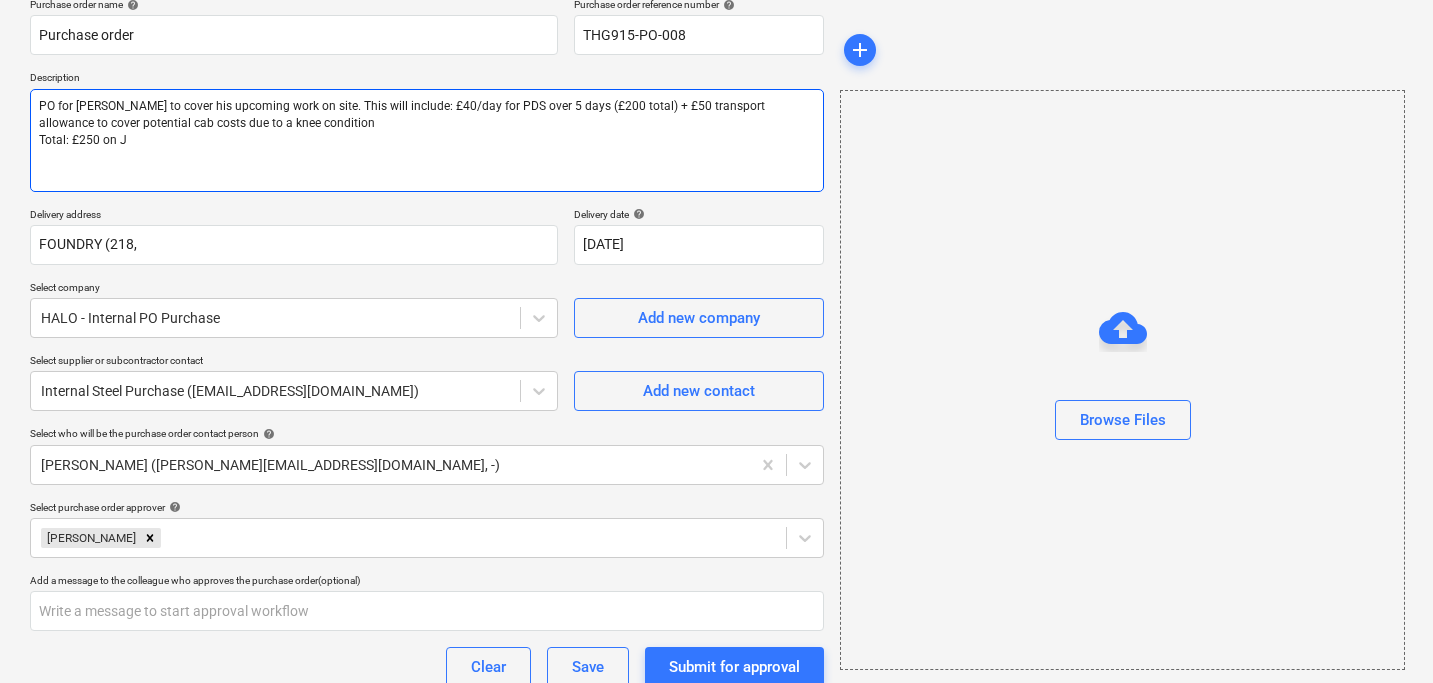 type on "PO for James to cover his upcoming work on site. This will include: £40/day for PDS over 5 days (£200 total) + £50 transport allowance to cover potential cab costs due to a knee condition
Total: £250 on Ja" 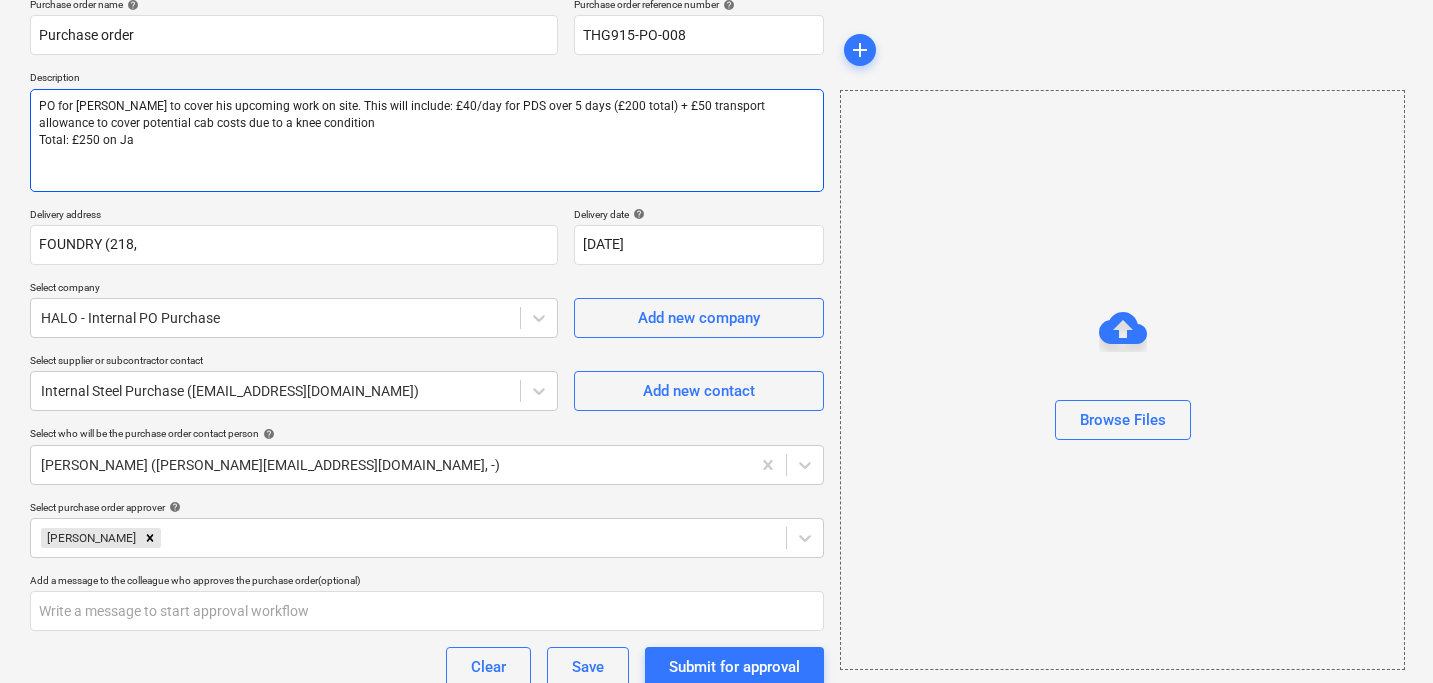 type on "PO for James to cover his upcoming work on site. This will include: £40/day for PDS over 5 days (£200 total) + £50 transport allowance to cover potential cab costs due to a knee condition
Total: £250 on Jam" 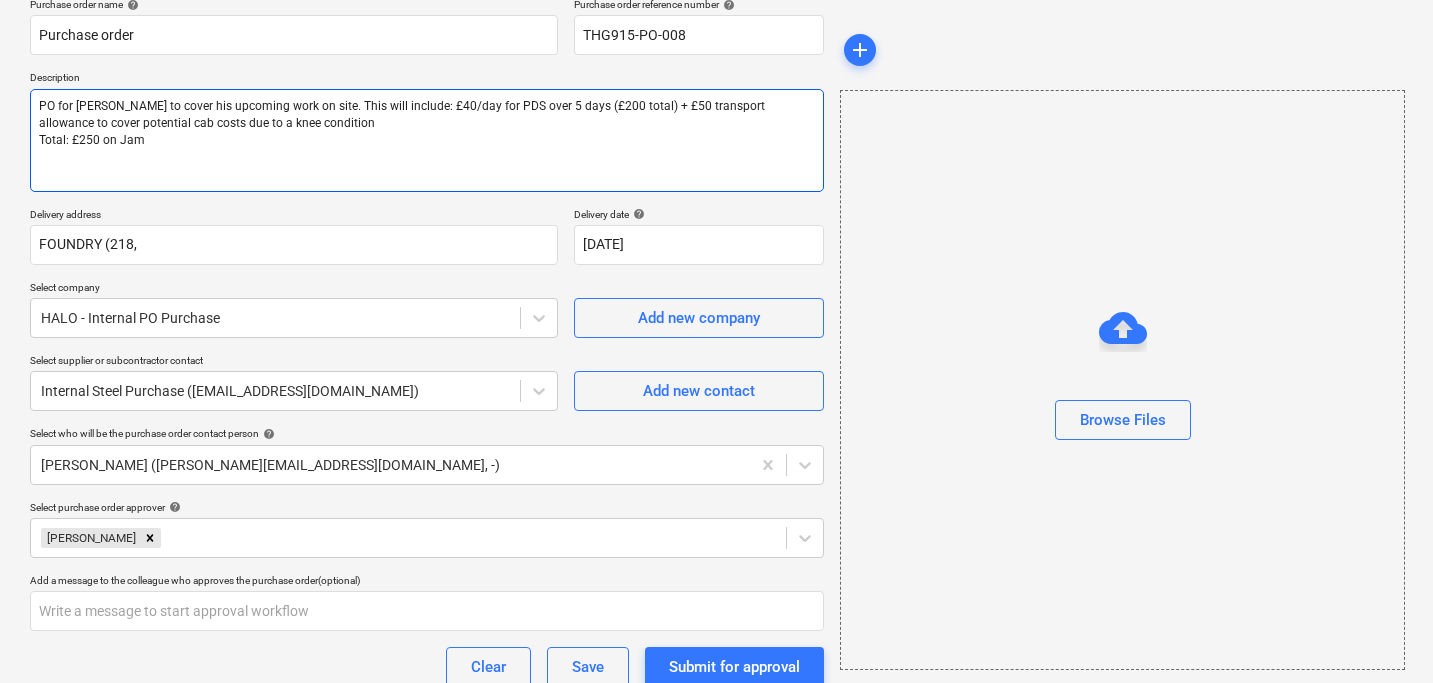 type on "PO for James to cover his upcoming work on site. This will include: £40/day for PDS over 5 days (£200 total) + £50 transport allowance to cover potential cab costs due to a knee condition
Total: £250 on Jame" 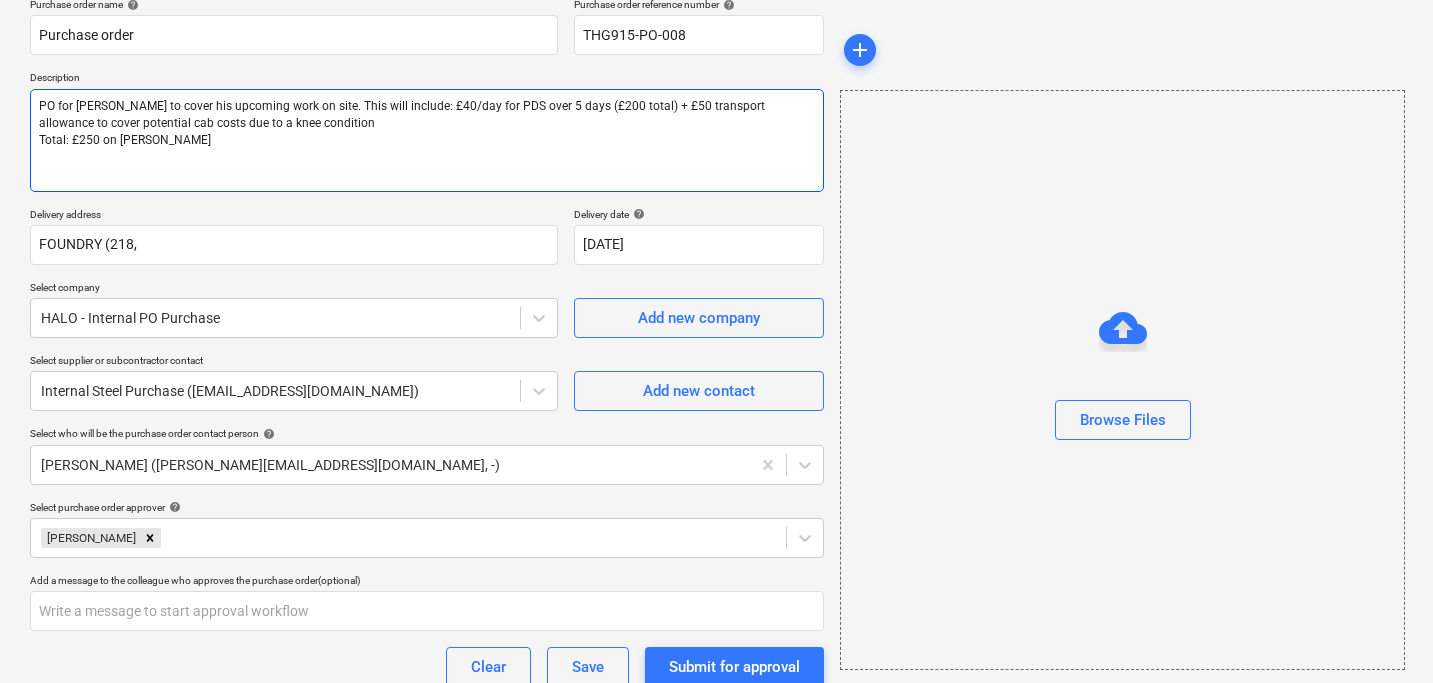 type on "PO for James to cover his upcoming work on site. This will include: £40/day for PDS over 5 days (£200 total) + £50 transport allowance to cover potential cab costs due to a knee condition
Total: £250 on James" 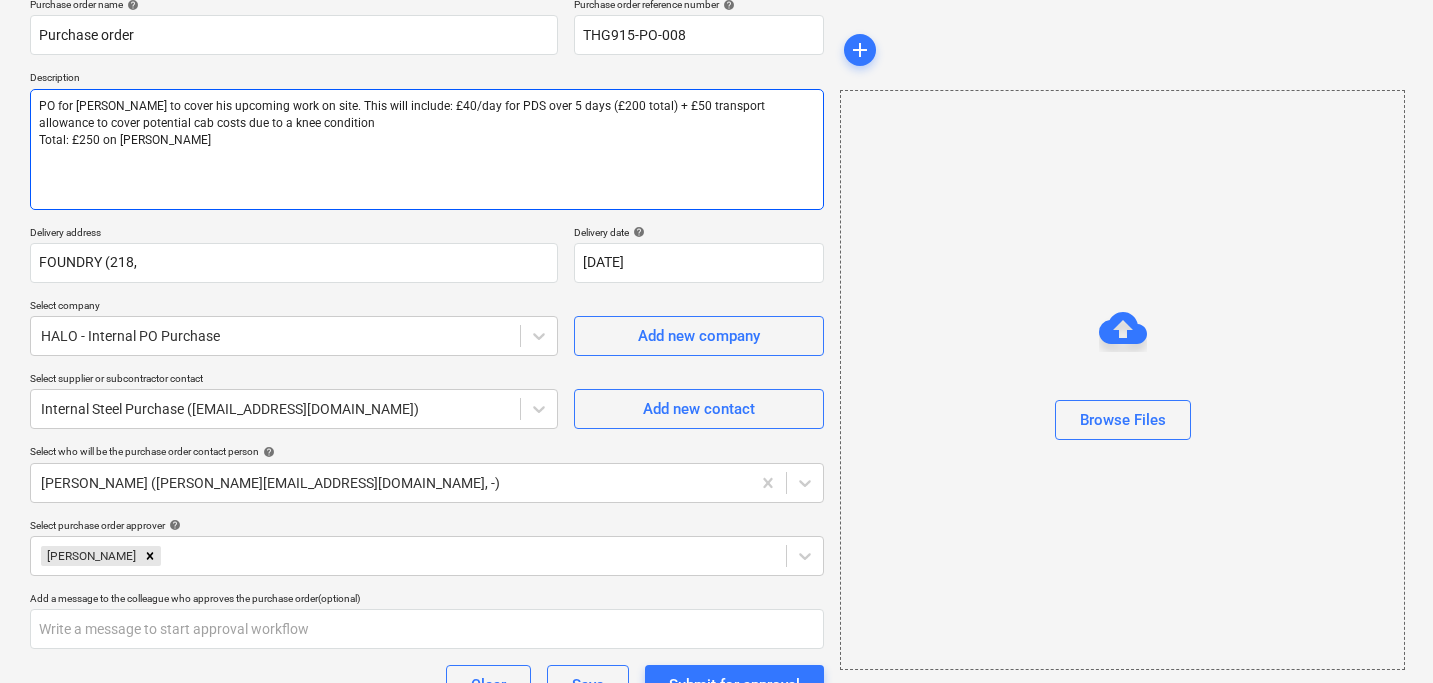 drag, startPoint x: 40, startPoint y: 106, endPoint x: 203, endPoint y: 137, distance: 165.92166 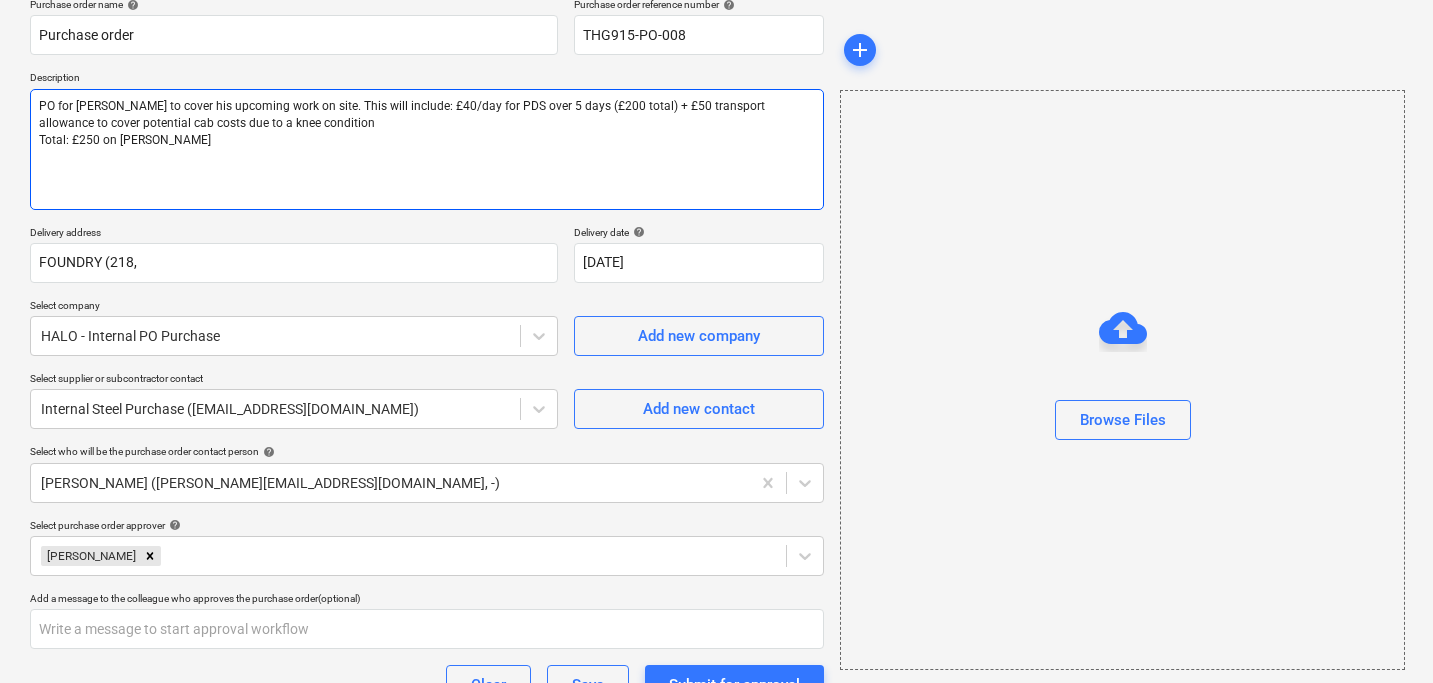 click on "PO for James to cover his upcoming work on site. This will include: £40/day for PDS over 5 days (£200 total) + £50 transport allowance to cover potential cab costs due to a knee condition
Total: £250 on James PLEO" at bounding box center [427, 149] 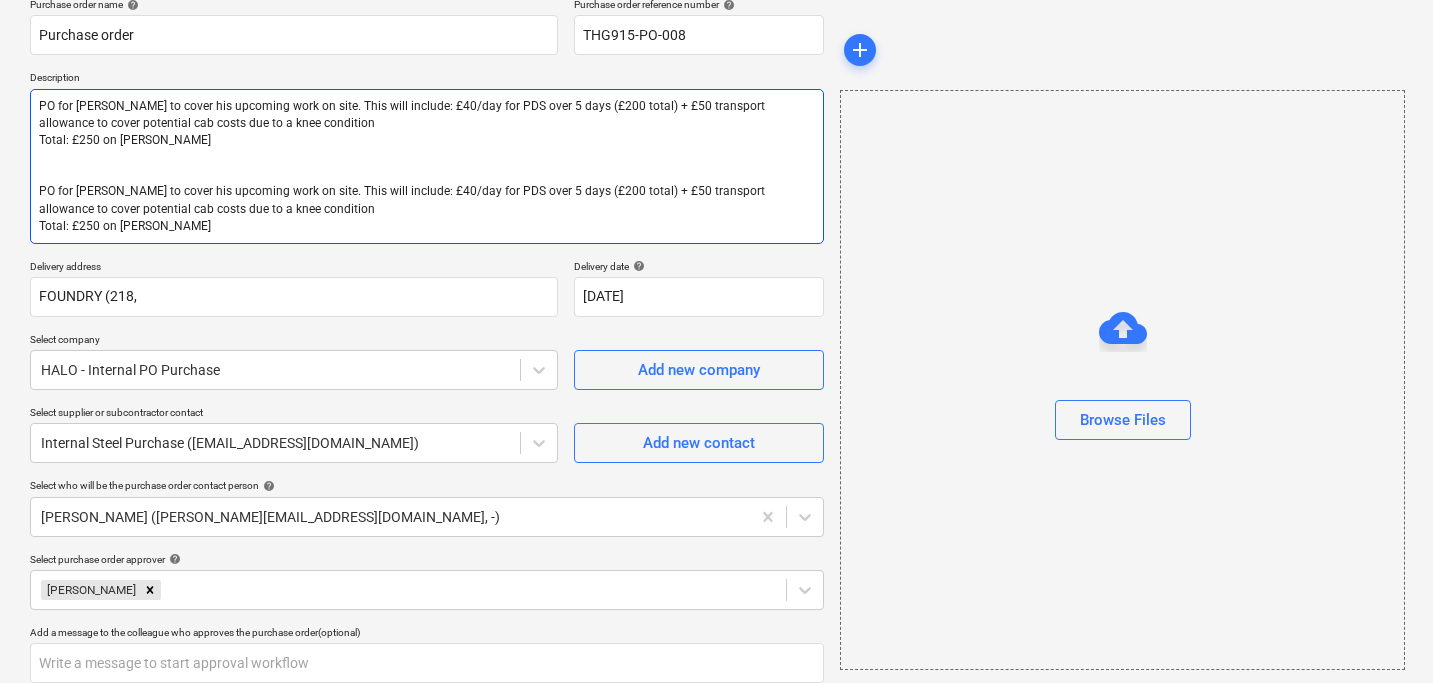 click on "PO for James to cover his upcoming work on site. This will include: £40/day for PDS over 5 days (£200 total) + £50 transport allowance to cover potential cab costs due to a knee condition
Total: £250 on James PLEO
PO for James to cover his upcoming work on site. This will include: £40/day for PDS over 5 days (£200 total) + £50 transport allowance to cover potential cab costs due to a knee condition
Total: £250 on James PLEO" at bounding box center [427, 166] 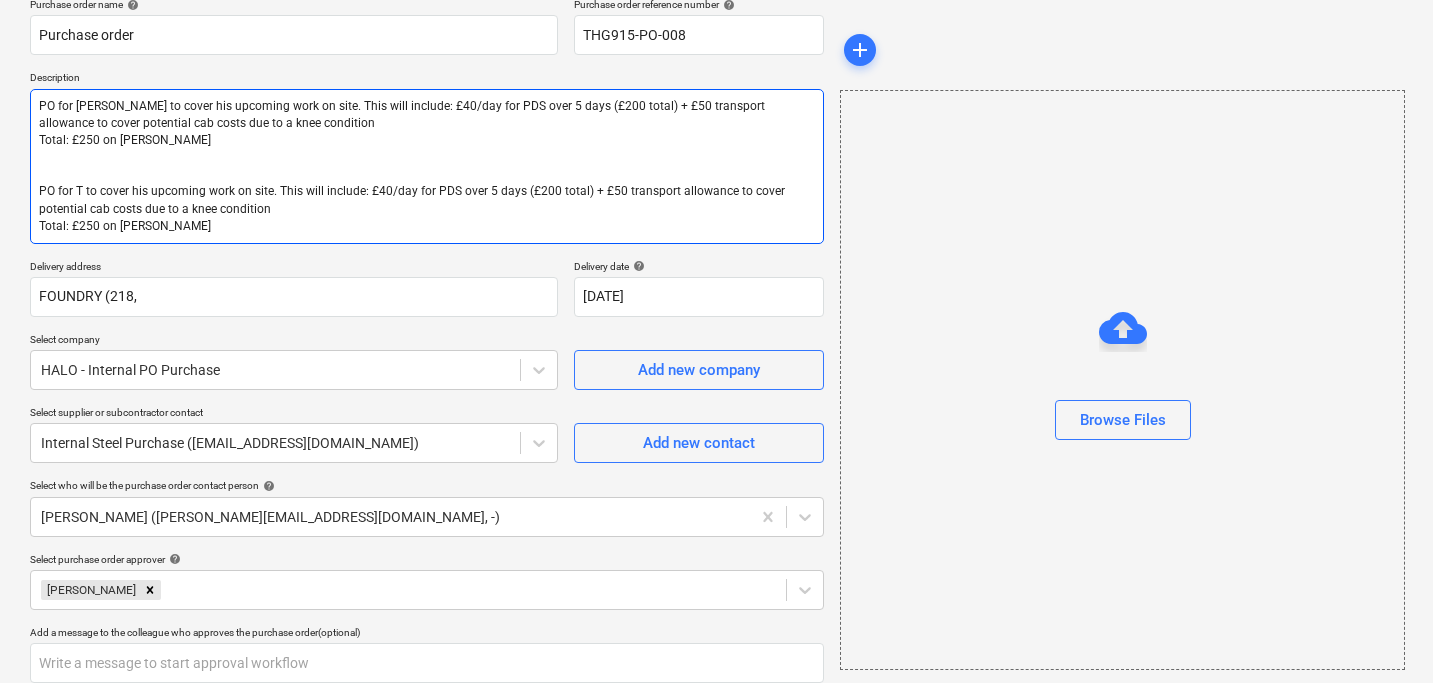 type on "PO for James to cover his upcoming work on site. This will include: £40/day for PDS over 5 days (£200 total) + £50 transport allowance to cover potential cab costs due to a knee condition
Total: £250 on James PLEO
PO for To to cover his upcoming work on site. This will include: £40/day for PDS over 5 days (£200 total) + £50 transport allowance to cover potential cab costs due to a knee condition
Total: £250 on James PLEO" 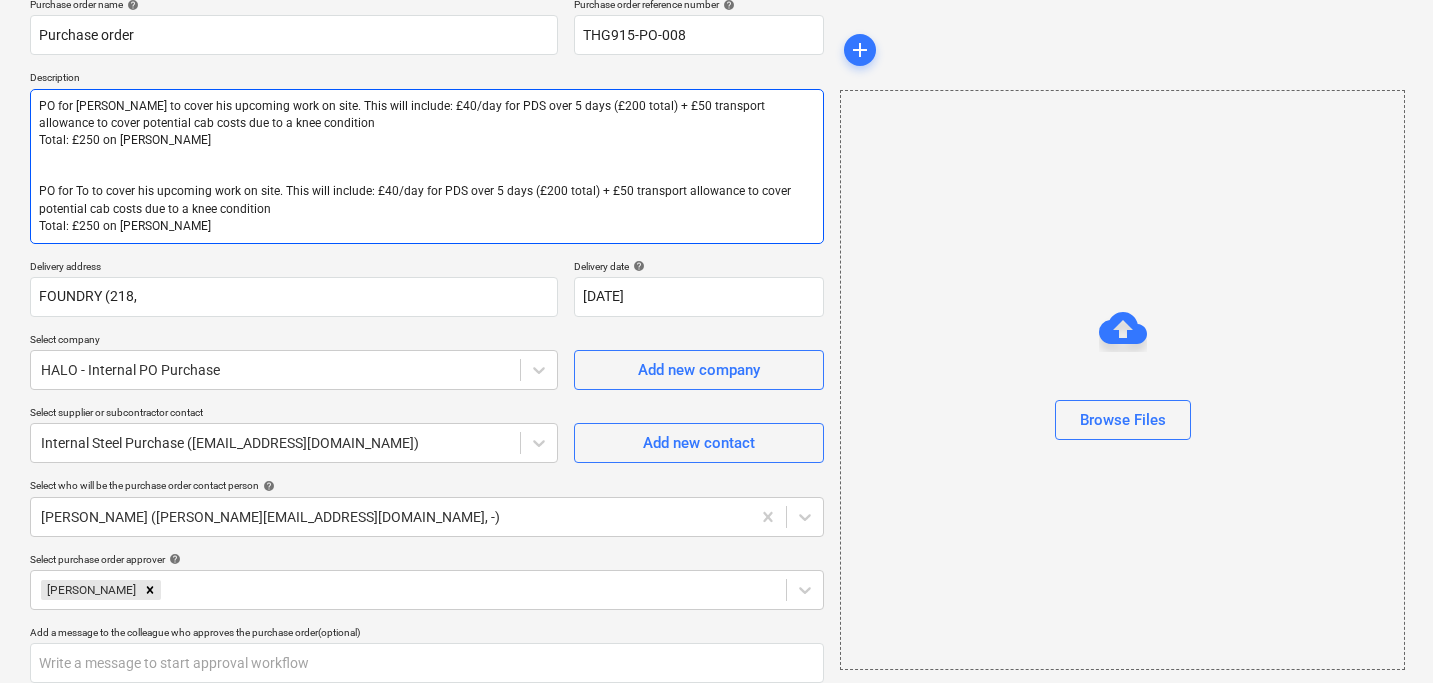 type on "PO for James to cover his upcoming work on site. This will include: £40/day for PDS over 5 days (£200 total) + £50 transport allowance to cover potential cab costs due to a knee condition
Total: £250 on James PLEO
PO for Tom to cover his upcoming work on site. This will include: £40/day for PDS over 5 days (£200 total) + £50 transport allowance to cover potential cab costs due to a knee condition
Total: £250 on James PLEO" 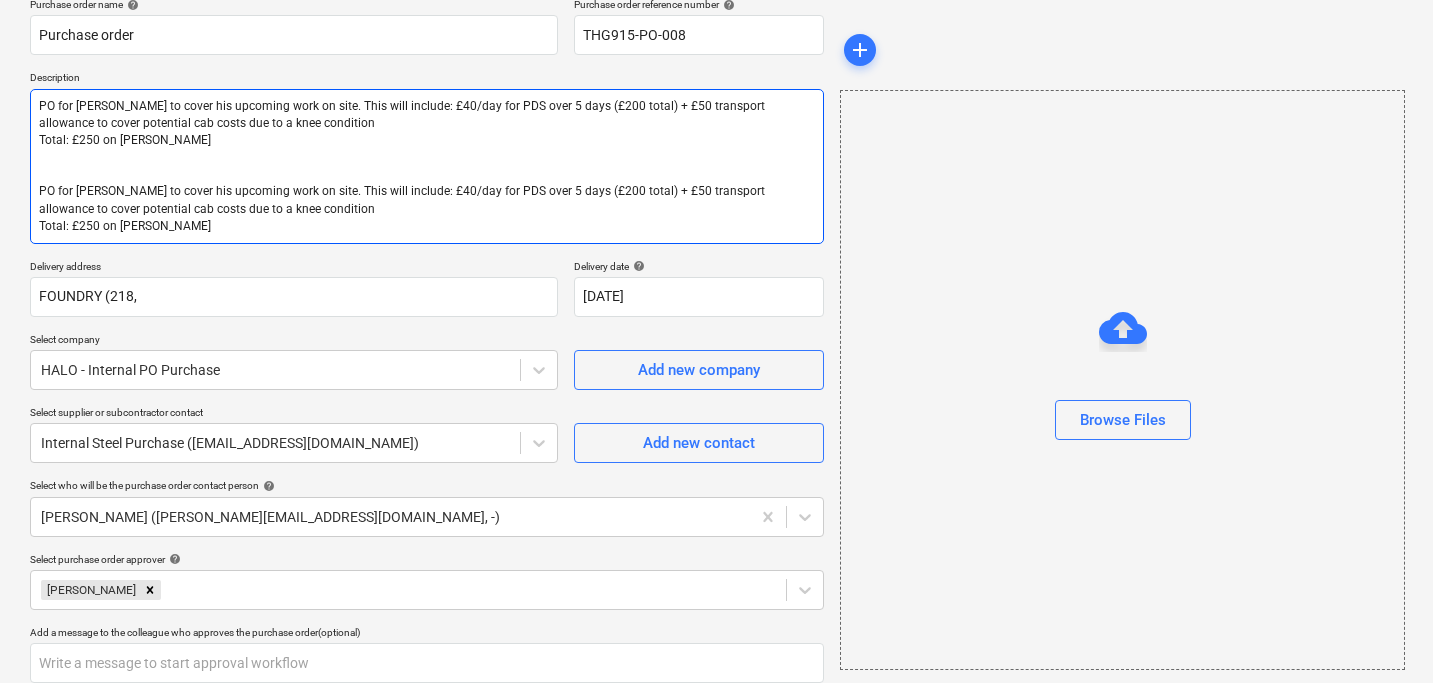 type on "PO for James to cover his upcoming work on site. This will include: £40/day for PDS over 5 days (£200 total) + £50 transport allowance to cover potential cab costs due to a knee condition
Total: £250 on James PLEO
PO for Tom to cover his upcoming work on site. This will include: £40/day for PDS over 5 days (£200 total) + £50 transport allowance to cover potential cab costs due to a knee condition
Total: £250 on James PLEO" 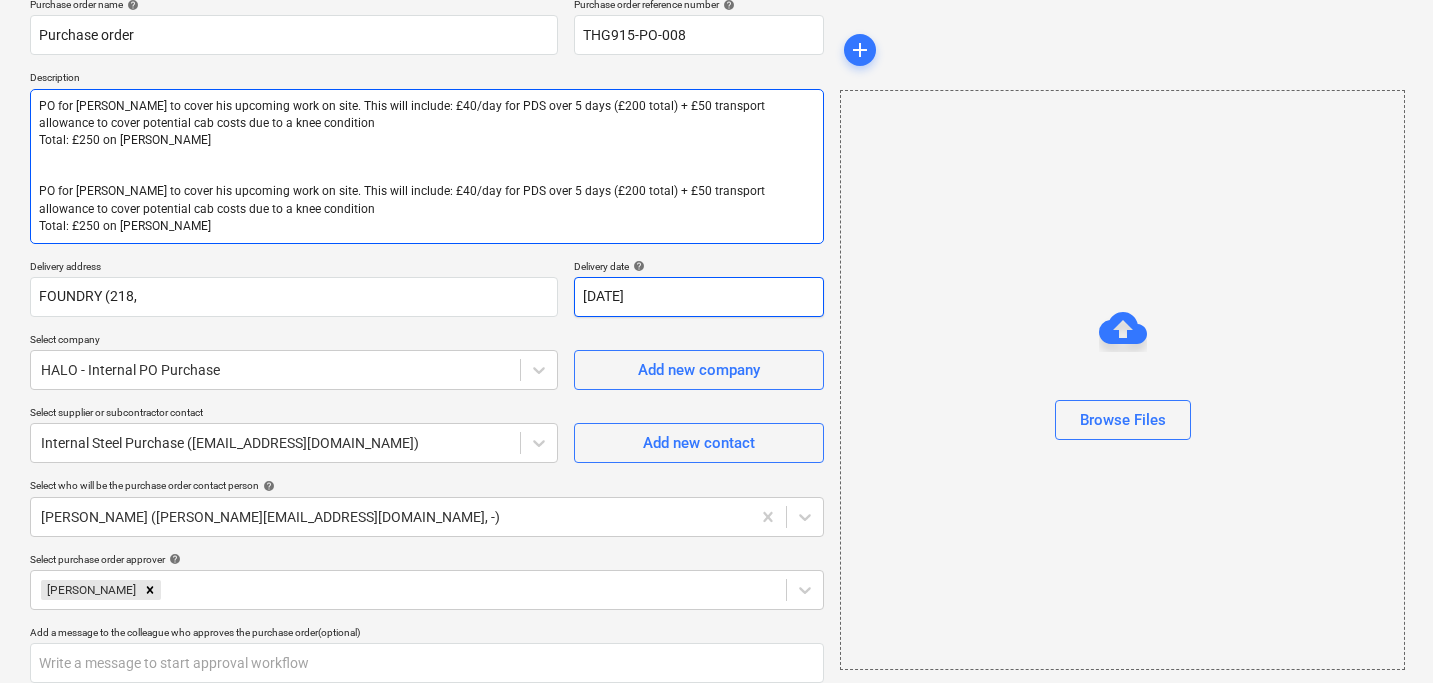 type on "x" 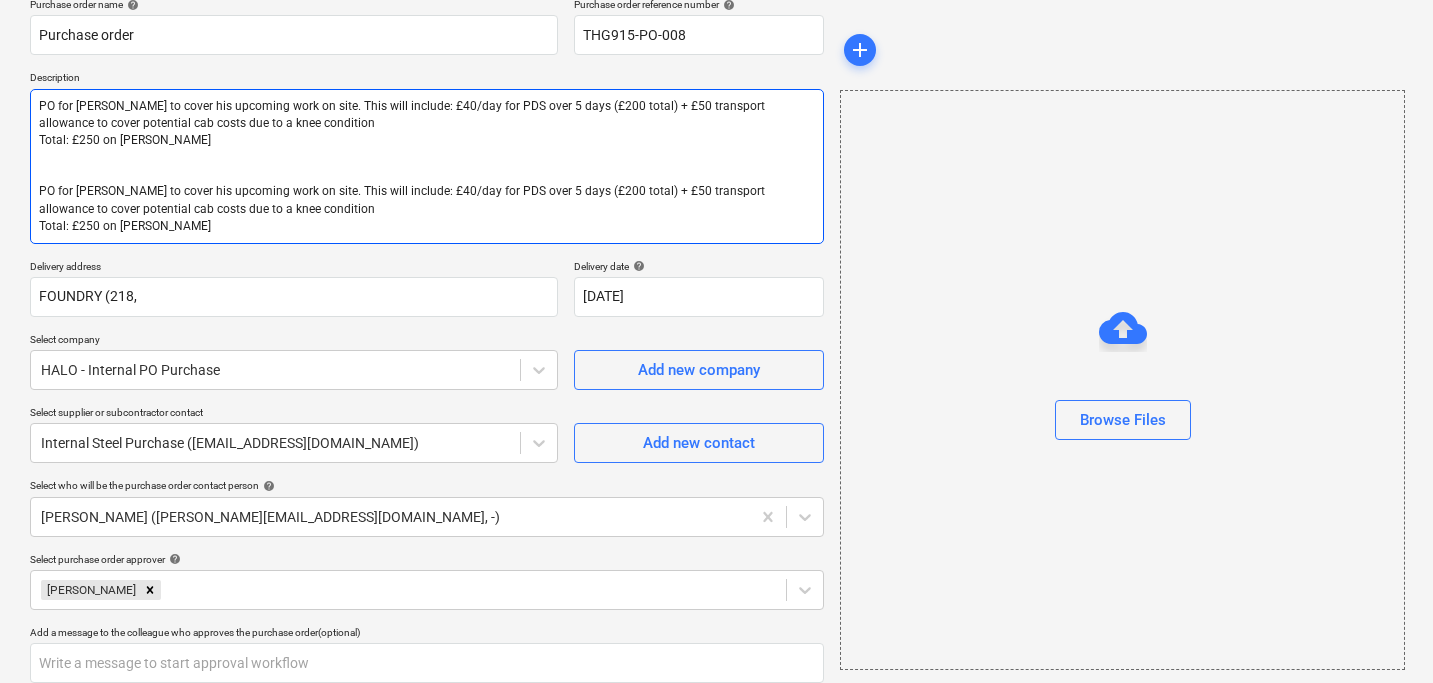 click on "PO for James to cover his upcoming work on site. This will include: £40/day for PDS over 5 days (£200 total) + £50 transport allowance to cover potential cab costs due to a knee condition
Total: £250 on James PLEO
PO for Tom to cover his upcoming work on site. This will include: £40/day for PDS over 5 days (£200 total) + £50 transport allowance to cover potential cab costs due to a knee condition
Total: £250 on James PLEO" at bounding box center (427, 166) 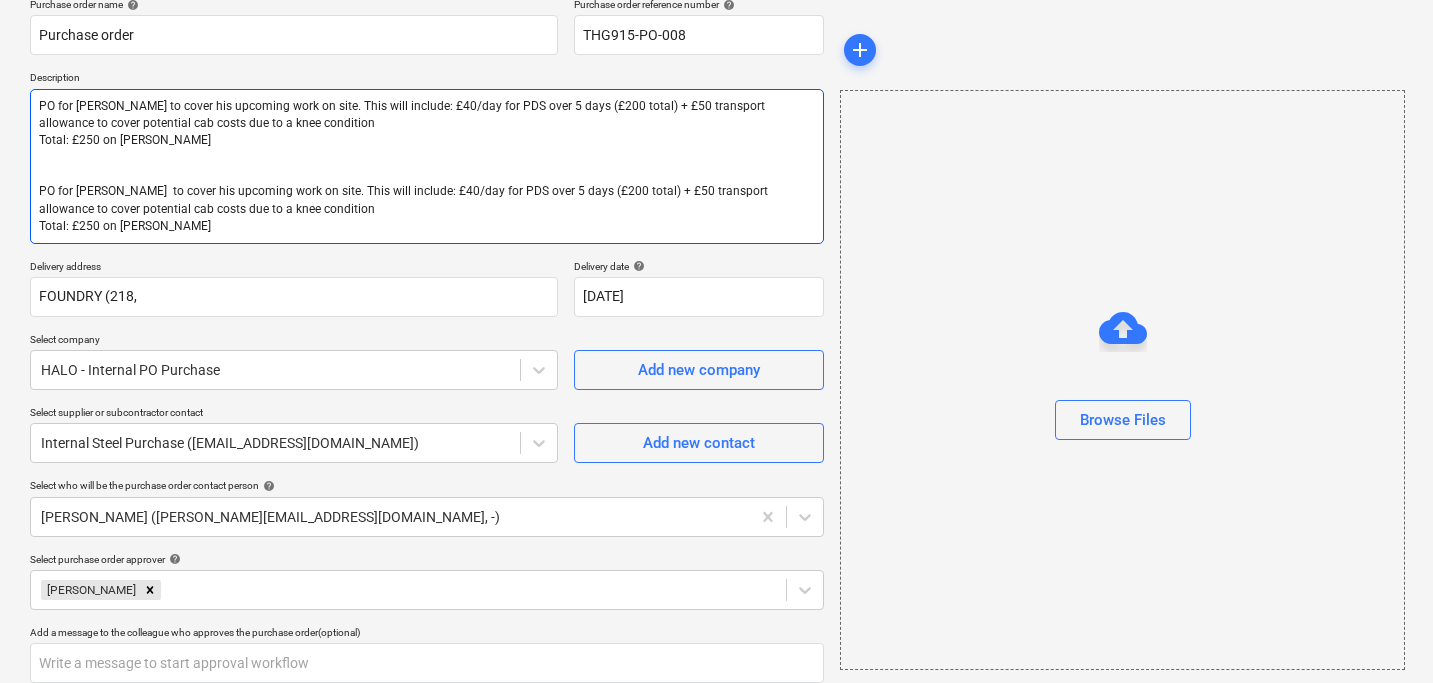click on "PO for James to cover his upcoming work on site. This will include: £40/day for PDS over 5 days (£200 total) + £50 transport allowance to cover potential cab costs due to a knee condition
Total: £250 on James PLEO
PO for tom mckeown  to cover his upcoming work on site. This will include: £40/day for PDS over 5 days (£200 total) + £50 transport allowance to cover potential cab costs due to a knee condition
Total: £250 on James PLEO" at bounding box center [427, 166] 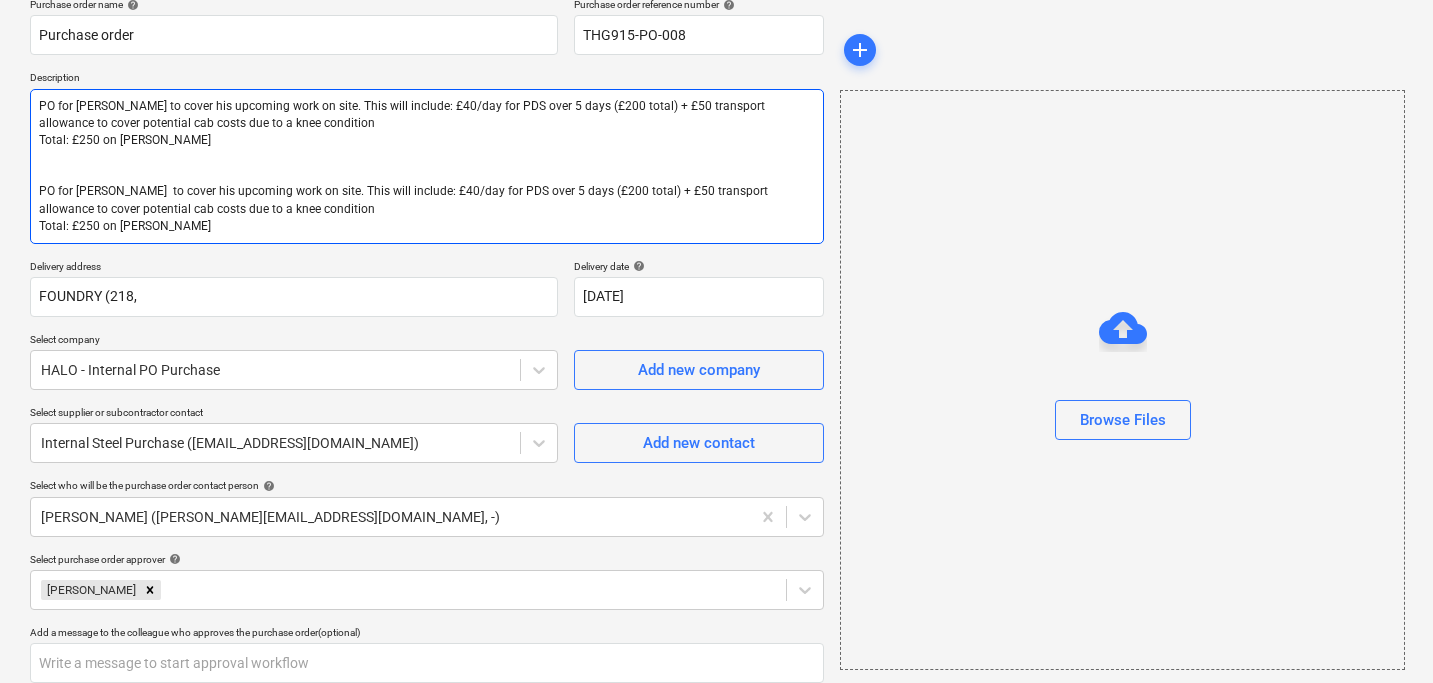 scroll, scrollTop: 0, scrollLeft: 0, axis: both 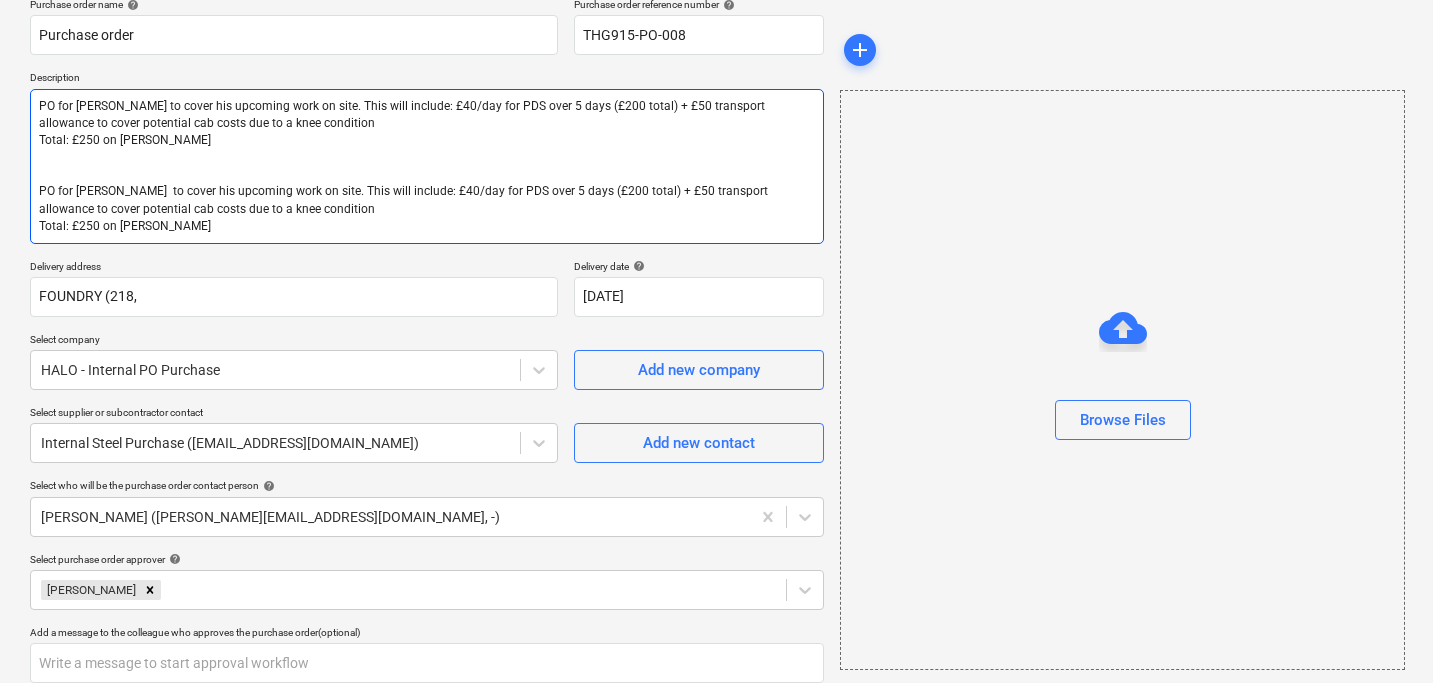 click on "PO for James to cover his upcoming work on site. This will include: £40/day for PDS over 5 days (£200 total) + £50 transport allowance to cover potential cab costs due to a knee condition
Total: £250 on James PLEO
PO for Tom Mckeown  to cover his upcoming work on site. This will include: £40/day for PDS over 5 days (£200 total) + £50 transport allowance to cover potential cab costs due to a knee condition
Total: £250 on James PLEO" at bounding box center (427, 166) 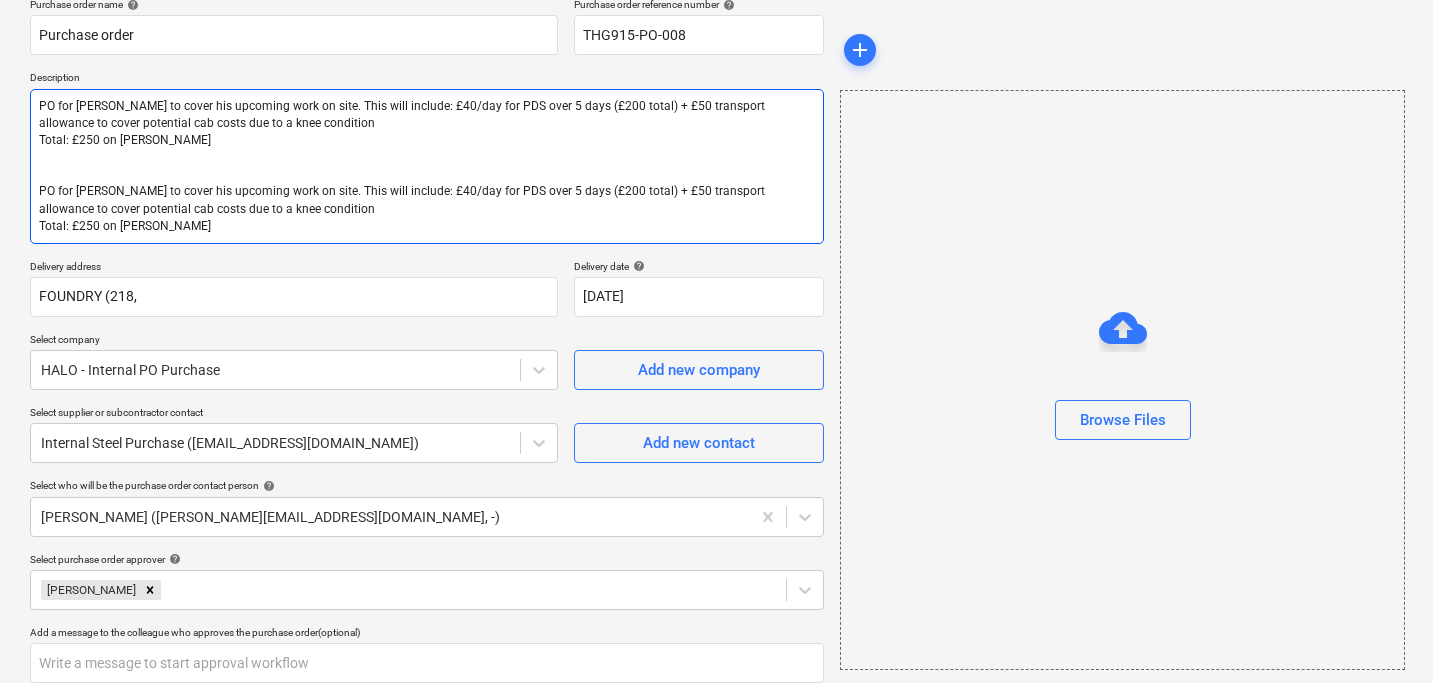 click on "PO for James to cover his upcoming work on site. This will include: £40/day for PDS over 5 days (£200 total) + £50 transport allowance to cover potential cab costs due to a knee condition
Total: £250 on James PLEO
PO for Tom Mckeown to cover his upcoming work on site. This will include: £40/day for PDS over 5 days (£200 total) + £50 transport allowance to cover potential cab costs due to a knee condition
Total: £250 on James PLEO" at bounding box center [427, 166] 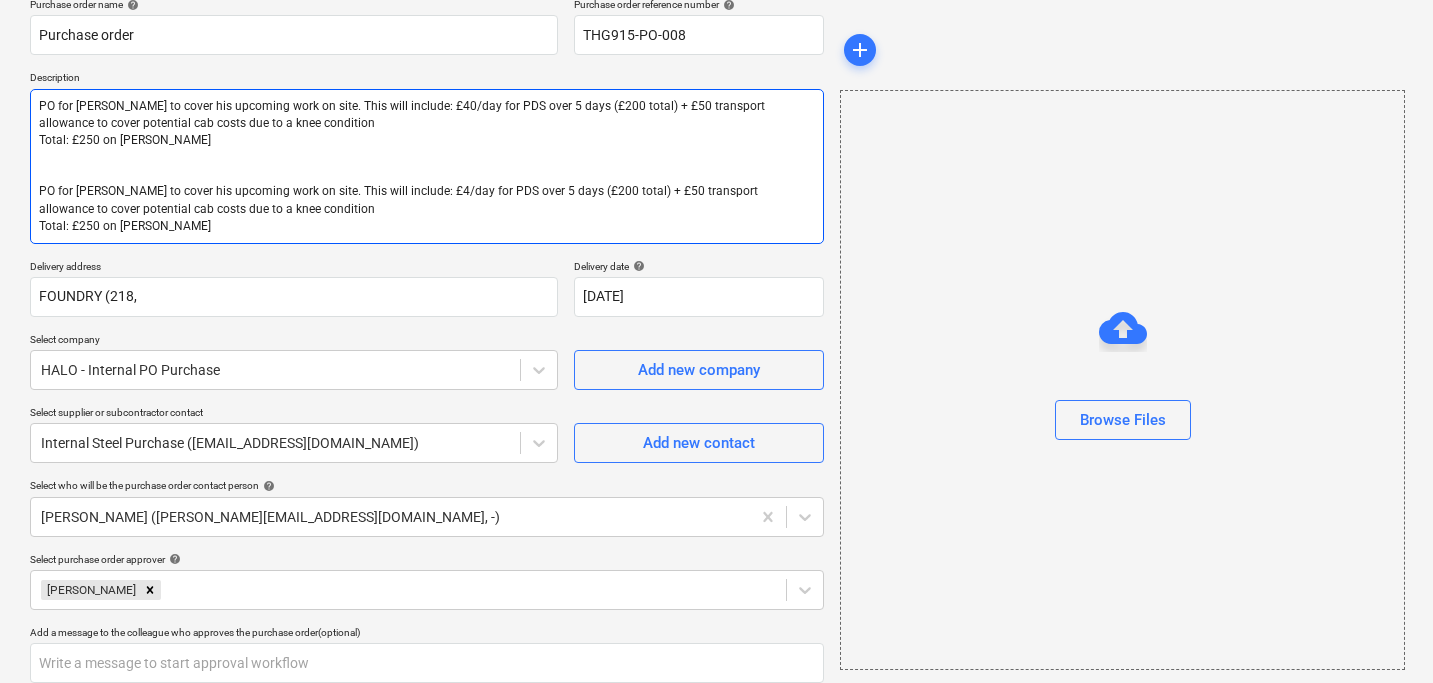 type on "PO for James to cover his upcoming work on site. This will include: £40/day for PDS over 5 days (£200 total) + £50 transport allowance to cover potential cab costs due to a knee condition
Total: £250 on James PLEO
PO for Tom Mckeown to cover his upcoming work on site. This will include: £/day for PDS over 5 days (£200 total) + £50 transport allowance to cover potential cab costs due to a knee condition
Total: £250 on James PLEO" 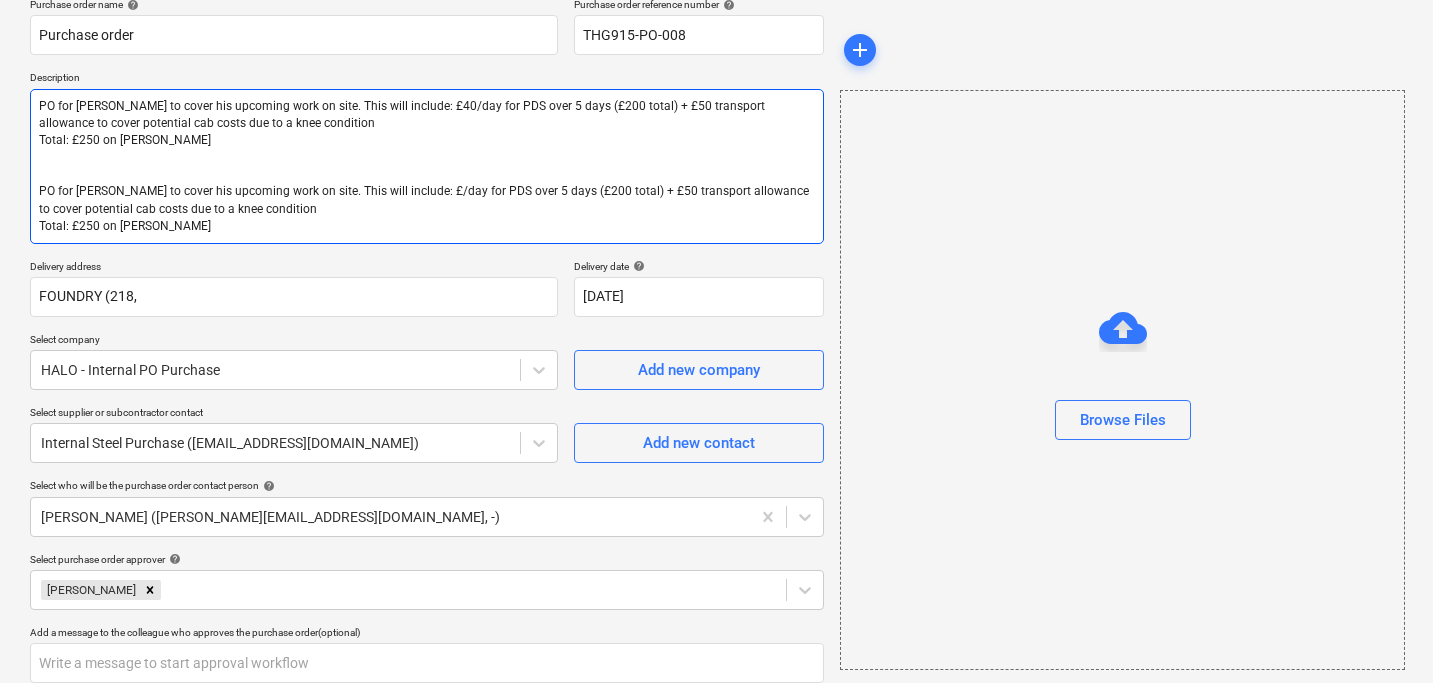 type on "PO for James to cover his upcoming work on site. This will include: £40/day for PDS over 5 days (£200 total) + £50 transport allowance to cover potential cab costs due to a knee condition
Total: £250 on James PLEO
PO for Tom Mckeown to cover his upcoming work on site. This will include: £2/day for PDS over 5 days (£200 total) + £50 transport allowance to cover potential cab costs due to a knee condition
Total: £250 on James PLEO" 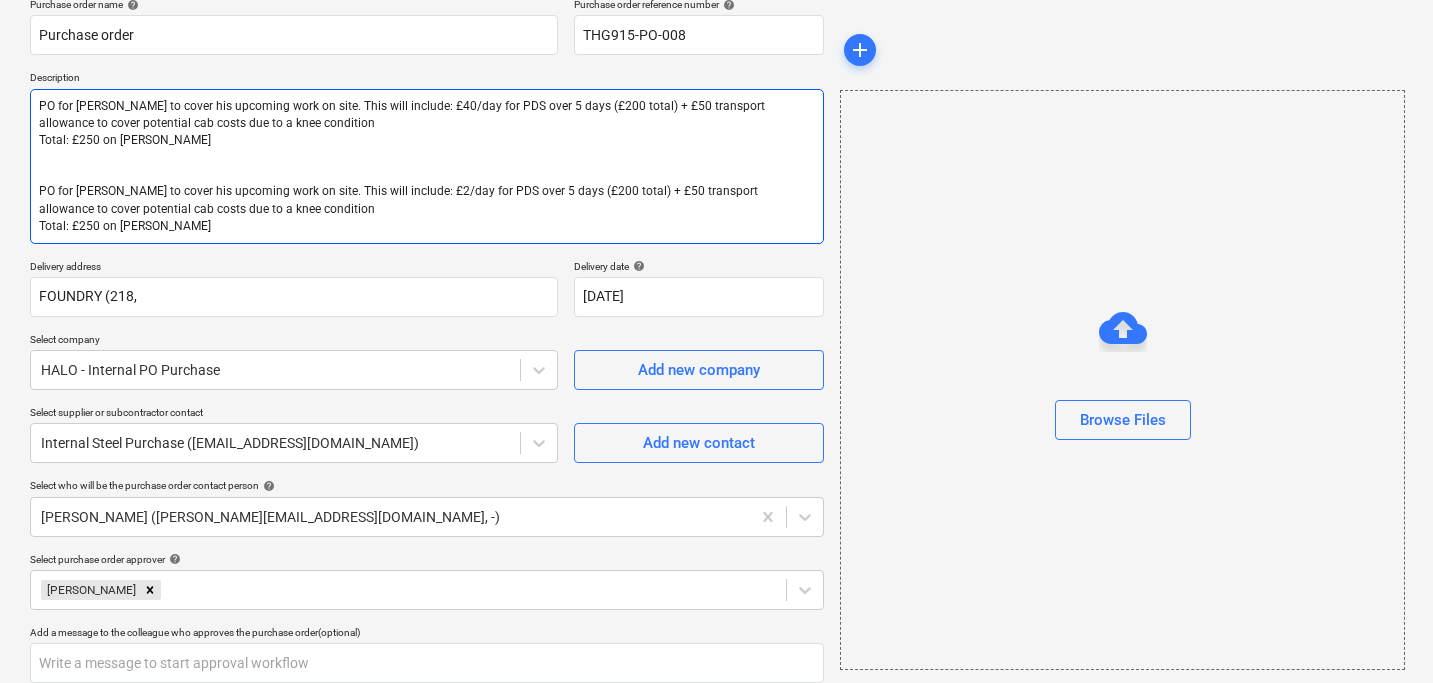 type on "PO for James to cover his upcoming work on site. This will include: £40/day for PDS over 5 days (£200 total) + £50 transport allowance to cover potential cab costs due to a knee condition
Total: £250 on James PLEO
PO for Tom Mckeown to cover his upcoming work on site. This will include: £25/day for PDS over 5 days (£200 total) + £50 transport allowance to cover potential cab costs due to a knee condition
Total: £250 on James PLEO" 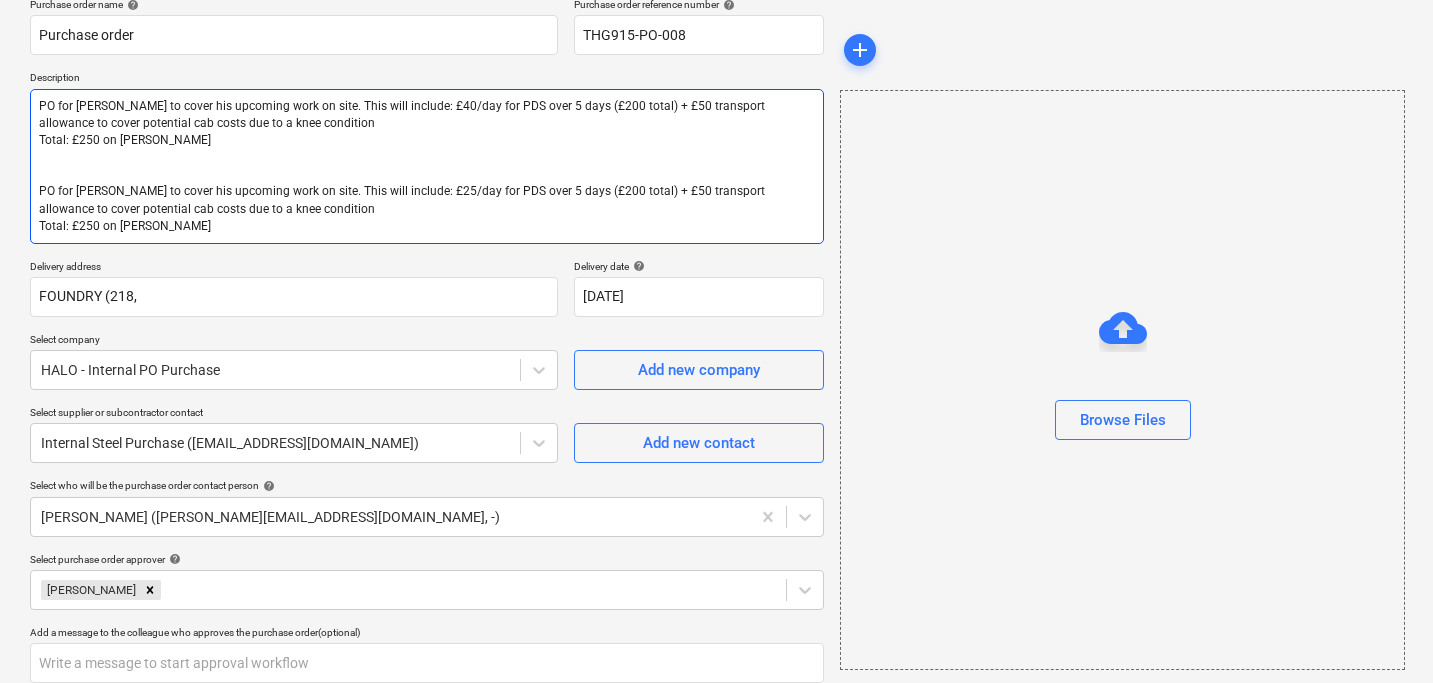 click on "PO for James to cover his upcoming work on site. This will include: £40/day for PDS over 5 days (£200 total) + £50 transport allowance to cover potential cab costs due to a knee condition
Total: £250 on James PLEO
PO for Tom Mckeown to cover his upcoming work on site. This will include: £25/day for PDS over 5 days (£200 total) + £50 transport allowance to cover potential cab costs due to a knee condition
Total: £250 on James PLEO" at bounding box center [427, 166] 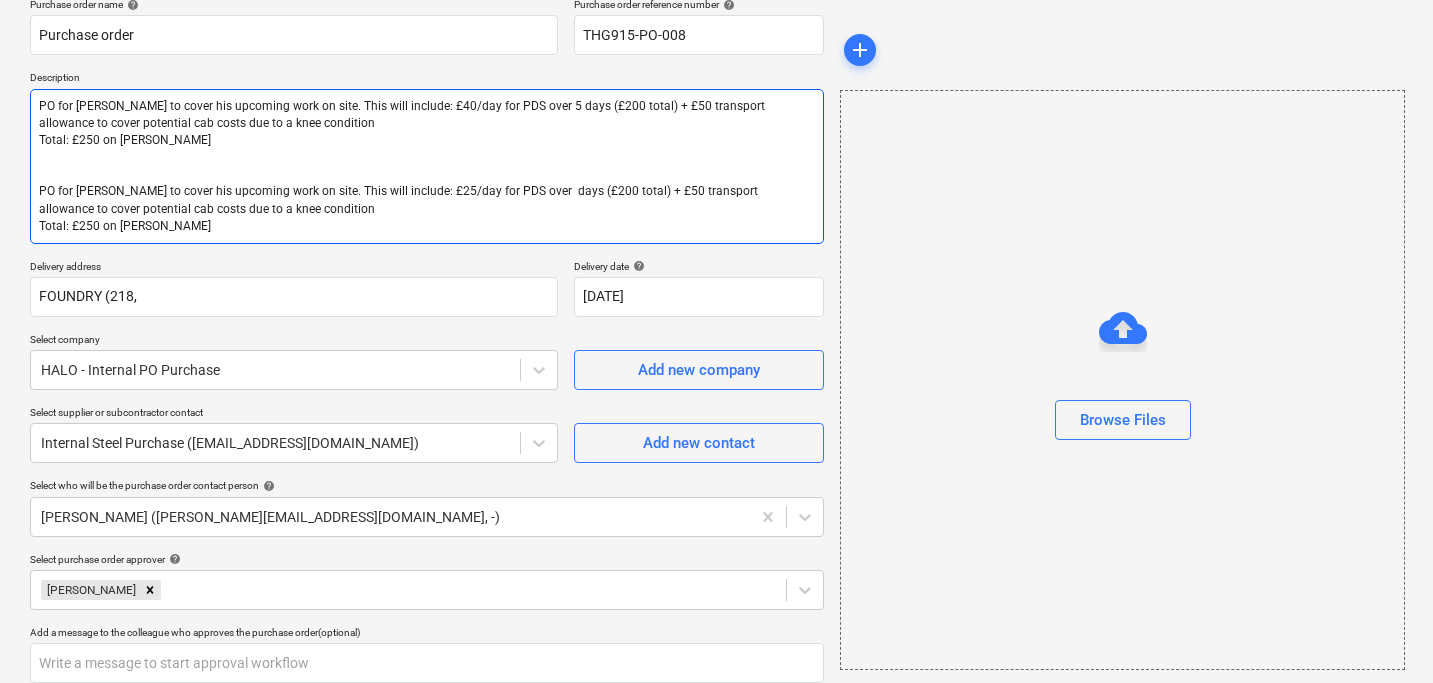 type on "PO for James to cover his upcoming work on site. This will include: £40/day for PDS over 5 days (£200 total) + £50 transport allowance to cover potential cab costs due to a knee condition
Total: £250 on James PLEO
PO for Tom Mckeown to cover his upcoming work on site. This will include: £25/day for PDS over 7 days (£200 total) + £50 transport allowance to cover potential cab costs due to a knee condition
Total: £250 on James PLEO" 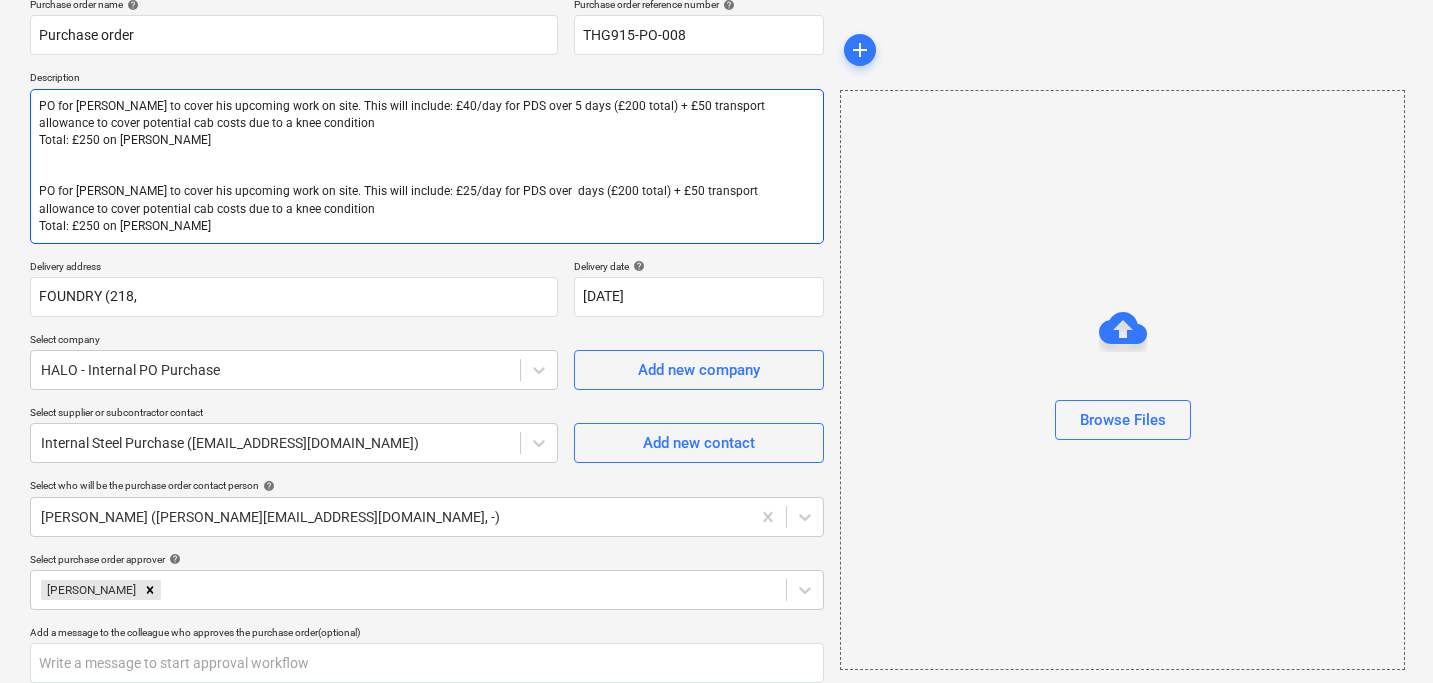 type on "x" 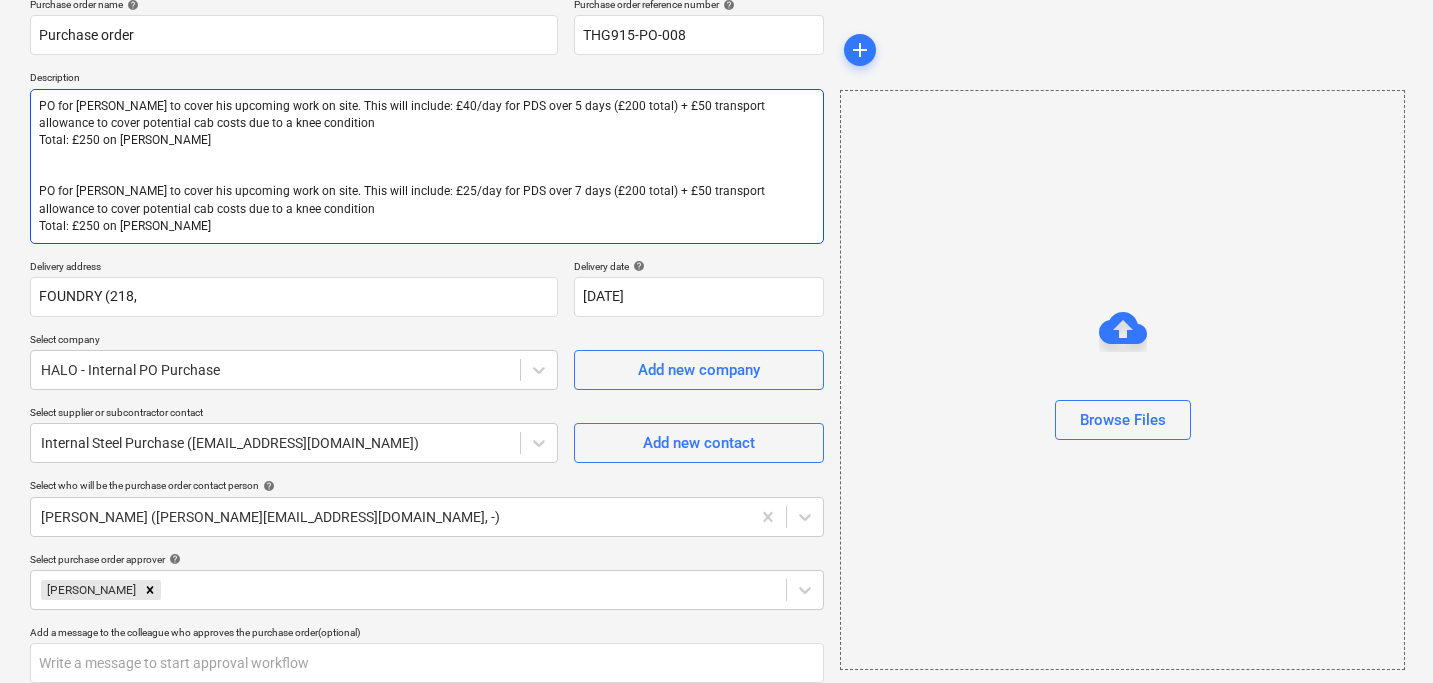 drag, startPoint x: 624, startPoint y: 190, endPoint x: 607, endPoint y: 190, distance: 17 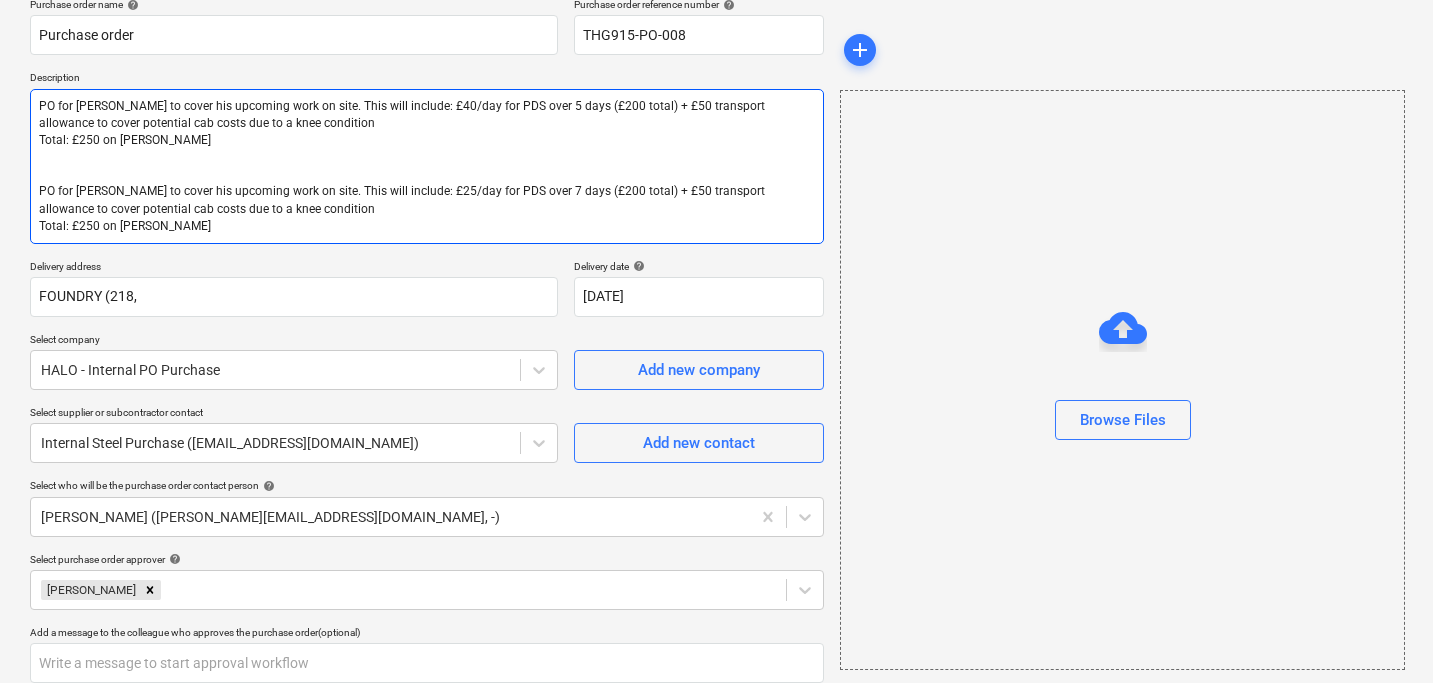 click on "PO for James to cover his upcoming work on site. This will include: £40/day for PDS over 5 days (£200 total) + £50 transport allowance to cover potential cab costs due to a knee condition
Total: £250 on James PLEO
PO for Tom Mckeown to cover his upcoming work on site. This will include: £25/day for PDS over 7 days (£200 total) + £50 transport allowance to cover potential cab costs due to a knee condition
Total: £250 on James PLEO" at bounding box center [427, 166] 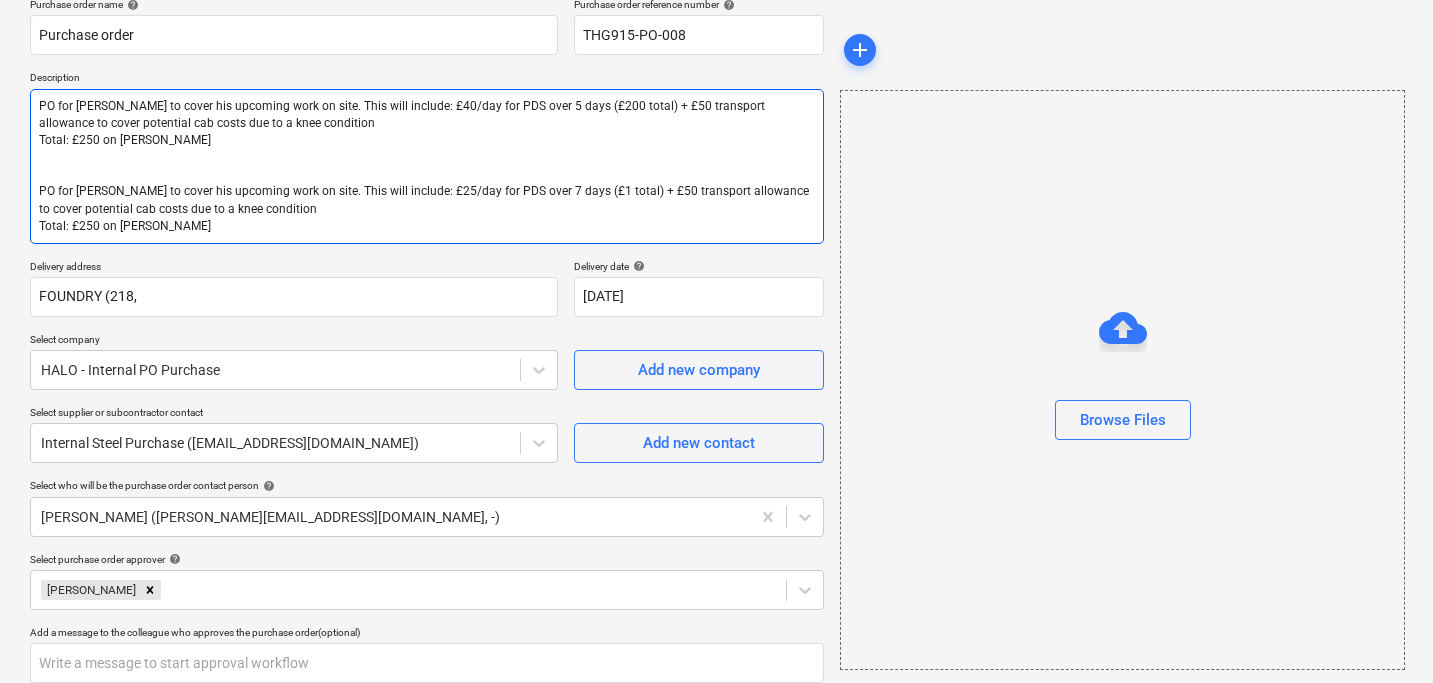 type on "PO for James to cover his upcoming work on site. This will include: £40/day for PDS over 5 days (£200 total) + £50 transport allowance to cover potential cab costs due to a knee condition
Total: £250 on James PLEO
PO for Tom Mckeown to cover his upcoming work on site. This will include: £25/day for PDS over 7 days (£17 total) + £50 transport allowance to cover potential cab costs due to a knee condition
Total: £250 on James PLEO" 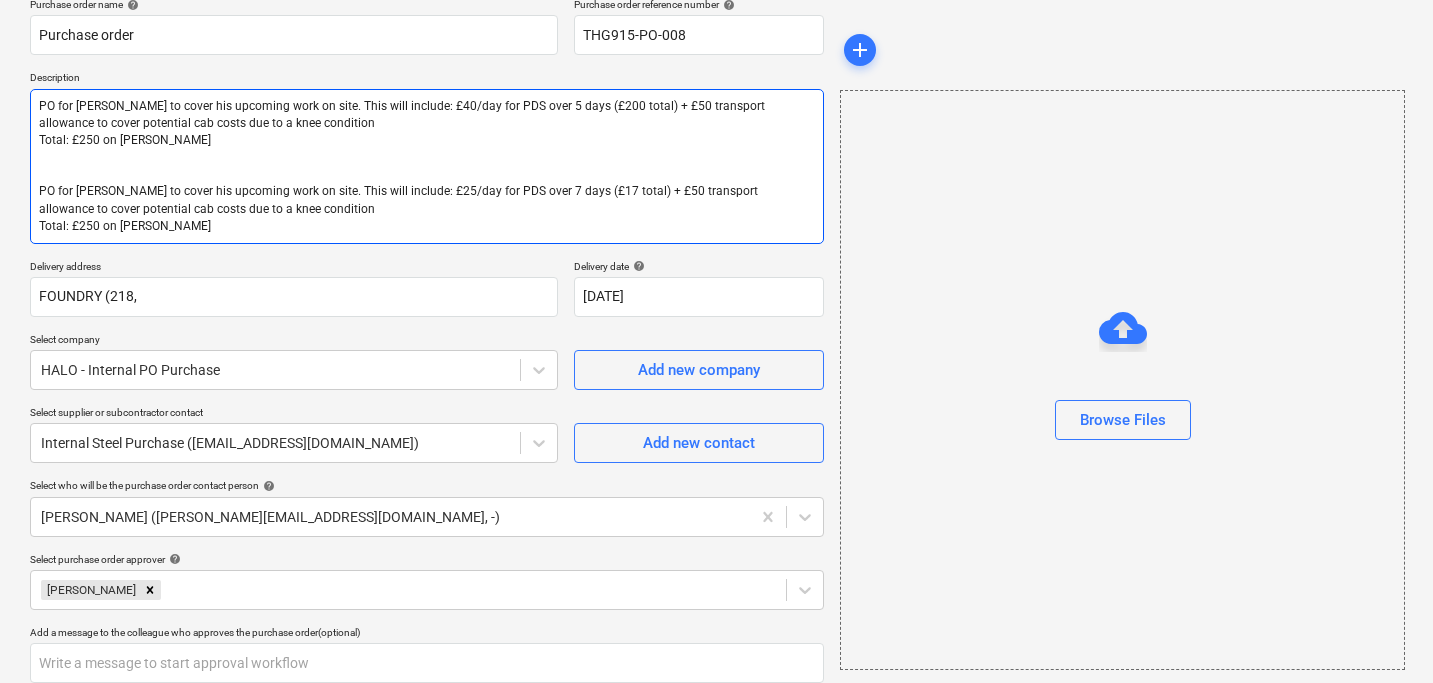 type on "PO for James to cover his upcoming work on site. This will include: £40/day for PDS over 5 days (£200 total) + £50 transport allowance to cover potential cab costs due to a knee condition
Total: £250 on James PLEO
PO for Tom Mckeown to cover his upcoming work on site. This will include: £25/day for PDS over 7 days (£175 total) + £50 transport allowance to cover potential cab costs due to a knee condition
Total: £250 on James PLEO" 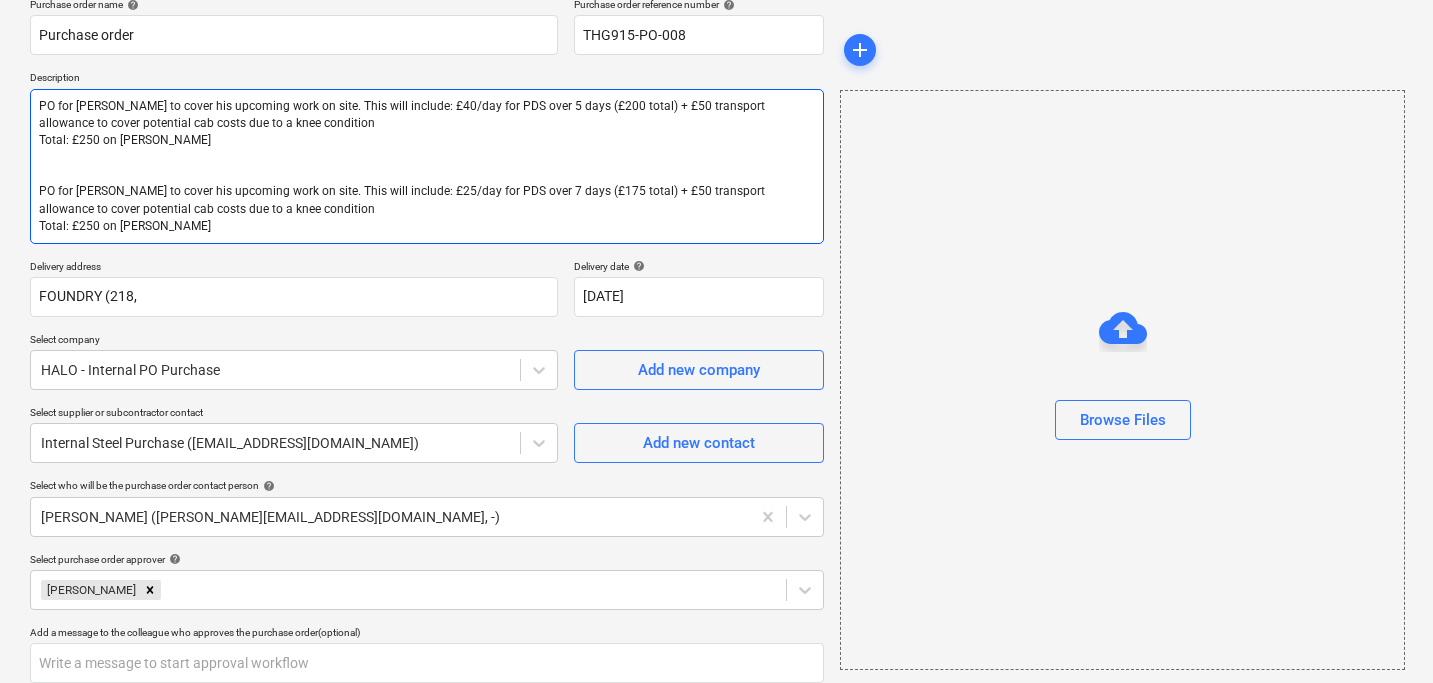 drag, startPoint x: 98, startPoint y: 223, endPoint x: 86, endPoint y: 223, distance: 12 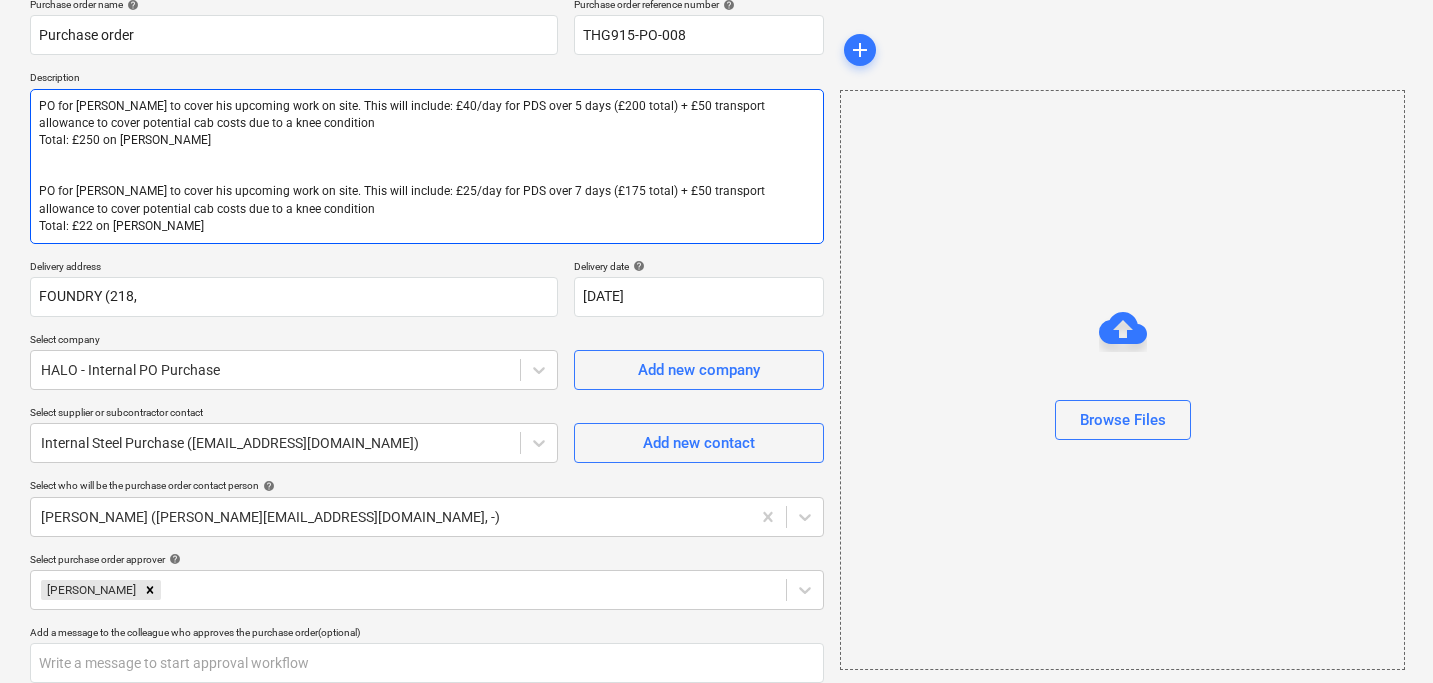 type on "PO for James to cover his upcoming work on site. This will include: £40/day for PDS over 5 days (£200 total) + £50 transport allowance to cover potential cab costs due to a knee condition
Total: £250 on James PLEO
PO for Tom Mckeown to cover his upcoming work on site. This will include: £25/day for PDS over 7 days (£175 total) + £50 transport allowance to cover potential cab costs due to a knee condition
Total: £225 on James PLEO" 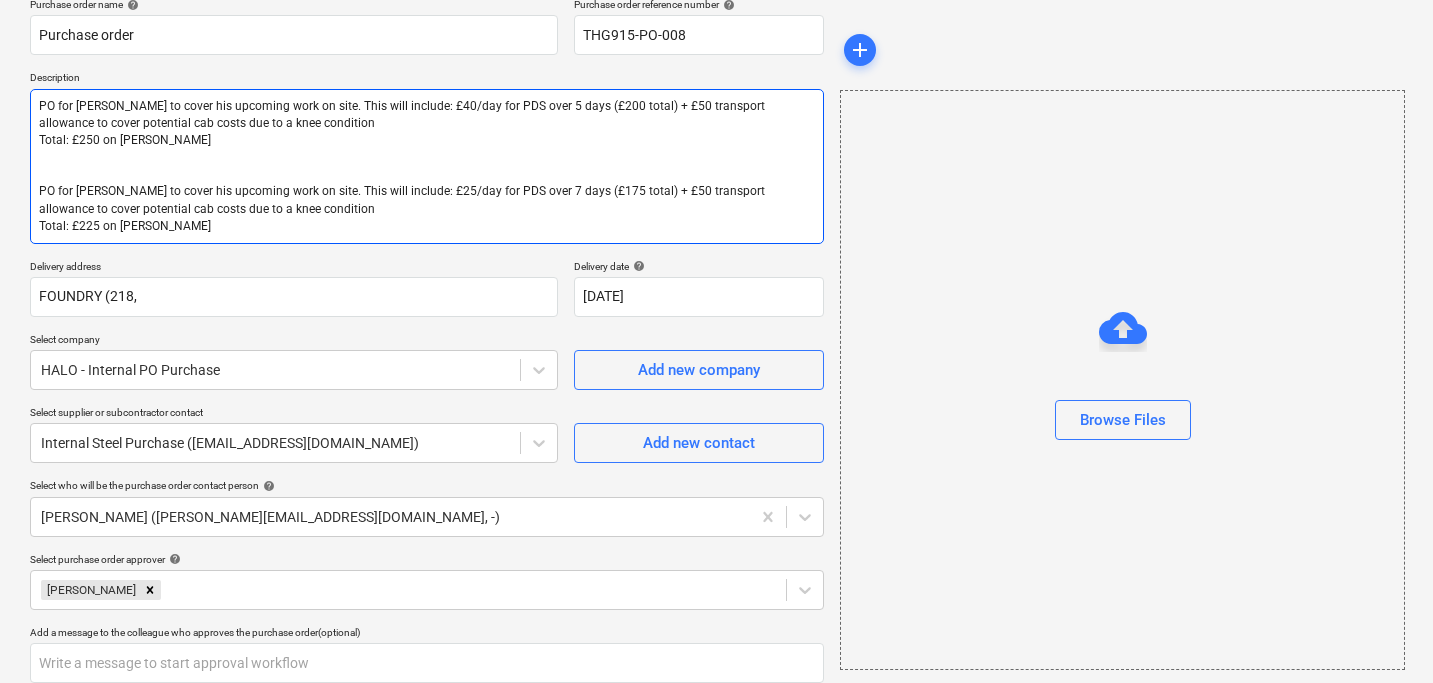click on "PO for James to cover his upcoming work on site. This will include: £40/day for PDS over 5 days (£200 total) + £50 transport allowance to cover potential cab costs due to a knee condition
Total: £250 on James PLEO
PO for Tom Mckeown to cover his upcoming work on site. This will include: £25/day for PDS over 7 days (£175 total) + £50 transport allowance to cover potential cab costs due to a knee condition
Total: £225 on James PLEO" at bounding box center (427, 166) 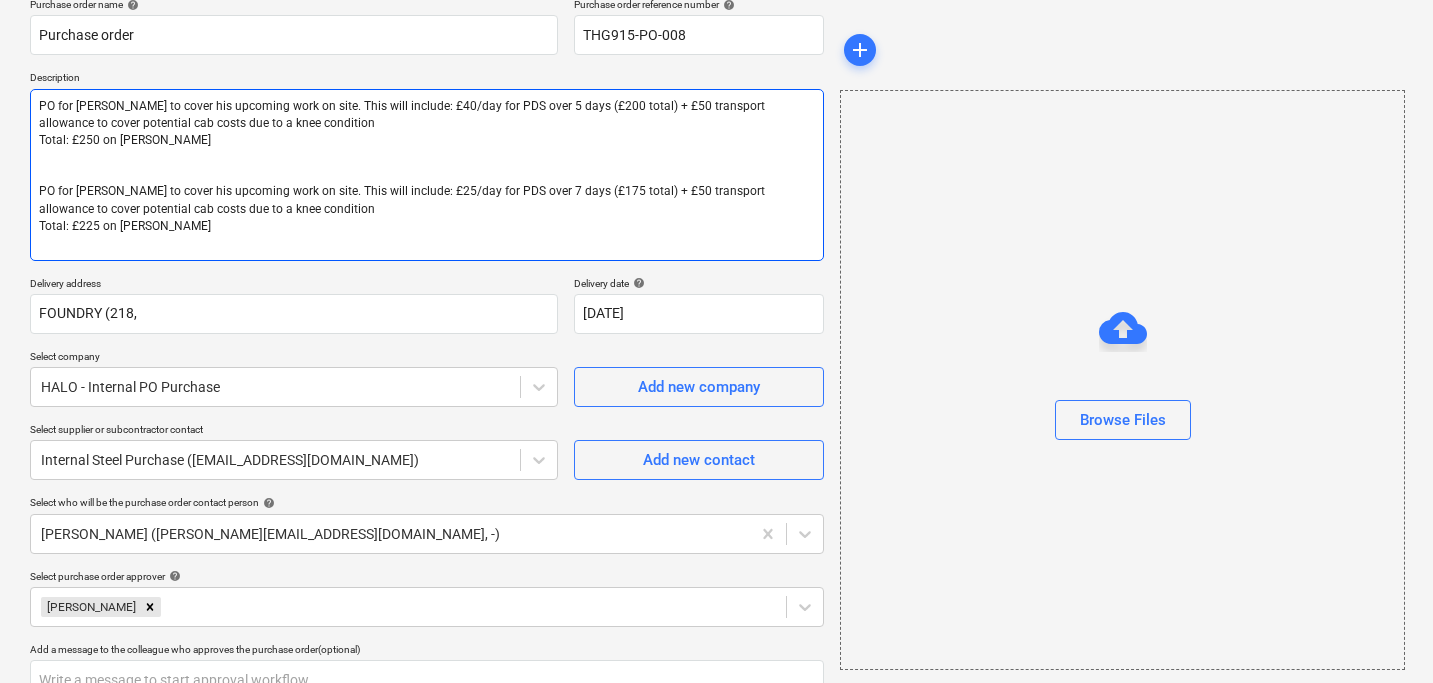 type on "PO for James to cover his upcoming work on site. This will include: £40/day for PDS over 5 days (£200 total) + £50 transport allowance to cover potential cab costs due to a knee condition
Total: £250 on James PLEO
PO for Tom Mckeown to cover his upcoming work on site. This will include: £25/day for PDS over 7 days (£175 total) + £50 transport allowance to cover potential cab costs due to a knee condition
Total: £225 on James PLEO" 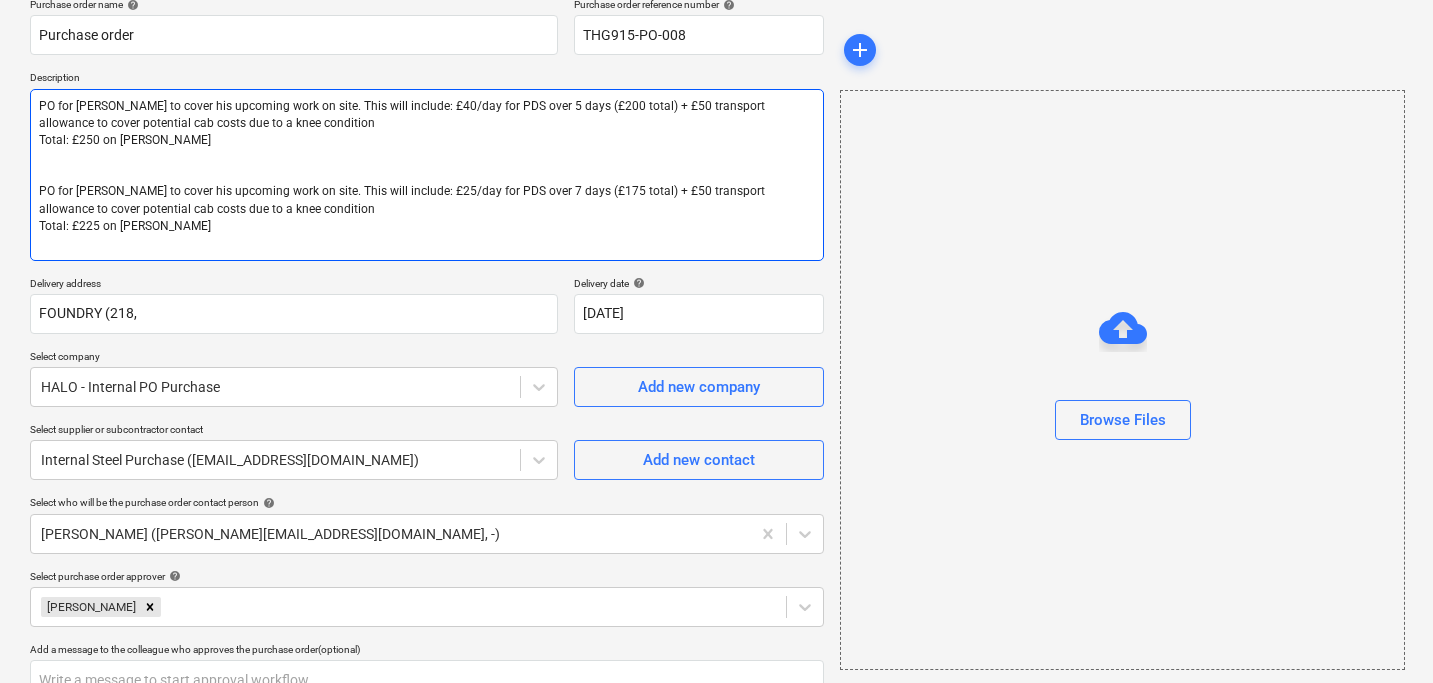 type on "x" 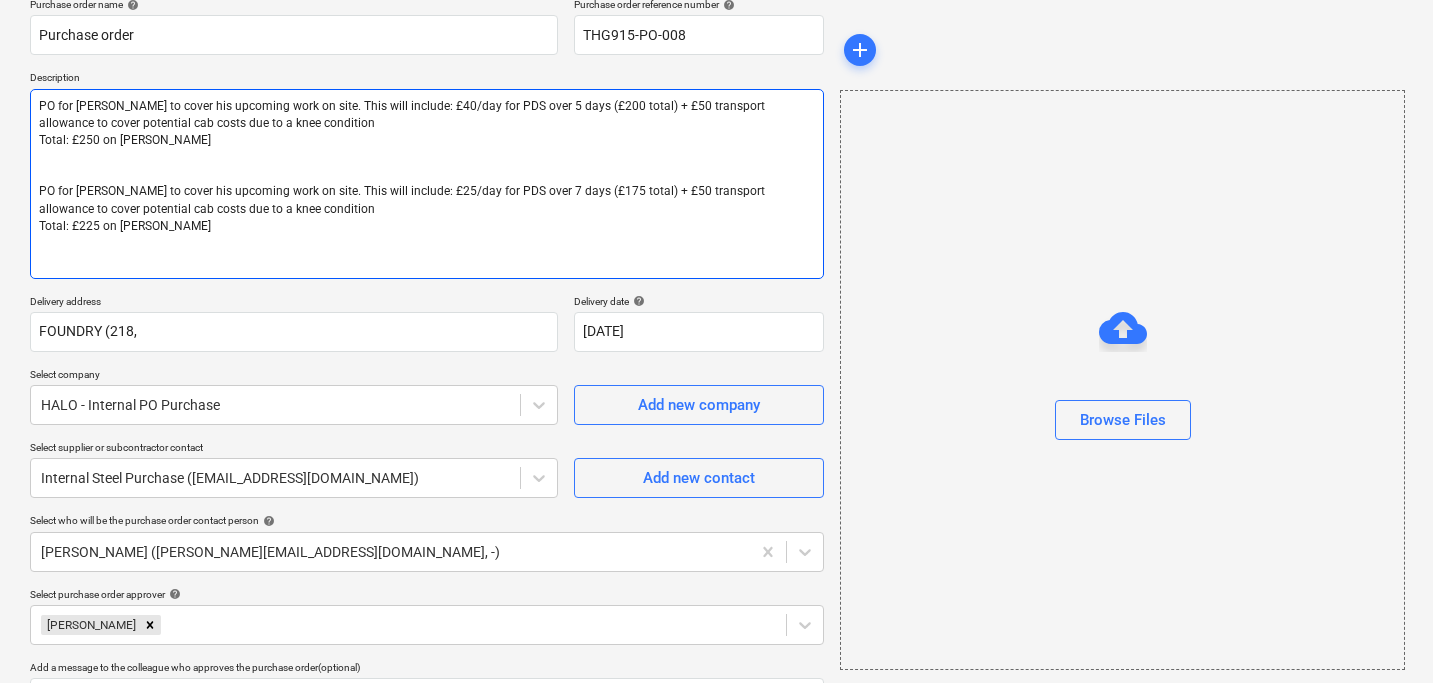 paste on "tom mckeown" 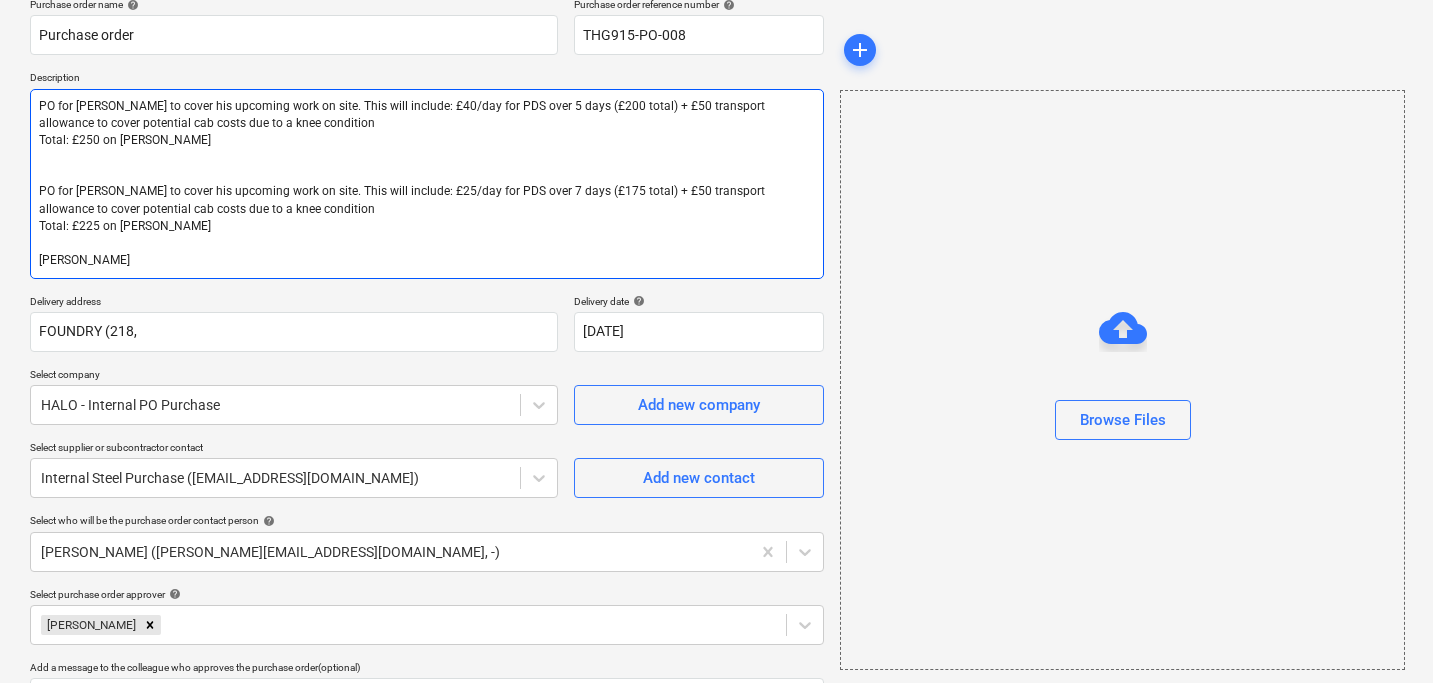drag, startPoint x: 37, startPoint y: 191, endPoint x: 194, endPoint y: 222, distance: 160.03125 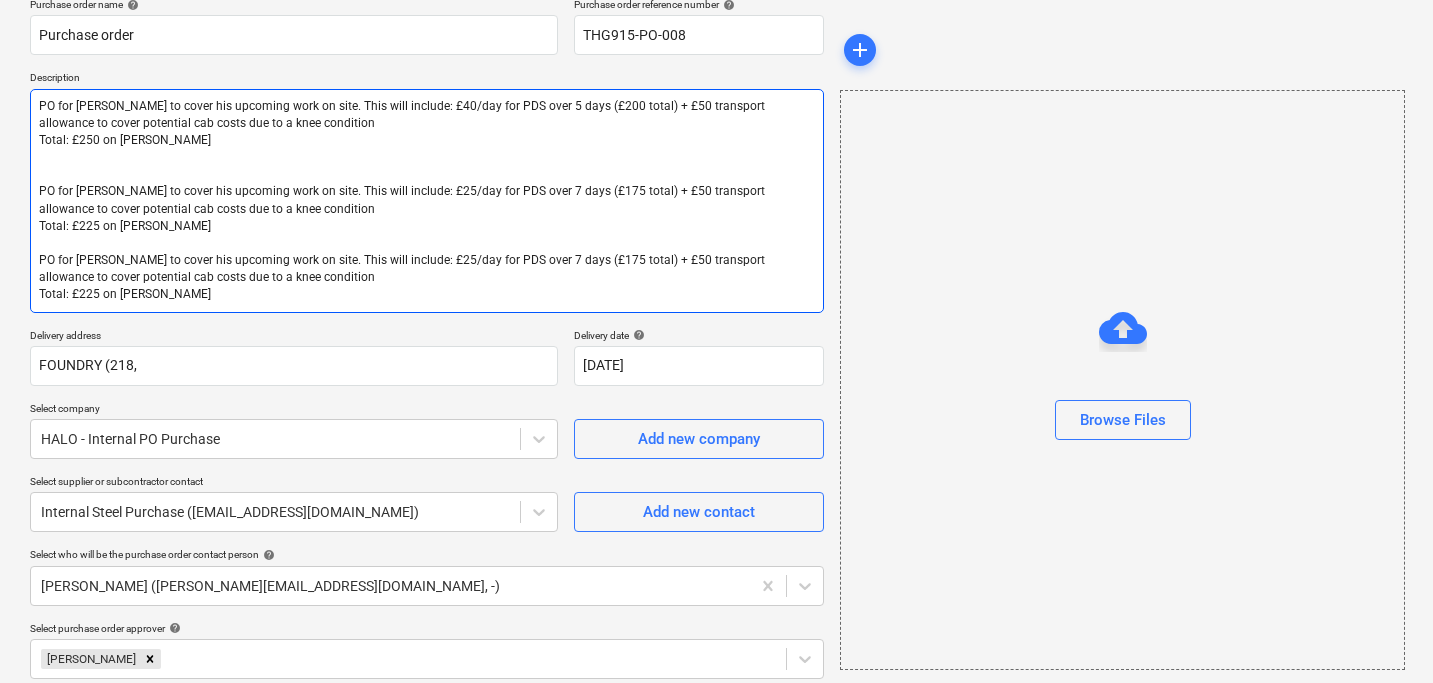 drag, startPoint x: 77, startPoint y: 259, endPoint x: 152, endPoint y: 259, distance: 75 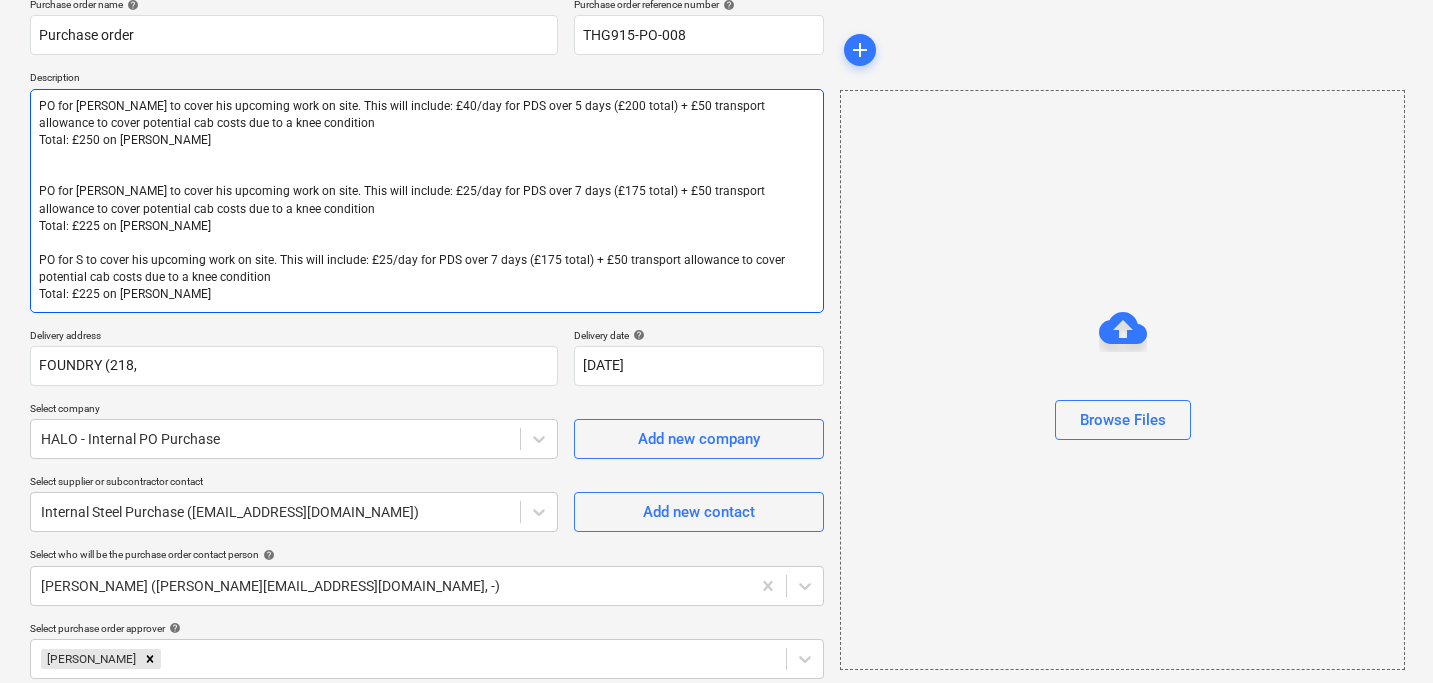 type on "PO for James to cover his upcoming work on site. This will include: £40/day for PDS over 5 days (£200 total) + £50 transport allowance to cover potential cab costs due to a knee condition
Total: £250 on James PLEO
PO for Tom Mckeown to cover his upcoming work on site. This will include: £25/day for PDS over 7 days (£175 total) + £50 transport allowance to cover potential cab costs due to a knee condition
Total: £225 on James PLEO
PO for Sa to cover his upcoming work on site. This will include: £25/day for PDS over 7 days (£175 total) + £50 transport allowance to cover potential cab costs due to a knee condition
Total: £225 on James PLEO" 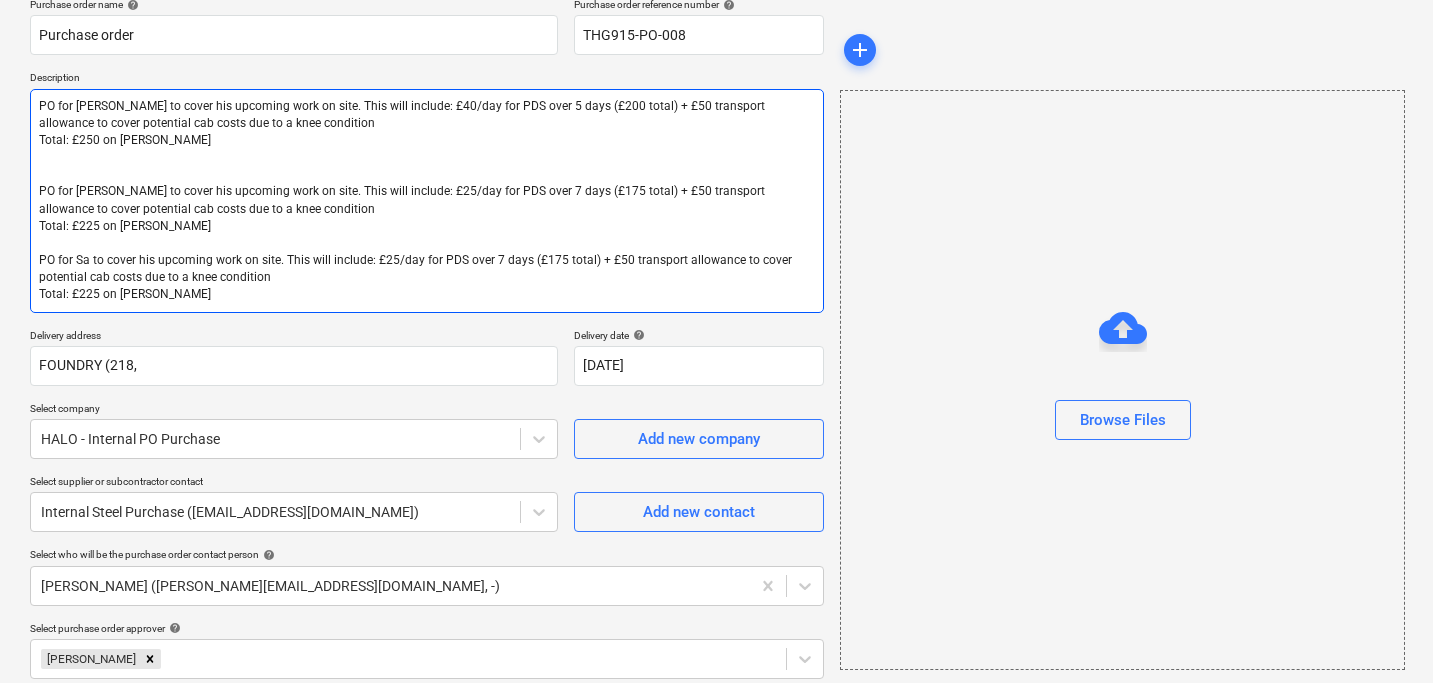 type on "PO for James to cover his upcoming work on site. This will include: £40/day for PDS over 5 days (£200 total) + £50 transport allowance to cover potential cab costs due to a knee condition
Total: £250 on James PLEO
PO for Tom Mckeown to cover his upcoming work on site. This will include: £25/day for PDS over 7 days (£175 total) + £50 transport allowance to cover potential cab costs due to a knee condition
Total: £225 on James PLEO
PO for Sar to cover his upcoming work on site. This will include: £25/day for PDS over 7 days (£175 total) + £50 transport allowance to cover potential cab costs due to a knee condition
Total: £225 on James PLEO" 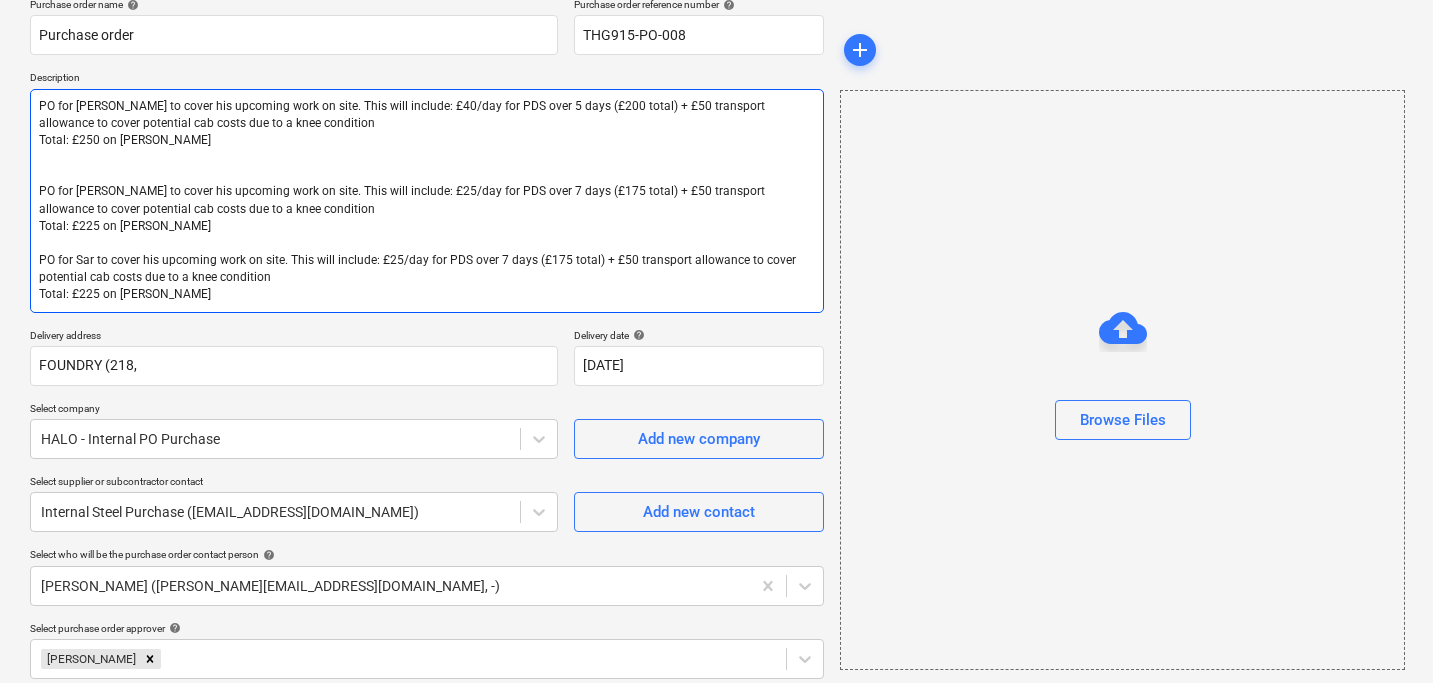 type on "PO for James to cover his upcoming work on site. This will include: £40/day for PDS over 5 days (£200 total) + £50 transport allowance to cover potential cab costs due to a knee condition
Total: £250 on James PLEO
PO for Tom Mckeown to cover his upcoming work on site. This will include: £25/day for PDS over 7 days (£175 total) + £50 transport allowance to cover potential cab costs due to a knee condition
Total: £225 on James PLEO
PO for Sara to cover his upcoming work on site. This will include: £25/day for PDS over 7 days (£175 total) + £50 transport allowance to cover potential cab costs due to a knee condition
Total: £225 on James PLEO" 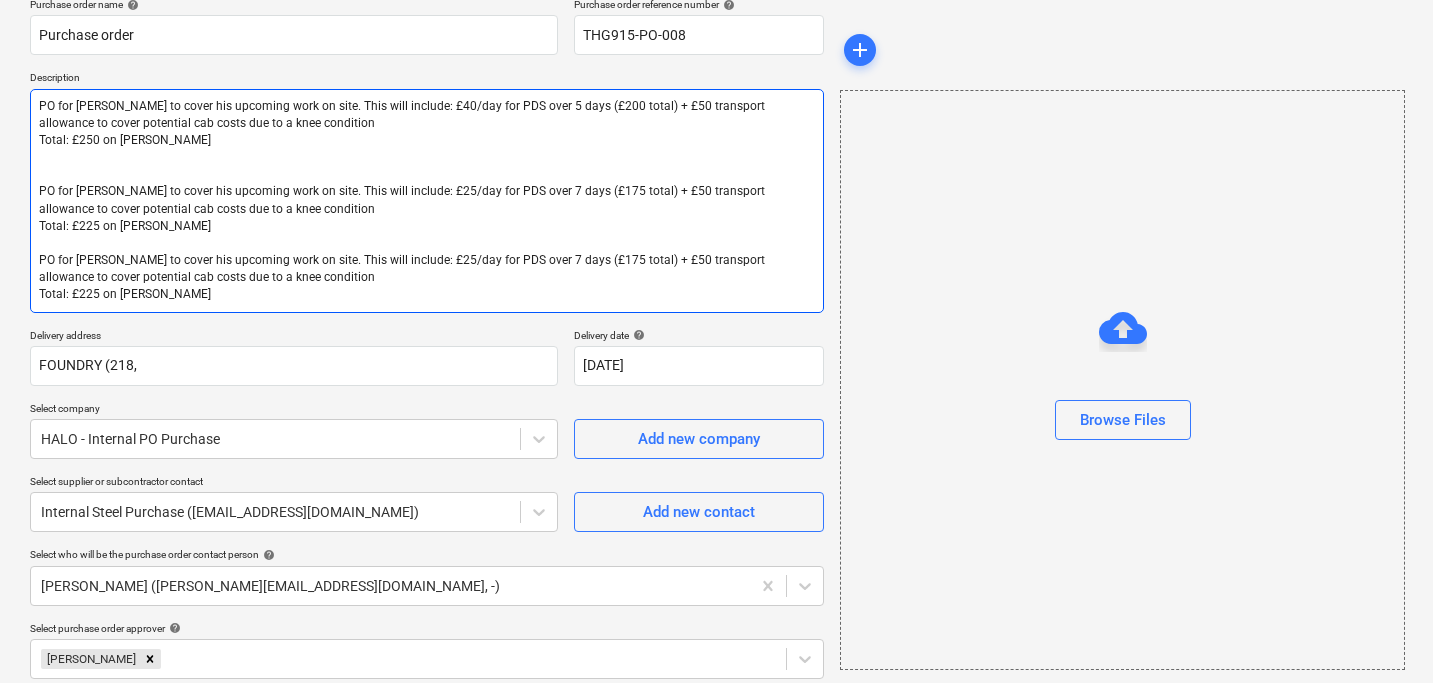 type on "PO for James to cover his upcoming work on site. This will include: £40/day for PDS over 5 days (£200 total) + £50 transport allowance to cover potential cab costs due to a knee condition
Total: £250 on James PLEO
PO for Tom Mckeown to cover his upcoming work on site. This will include: £25/day for PDS over 7 days (£175 total) + £50 transport allowance to cover potential cab costs due to a knee condition
Total: £225 on James PLEO
PO for Sara  to cover his upcoming work on site. This will include: £25/day for PDS over 7 days (£175 total) + £50 transport allowance to cover potential cab costs due to a knee condition
Total: £225 on James PLEO" 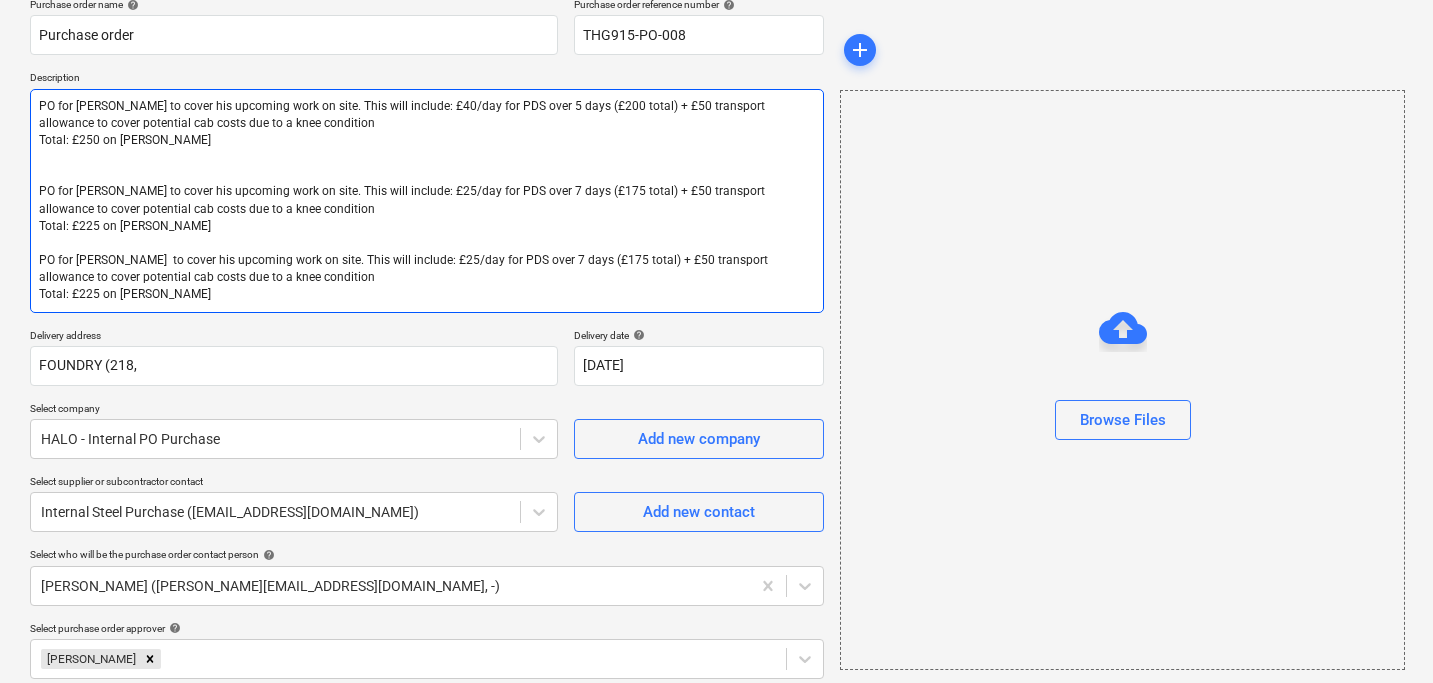 type on "PO for James to cover his upcoming work on site. This will include: £40/day for PDS over 5 days (£200 total) + £50 transport allowance to cover potential cab costs due to a knee condition
Total: £250 on James PLEO
PO for Tom Mckeown to cover his upcoming work on site. This will include: £25/day for PDS over 7 days (£175 total) + £50 transport allowance to cover potential cab costs due to a knee condition
Total: £225 on James PLEO
PO for Sara I to cover his upcoming work on site. This will include: £25/day for PDS over 7 days (£175 total) + £50 transport allowance to cover potential cab costs due to a knee condition
Total: £225 on James PLEO" 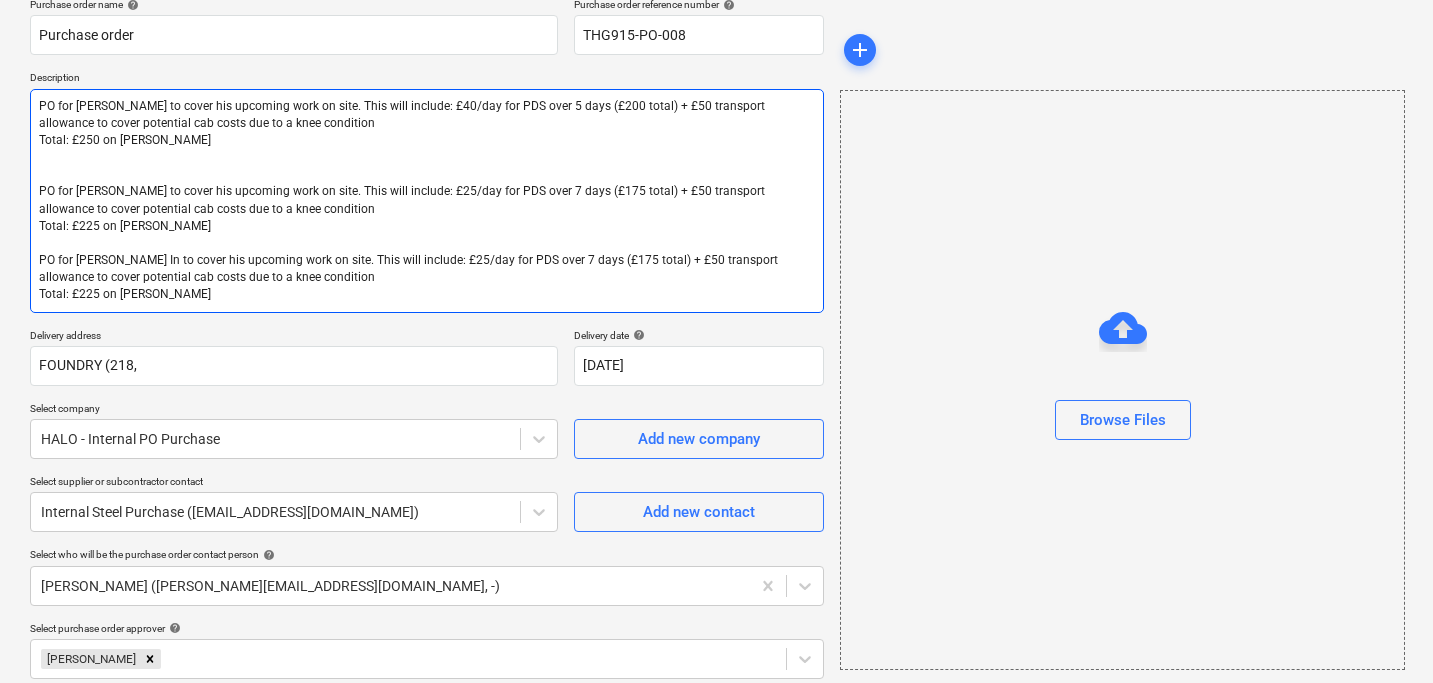 type on "PO for James to cover his upcoming work on site. This will include: £40/day for PDS over 5 days (£200 total) + £50 transport allowance to cover potential cab costs due to a knee condition
Total: £250 on James PLEO
PO for Tom Mckeown to cover his upcoming work on site. This will include: £25/day for PDS over 7 days (£175 total) + £50 transport allowance to cover potential cab costs due to a knee condition
Total: £225 on James PLEO
PO for Sara Ine to cover his upcoming work on site. This will include: £25/day for PDS over 7 days (£175 total) + £50 transport allowance to cover potential cab costs due to a knee condition
Total: £225 on James PLEO" 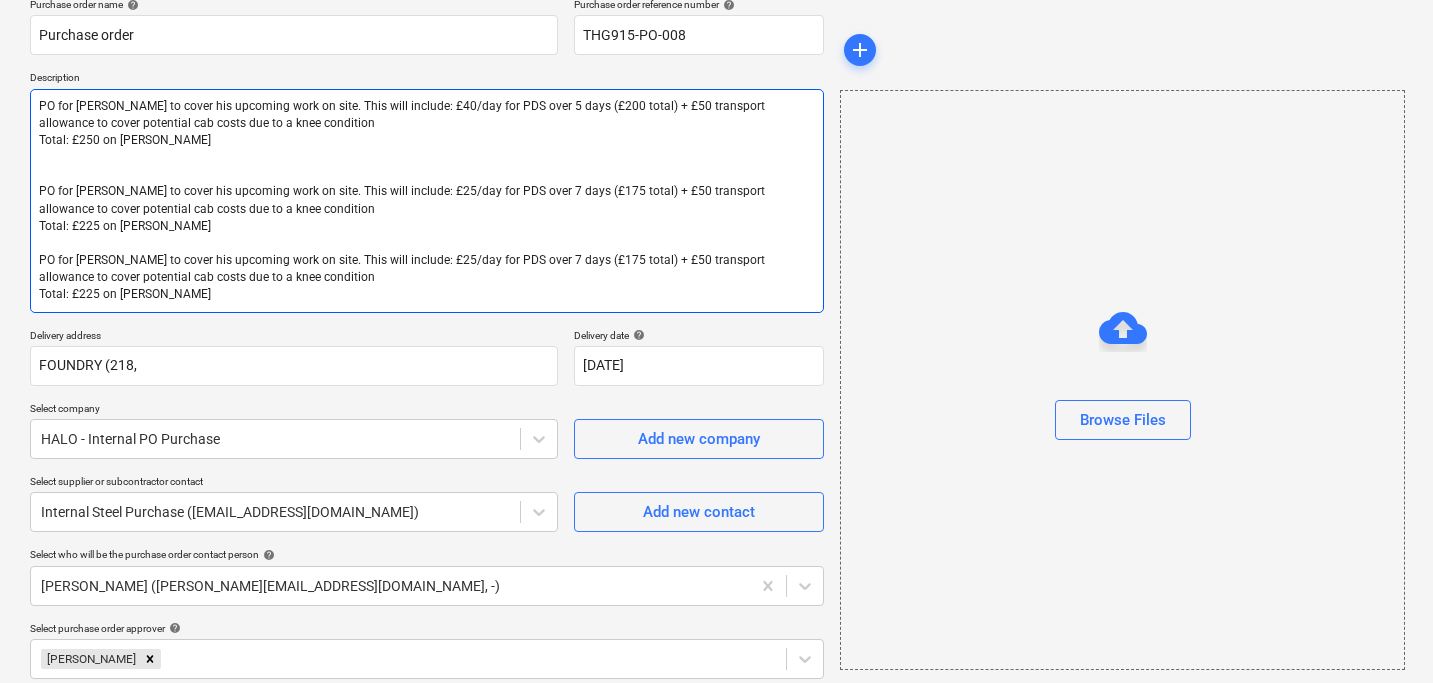 type on "PO for James to cover his upcoming work on site. This will include: £40/day for PDS over 5 days (£200 total) + £50 transport allowance to cover potential cab costs due to a knee condition
Total: £250 on James PLEO
PO for Tom Mckeown to cover his upcoming work on site. This will include: £25/day for PDS over 7 days (£175 total) + £50 transport allowance to cover potential cab costs due to a knee condition
Total: £225 on James PLEO
PO for Sara Ines to cover his upcoming work on site. This will include: £25/day for PDS over 7 days (£175 total) + £50 transport allowance to cover potential cab costs due to a knee condition
Total: £225 on James PLEO" 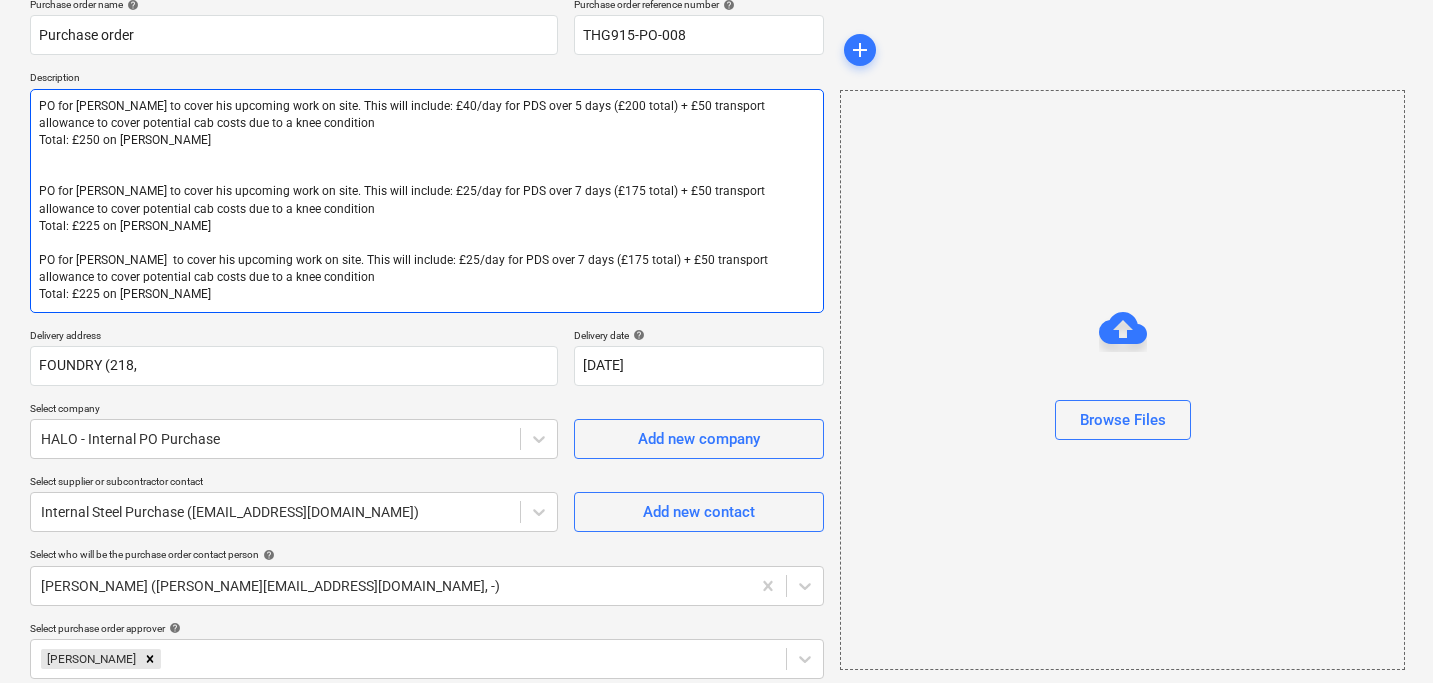 type on "x" 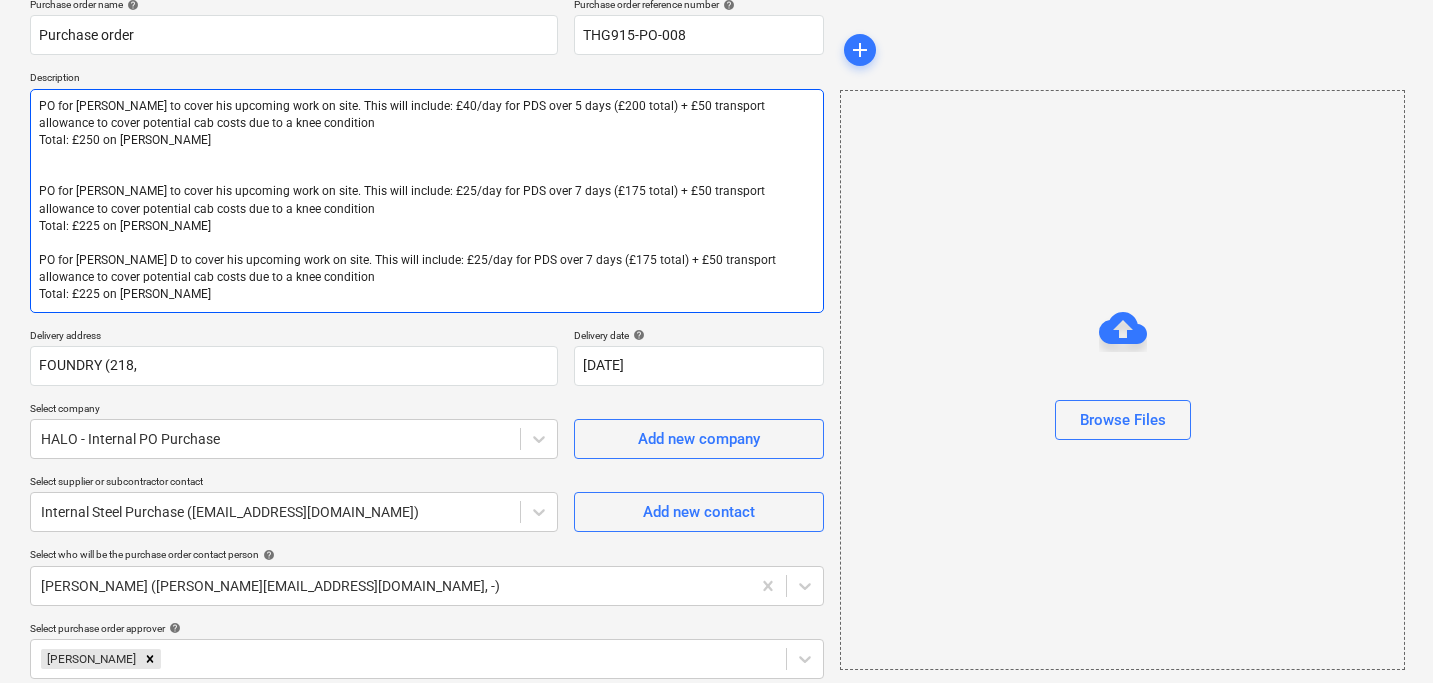 type on "PO for James to cover his upcoming work on site. This will include: £40/day for PDS over 5 days (£200 total) + £50 transport allowance to cover potential cab costs due to a knee condition
Total: £250 on James PLEO
PO for Tom Mckeown to cover his upcoming work on site. This will include: £25/day for PDS over 7 days (£175 total) + £50 transport allowance to cover potential cab costs due to a knee condition
Total: £225 on James PLEO
PO for Sara Ines Di to cover his upcoming work on site. This will include: £25/day for PDS over 7 days (£175 total) + £50 transport allowance to cover potential cab costs due to a knee condition
Total: £225 on James PLEO" 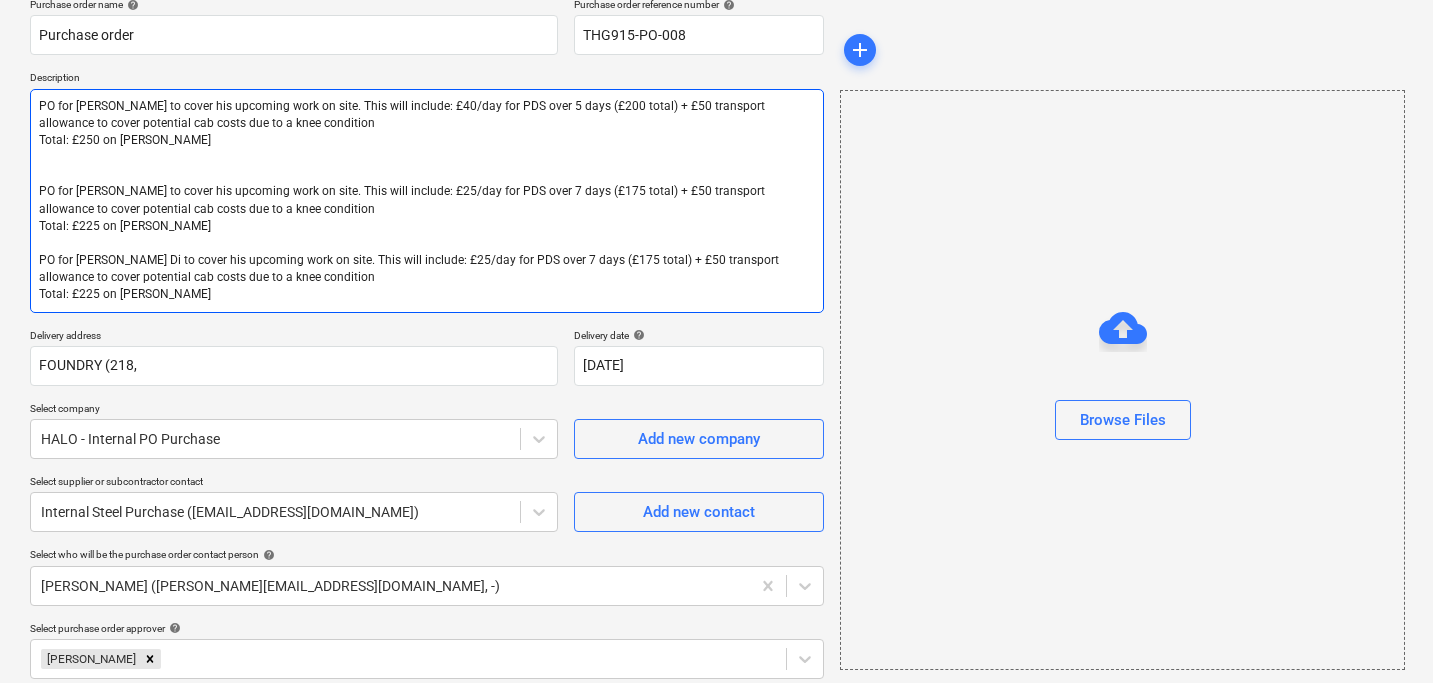 type on "PO for James to cover his upcoming work on site. This will include: £40/day for PDS over 5 days (£200 total) + £50 transport allowance to cover potential cab costs due to a knee condition
Total: £250 on James PLEO
PO for Tom Mckeown to cover his upcoming work on site. This will include: £25/day for PDS over 7 days (£175 total) + £50 transport allowance to cover potential cab costs due to a knee condition
Total: £225 on James PLEO
PO for Sara Ines Dio to cover his upcoming work on site. This will include: £25/day for PDS over 7 days (£175 total) + £50 transport allowance to cover potential cab costs due to a knee condition
Total: £225 on James PLEO" 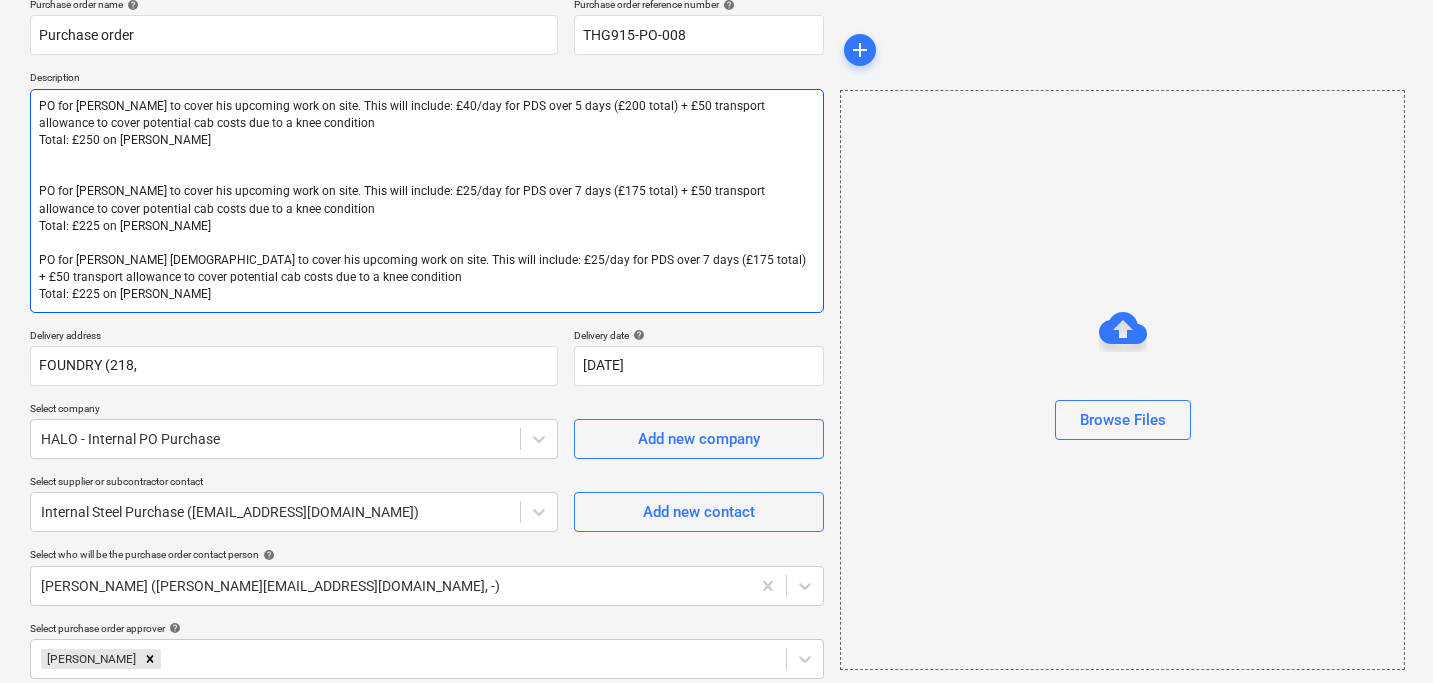 type on "x" 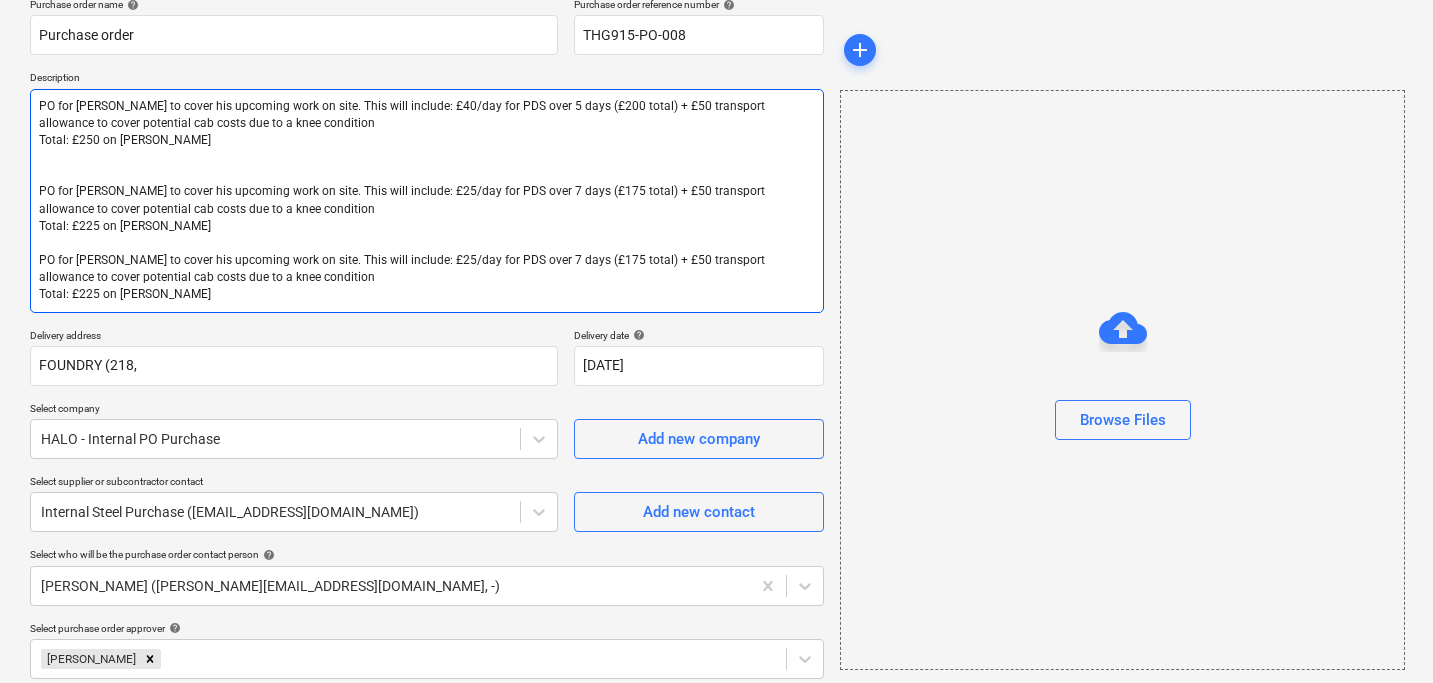 type on "PO for James to cover his upcoming work on site. This will include: £40/day for PDS over 5 days (£200 total) + £50 transport allowance to cover potential cab costs due to a knee condition
Total: £250 on James PLEO
PO for Tom Mckeown to cover his upcoming work on site. This will include: £25/day for PDS over 7 days (£175 total) + £50 transport allowance to cover potential cab costs due to a knee condition
Total: £225 on James PLEO
PO for Sara Ines Dio to cover his upcoming work on site. This will include: £25/day for PDS over 7 days (£175 total) + £50 transport allowance to cover potential cab costs due to a knee condition
Total: £225 on James PLEO" 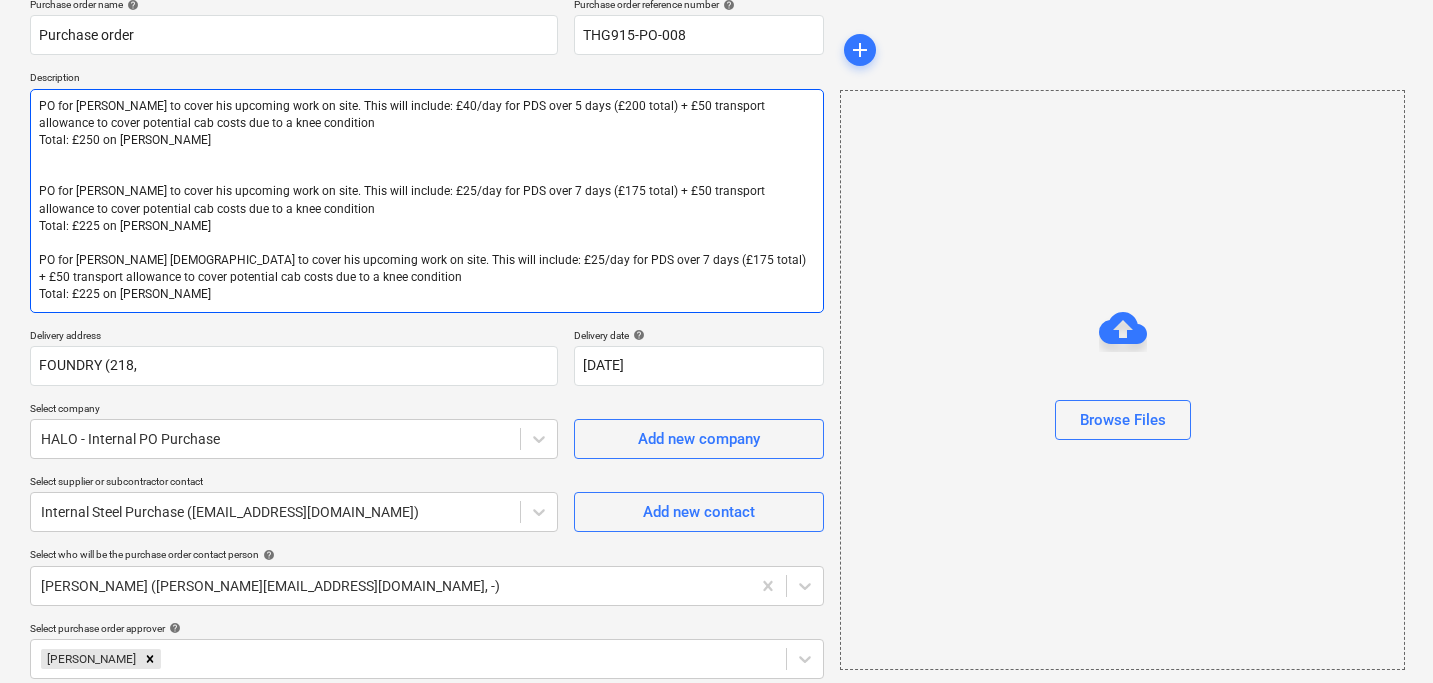 type on "PO for James to cover his upcoming work on site. This will include: £40/day for PDS over 5 days (£200 total) + £50 transport allowance to cover potential cab costs due to a knee condition
Total: £250 on James PLEO
PO for Tom Mckeown to cover his upcoming work on site. This will include: £25/day for PDS over 7 days (£175 total) + £50 transport allowance to cover potential cab costs due to a knee condition
Total: £225 on James PLEO
PO for Sara Ines Dion to cover his upcoming work on site. This will include: £25/day for PDS over 7 days (£175 total) + £50 transport allowance to cover potential cab costs due to a knee condition
Total: £225 on James PLEO" 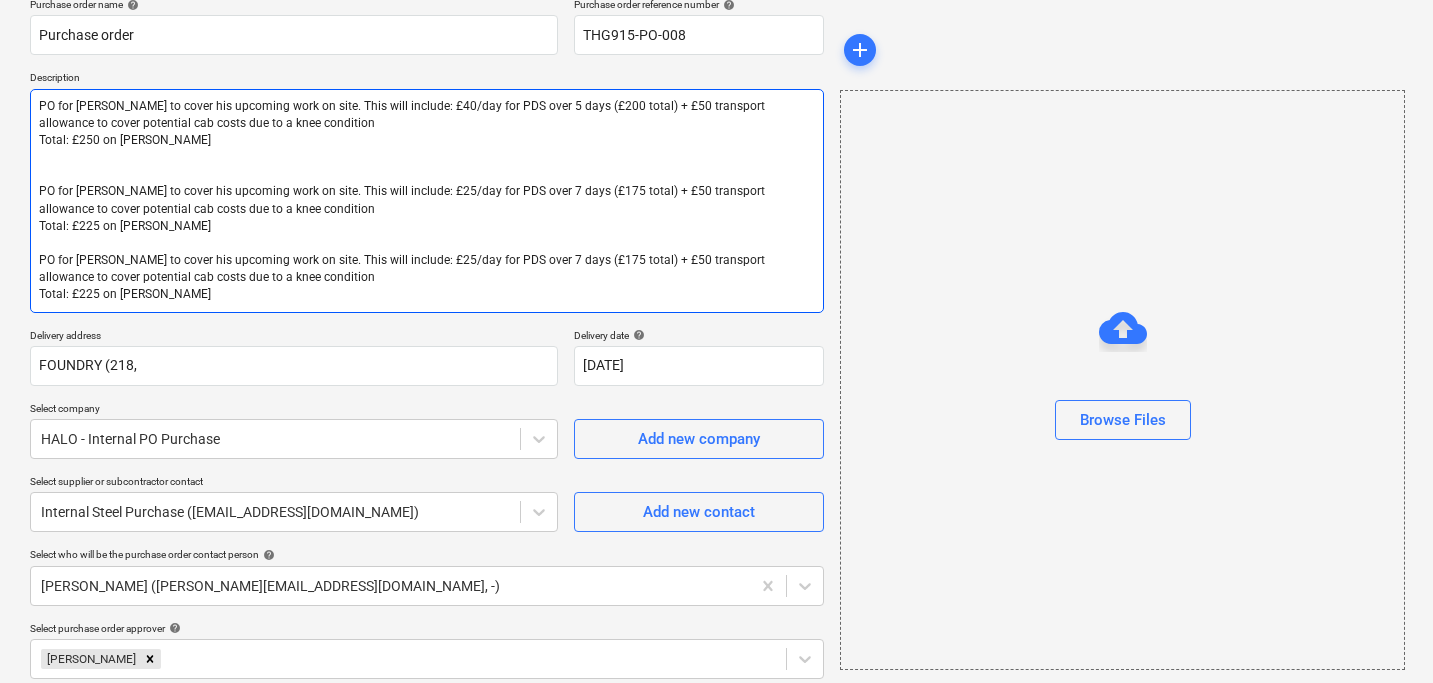 type on "PO for James to cover his upcoming work on site. This will include: £40/day for PDS over 5 days (£200 total) + £50 transport allowance to cover potential cab costs due to a knee condition
Total: £250 on James PLEO
PO for Tom Mckeown to cover his upcoming work on site. This will include: £25/day for PDS over 7 days (£175 total) + £50 transport allowance to cover potential cab costs due to a knee condition
Total: £225 on James PLEO
PO for Sara Ines Dioni to cover his upcoming work on site. This will include: £25/day for PDS over 7 days (£175 total) + £50 transport allowance to cover potential cab costs due to a knee condition
Total: £225 on James PLEO" 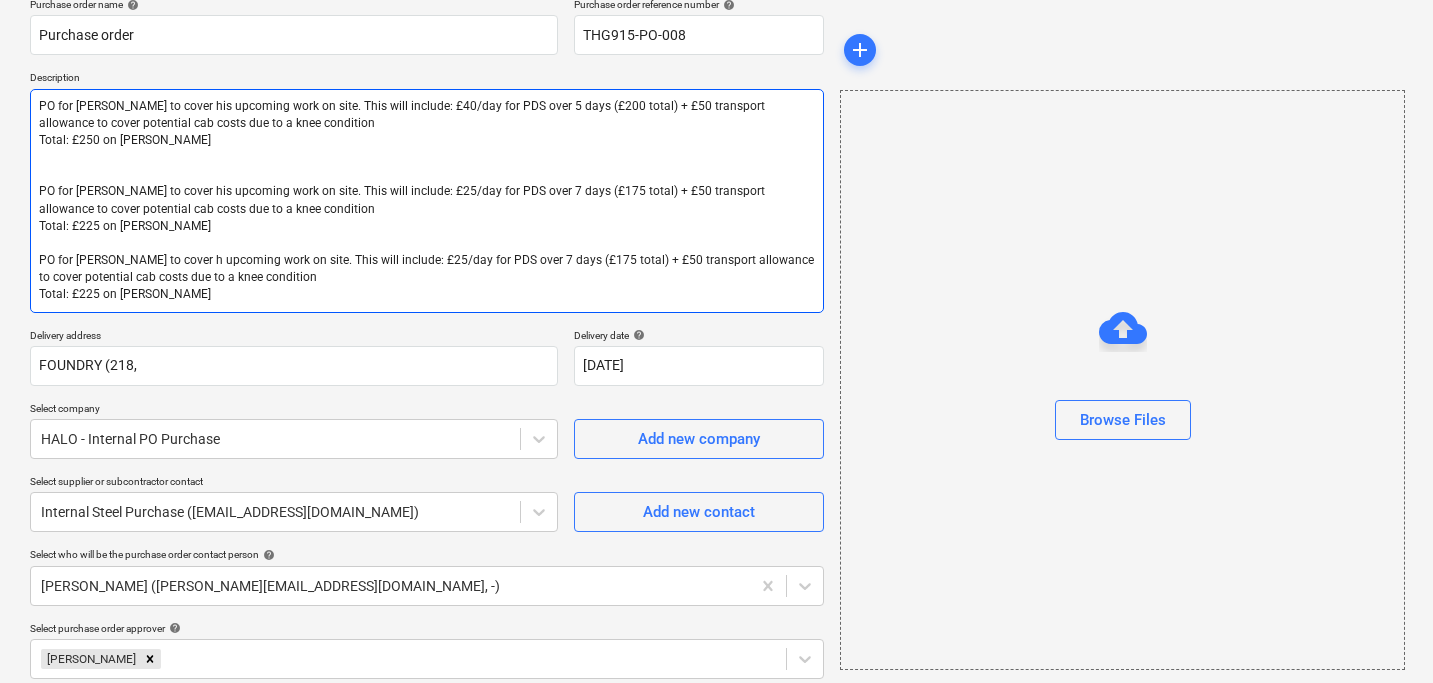 type on "PO for James to cover his upcoming work on site. This will include: £40/day for PDS over 5 days (£200 total) + £50 transport allowance to cover potential cab costs due to a knee condition
Total: £250 on James PLEO
PO for Tom Mckeown to cover his upcoming work on site. This will include: £25/day for PDS over 7 days (£175 total) + £50 transport allowance to cover potential cab costs due to a knee condition
Total: £225 on James PLEO
PO for Sara Ines Dionis to cover he upcoming work on site. This will include: £25/day for PDS over 7 days (£175 total) + £50 transport allowance to cover potential cab costs due to a knee condition
Total: £225 on James PLEO" 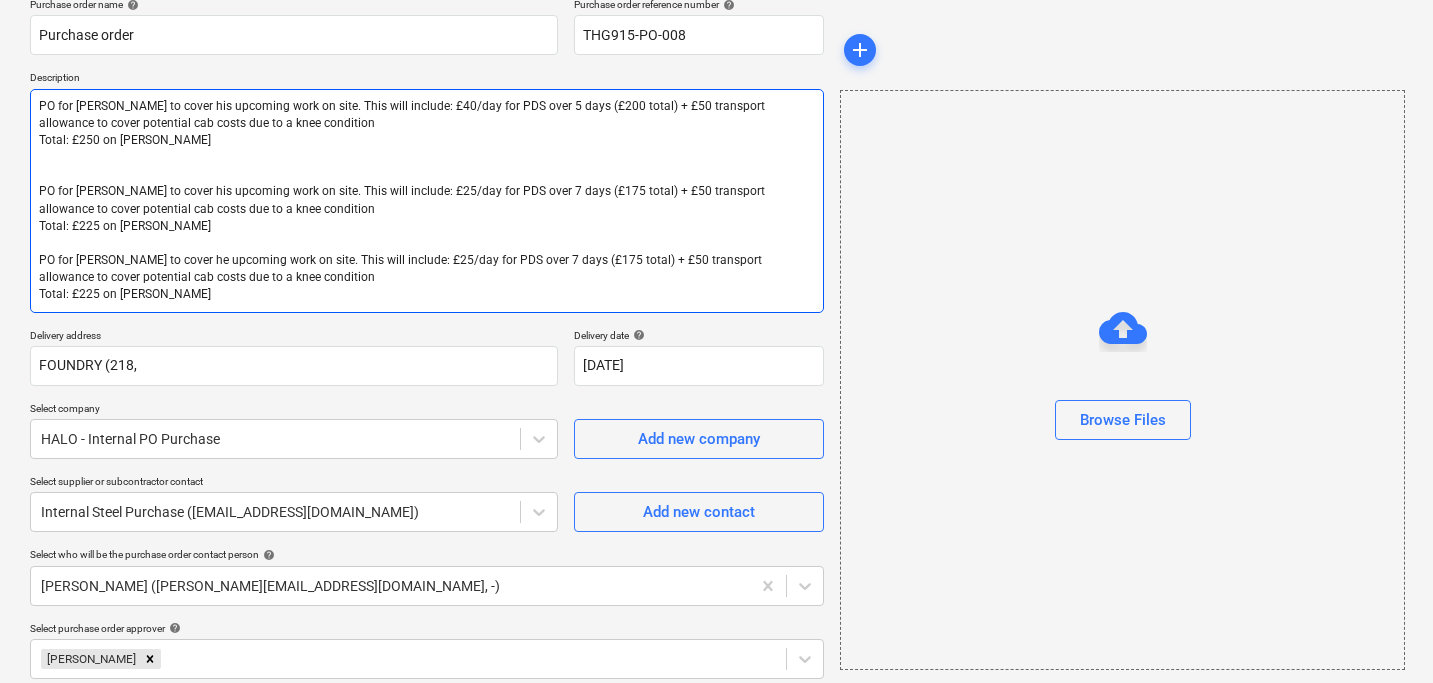 type on "PO for James to cover his upcoming work on site. This will include: £40/day for PDS over 5 days (£200 total) + £50 transport allowance to cover potential cab costs due to a knee condition
Total: £250 on James PLEO
PO for Tom Mckeown to cover his upcoming work on site. This will include: £25/day for PDS over 7 days (£175 total) + £50 transport allowance to cover potential cab costs due to a knee condition
Total: £225 on James PLEO
PO for Sara Ines Dionis to cover her upcoming work on site. This will include: £25/day for PDS over 7 days (£175 total) + £50 transport allowance to cover potential cab costs due to a knee condition
Total: £225 on James PLEO" 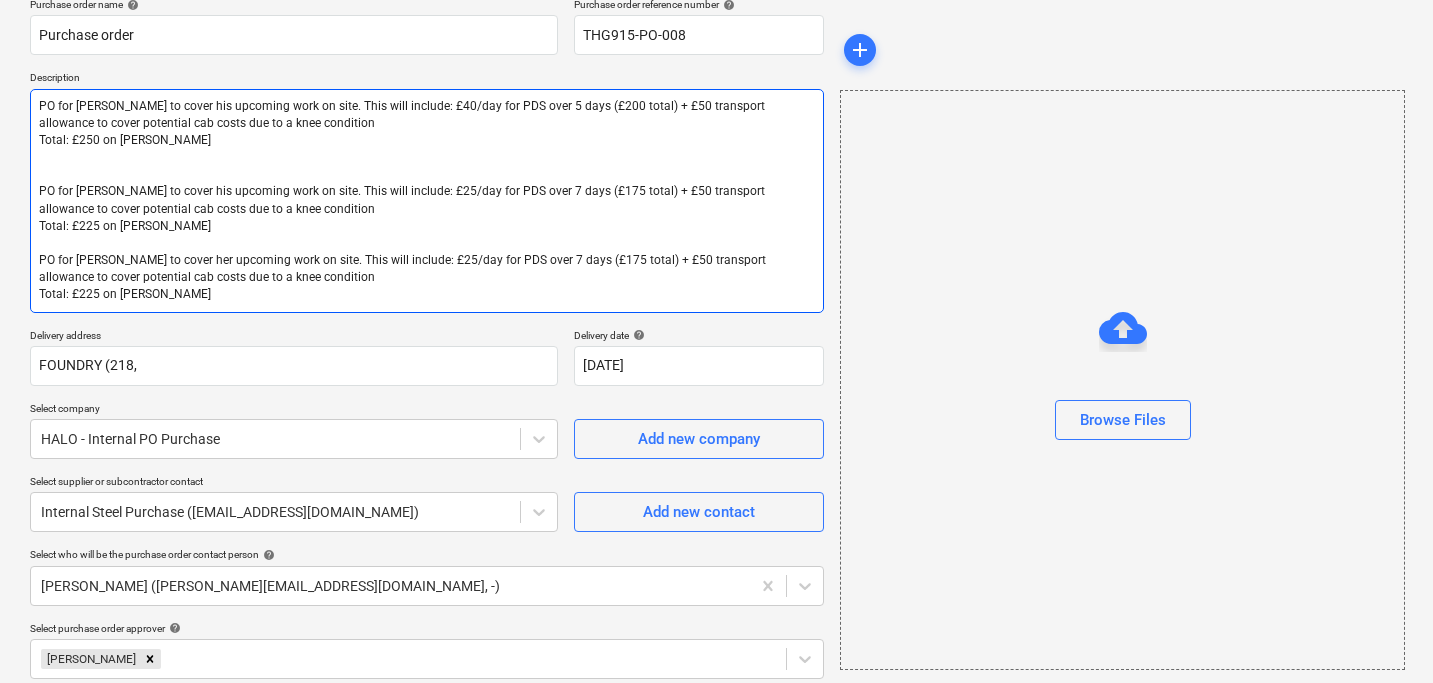 click on "PO for James to cover his upcoming work on site. This will include: £40/day for PDS over 5 days (£200 total) + £50 transport allowance to cover potential cab costs due to a knee condition
Total: £250 on James PLEO
PO for Tom Mckeown to cover his upcoming work on site. This will include: £25/day for PDS over 7 days (£175 total) + £50 transport allowance to cover potential cab costs due to a knee condition
Total: £225 on James PLEO
PO for Sara Ines Dionis to cover her upcoming work on site. This will include: £25/day for PDS over 7 days (£175 total) + £50 transport allowance to cover potential cab costs due to a knee condition
Total: £225 on James PLEO" at bounding box center (427, 201) 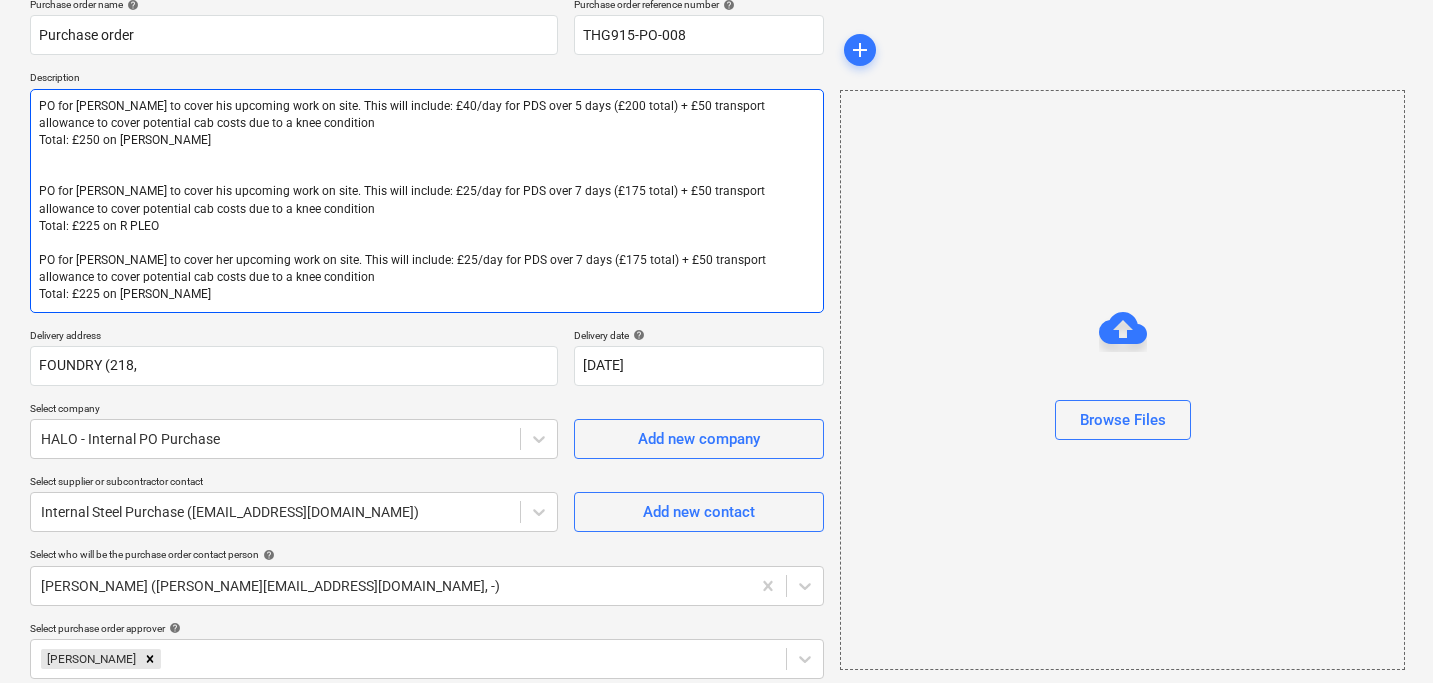 type on "x" 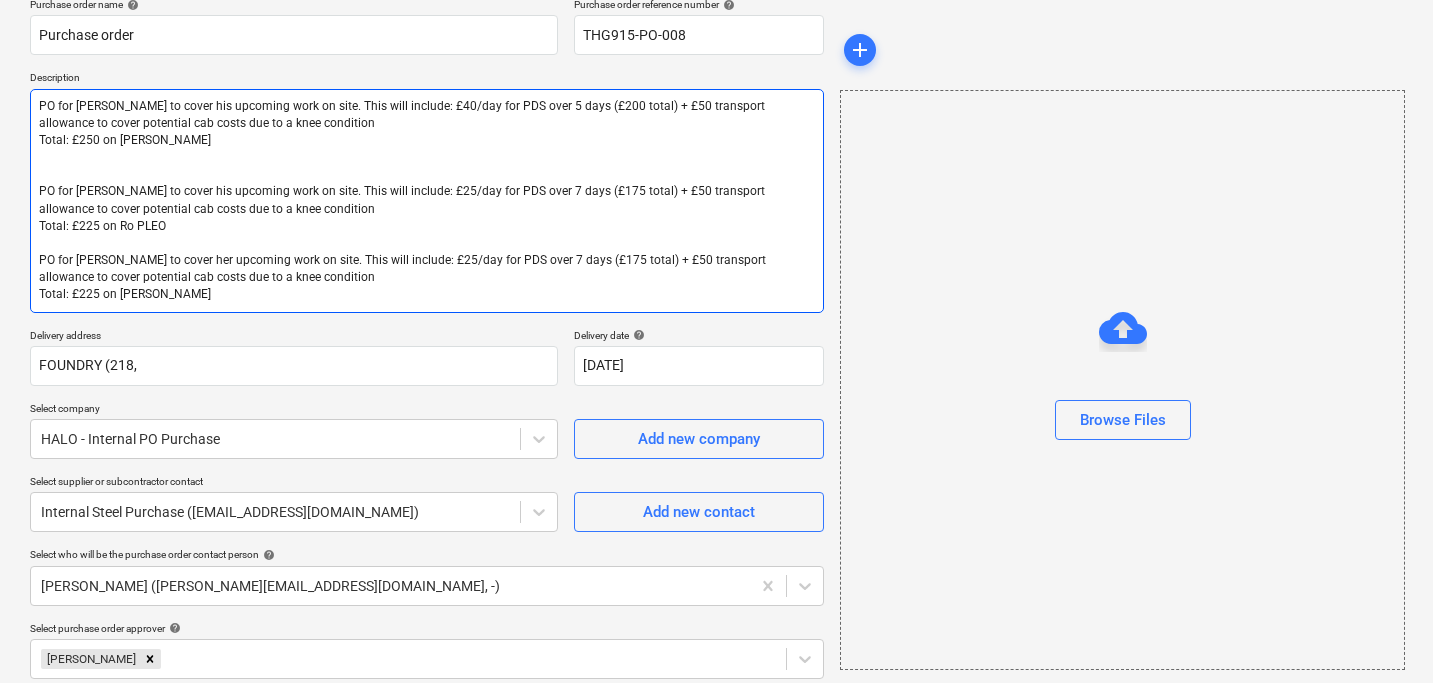 type on "PO for James to cover his upcoming work on site. This will include: £40/day for PDS over 5 days (£200 total) + £50 transport allowance to cover potential cab costs due to a knee condition
Total: £250 on James PLEO
PO for Tom Mckeown to cover his upcoming work on site. This will include: £25/day for PDS over 7 days (£175 total) + £50 transport allowance to cover potential cab costs due to a knee condition
Total: £225 on Rom PLEO
PO for Sara Ines Dionis to cover her upcoming work on site. This will include: £25/day for PDS over 7 days (£175 total) + £50 transport allowance to cover potential cab costs due to a knee condition
Total: £225 on James PLEO" 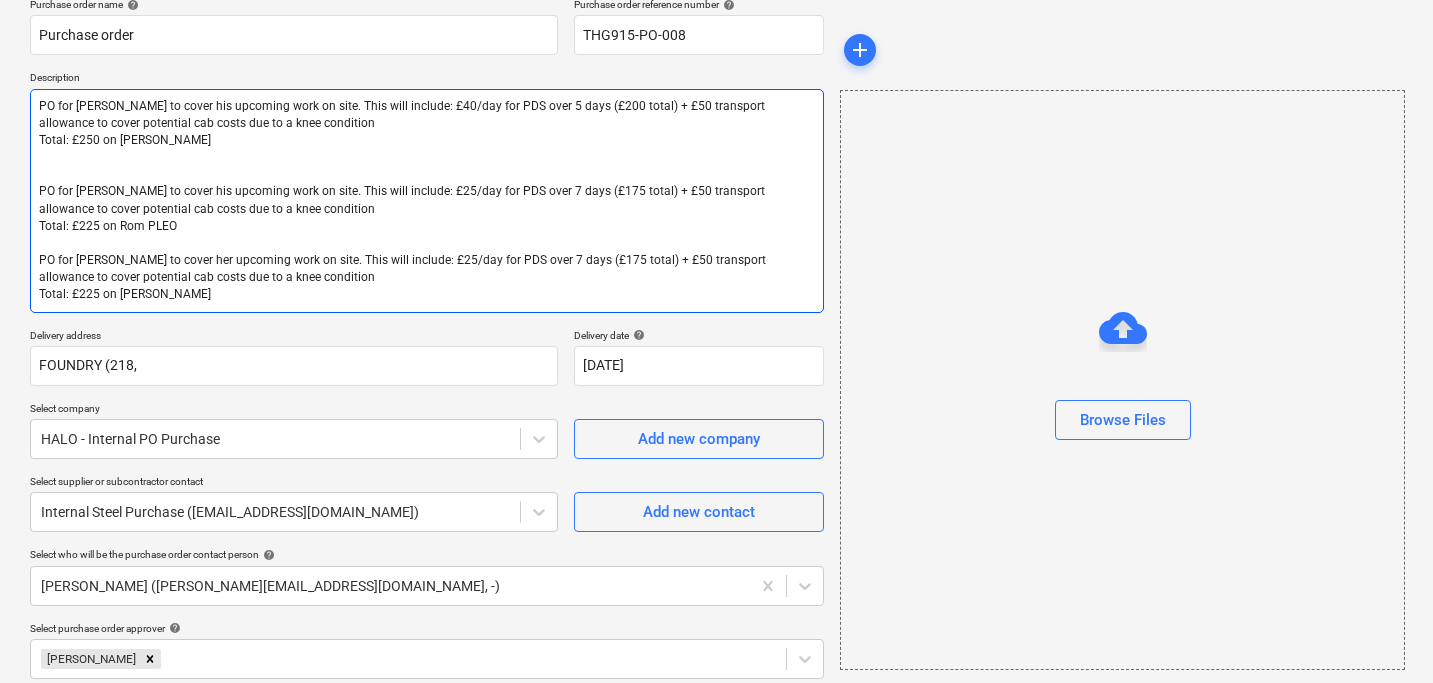 type on "PO for James to cover his upcoming work on site. This will include: £40/day for PDS over 5 days (£200 total) + £50 transport allowance to cover potential cab costs due to a knee condition
Total: £250 on James PLEO
PO for Tom Mckeown to cover his upcoming work on site. This will include: £25/day for PDS over 7 days (£175 total) + £50 transport allowance to cover potential cab costs due to a knee condition
Total: £225 on Ro PLEO
PO for Sara Ines Dionis to cover her upcoming work on site. This will include: £25/day for PDS over 7 days (£175 total) + £50 transport allowance to cover potential cab costs due to a knee condition
Total: £225 on James PLEO" 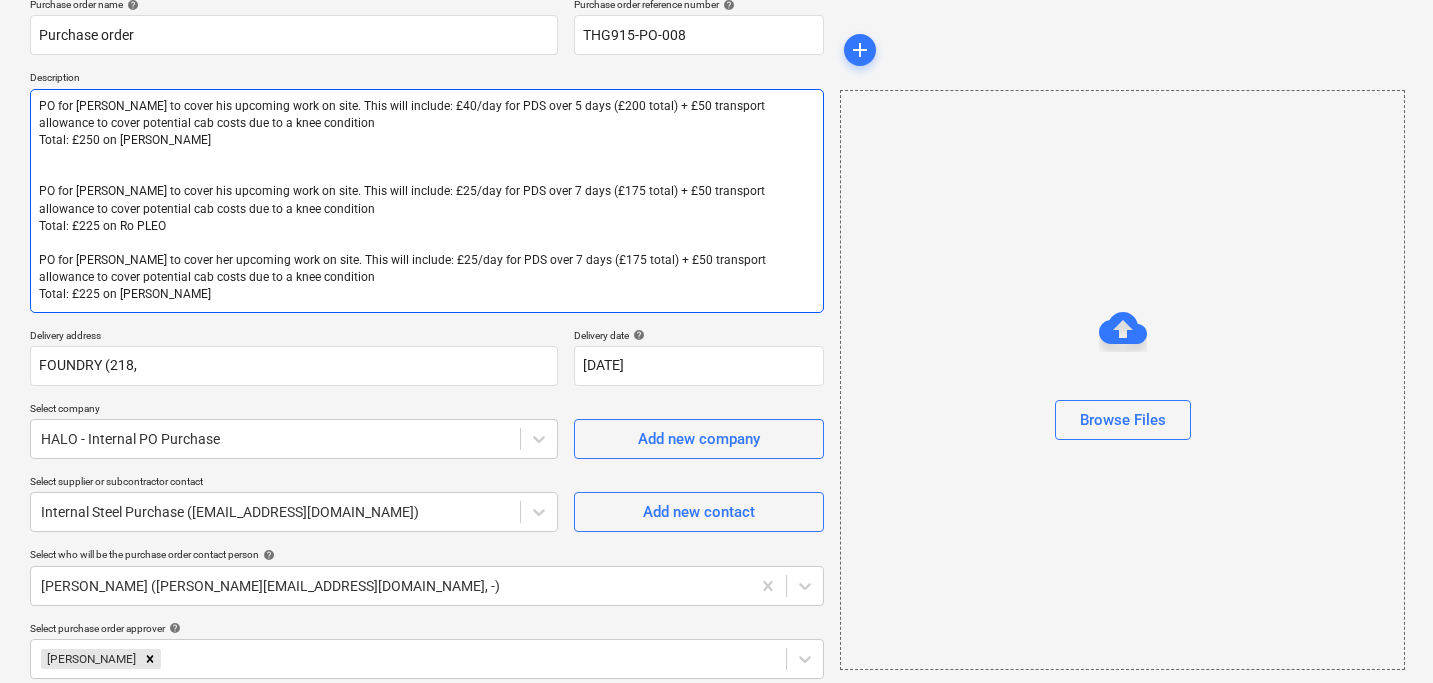 type on "PO for James to cover his upcoming work on site. This will include: £40/day for PDS over 5 days (£200 total) + £50 transport allowance to cover potential cab costs due to a knee condition
Total: £250 on James PLEO
PO for Tom Mckeown to cover his upcoming work on site. This will include: £25/day for PDS over 7 days (£175 total) + £50 transport allowance to cover potential cab costs due to a knee condition
Total: £225 on R PLEO
PO for Sara Ines Dionis to cover her upcoming work on site. This will include: £25/day for PDS over 7 days (£175 total) + £50 transport allowance to cover potential cab costs due to a knee condition
Total: £225 on James PLEO" 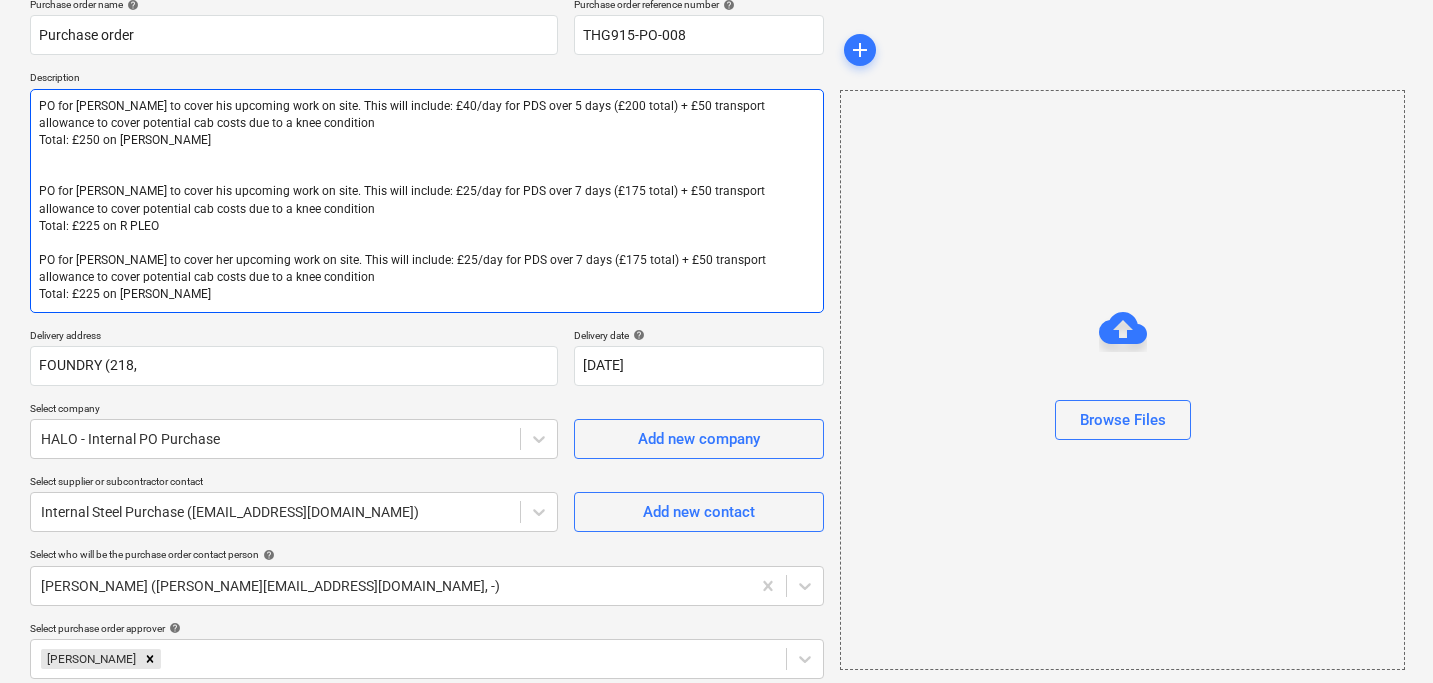 type on "PO for James to cover his upcoming work on site. This will include: £40/day for PDS over 5 days (£200 total) + £50 transport allowance to cover potential cab costs due to a knee condition
Total: £250 on James PLEO
PO for Tom Mckeown to cover his upcoming work on site. This will include: £25/day for PDS over 7 days (£175 total) + £50 transport allowance to cover potential cab costs due to a knee condition
Total: £225 on  PLEO
PO for Sara Ines Dionis to cover her upcoming work on site. This will include: £25/day for PDS over 7 days (£175 total) + £50 transport allowance to cover potential cab costs due to a knee condition
Total: £225 on James PLEO" 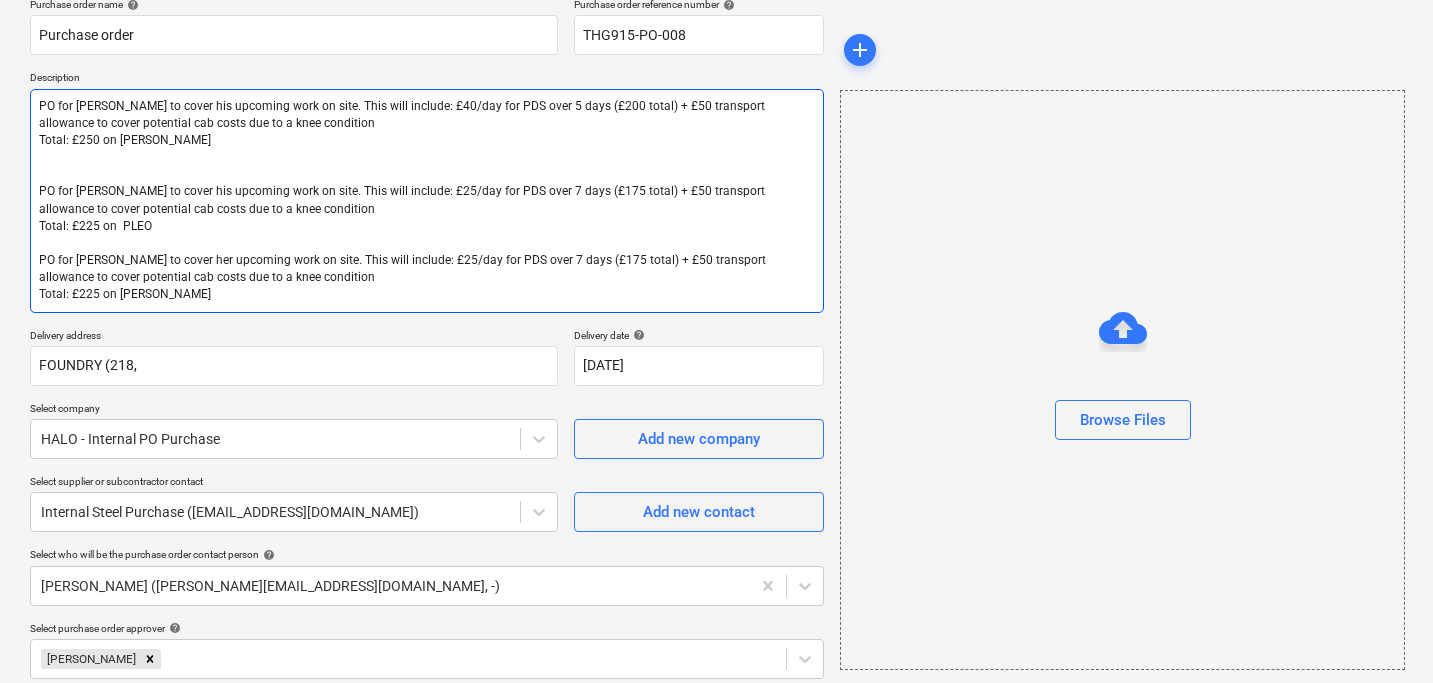 type on "PO for James to cover his upcoming work on site. This will include: £40/day for PDS over 5 days (£200 total) + £50 transport allowance to cover potential cab costs due to a knee condition
Total: £250 on James PLEO
PO for Tom Mckeown to cover his upcoming work on site. This will include: £25/day for PDS over 7 days (£175 total) + £50 transport allowance to cover potential cab costs due to a knee condition
Total: £225 on T PLEO
PO for Sara Ines Dionis to cover her upcoming work on site. This will include: £25/day for PDS over 7 days (£175 total) + £50 transport allowance to cover potential cab costs due to a knee condition
Total: £225 on James PLEO" 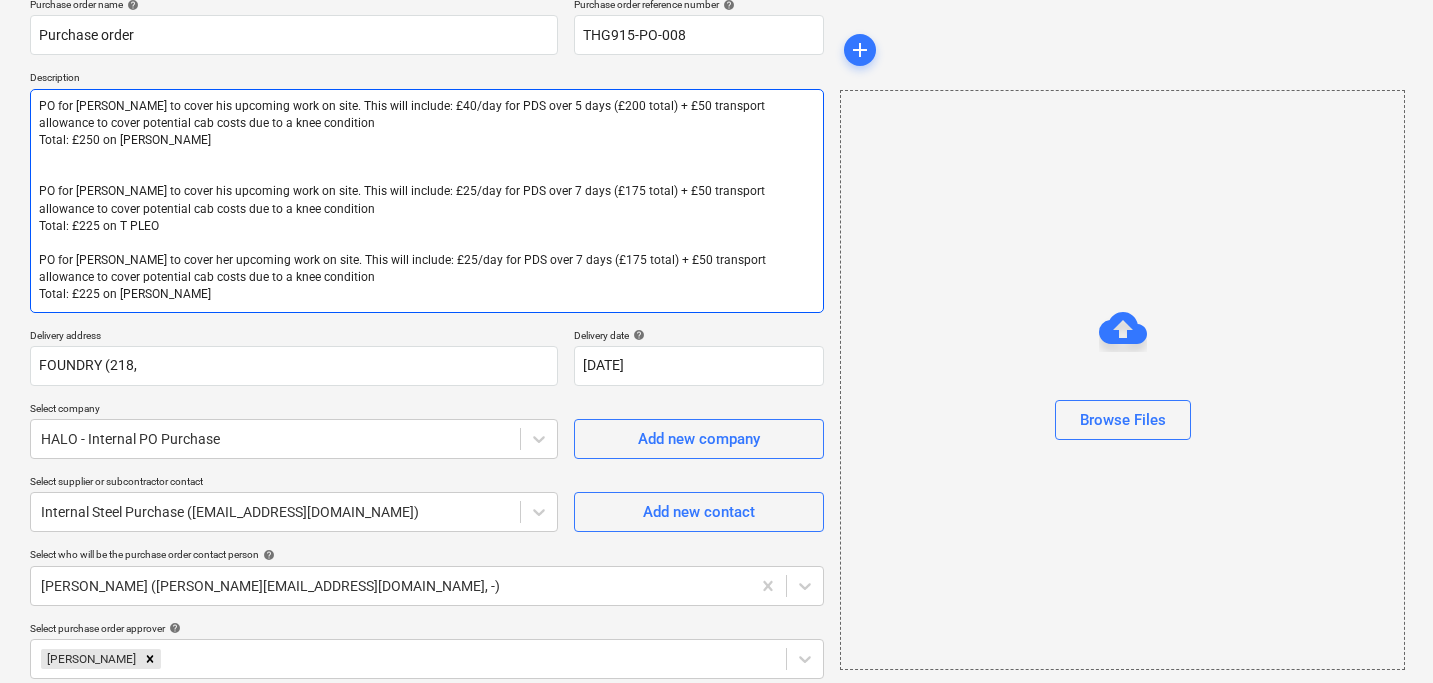 type on "PO for James to cover his upcoming work on site. This will include: £40/day for PDS over 5 days (£200 total) + £50 transport allowance to cover potential cab costs due to a knee condition
Total: £250 on James PLEO
PO for Tom Mckeown to cover his upcoming work on site. This will include: £25/day for PDS over 7 days (£175 total) + £50 transport allowance to cover potential cab costs due to a knee condition
Total: £225 on To PLEO
PO for Sara Ines Dionis to cover her upcoming work on site. This will include: £25/day for PDS over 7 days (£175 total) + £50 transport allowance to cover potential cab costs due to a knee condition
Total: £225 on James PLEO" 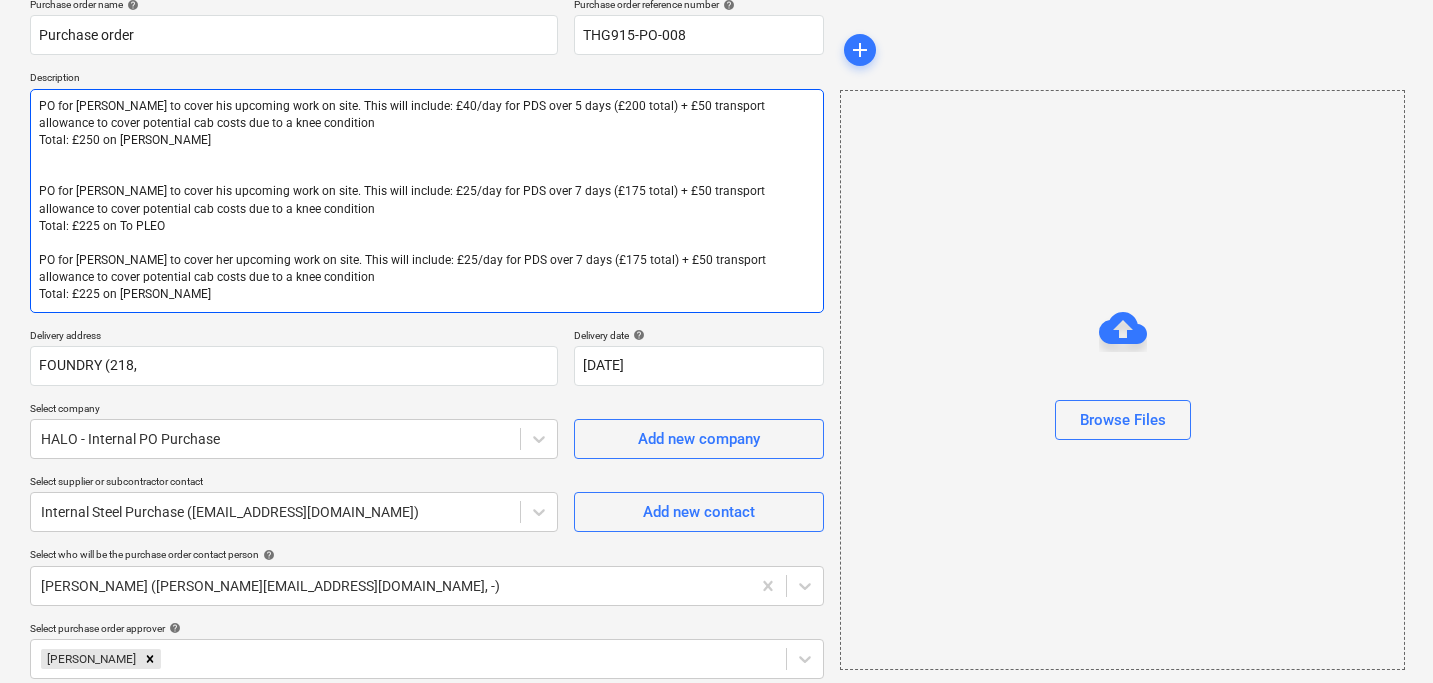 type on "PO for James to cover his upcoming work on site. This will include: £40/day for PDS over 5 days (£200 total) + £50 transport allowance to cover potential cab costs due to a knee condition
Total: £250 on James PLEO
PO for Tom Mckeown to cover his upcoming work on site. This will include: £25/day for PDS over 7 days (£175 total) + £50 transport allowance to cover potential cab costs due to a knee condition
Total: £225 on Tom PLEO
PO for Sara Ines Dionis to cover her upcoming work on site. This will include: £25/day for PDS over 7 days (£175 total) + £50 transport allowance to cover potential cab costs due to a knee condition
Total: £225 on James PLEO" 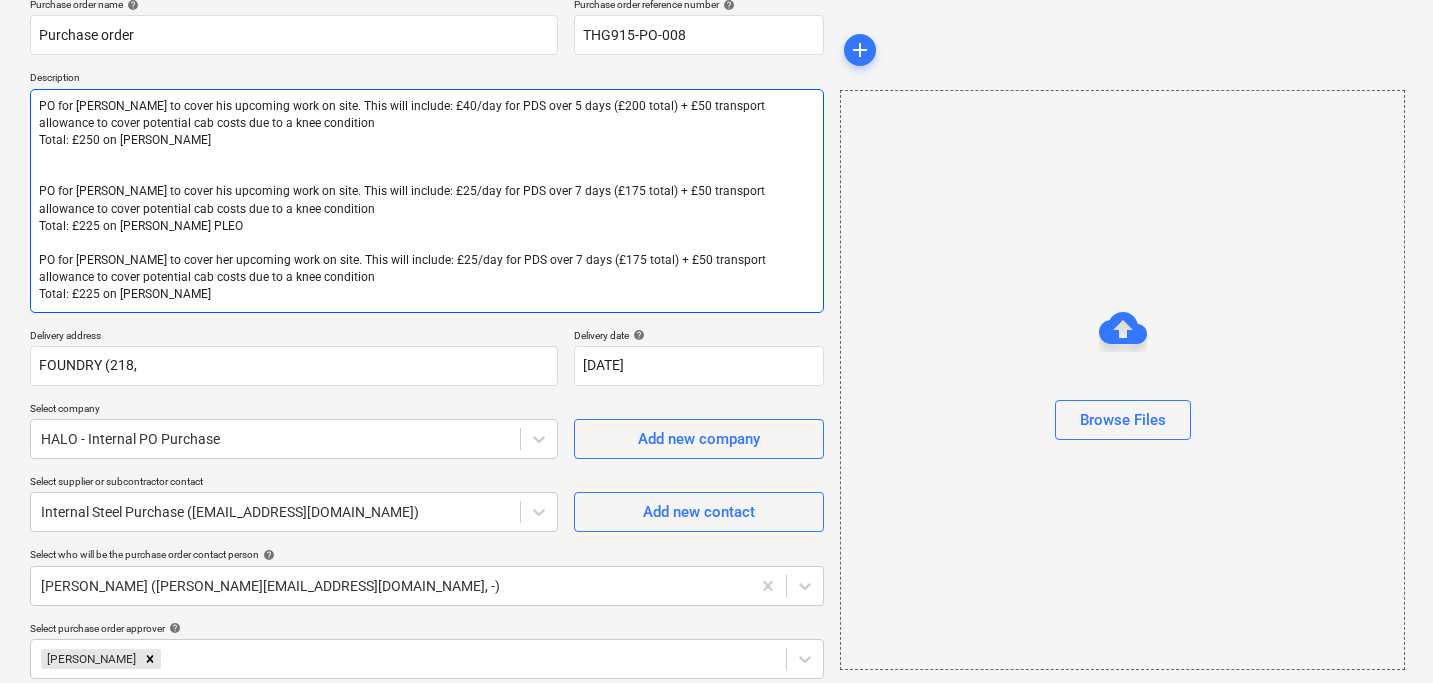 click on "PO for James to cover his upcoming work on site. This will include: £40/day for PDS over 5 days (£200 total) + £50 transport allowance to cover potential cab costs due to a knee condition
Total: £250 on James PLEO
PO for Tom Mckeown to cover his upcoming work on site. This will include: £25/day for PDS over 7 days (£175 total) + £50 transport allowance to cover potential cab costs due to a knee condition
Total: £225 on Tom PLEO
PO for Sara Ines Dionis to cover her upcoming work on site. This will include: £25/day for PDS over 7 days (£175 total) + £50 transport allowance to cover potential cab costs due to a knee condition
Total: £225 on James PLEO" at bounding box center (427, 201) 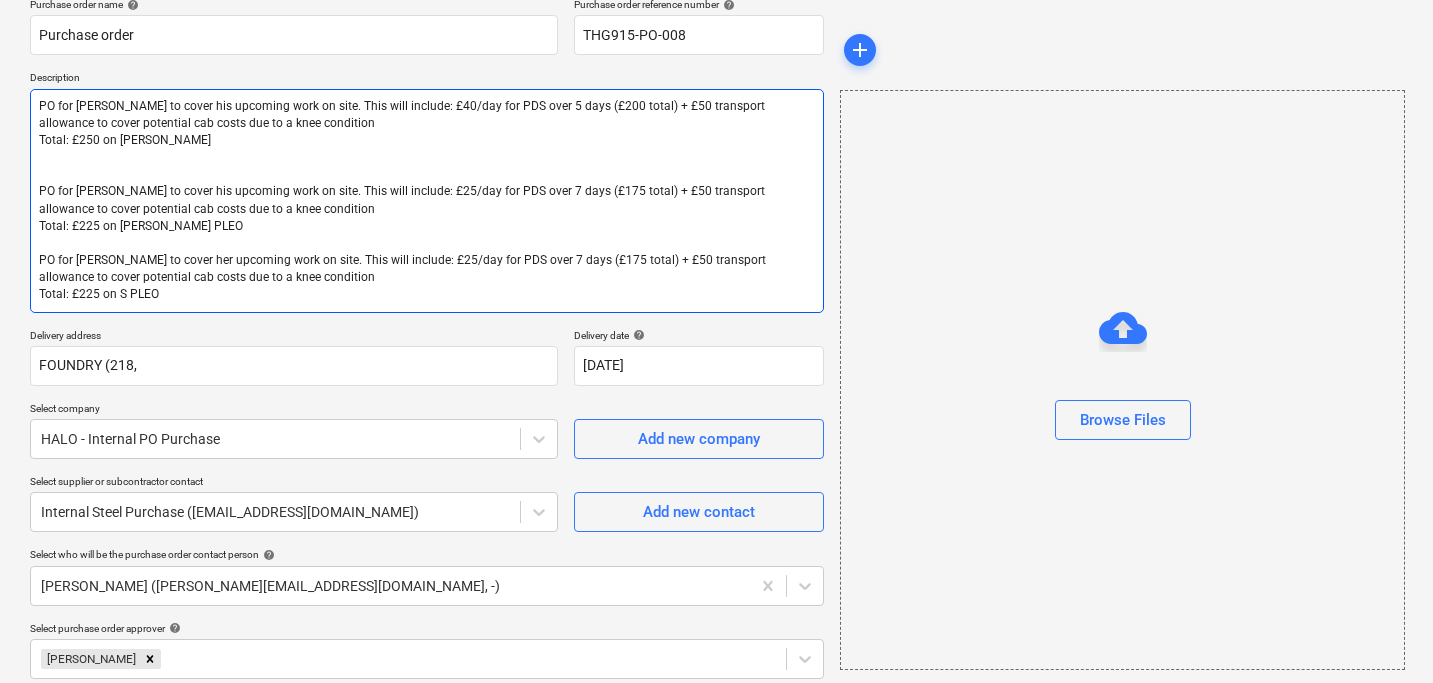type on "PO for James to cover his upcoming work on site. This will include: £40/day for PDS over 5 days (£200 total) + £50 transport allowance to cover potential cab costs due to a knee condition
Total: £250 on James PLEO
PO for Tom Mckeown to cover his upcoming work on site. This will include: £25/day for PDS over 7 days (£175 total) + £50 transport allowance to cover potential cab costs due to a knee condition
Total: £225 on Tom PLEO
PO for Sara Ines Dionis to cover her upcoming work on site. This will include: £25/day for PDS over 7 days (£175 total) + £50 transport allowance to cover potential cab costs due to a knee condition
Total: £225 on Sa PLEO" 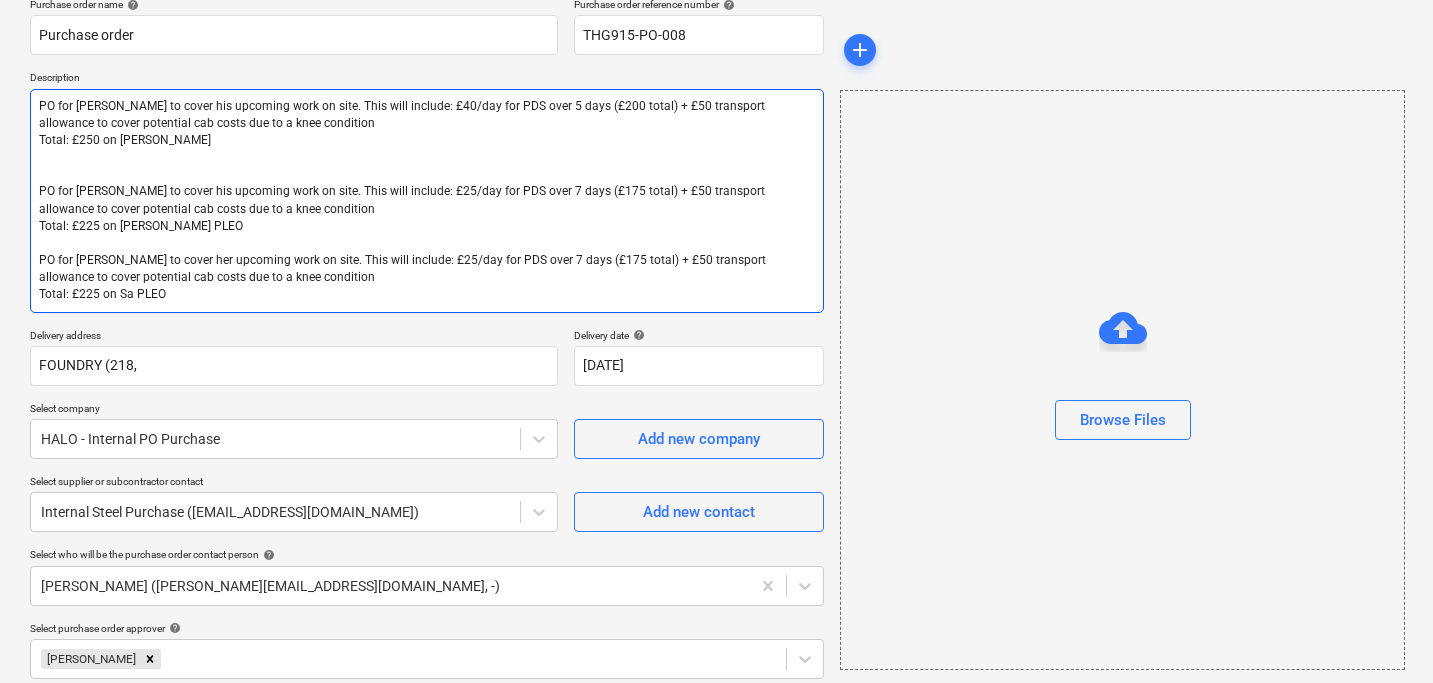 type on "PO for James to cover his upcoming work on site. This will include: £40/day for PDS over 5 days (£200 total) + £50 transport allowance to cover potential cab costs due to a knee condition
Total: £250 on James PLEO
PO for Tom Mckeown to cover his upcoming work on site. This will include: £25/day for PDS over 7 days (£175 total) + £50 transport allowance to cover potential cab costs due to a knee condition
Total: £225 on Tom PLEO
PO for Sara Ines Dionis to cover her upcoming work on site. This will include: £25/day for PDS over 7 days (£175 total) + £50 transport allowance to cover potential cab costs due to a knee condition
Total: £225 on Sar PLEO" 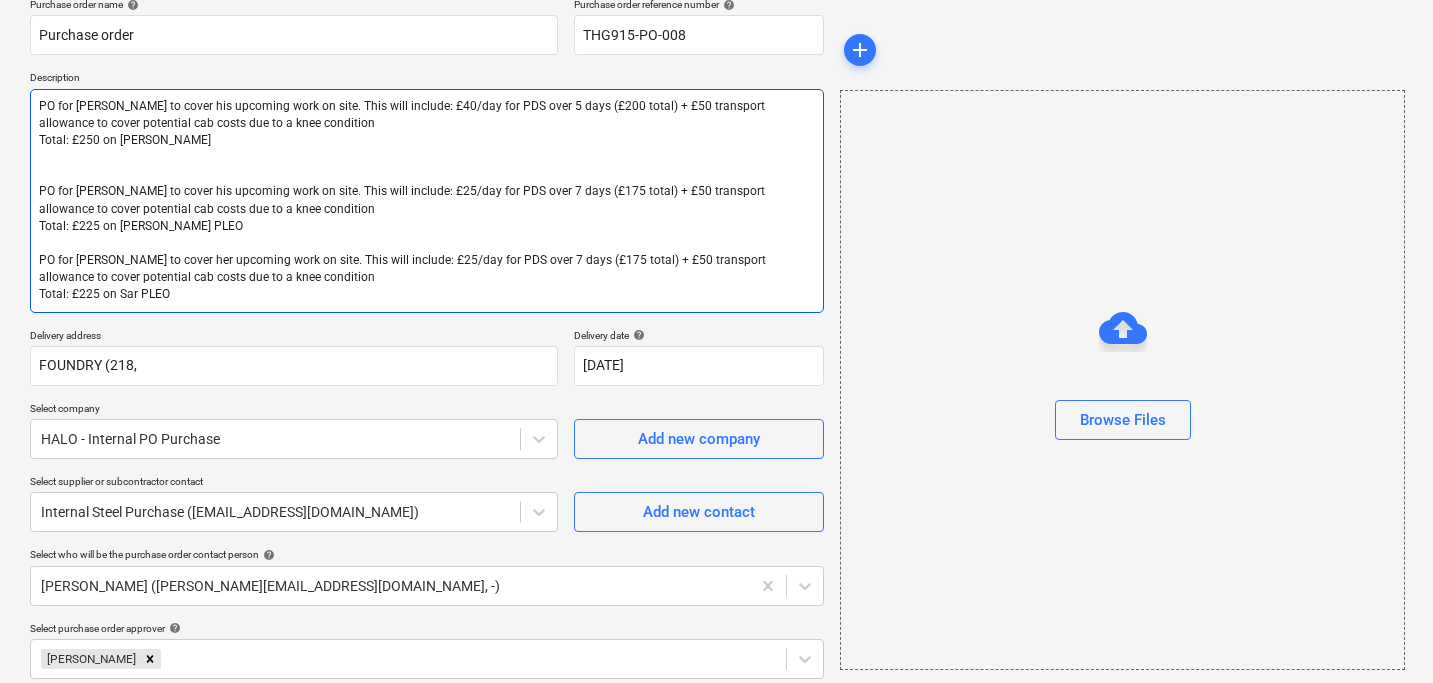 type on "PO for James to cover his upcoming work on site. This will include: £40/day for PDS over 5 days (£200 total) + £50 transport allowance to cover potential cab costs due to a knee condition
Total: £250 on James PLEO
PO for Tom Mckeown to cover his upcoming work on site. This will include: £25/day for PDS over 7 days (£175 total) + £50 transport allowance to cover potential cab costs due to a knee condition
Total: £225 on Tom PLEO
PO for Sara Ines Dionis to cover her upcoming work on site. This will include: £25/day for PDS over 7 days (£175 total) + £50 transport allowance to cover potential cab costs due to a knee condition
Total: £225 on Sara PLEO" 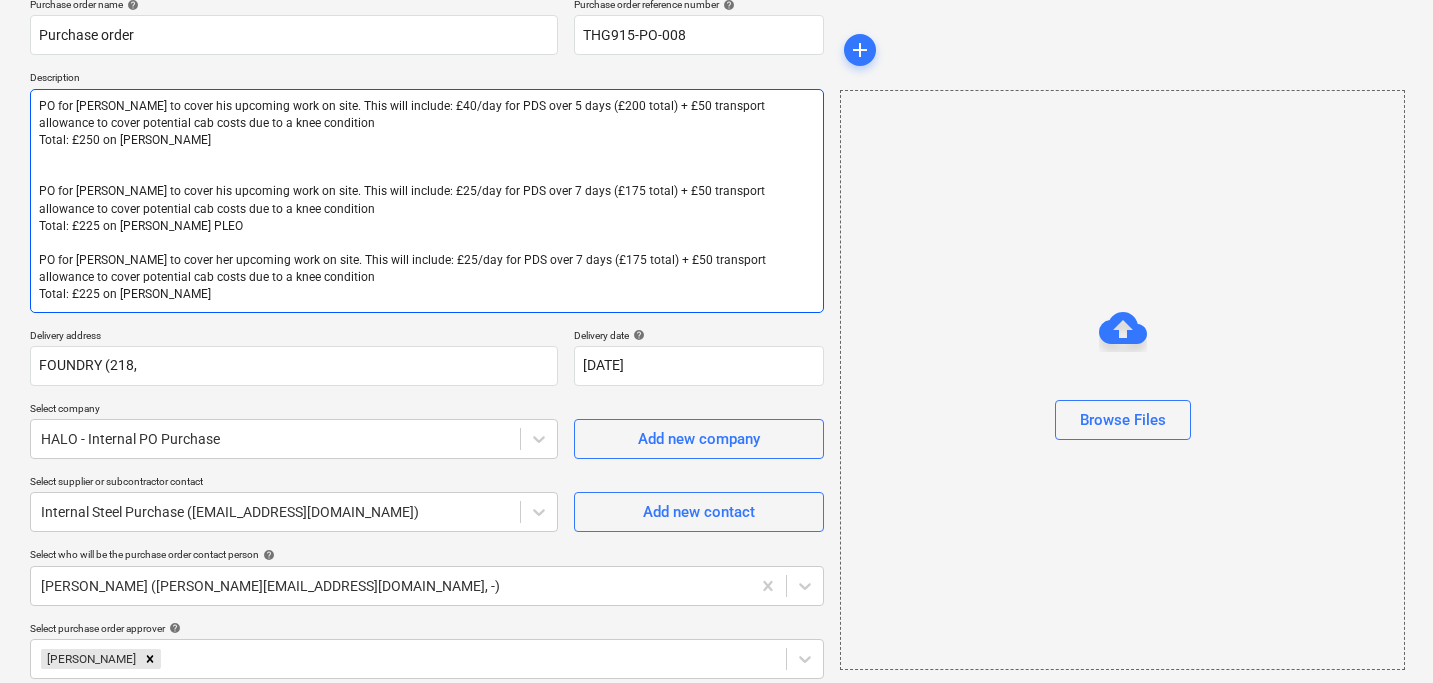 type on "PO for James to cover his upcoming work on site. This will include: £40/day for PDS over 5 days (£200 total) + £50 transport allowance to cover potential cab costs due to a knee condition
Total: £250 on James PLEO
PO for Tom Mckeown to cover his upcoming work on site. This will include: £25/day for PDS over 7 days (£175 total) + £50 transport allowance to cover potential cab costs due to a knee condition
Total: £225 on Tom PLEO
PO for Sara Ines Dionis to cover her upcoming work on site. This will include: £25/day for PDS over 7 days (£175 total) + £50 transport allowance to cover potential cab costs due to a knee condition
Total: £225 on Sara PLEO" 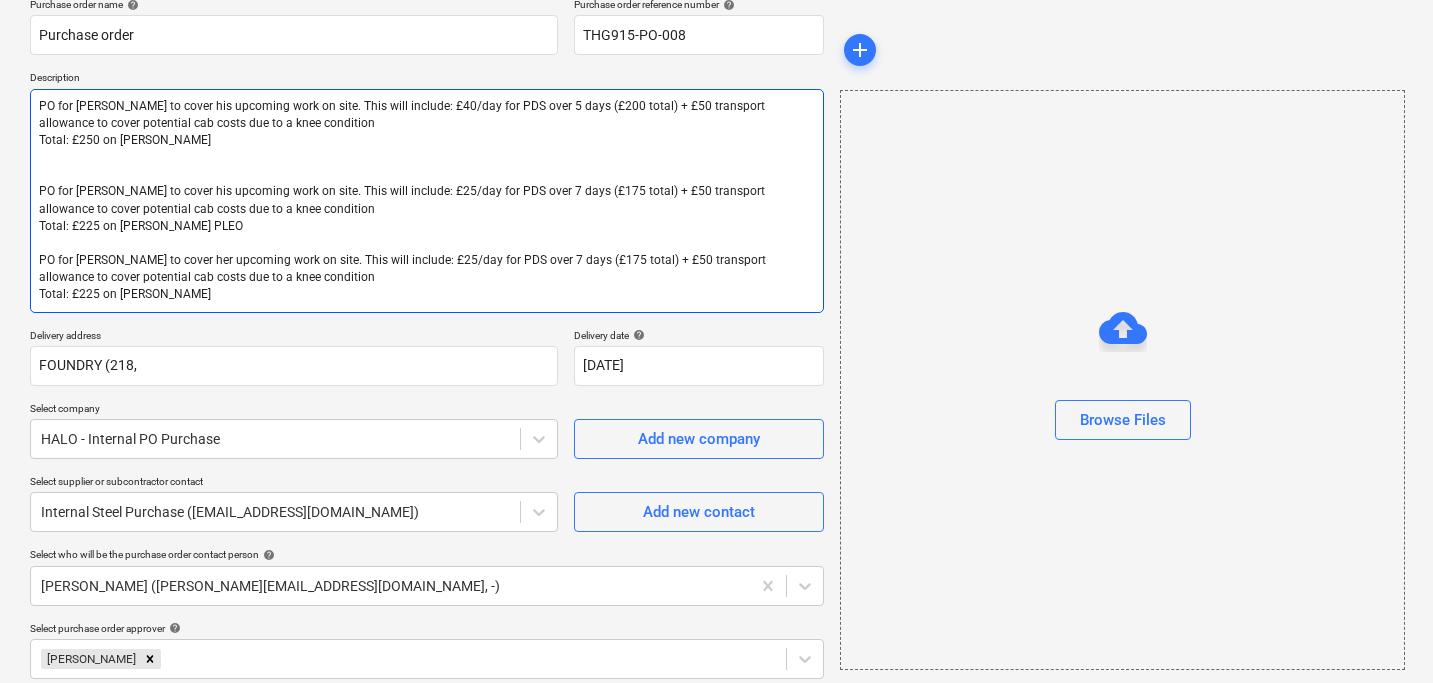 type on "x" 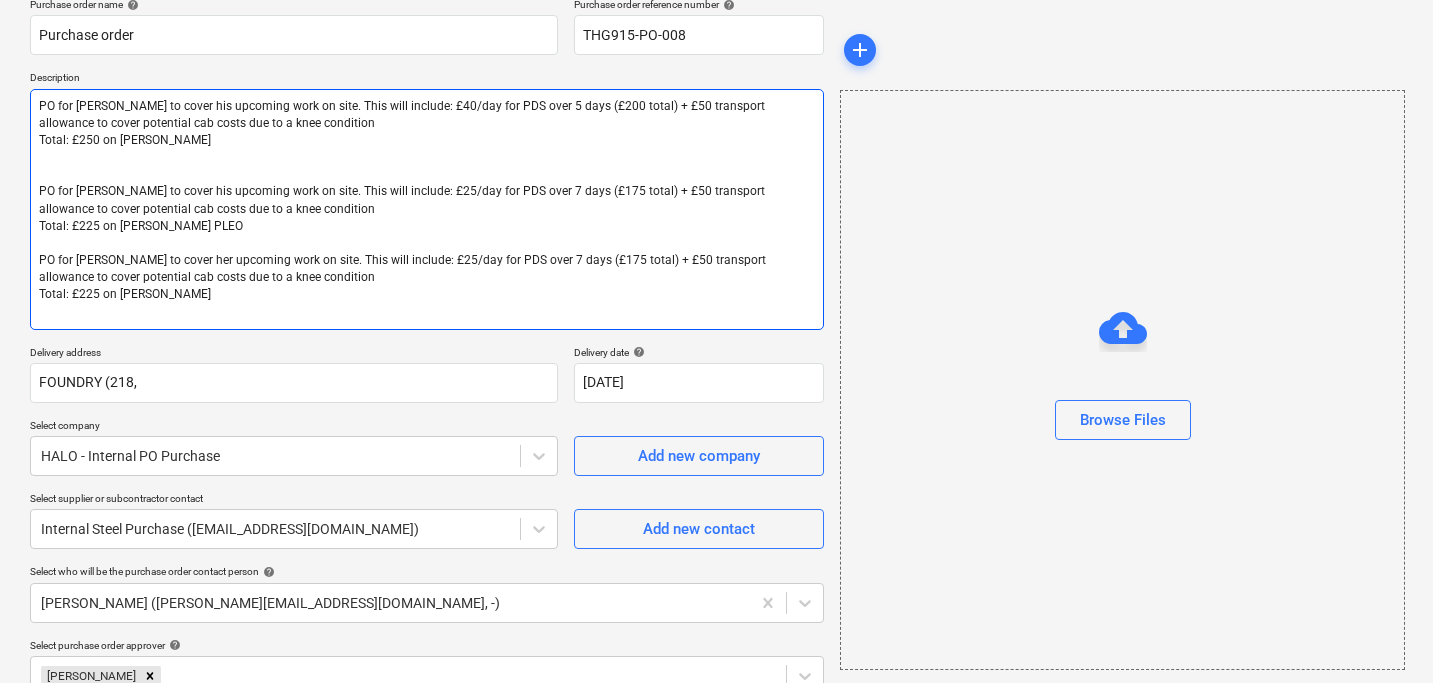 type on "PO for James to cover his upcoming work on site. This will include: £40/day for PDS over 5 days (£200 total) + £50 transport allowance to cover potential cab costs due to a knee condition
Total: £250 on James PLEO
PO for Tom Mckeown to cover his upcoming work on site. This will include: £25/day for PDS over 7 days (£175 total) + £50 transport allowance to cover potential cab costs due to a knee condition
Total: £225 on Tom PLEO
PO for Sara Ines Dionis to cover her upcoming work on site. This will include: £25/day for PDS over 7 days (£175 total) + £50 transport allowance to cover potential cab costs due to a knee condition
Total: £225 on Sara PLEO" 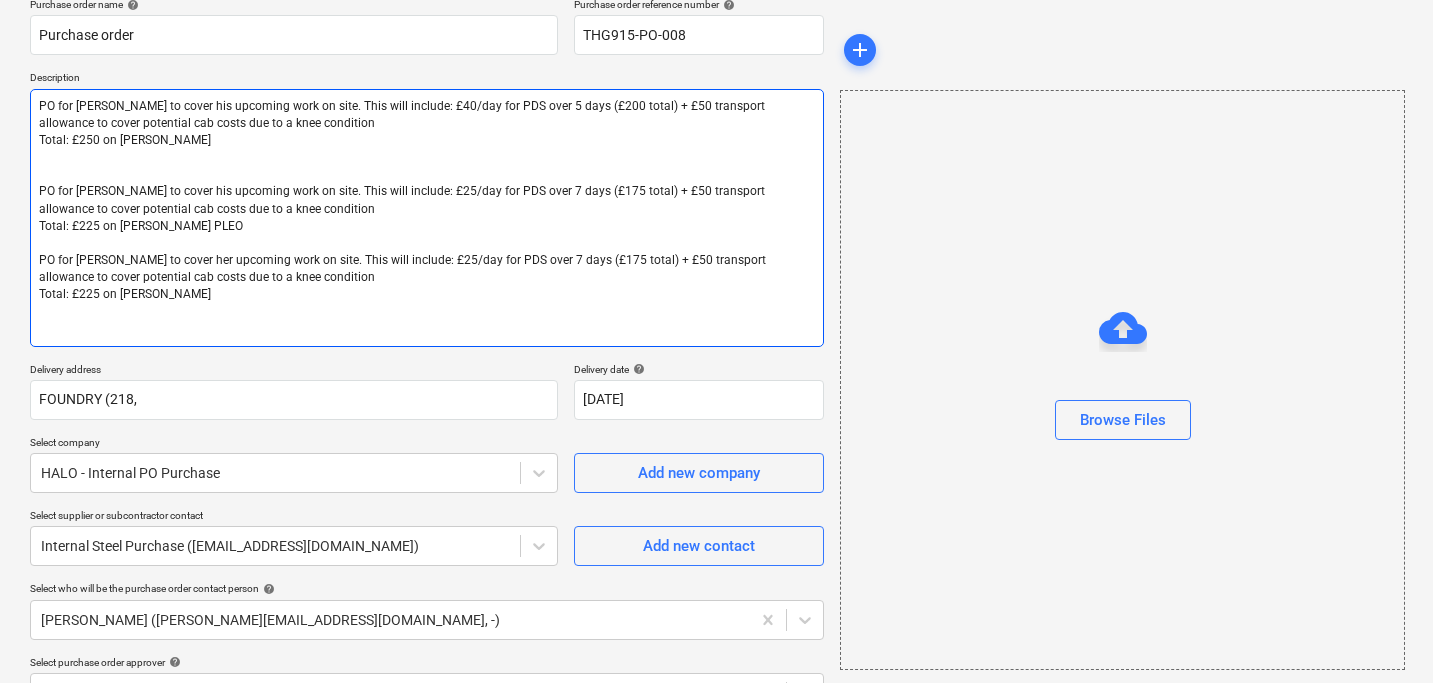 type on "PO for James to cover his upcoming work on site. This will include: £40/day for PDS over 5 days (£200 total) + £50 transport allowance to cover potential cab costs due to a knee condition
Total: £250 on James PLEO
PO for Tom Mckeown to cover his upcoming work on site. This will include: £25/day for PDS over 7 days (£175 total) + £50 transport allowance to cover potential cab costs due to a knee condition
Total: £225 on Tom PLEO
PO for Sara Ines Dionis to cover her upcoming work on site. This will include: £25/day for PDS over 7 days (£175 total) + £50 transport allowance to cover potential cab costs due to a knee condition
Total: £225 on Sara PLEO
T" 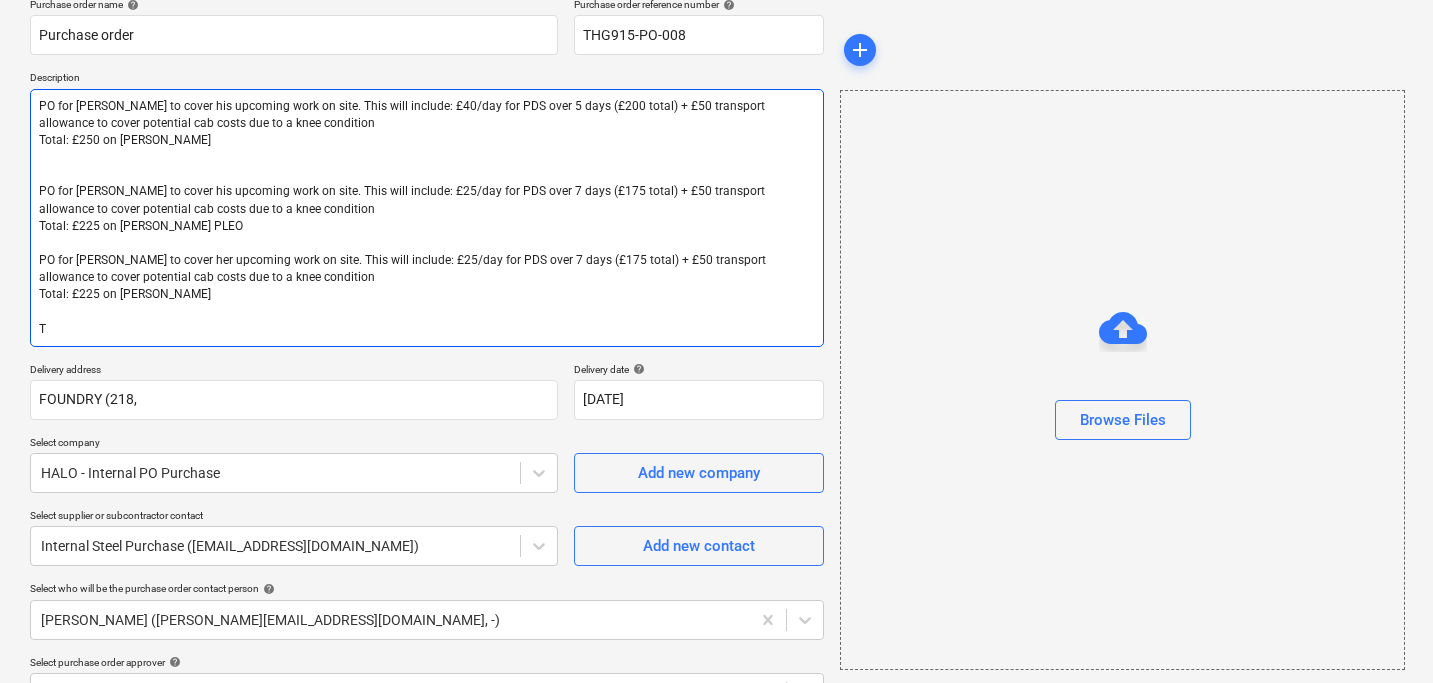 type on "PO for James to cover his upcoming work on site. This will include: £40/day for PDS over 5 days (£200 total) + £50 transport allowance to cover potential cab costs due to a knee condition
Total: £250 on James PLEO
PO for Tom Mckeown to cover his upcoming work on site. This will include: £25/day for PDS over 7 days (£175 total) + £50 transport allowance to cover potential cab costs due to a knee condition
Total: £225 on Tom PLEO
PO for Sara Ines Dionis to cover her upcoming work on site. This will include: £25/day for PDS over 7 days (£175 total) + £50 transport allowance to cover potential cab costs due to a knee condition
Total: £225 on Sara PLEO
TO" 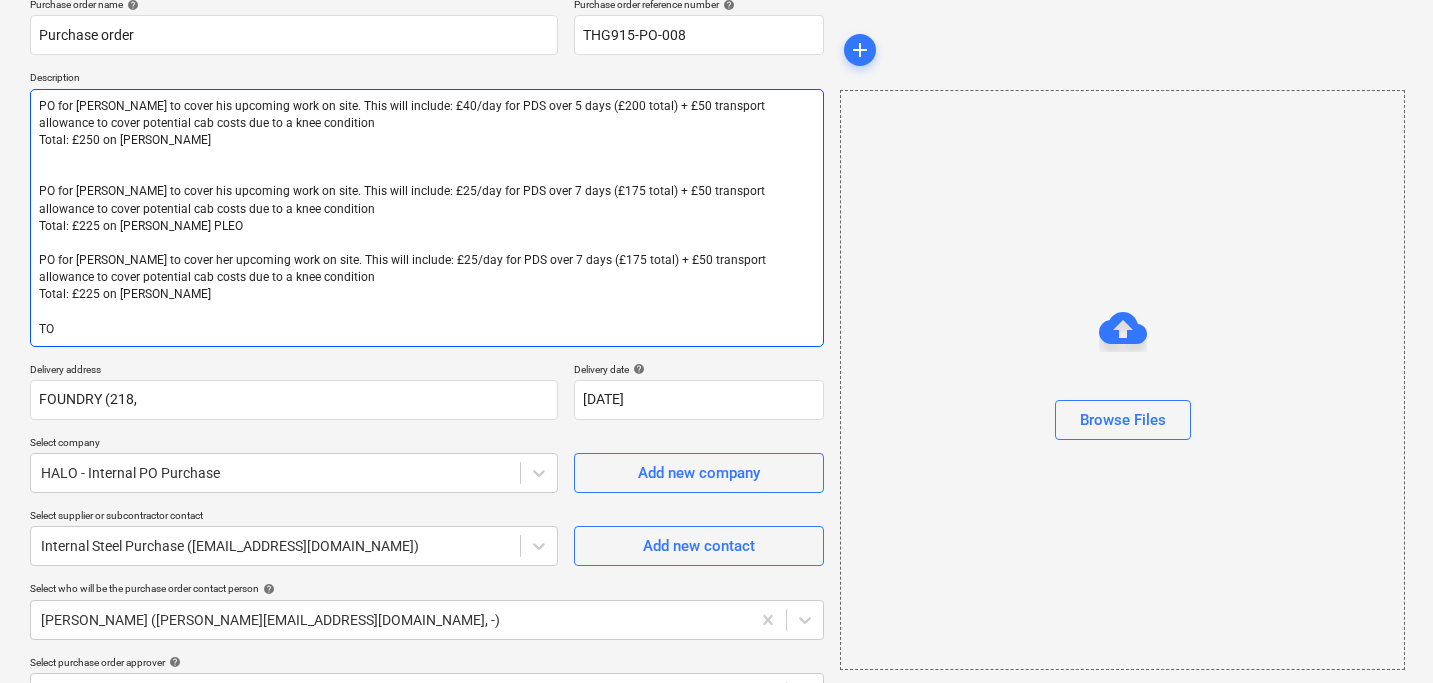 type on "PO for James to cover his upcoming work on site. This will include: £40/day for PDS over 5 days (£200 total) + £50 transport allowance to cover potential cab costs due to a knee condition
Total: £250 on James PLEO
PO for Tom Mckeown to cover his upcoming work on site. This will include: £25/day for PDS over 7 days (£175 total) + £50 transport allowance to cover potential cab costs due to a knee condition
Total: £225 on Tom PLEO
PO for Sara Ines Dionis to cover her upcoming work on site. This will include: £25/day for PDS over 7 days (£175 total) + £50 transport allowance to cover potential cab costs due to a knee condition
Total: £225 on Sara PLEO
TOT" 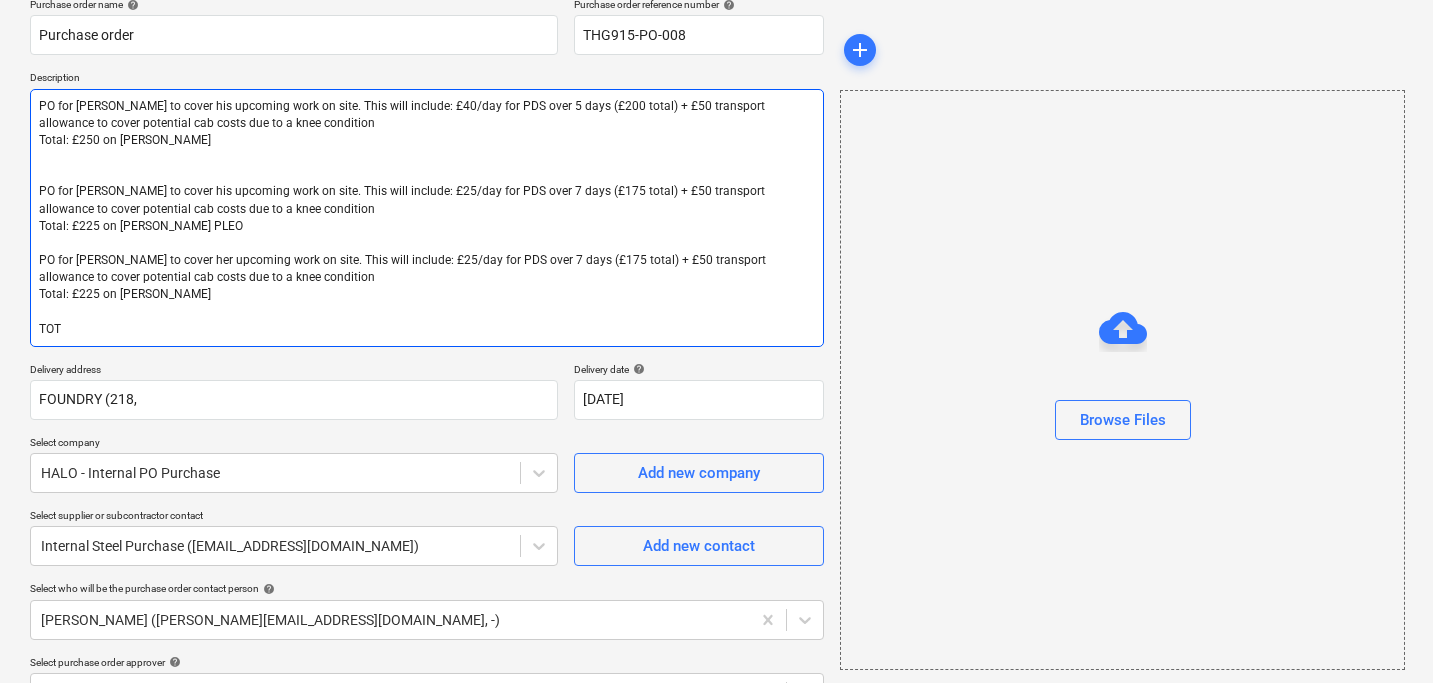 type on "PO for James to cover his upcoming work on site. This will include: £40/day for PDS over 5 days (£200 total) + £50 transport allowance to cover potential cab costs due to a knee condition
Total: £250 on James PLEO
PO for Tom Mckeown to cover his upcoming work on site. This will include: £25/day for PDS over 7 days (£175 total) + £50 transport allowance to cover potential cab costs due to a knee condition
Total: £225 on Tom PLEO
PO for Sara Ines Dionis to cover her upcoming work on site. This will include: £25/day for PDS over 7 days (£175 total) + £50 transport allowance to cover potential cab costs due to a knee condition
Total: £225 on Sara PLEO
TOTA" 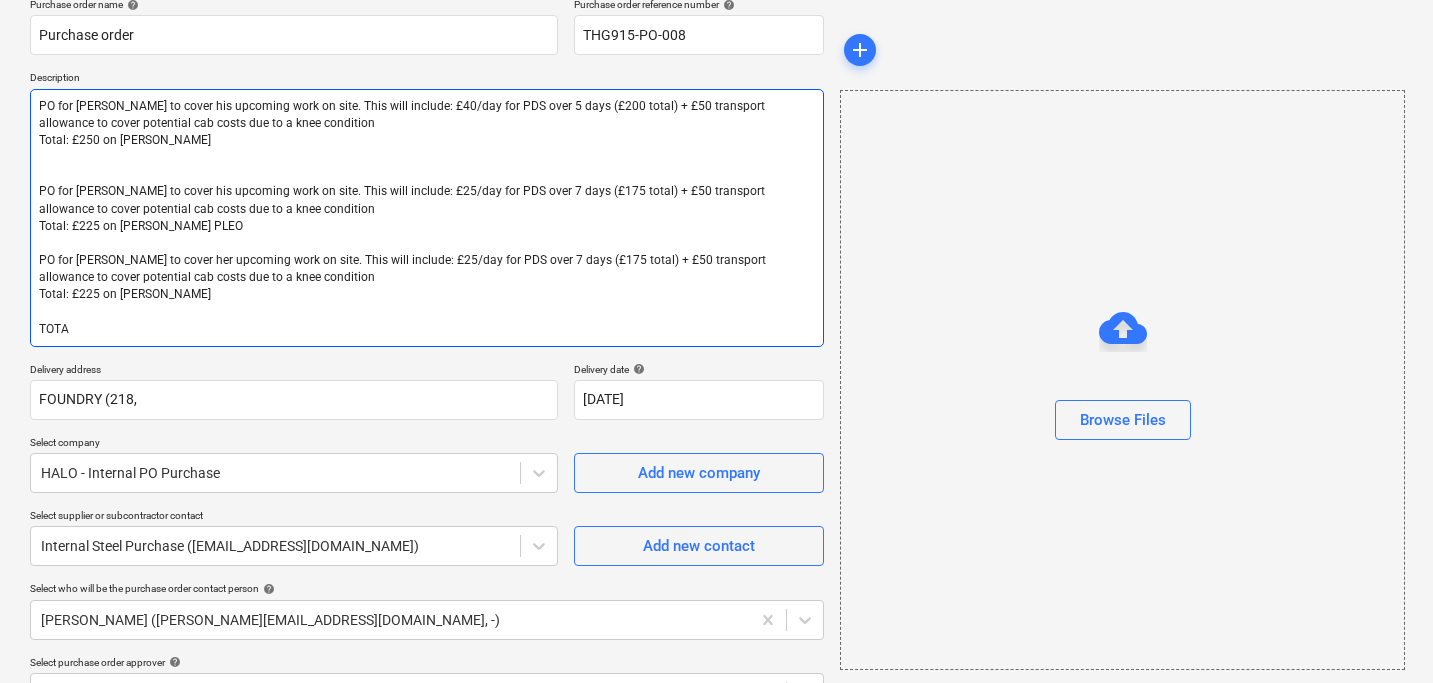 type on "PO for James to cover his upcoming work on site. This will include: £40/day for PDS over 5 days (£200 total) + £50 transport allowance to cover potential cab costs due to a knee condition
Total: £250 on James PLEO
PO for Tom Mckeown to cover his upcoming work on site. This will include: £25/day for PDS over 7 days (£175 total) + £50 transport allowance to cover potential cab costs due to a knee condition
Total: £225 on Tom PLEO
PO for Sara Ines Dionis to cover her upcoming work on site. This will include: £25/day for PDS over 7 days (£175 total) + £50 transport allowance to cover potential cab costs due to a knee condition
Total: £225 on Sara PLEO
TOTAL" 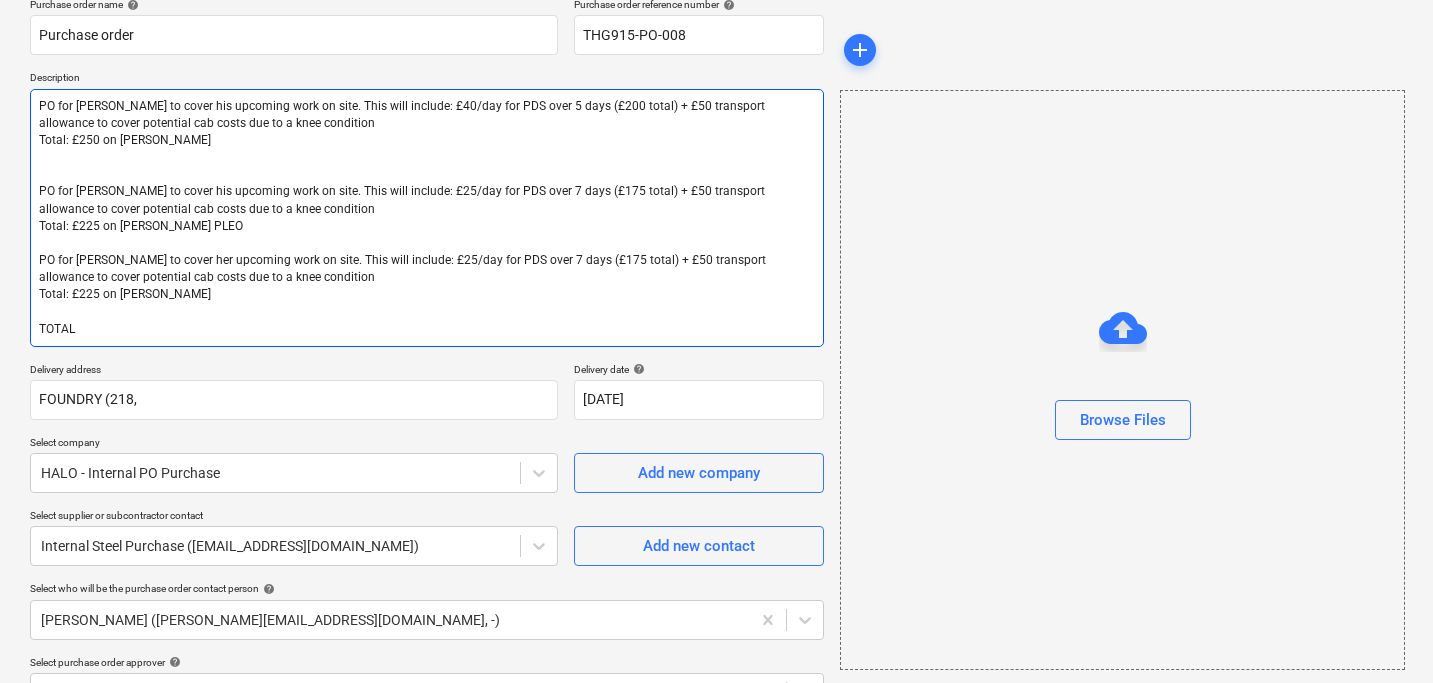 type on "PO for James to cover his upcoming work on site. This will include: £40/day for PDS over 5 days (£200 total) + £50 transport allowance to cover potential cab costs due to a knee condition
Total: £250 on James PLEO
PO for Tom Mckeown to cover his upcoming work on site. This will include: £25/day for PDS over 7 days (£175 total) + £50 transport allowance to cover potential cab costs due to a knee condition
Total: £225 on Tom PLEO
PO for Sara Ines Dionis to cover her upcoming work on site. This will include: £25/day for PDS over 7 days (£175 total) + £50 transport allowance to cover potential cab costs due to a knee condition
Total: £225 on Sara PLEO
TOTAL=" 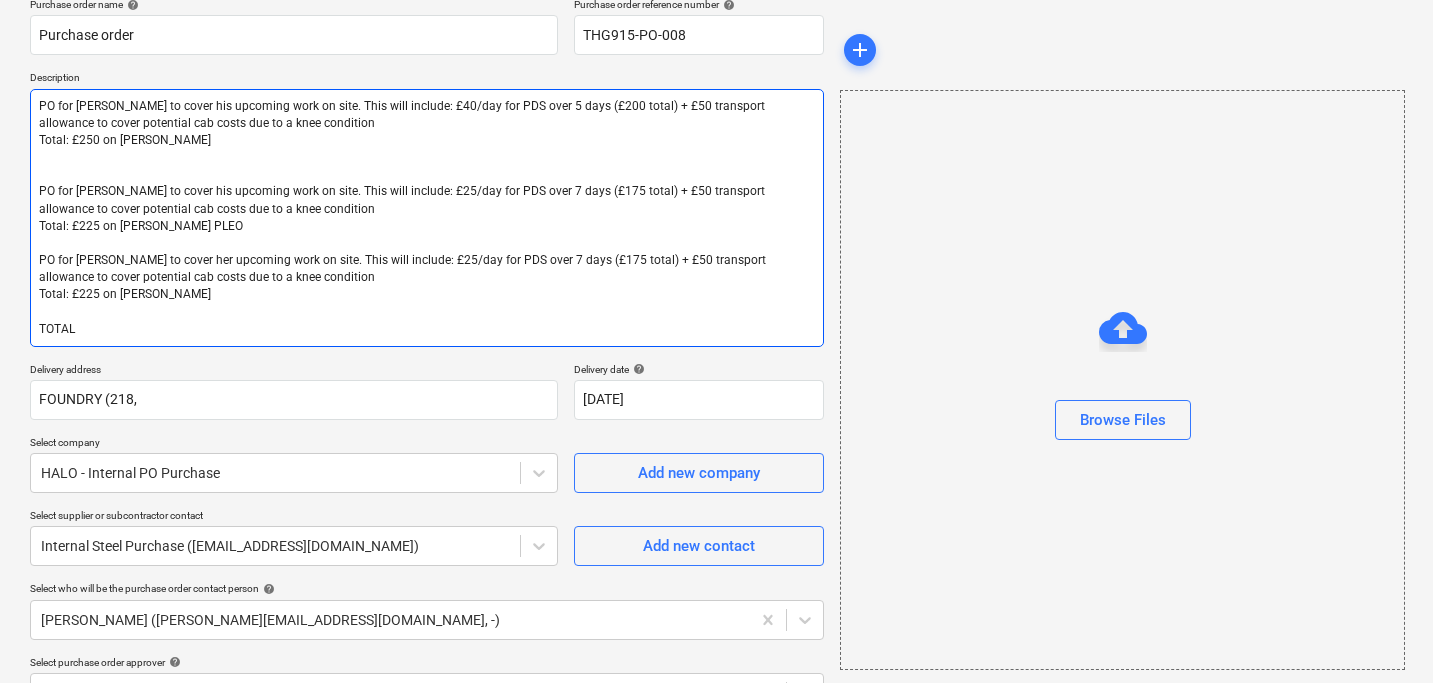 type on "x" 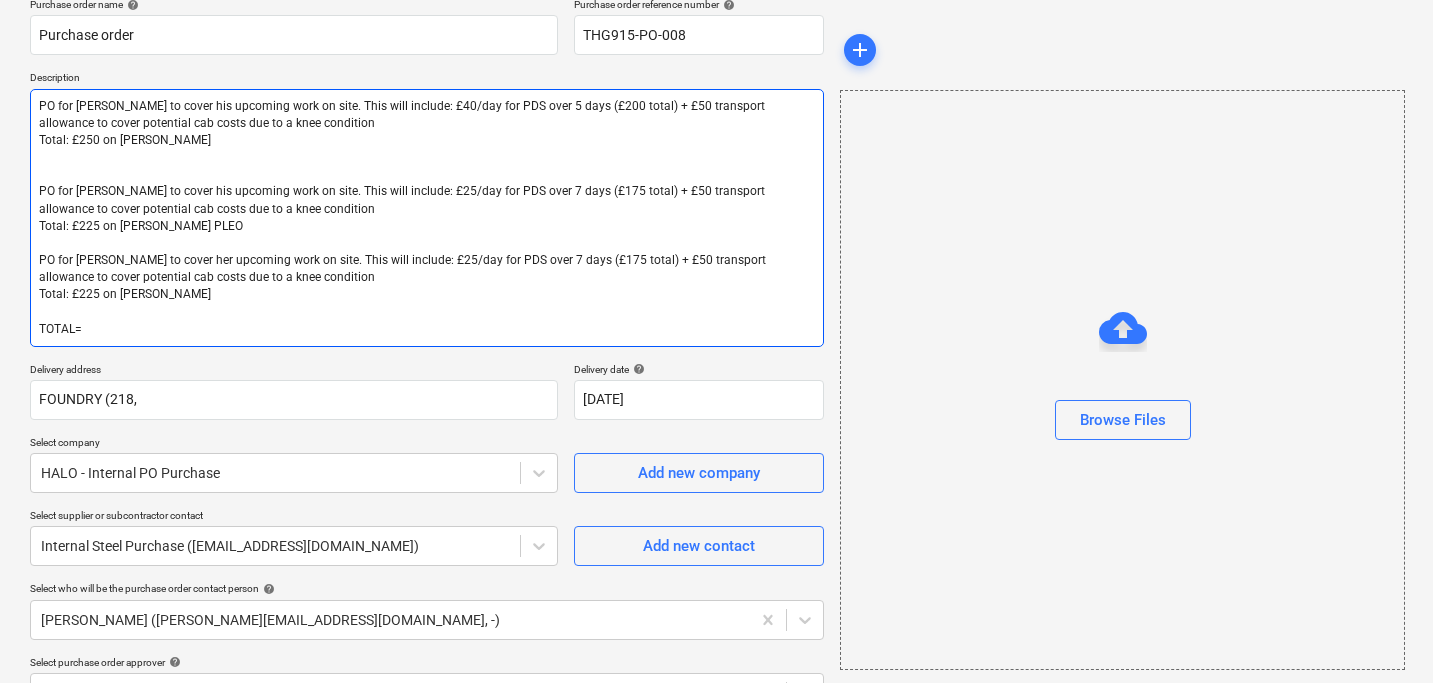 type on "PO for James to cover his upcoming work on site. This will include: £40/day for PDS over 5 days (£200 total) + £50 transport allowance to cover potential cab costs due to a knee condition
Total: £250 on James PLEO
PO for Tom Mckeown to cover his upcoming work on site. This will include: £25/day for PDS over 7 days (£175 total) + £50 transport allowance to cover potential cab costs due to a knee condition
Total: £225 on Tom PLEO
PO for Sara Ines Dionis to cover her upcoming work on site. This will include: £25/day for PDS over 7 days (£175 total) + £50 transport allowance to cover potential cab costs due to a knee condition
Total: £225 on Sara PLEO
TOTAL=" 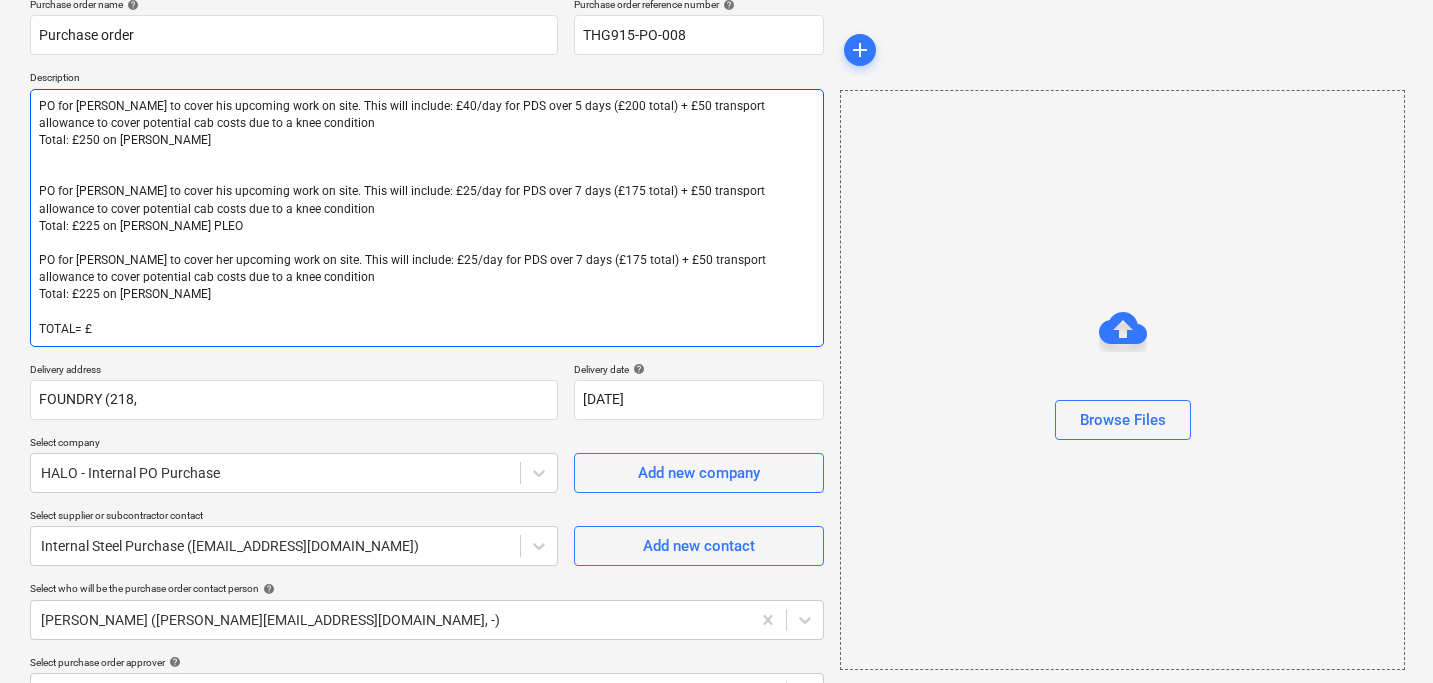 type on "PO for James to cover his upcoming work on site. This will include: £40/day for PDS over 5 days (£200 total) + £50 transport allowance to cover potential cab costs due to a knee condition
Total: £250 on James PLEO
PO for Tom Mckeown to cover his upcoming work on site. This will include: £25/day for PDS over 7 days (£175 total) + £50 transport allowance to cover potential cab costs due to a knee condition
Total: £225 on Tom PLEO
PO for Sara Ines Dionis to cover her upcoming work on site. This will include: £25/day for PDS over 7 days (£175 total) + £50 transport allowance to cover potential cab costs due to a knee condition
Total: £225 on Sara PLEO
TOTAL= £7" 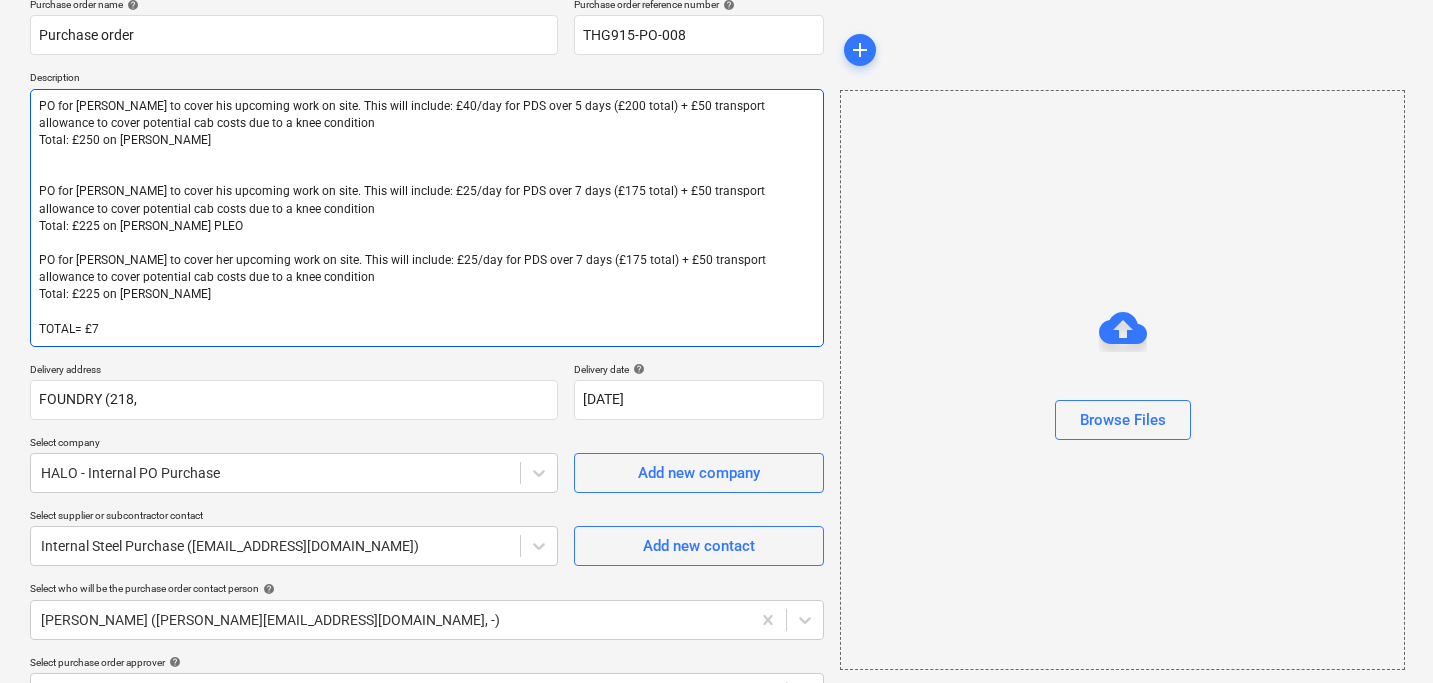 type on "PO for James to cover his upcoming work on site. This will include: £40/day for PDS over 5 days (£200 total) + £50 transport allowance to cover potential cab costs due to a knee condition
Total: £250 on James PLEO
PO for Tom Mckeown to cover his upcoming work on site. This will include: £25/day for PDS over 7 days (£175 total) + £50 transport allowance to cover potential cab costs due to a knee condition
Total: £225 on Tom PLEO
PO for Sara Ines Dionis to cover her upcoming work on site. This will include: £25/day for PDS over 7 days (£175 total) + £50 transport allowance to cover potential cab costs due to a knee condition
Total: £225 on Sara PLEO
TOTAL= £70" 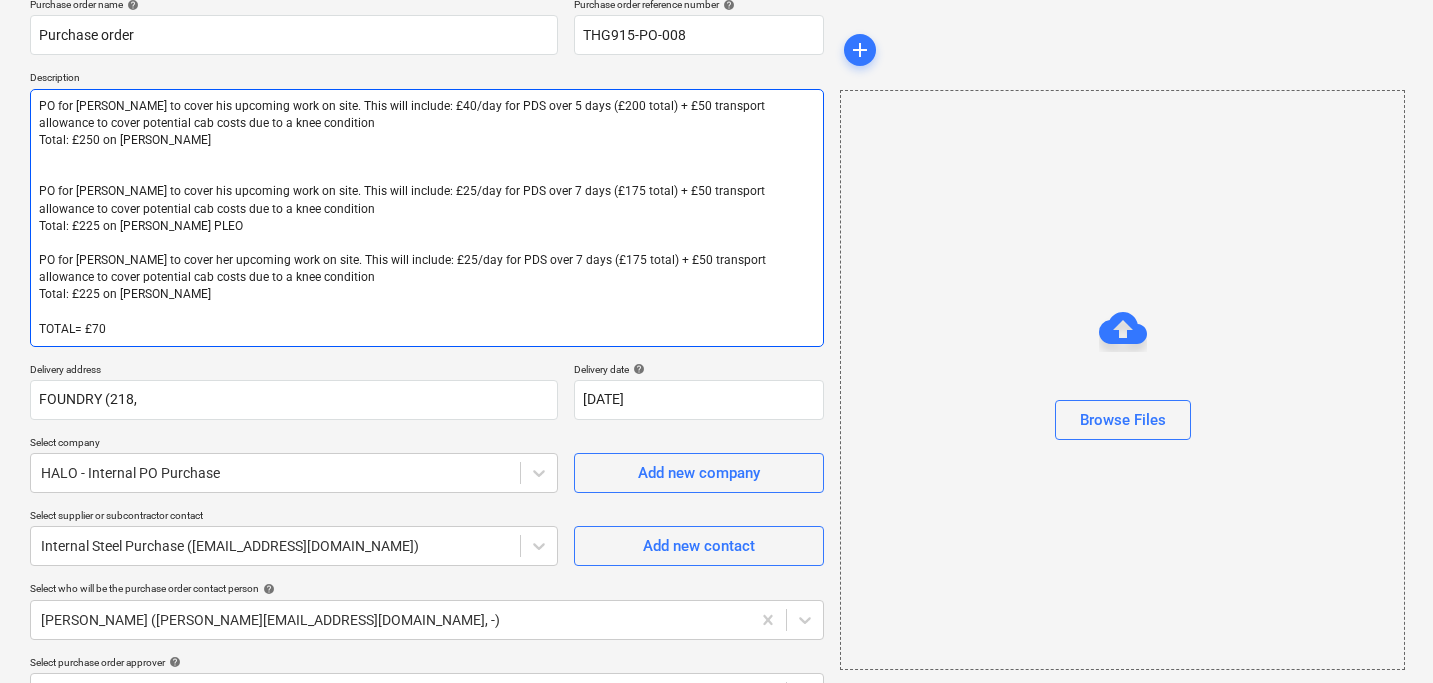 type on "PO for James to cover his upcoming work on site. This will include: £40/day for PDS over 5 days (£200 total) + £50 transport allowance to cover potential cab costs due to a knee condition
Total: £250 on James PLEO
PO for Tom Mckeown to cover his upcoming work on site. This will include: £25/day for PDS over 7 days (£175 total) + £50 transport allowance to cover potential cab costs due to a knee condition
Total: £225 on Tom PLEO
PO for Sara Ines Dionis to cover her upcoming work on site. This will include: £25/day for PDS over 7 days (£175 total) + £50 transport allowance to cover potential cab costs due to a knee condition
Total: £225 on Sara PLEO
TOTAL= £700" 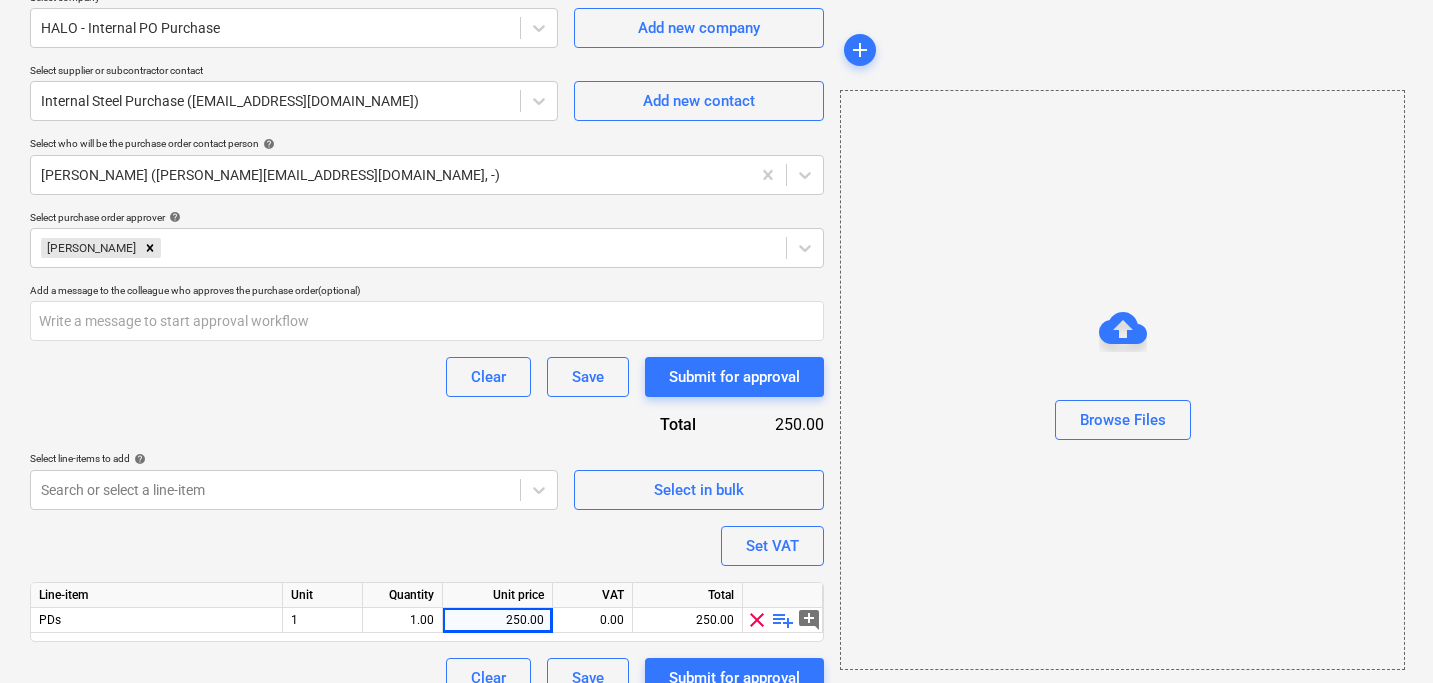scroll, scrollTop: 641, scrollLeft: 0, axis: vertical 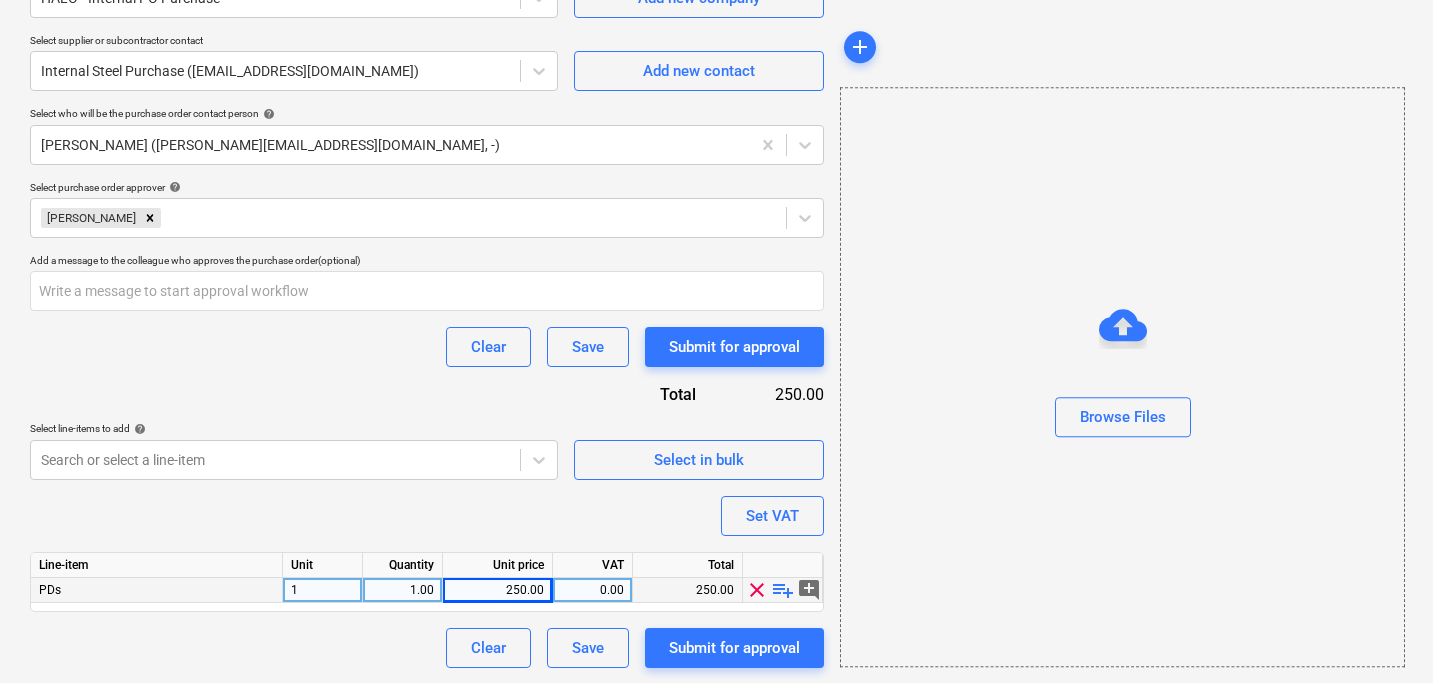type on "PO for James to cover his upcoming work on site. This will include: £40/day for PDS over 5 days (£200 total) + £50 transport allowance to cover potential cab costs due to a knee condition
Total: £250 on James PLEO
PO for Tom Mckeown to cover his upcoming work on site. This will include: £25/day for PDS over 7 days (£175 total) + £50 transport allowance to cover potential cab costs due to a knee condition
Total: £225 on Tom PLEO
PO for Sara Ines Dionis to cover her upcoming work on site. This will include: £25/day for PDS over 7 days (£175 total) + £50 transport allowance to cover potential cab costs due to a knee condition
Total: £225 on Sara PLEO
TOTAL= £700" 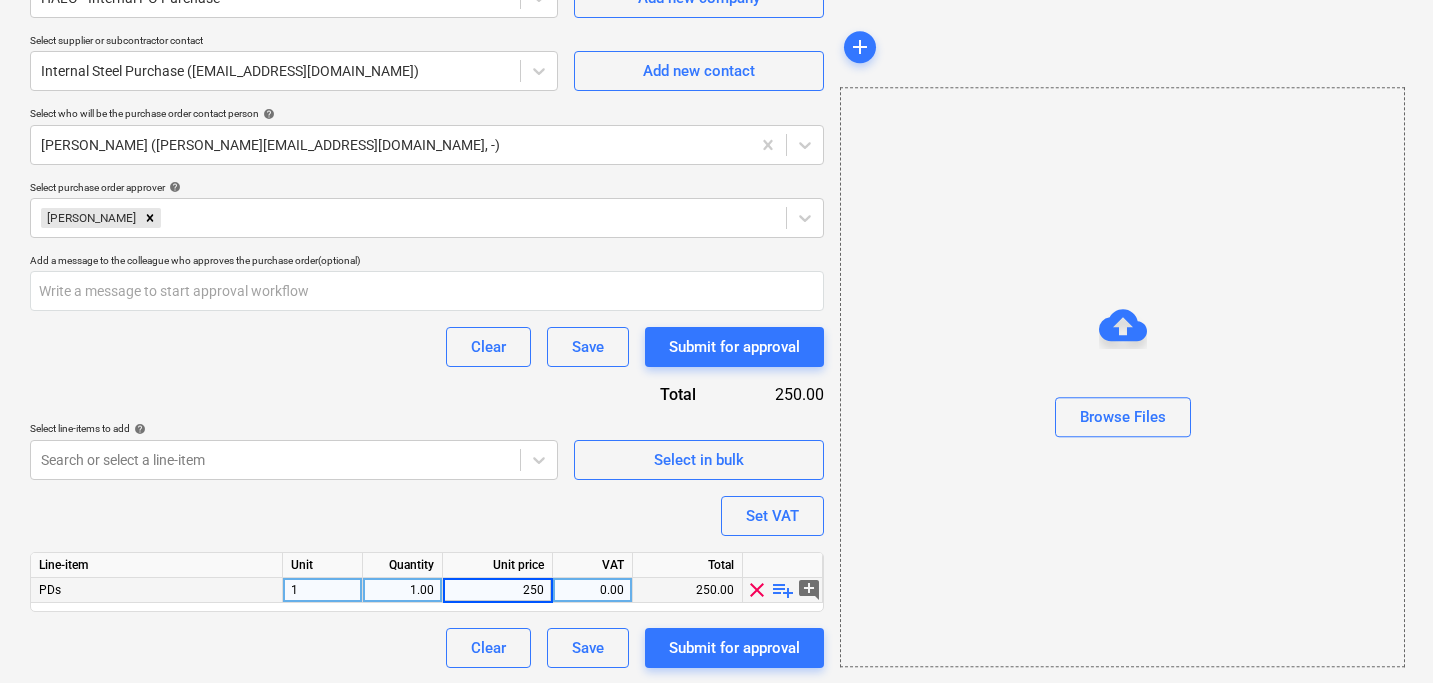 click on "250" at bounding box center (497, 590) 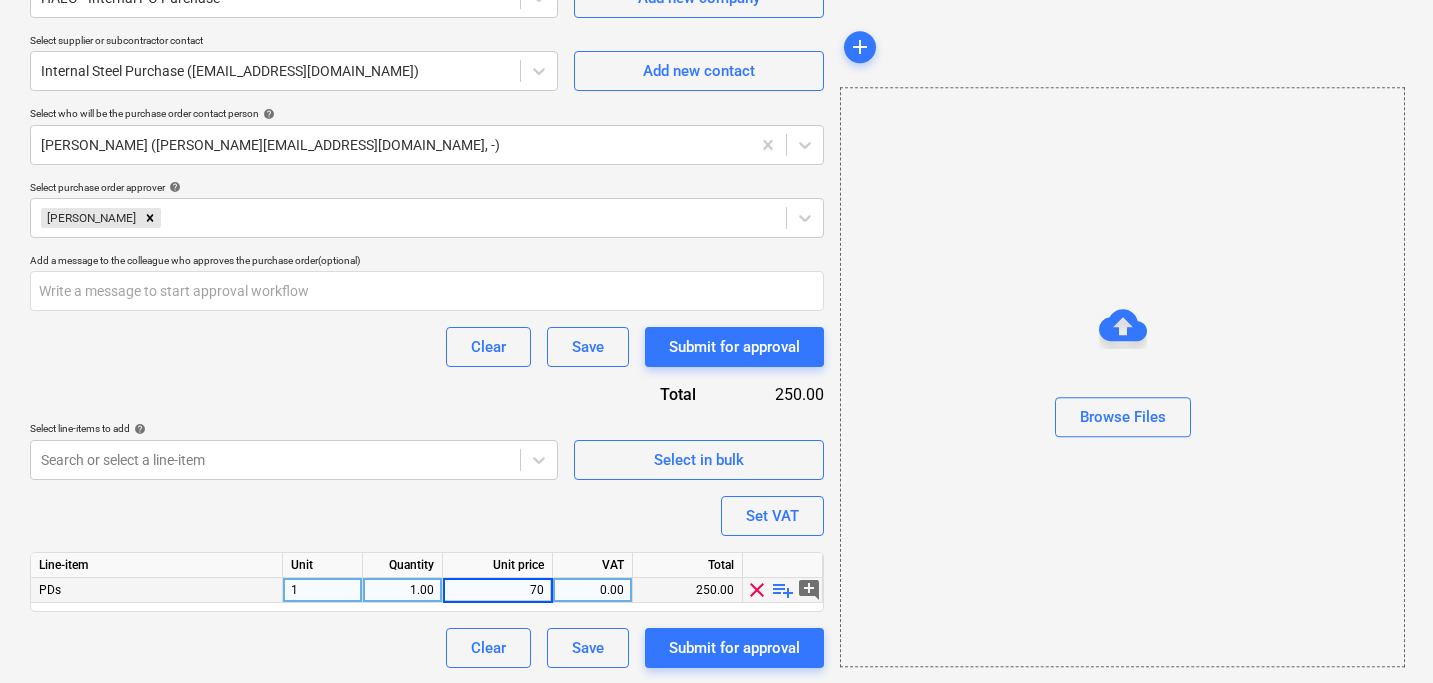 type on "700" 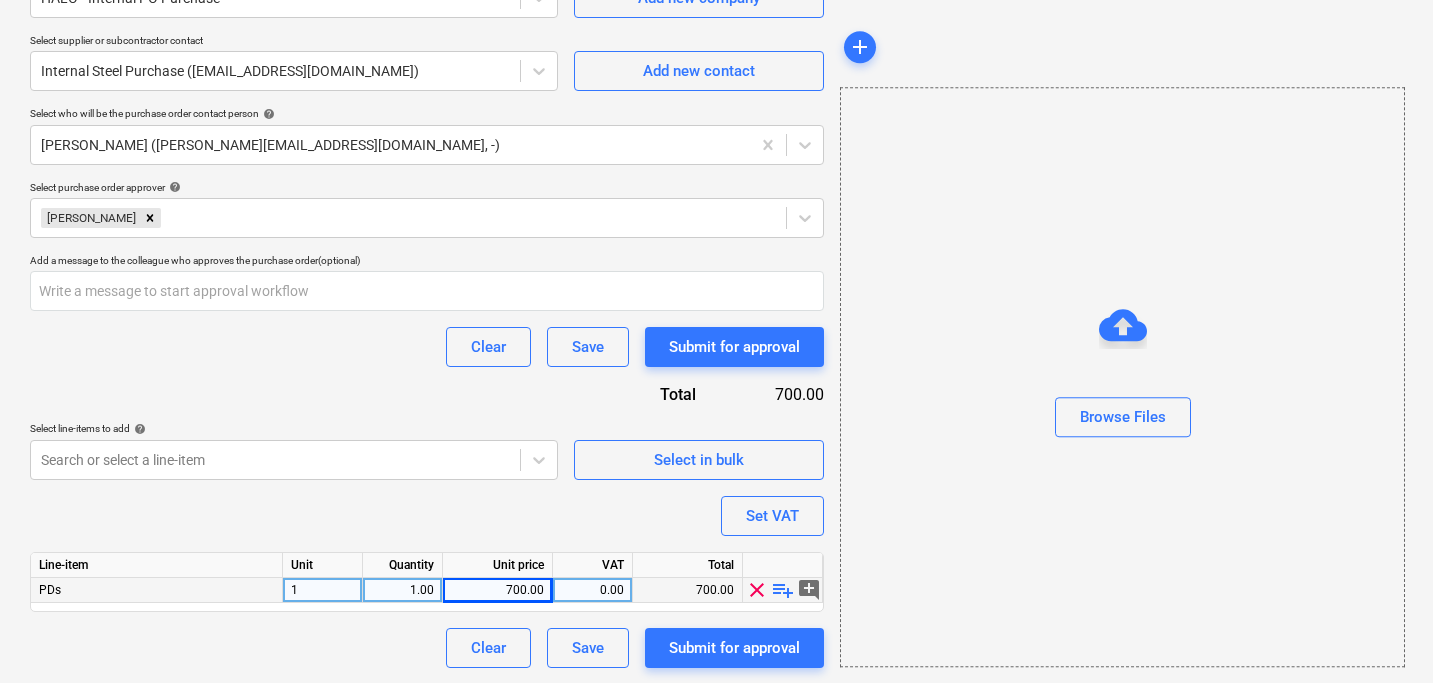 click on "Purchase order name help Purchase order Purchase order reference number help THG915-PO-008 Description PO for James to cover his upcoming work on site. This will include: £40/day for PDS over 5 days (£200 total) + £50 transport allowance to cover potential cab costs due to a knee condition
Total: £250 on James PLEO
PO for Tom Mckeown to cover his upcoming work on site. This will include: £25/day for PDS over 7 days (£175 total) + £50 transport allowance to cover potential cab costs due to a knee condition
Total: £225 on Tom PLEO
PO for Sara Ines Dionis to cover her upcoming work on site. This will include: £25/day for PDS over 7 days (£175 total) + £50 transport allowance to cover potential cab costs due to a knee condition
Total: £225 on Sara PLEO
TOTAL= £700 Delivery address FOUNDRY (218, Delivery date help 11 Jul 2025 11.07.2025 Press the down arrow key to interact with the calendar and
select a date. Press the question mark key to get the keyboard shortcuts for changing dates. help help" at bounding box center [427, 95] 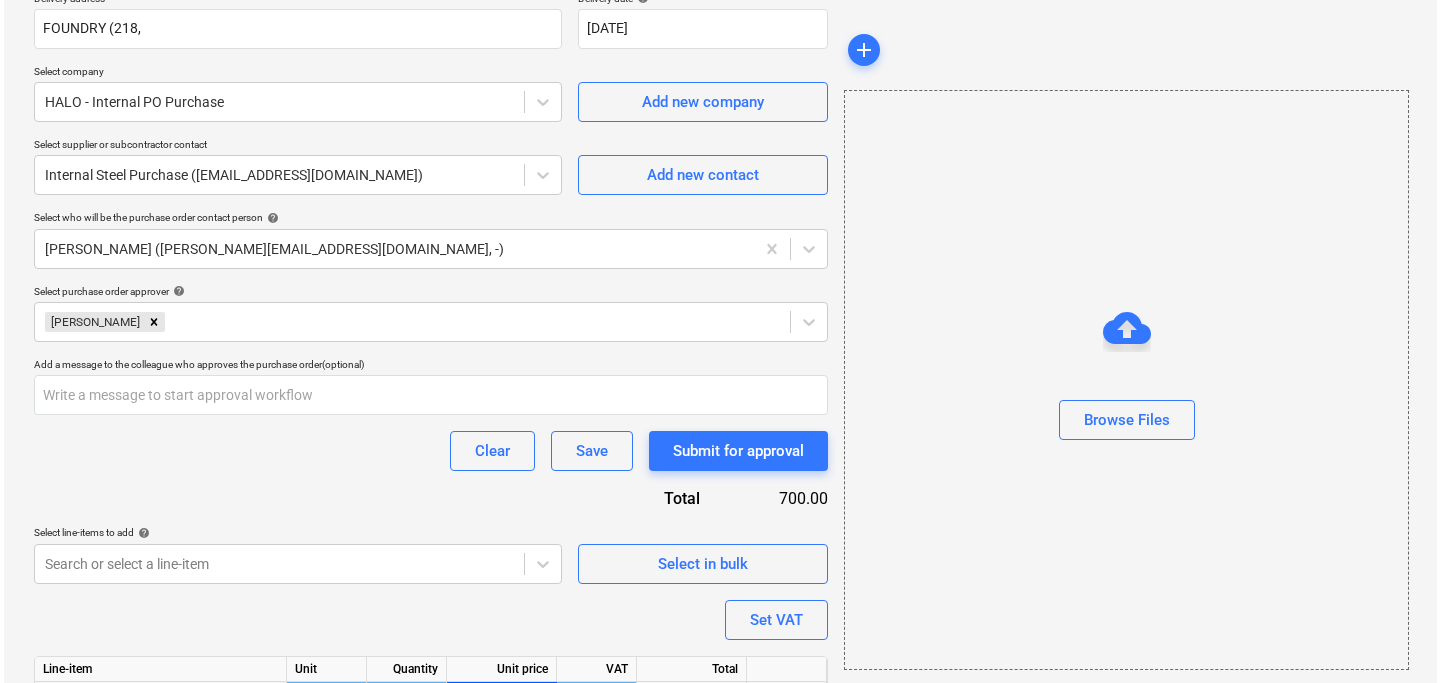 scroll, scrollTop: 641, scrollLeft: 0, axis: vertical 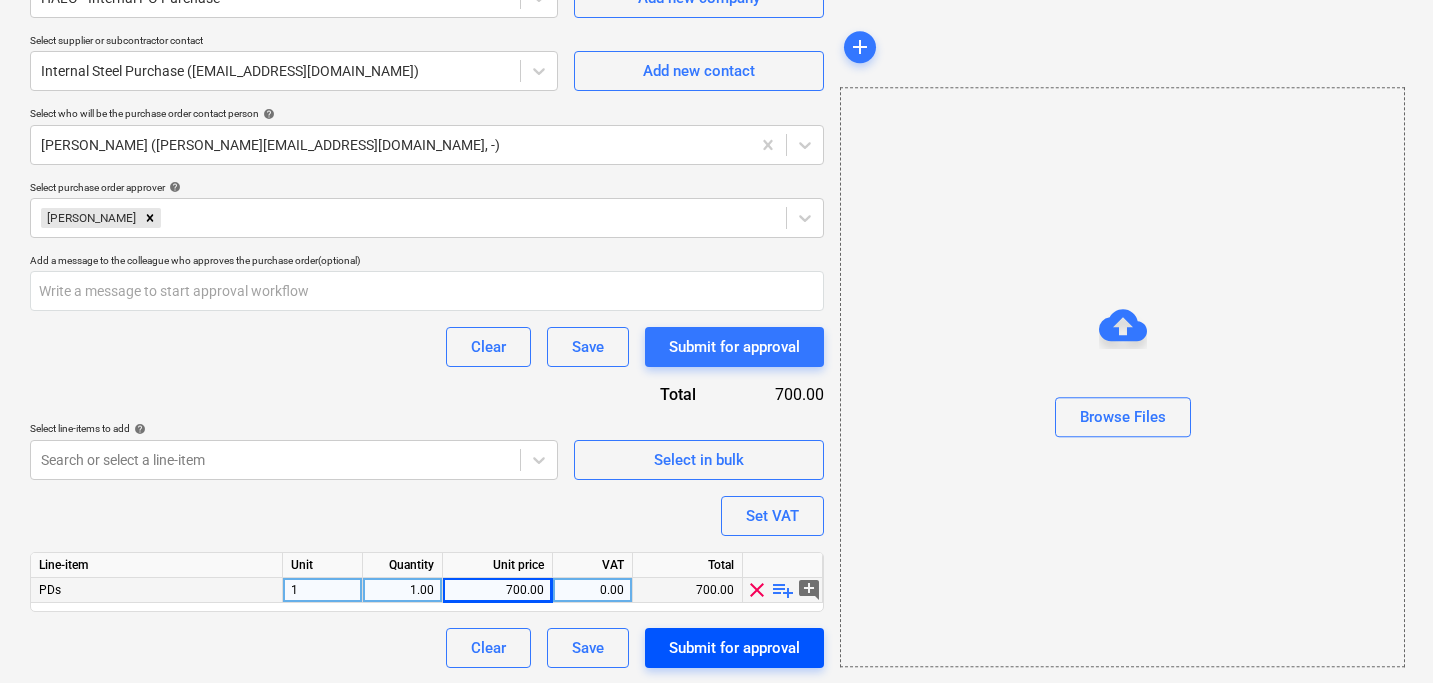 click on "Submit for approval" at bounding box center [734, 648] 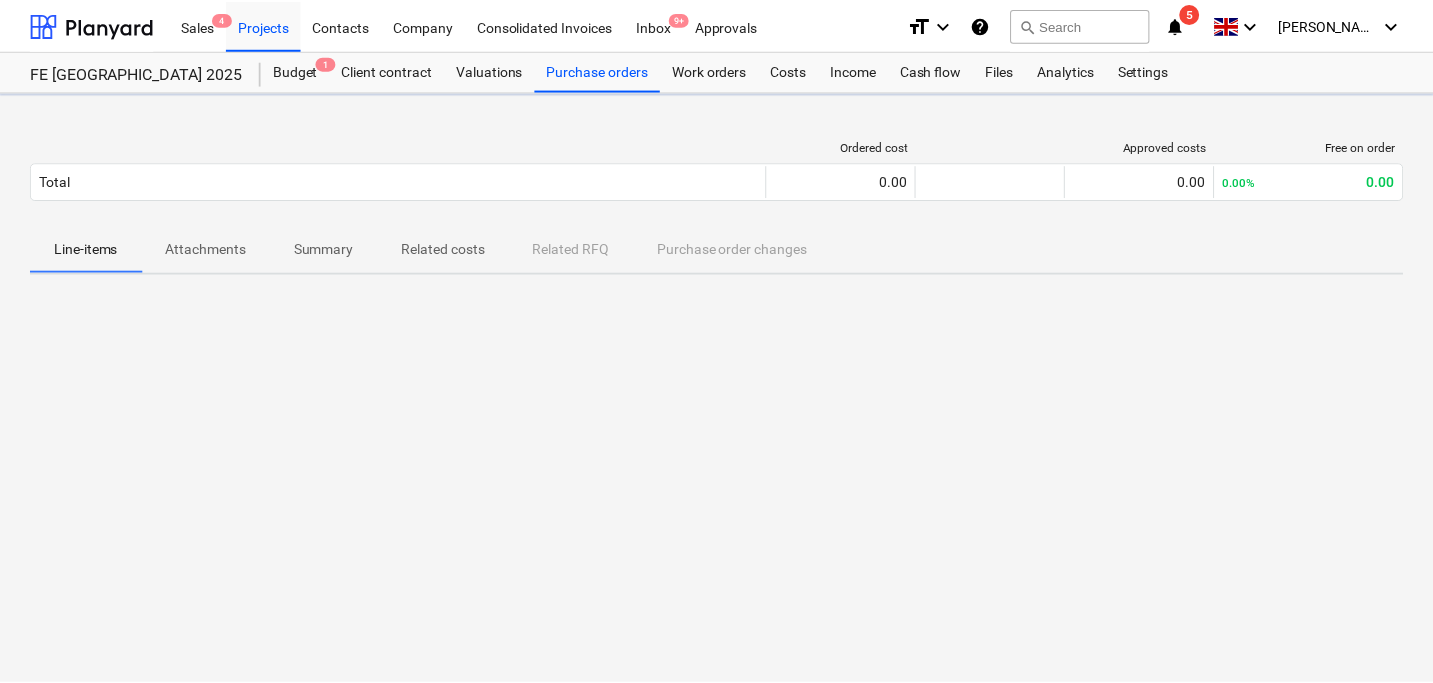 scroll, scrollTop: 0, scrollLeft: 0, axis: both 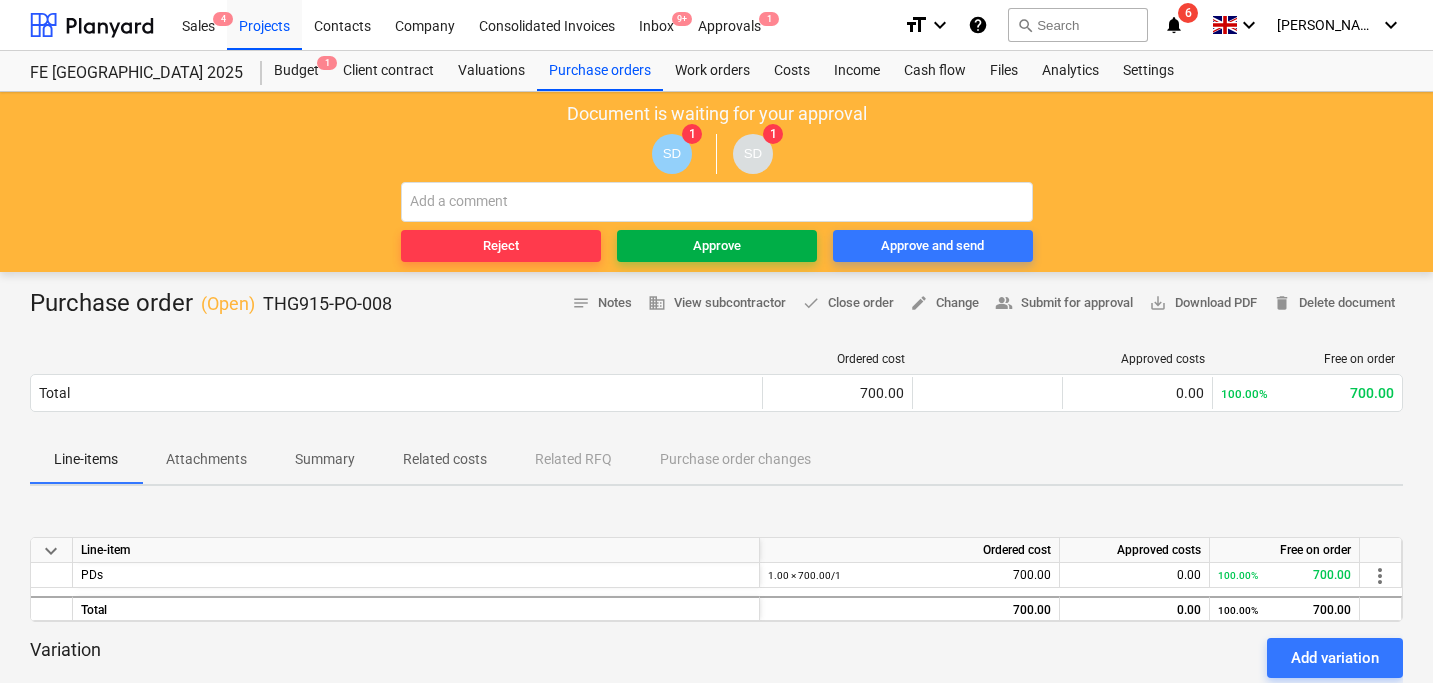 click on "Approve" at bounding box center [717, 246] 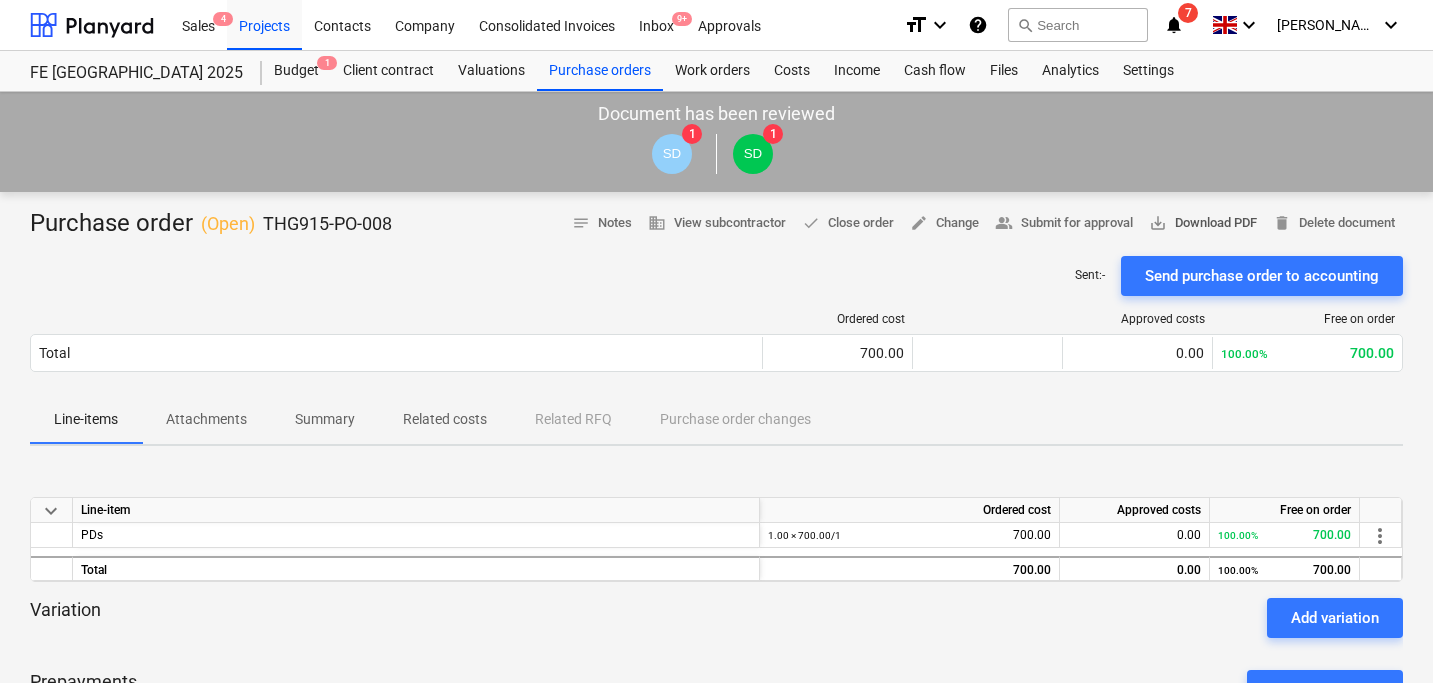 click on "save_alt Download PDF" at bounding box center (1203, 223) 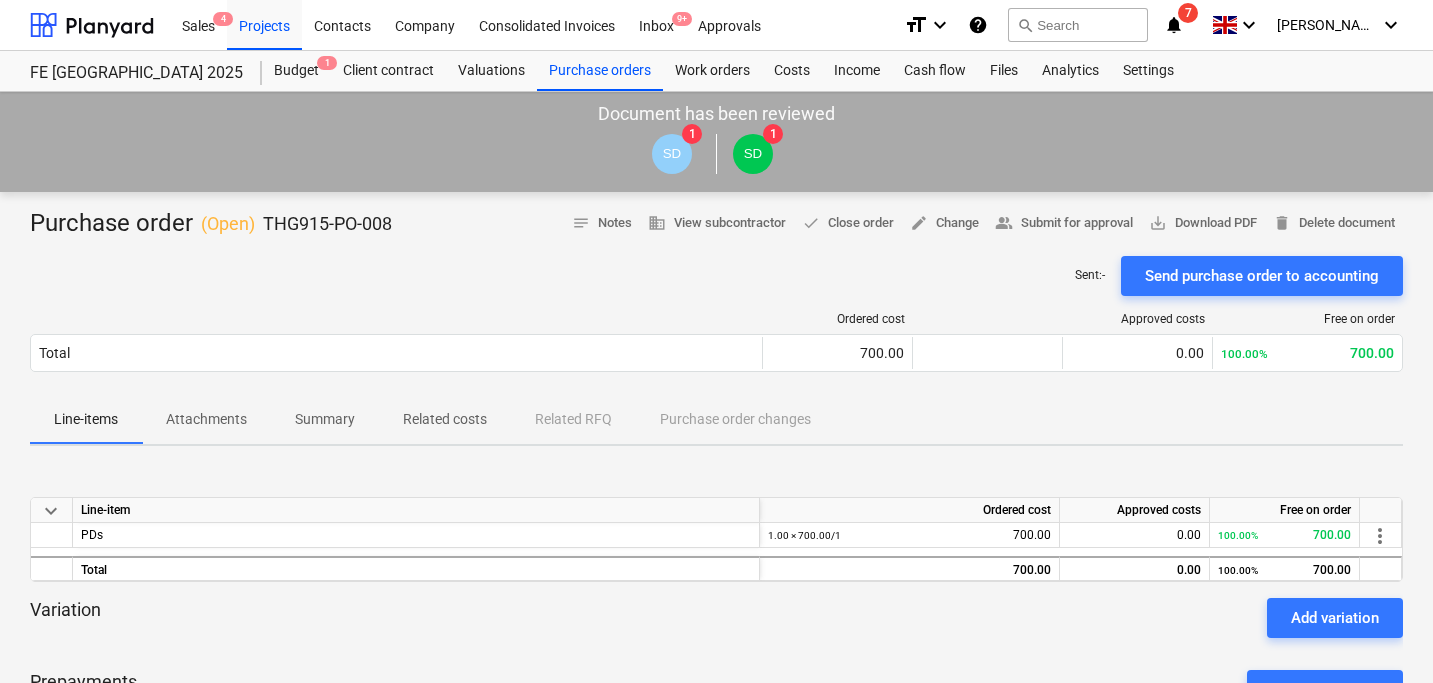 type 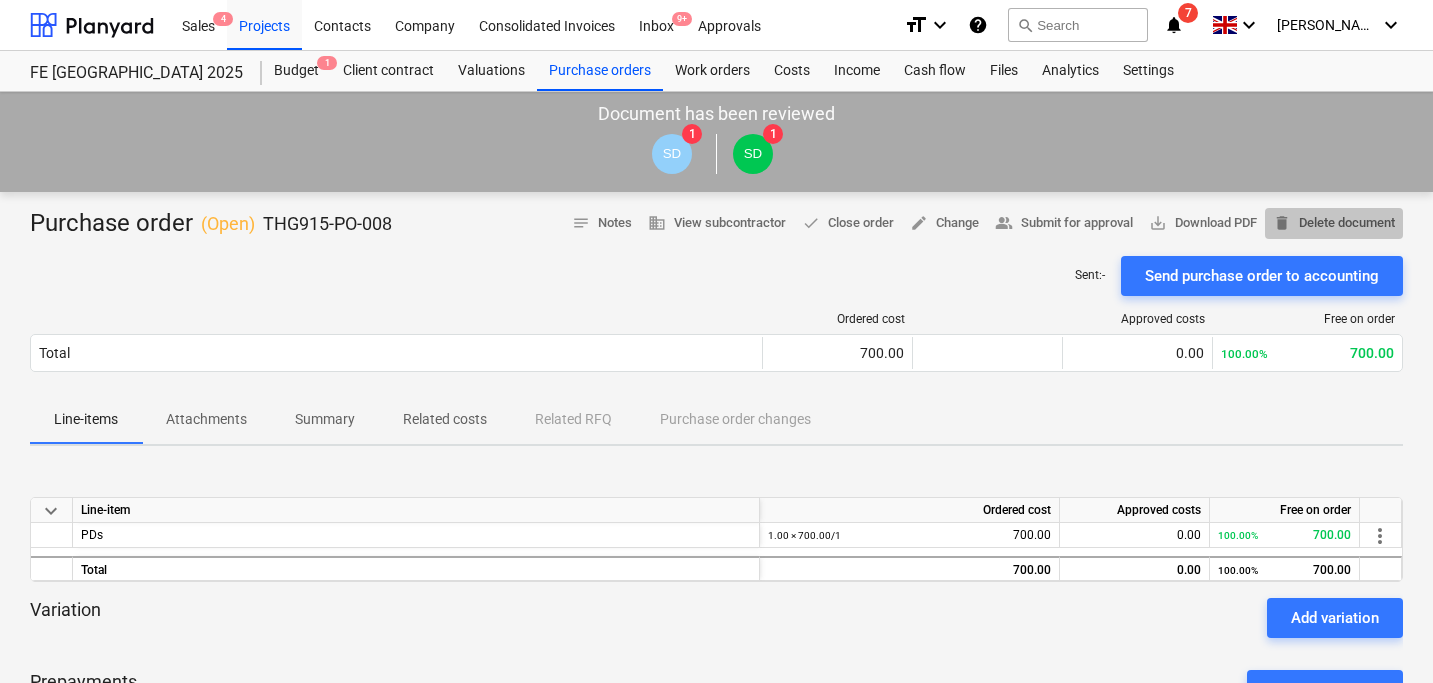 click on "delete Delete document" at bounding box center [1334, 223] 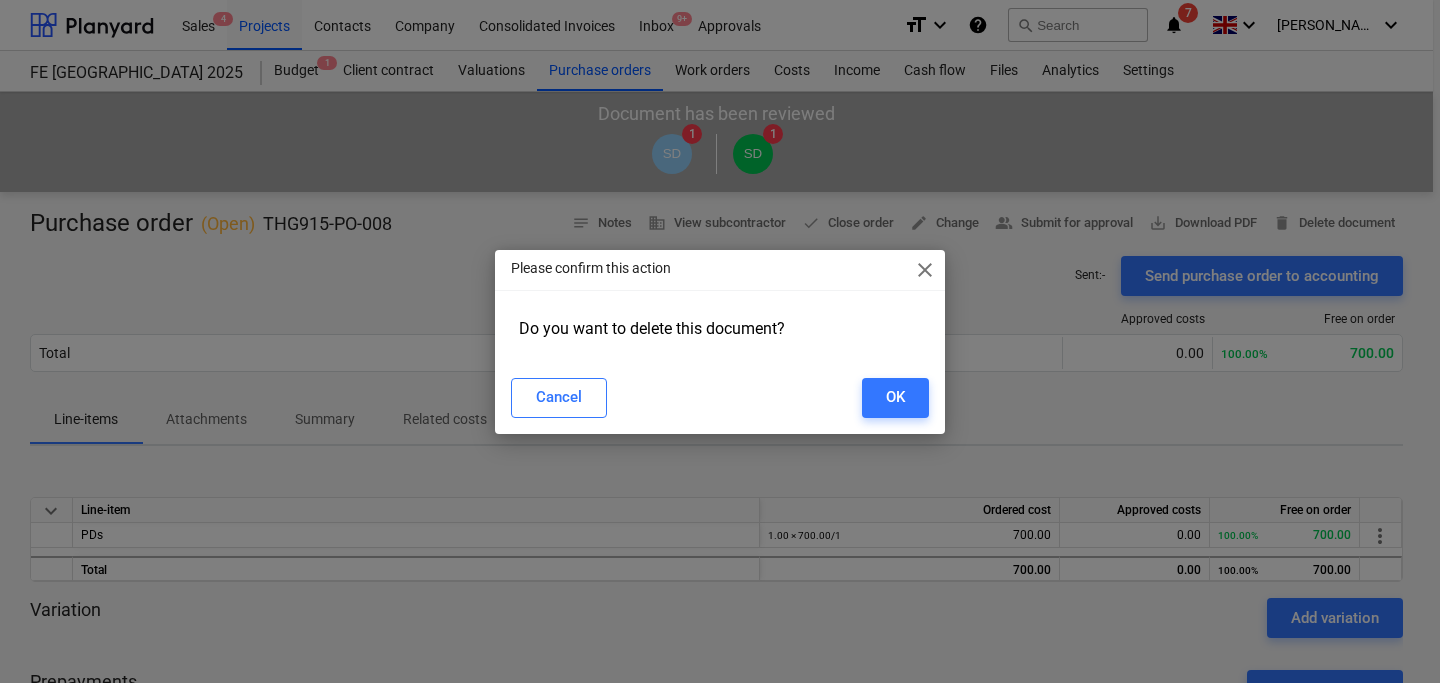 click on "close" at bounding box center [925, 270] 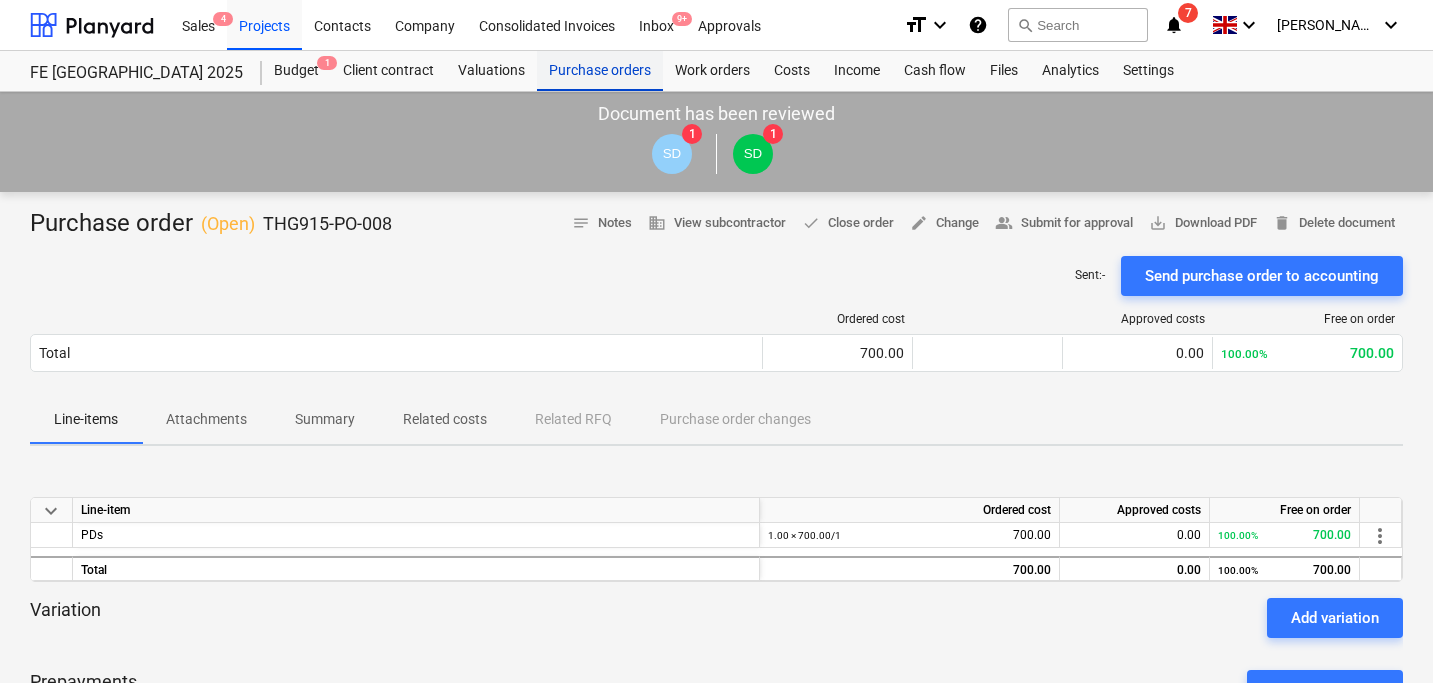 click on "Purchase orders" at bounding box center [600, 71] 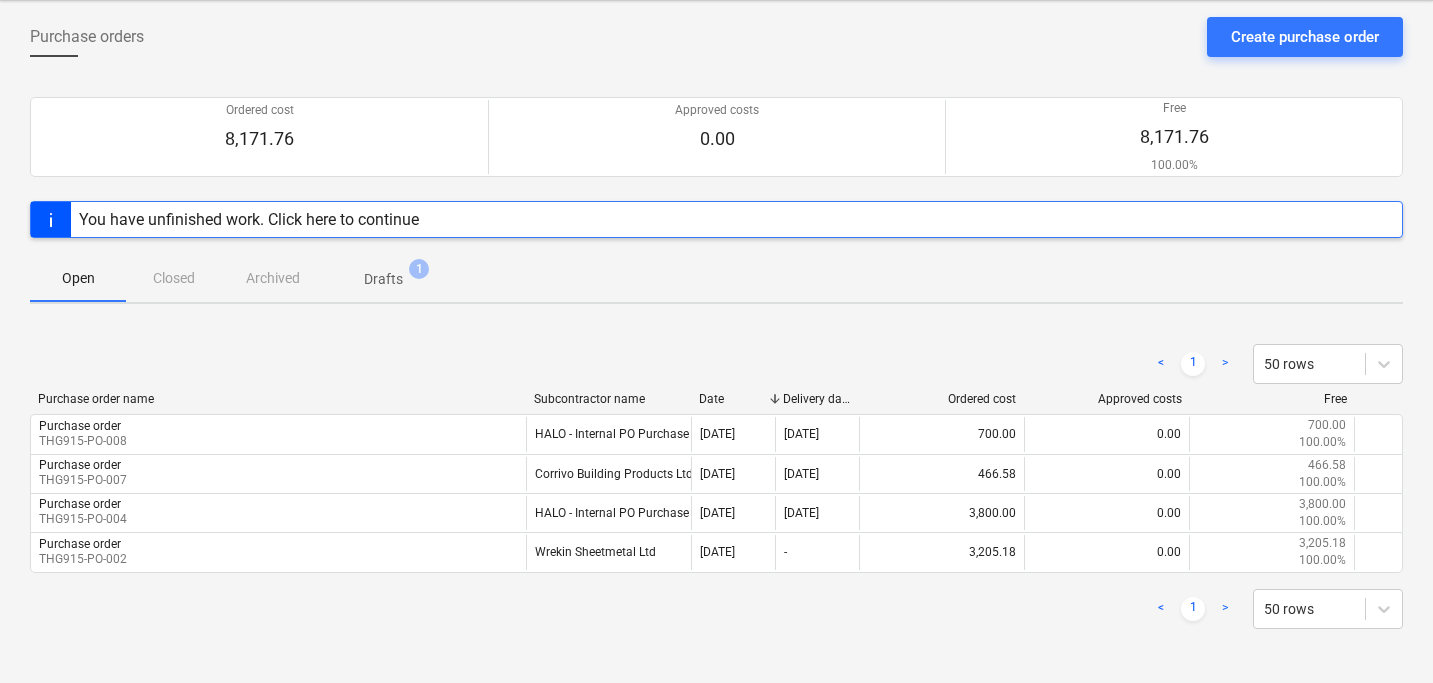scroll, scrollTop: 92, scrollLeft: 0, axis: vertical 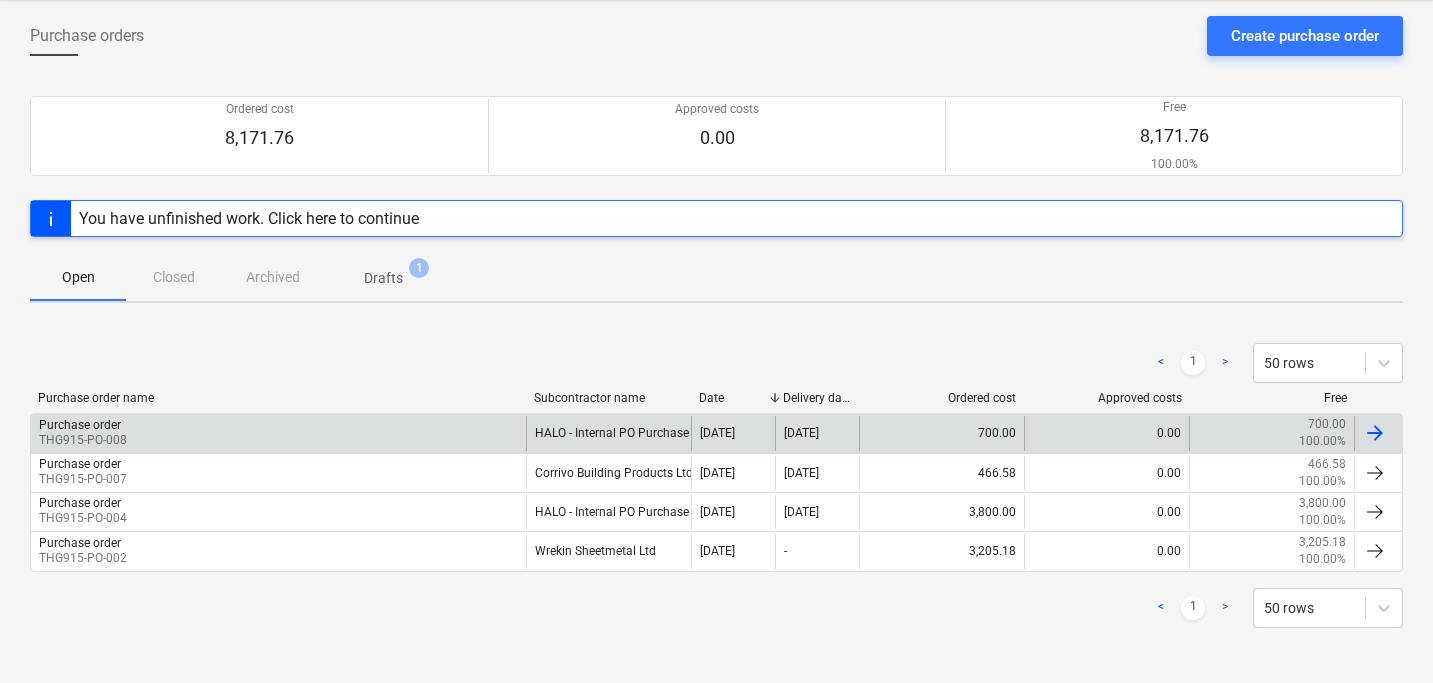 click on "700.00 100.00%" at bounding box center [1272, 433] 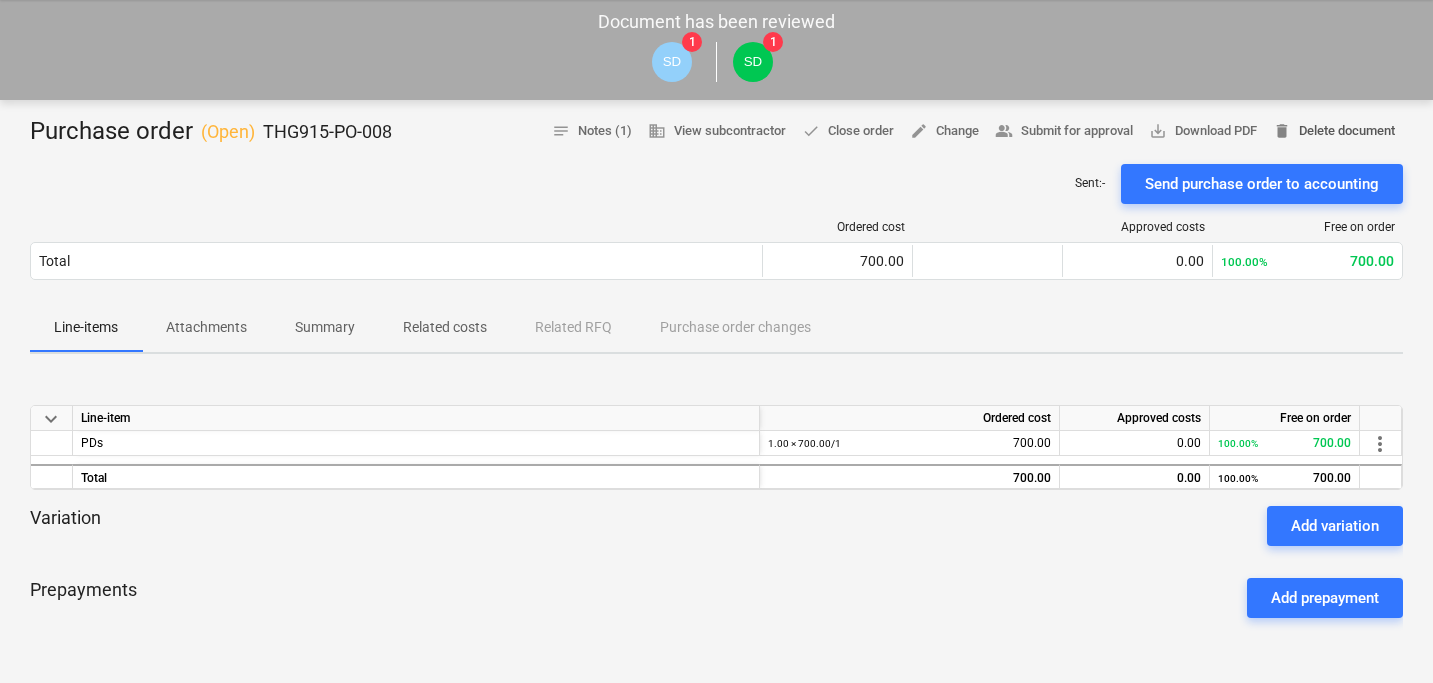 click on "delete Delete document" at bounding box center (1334, 131) 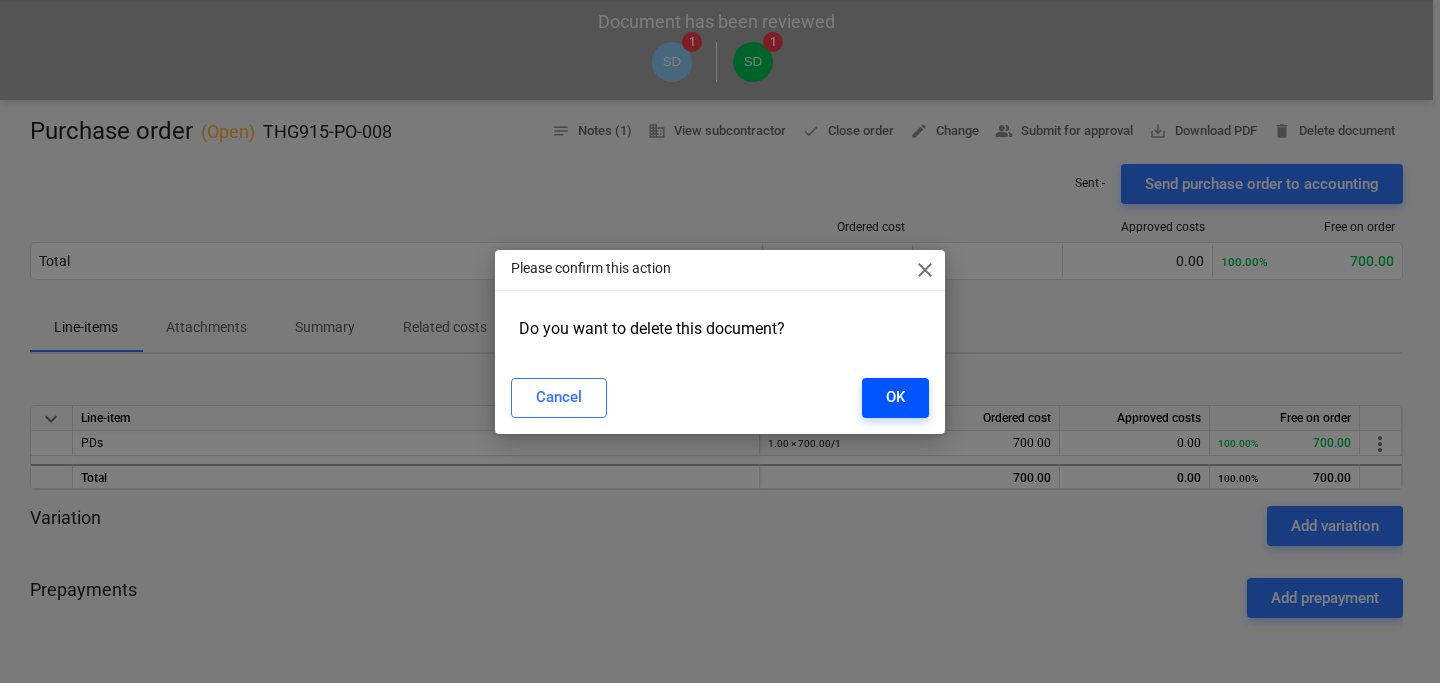 click on "OK" at bounding box center [895, 398] 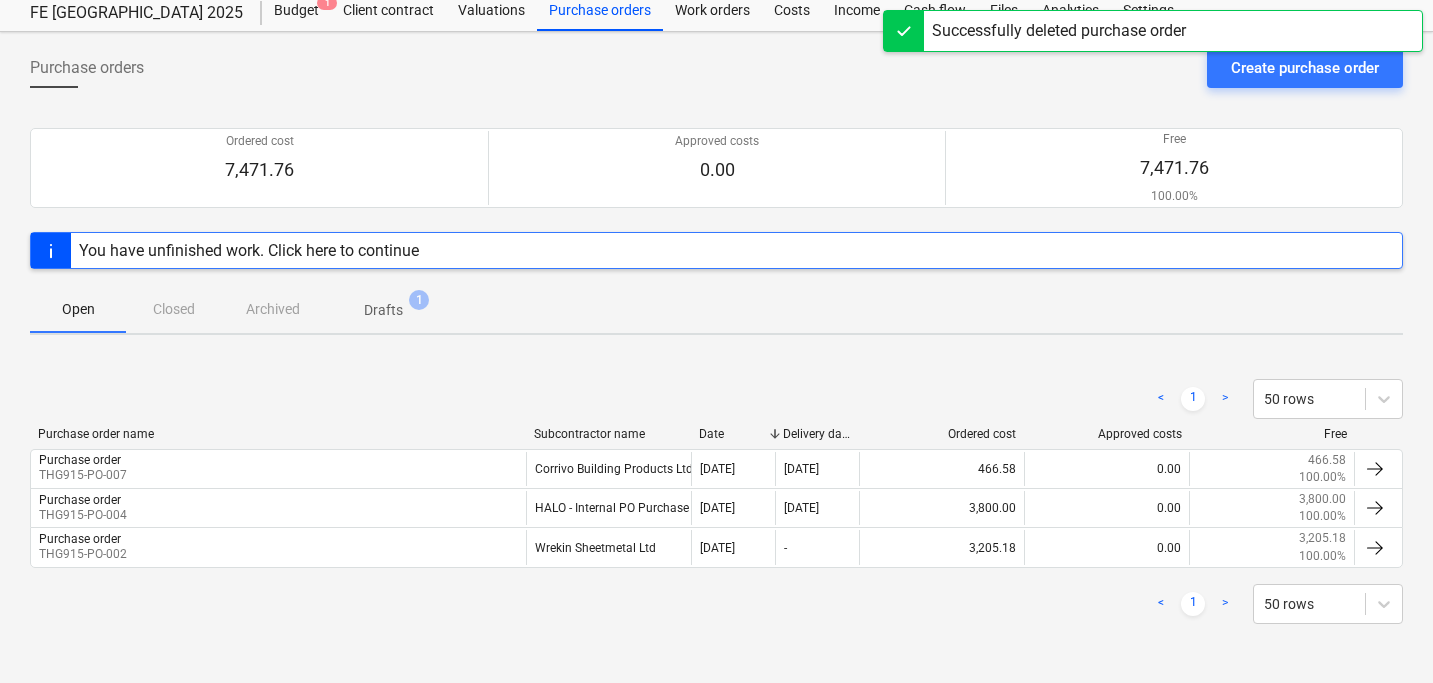 scroll, scrollTop: 16, scrollLeft: 0, axis: vertical 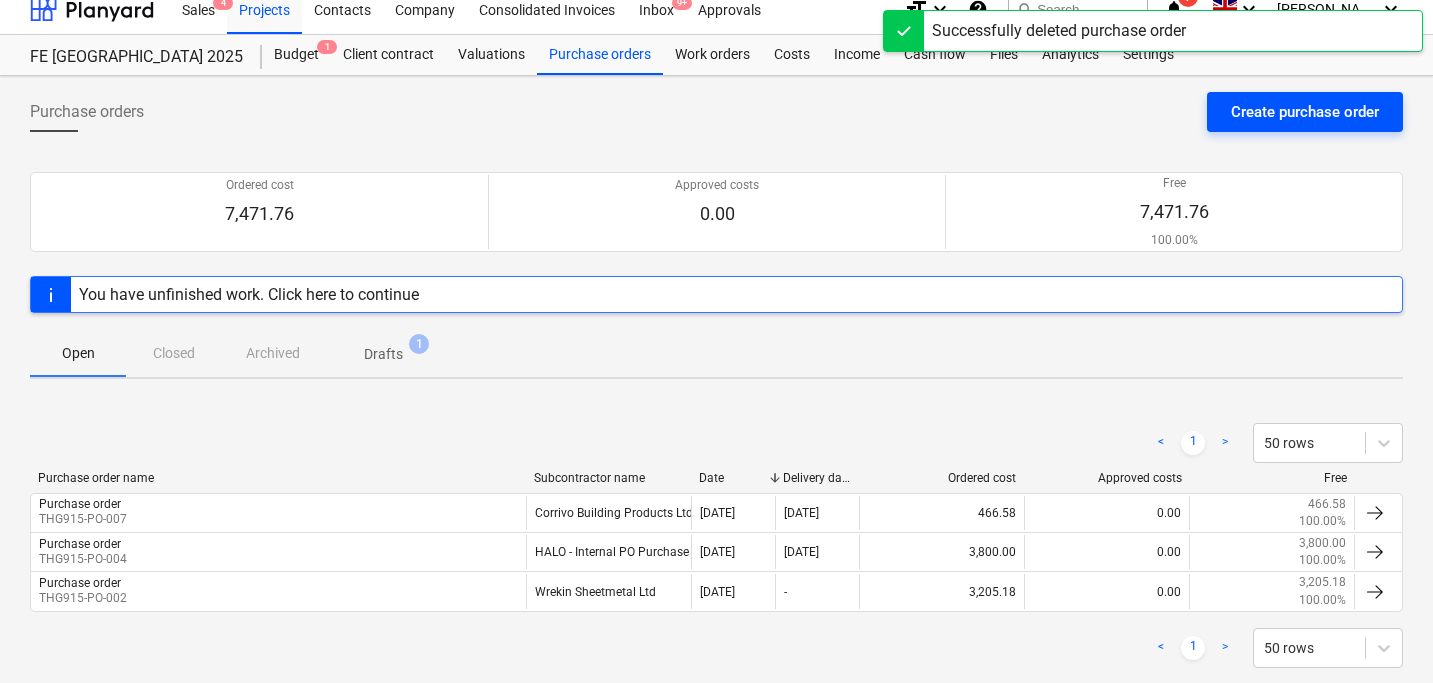 click on "Create purchase order" at bounding box center [1305, 112] 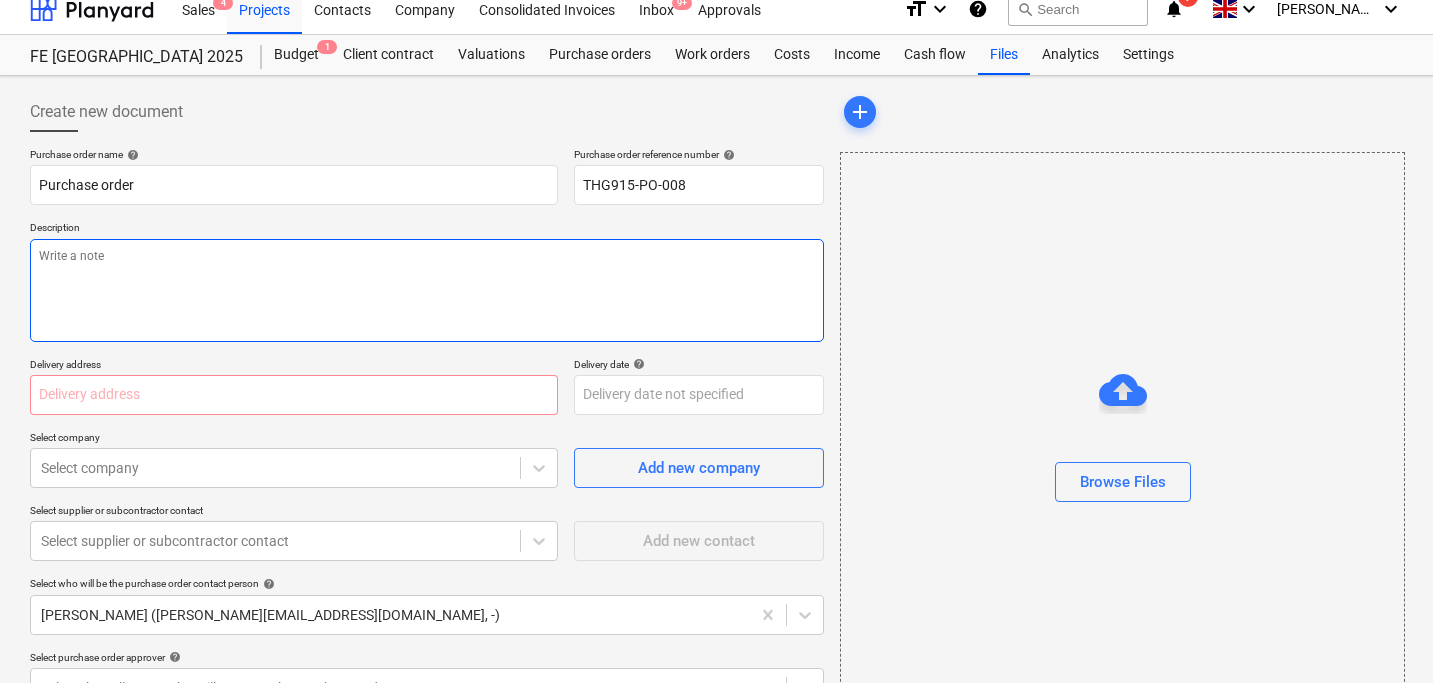 click at bounding box center [427, 290] 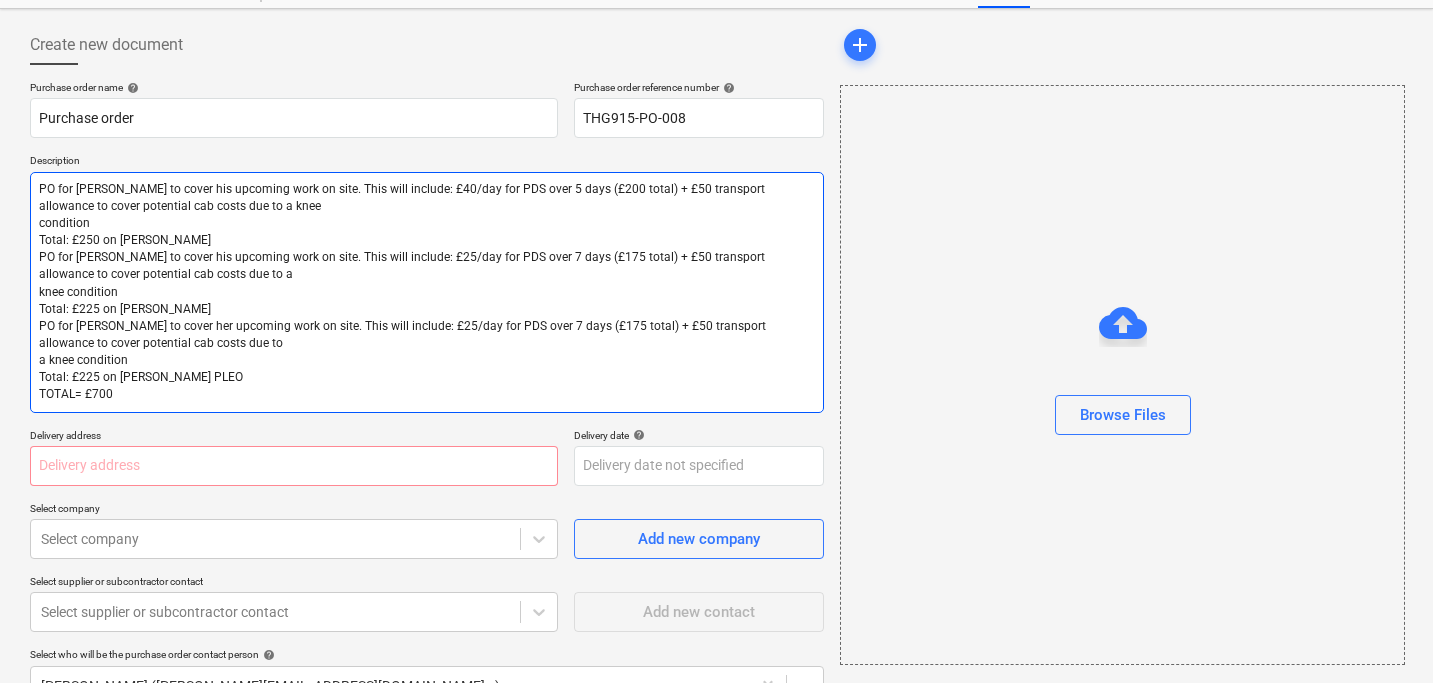 scroll, scrollTop: 85, scrollLeft: 0, axis: vertical 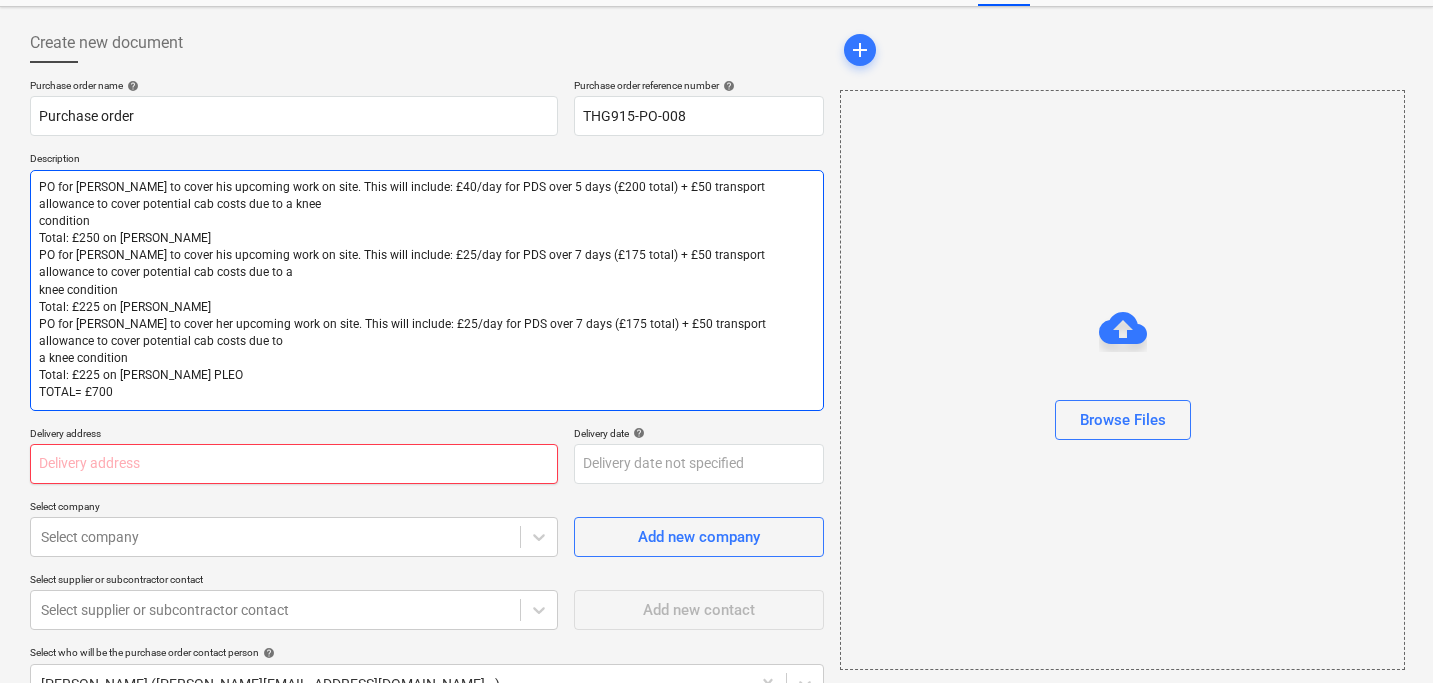 type on "PO for James to cover his upcoming work on site. This will include: £40/day for PDS over 5 days (£200 total) + £50 transport allowance to cover potential cab costs due to a knee
condition
Total: £250 on James PLEO
PO for Tom Mckeown to cover his upcoming work on site. This will include: £25/day for PDS over 7 days (£175 total) + £50 transport allowance to cover potential cab costs due to a
knee condition
Total: £225 on Tom PLEO
PO for Sara Ines Dionis to cover her upcoming work on site. This will include: £25/day for PDS over 7 days (£175 total) + £50 transport allowance to cover potential cab costs due to
a knee condition
Total: £225 on Sara PLEO
TOTAL= £700" 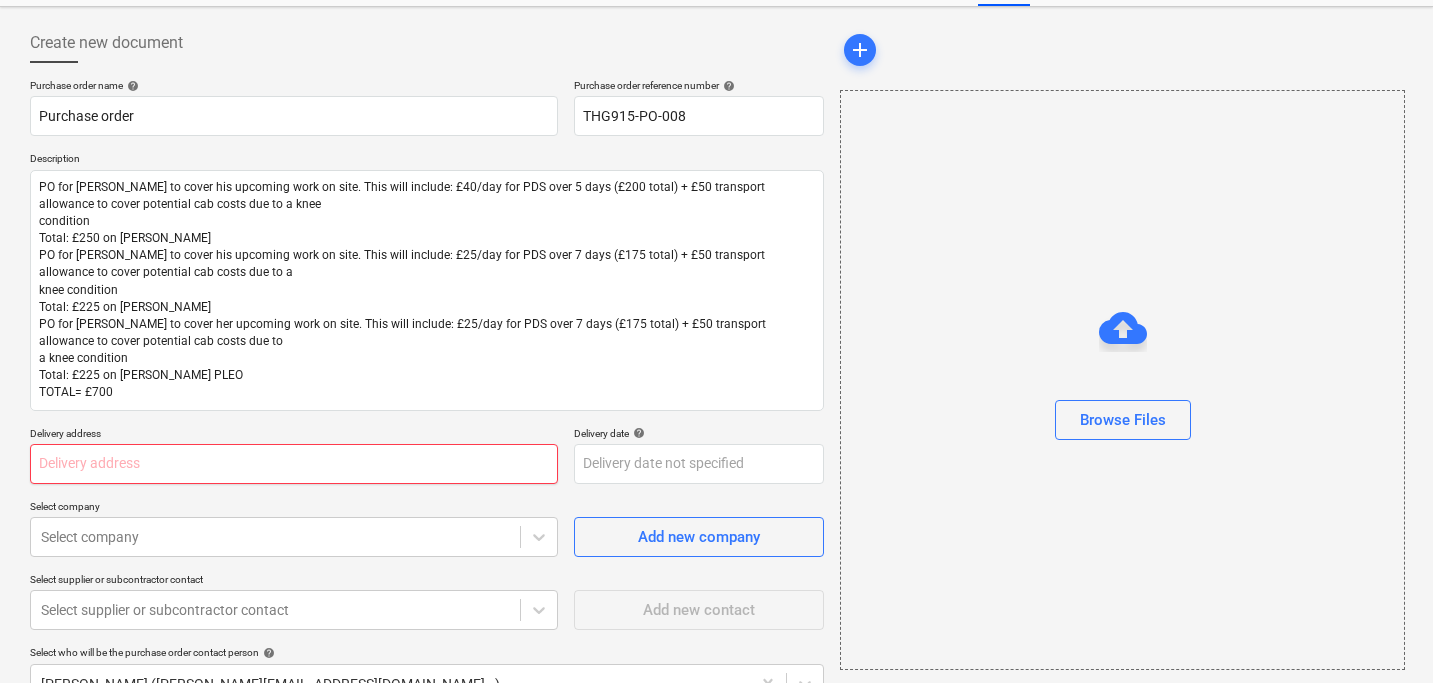 type on "x" 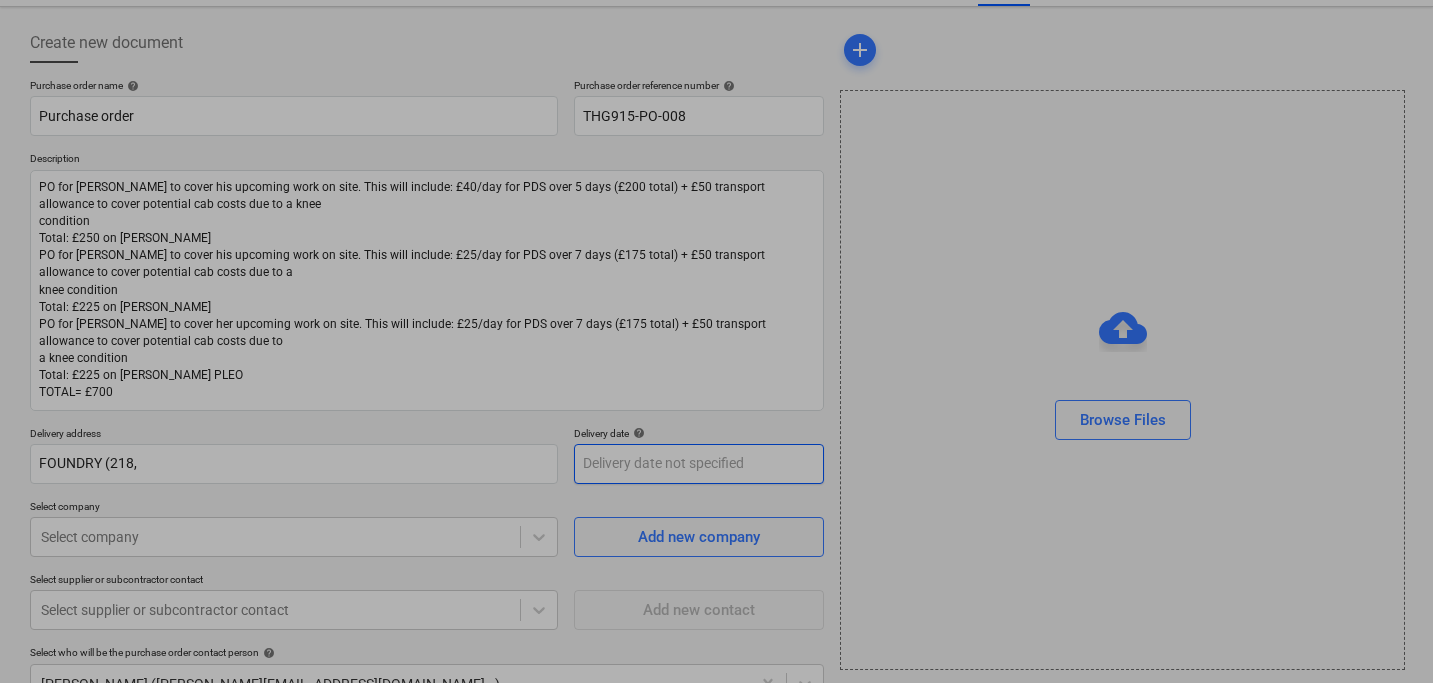 click on "Sales 4 Projects Contacts Company Consolidated Invoices Inbox 9+ Approvals format_size keyboard_arrow_down help search Search notifications 7 keyboard_arrow_down S. Dionis keyboard_arrow_down FE London 2025 FE London 2025 Budget 1 Client contract Valuations Purchase orders Work orders Costs Income Cash flow Files Analytics Settings Create new document Purchase order name help Purchase order Purchase order reference number help THG915-PO-008 Description Delivery address FOUNDRY (218, Delivery date help Press the down arrow key to interact with the calendar and
select a date. Press the question mark key to get the keyboard shortcuts for changing dates. Select company Select company Add new company Select supplier or subcontractor contact Select supplier or subcontractor contact Add new contact Select who will be the purchase order contact person help Sara Dionis (sara@thehalogroup.co.uk, -) Select purchase order approver help Select the colleague who will approve the purchase order  (optional) Clear add" at bounding box center (716, 256) 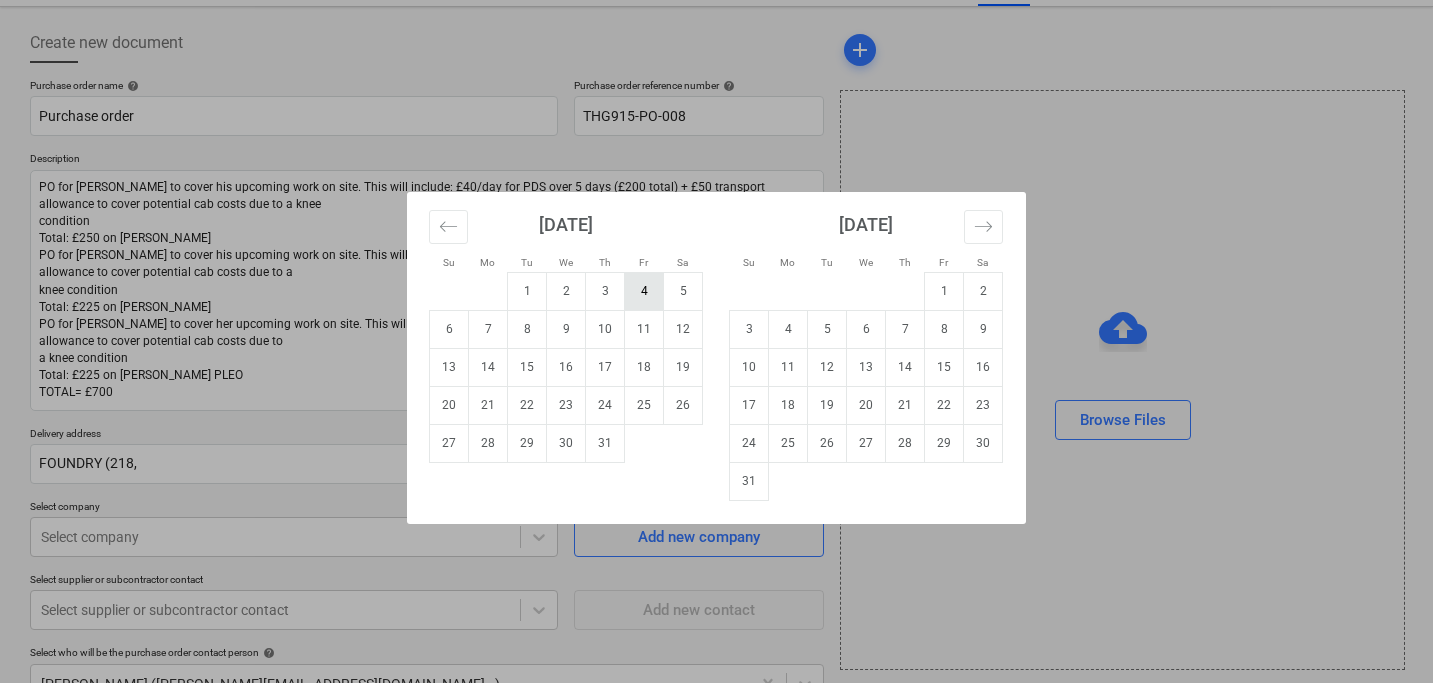click on "4" at bounding box center (644, 291) 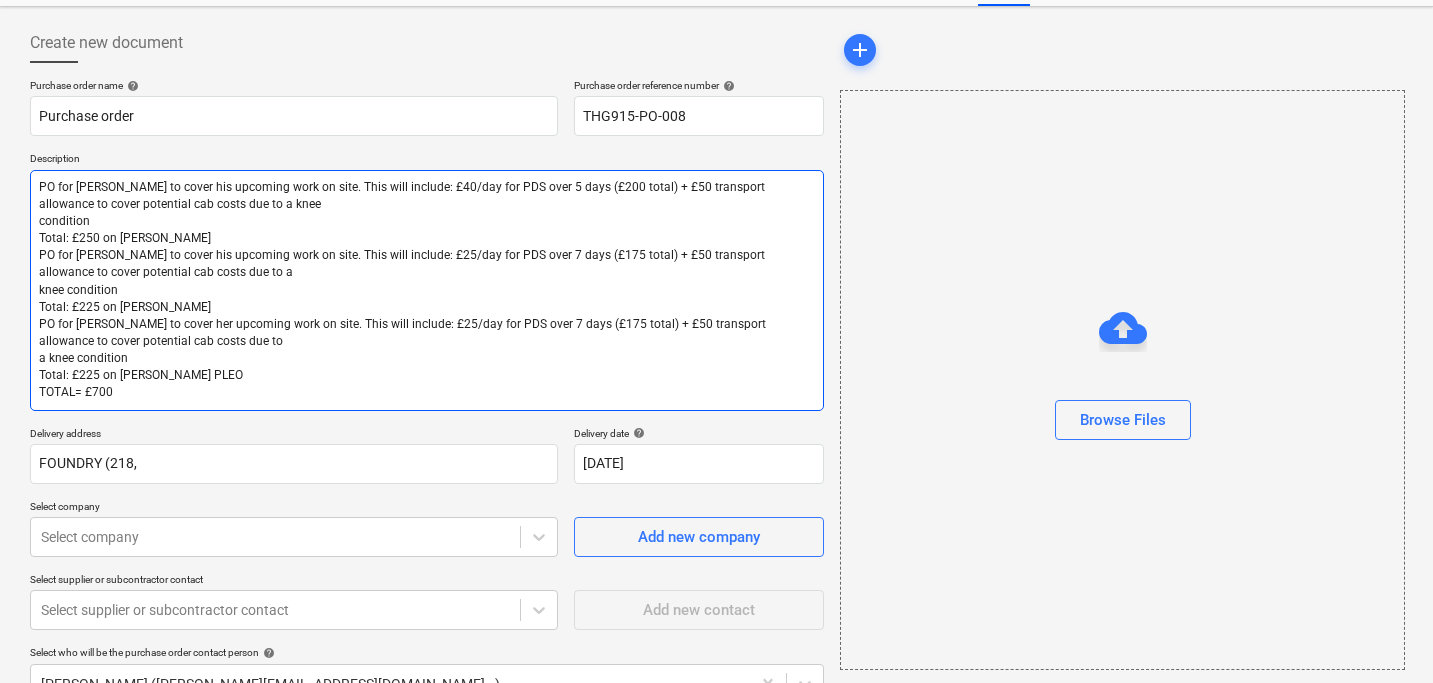 click on "PO for James to cover his upcoming work on site. This will include: £40/day for PDS over 5 days (£200 total) + £50 transport allowance to cover potential cab costs due to a knee
condition
Total: £250 on James PLEO
PO for Tom Mckeown to cover his upcoming work on site. This will include: £25/day for PDS over 7 days (£175 total) + £50 transport allowance to cover potential cab costs due to a
knee condition
Total: £225 on Tom PLEO
PO for Sara Ines Dionis to cover her upcoming work on site. This will include: £25/day for PDS over 7 days (£175 total) + £50 transport allowance to cover potential cab costs due to
a knee condition
Total: £225 on Sara PLEO
TOTAL= £700" at bounding box center (427, 290) 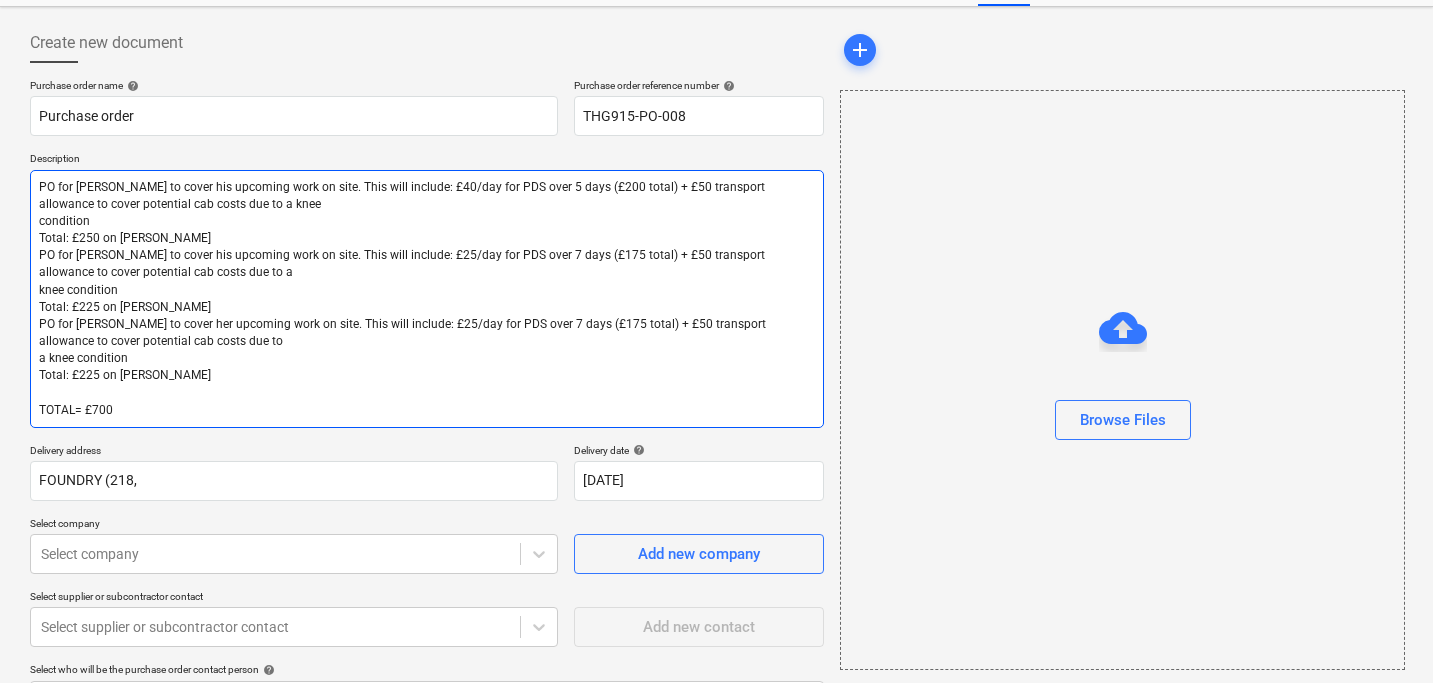 click on "PO for James to cover his upcoming work on site. This will include: £40/day for PDS over 5 days (£200 total) + £50 transport allowance to cover potential cab costs due to a knee
condition
Total: £250 on James PLEO
PO for Tom Mckeown to cover his upcoming work on site. This will include: £25/day for PDS over 7 days (£175 total) + £50 transport allowance to cover potential cab costs due to a
knee condition
Total: £225 on Tom PLEO
PO for Sara Ines Dionis to cover her upcoming work on site. This will include: £25/day for PDS over 7 days (£175 total) + £50 transport allowance to cover potential cab costs due to
a knee condition
Total: £225 on Sara PLEO
TOTAL= £700" at bounding box center [427, 299] 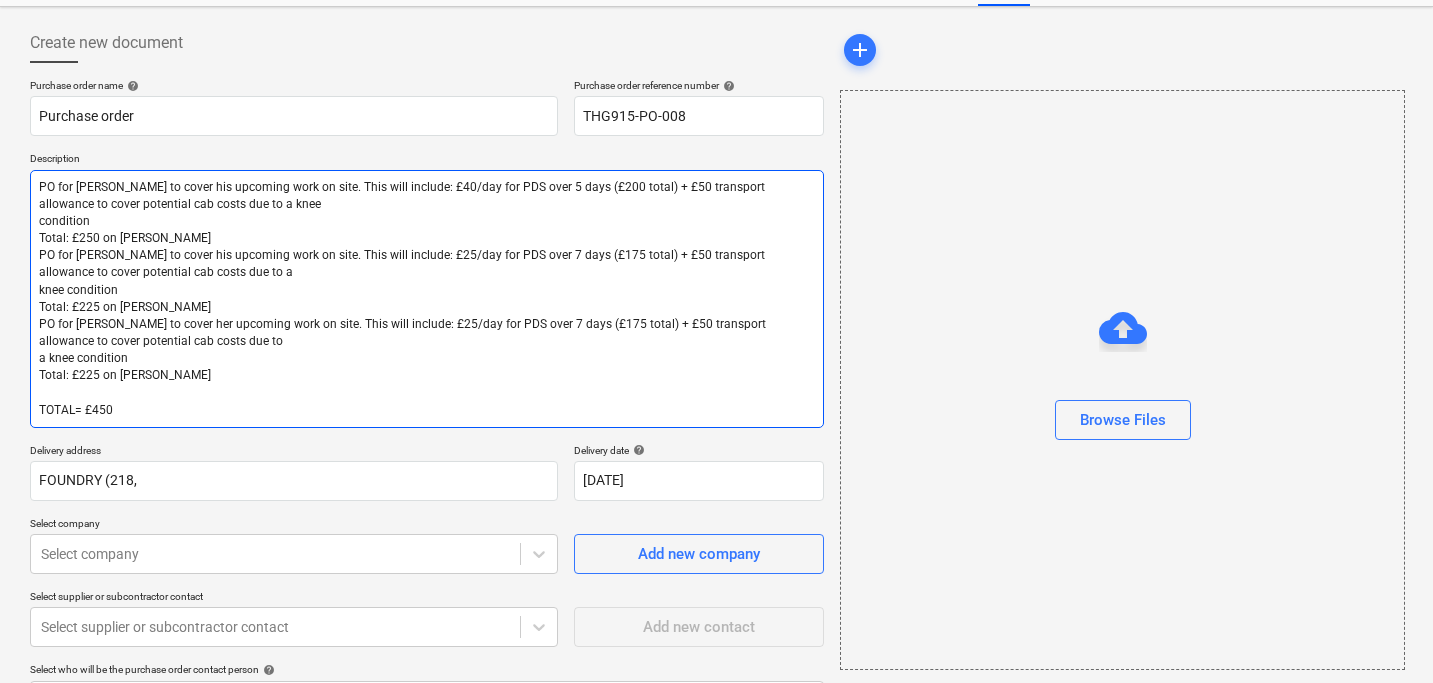 drag, startPoint x: 89, startPoint y: 411, endPoint x: 136, endPoint y: 411, distance: 47 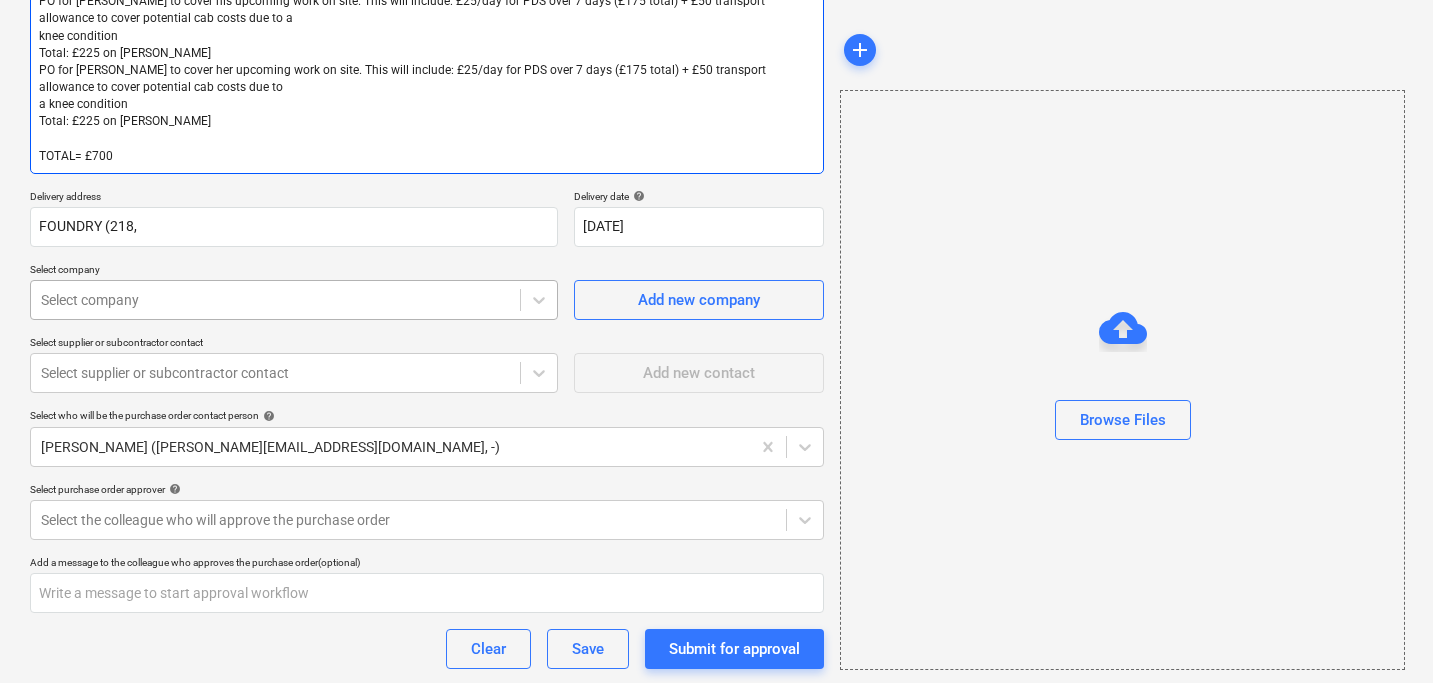 scroll, scrollTop: 359, scrollLeft: 0, axis: vertical 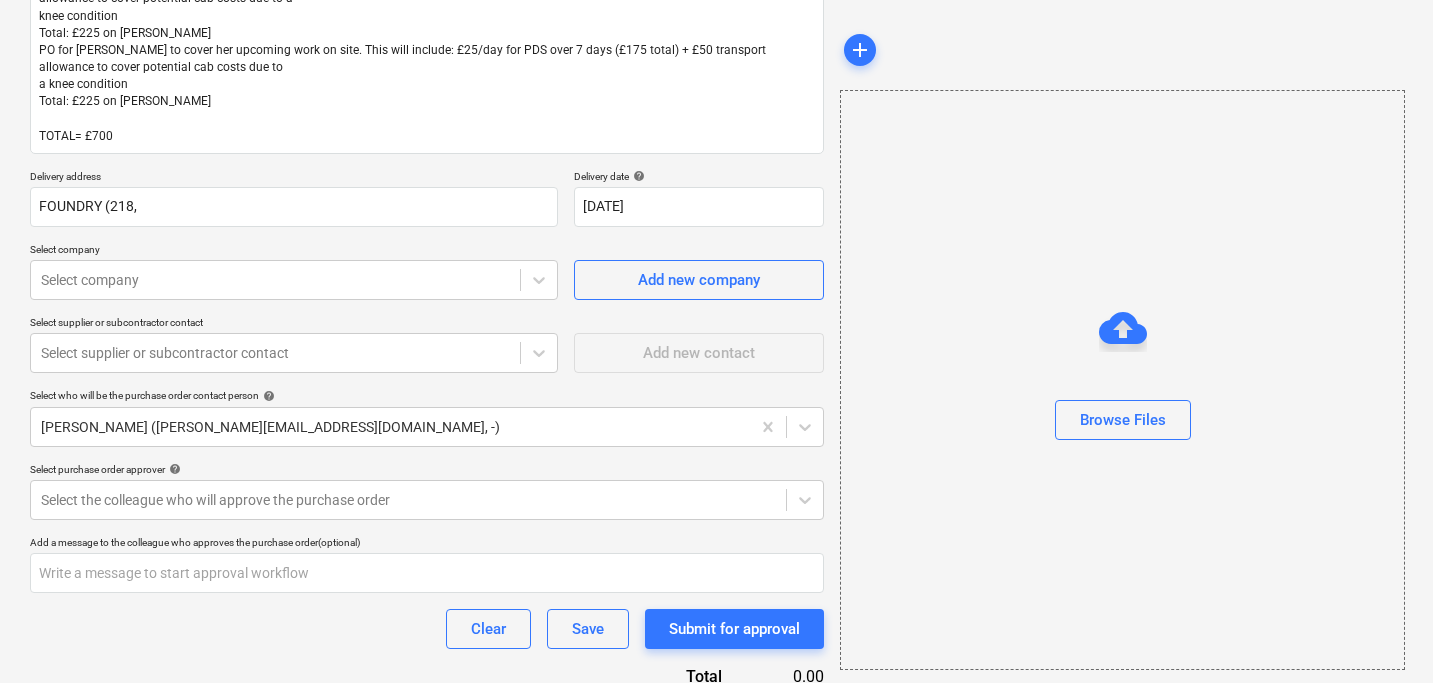 click on "Select company" at bounding box center (294, 251) 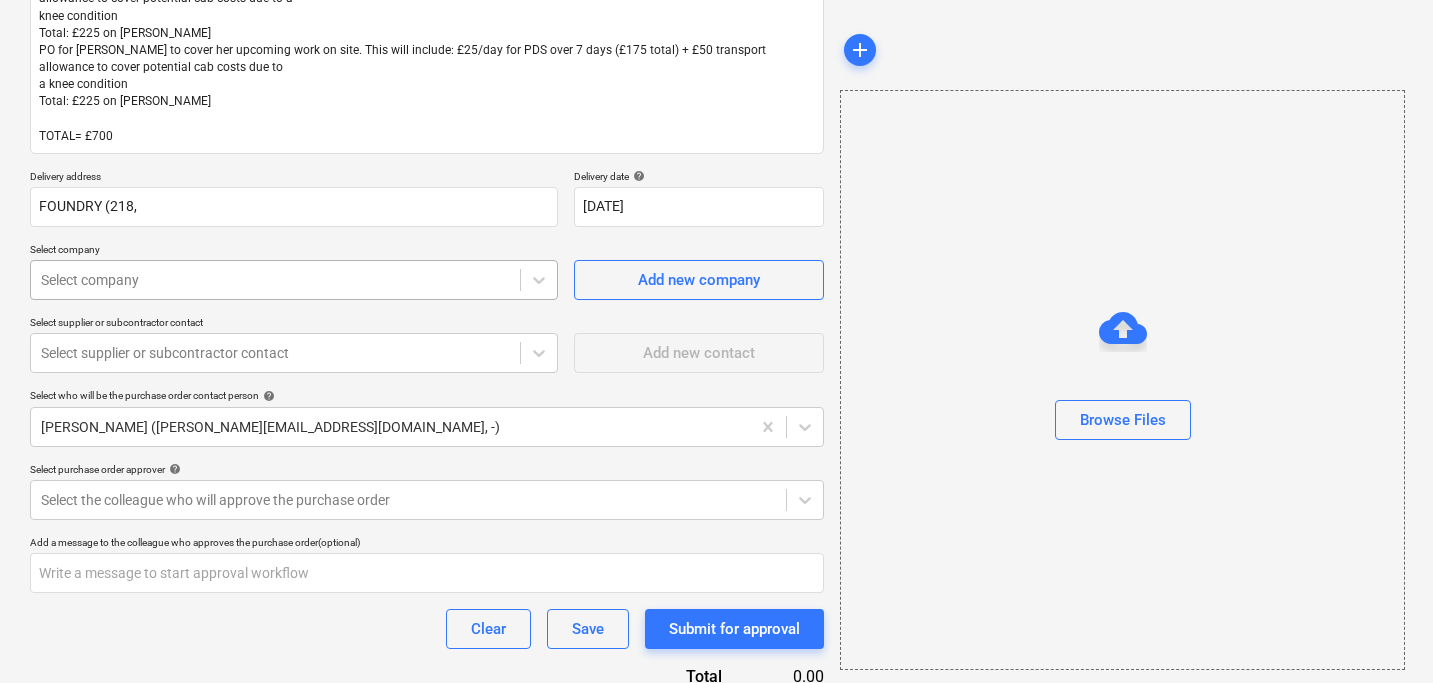 click at bounding box center [275, 280] 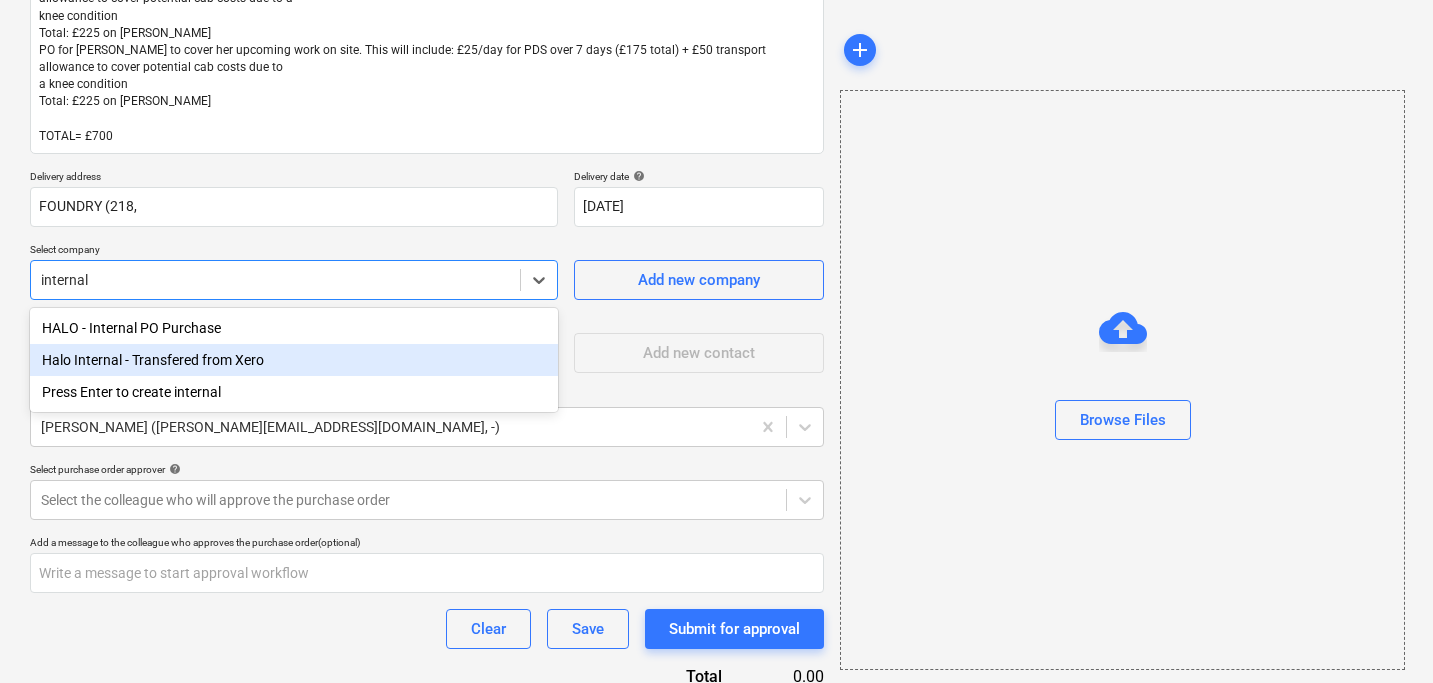 click on "HALO - Internal PO Purchase" at bounding box center (294, 328) 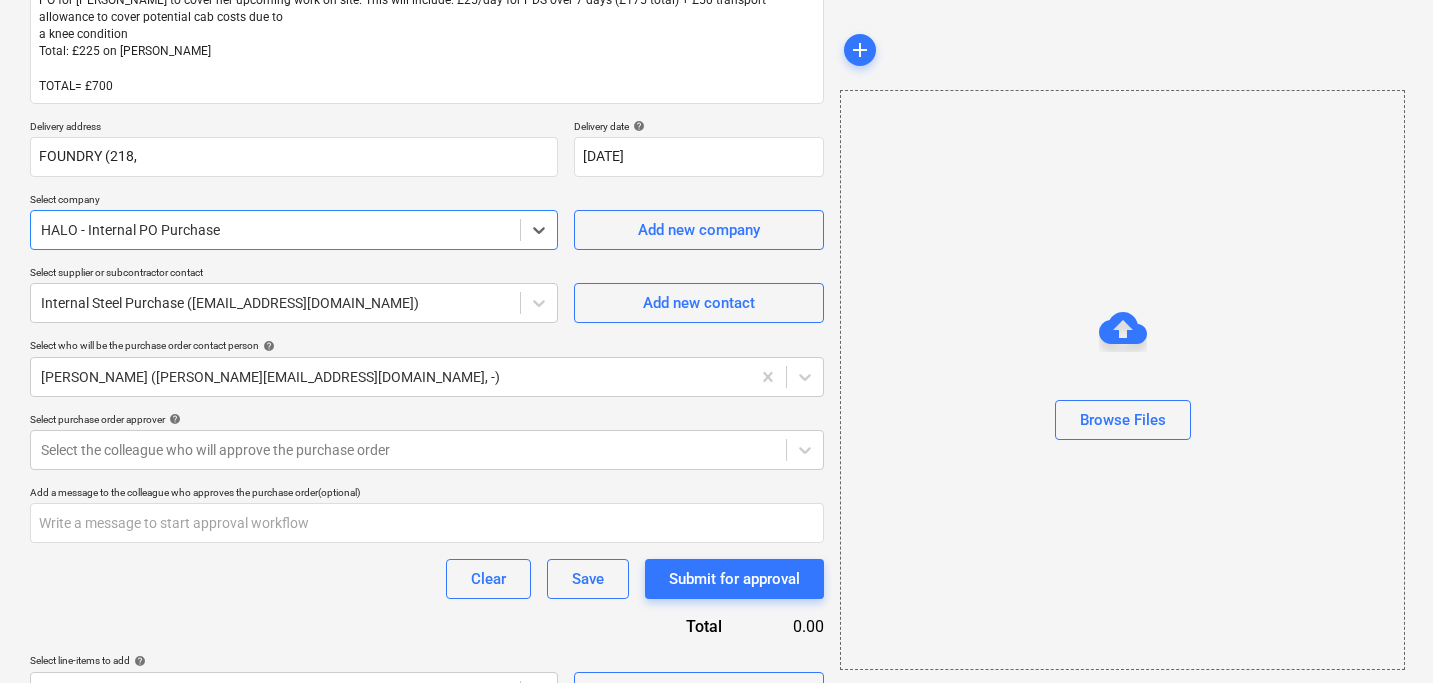 scroll, scrollTop: 411, scrollLeft: 0, axis: vertical 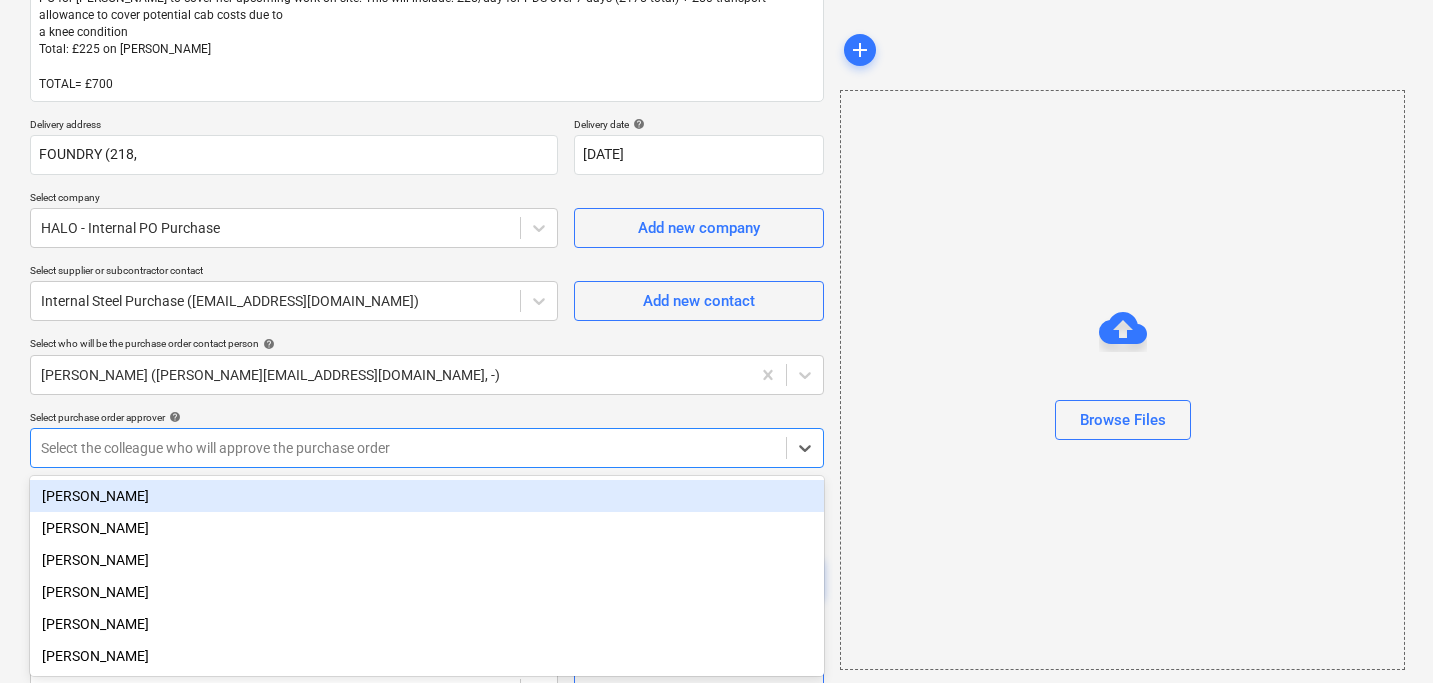click on "Select the colleague who will approve the purchase order" at bounding box center [408, 448] 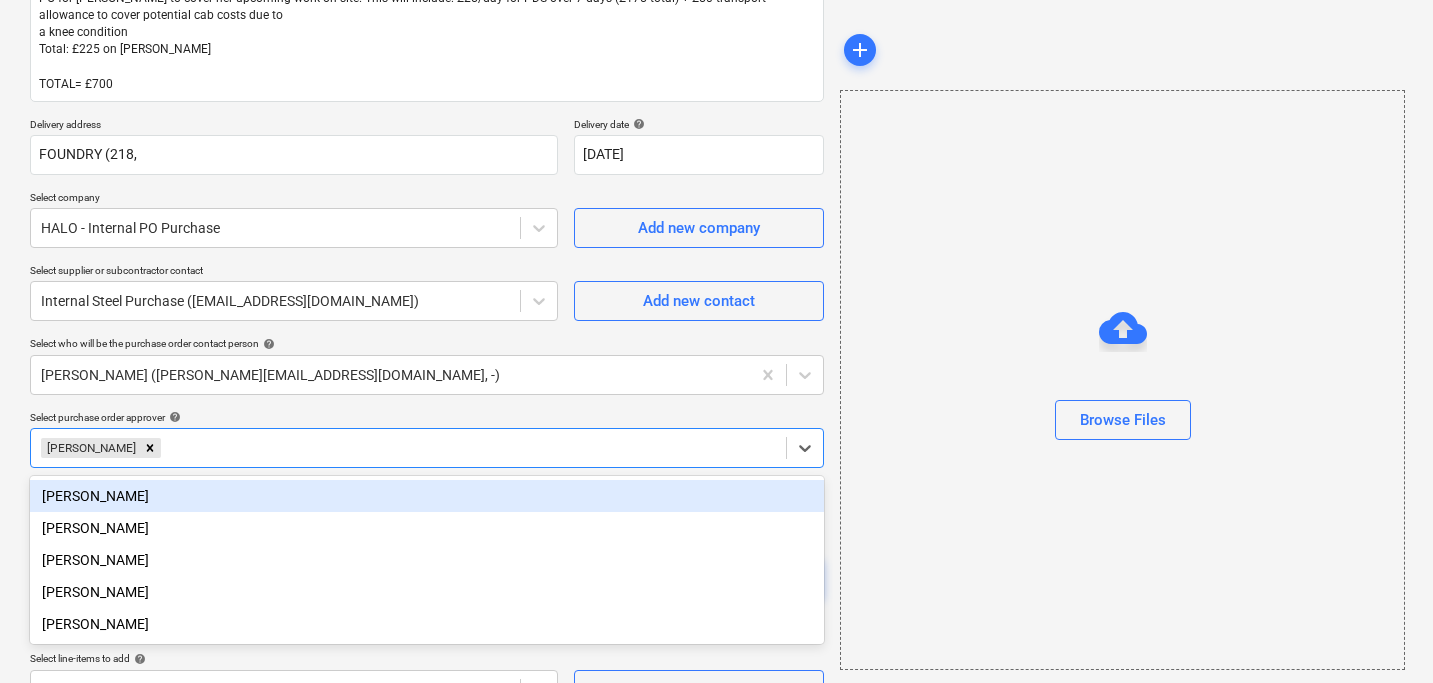 scroll, scrollTop: 453, scrollLeft: 0, axis: vertical 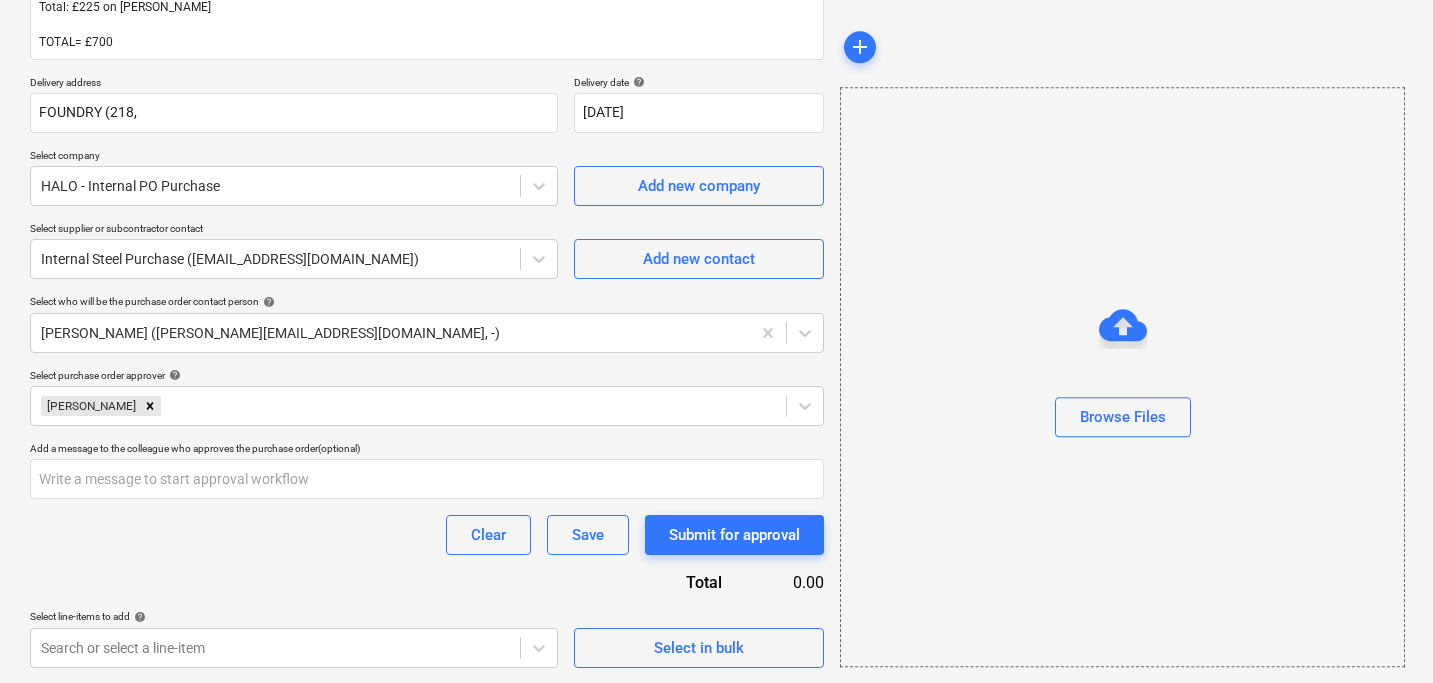 click on "Create new document Purchase order name help Purchase order Purchase order reference number help THG915-PO-008 Description PO for James to cover his upcoming work on site. This will include: £40/day for PDS over 5 days (£200 total) + £50 transport allowance to cover potential cab costs due to a knee
condition
Total: £250 on James PLEO
PO for Tom Mckeown to cover his upcoming work on site. This will include: £25/day for PDS over 7 days (£175 total) + £50 transport allowance to cover potential cab costs due to a
knee condition
Total: £225 on Tom PLEO
PO for Sara Ines Dionis to cover her upcoming work on site. This will include: £25/day for PDS over 7 days (£175 total) + £50 transport allowance to cover potential cab costs due to
a knee condition
Total: £225 on Sara PLEO
TOTAL= £700 Delivery address FOUNDRY (218, Delivery date help 04 Jul 2025 04.07.2025 Select company HALO - Internal PO Purchase   Add new company Select supplier or subcontractor contact Add new contact help help Sara Dionis Clear" at bounding box center [716, 161] 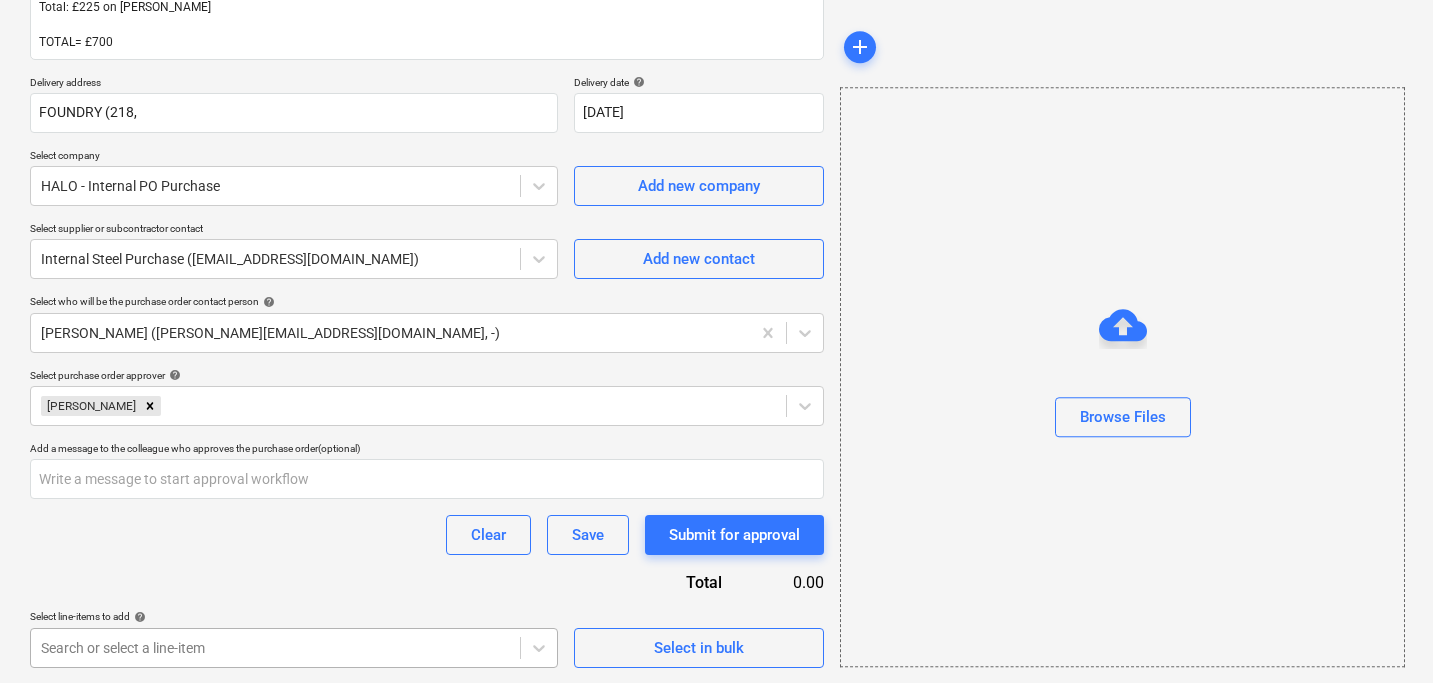 click on "Sales 4 Projects Contacts Company Consolidated Invoices Inbox 9+ Approvals format_size keyboard_arrow_down help search Search notifications 7 keyboard_arrow_down S. Dionis keyboard_arrow_down FE London 2025 FE London 2025 Budget 1 Client contract Valuations Purchase orders Work orders Costs Income Cash flow Files Analytics Settings Create new document Purchase order name help Purchase order Purchase order reference number help THG915-PO-008 Description Delivery address FOUNDRY (218, Delivery date help 04 Jul 2025 04.07.2025 Press the down arrow key to interact with the calendar and
select a date. Press the question mark key to get the keyboard shortcuts for changing dates. Select company HALO - Internal PO Purchase   Add new company Select supplier or subcontractor contact Internal  Steel Purchase (internalsteelpurchase@thehalogroup.co.uk) Add new contact Select who will be the purchase order contact person help Sara Dionis (sara@thehalogroup.co.uk, -) Select purchase order approver help Sara Dionis x" at bounding box center [716, -112] 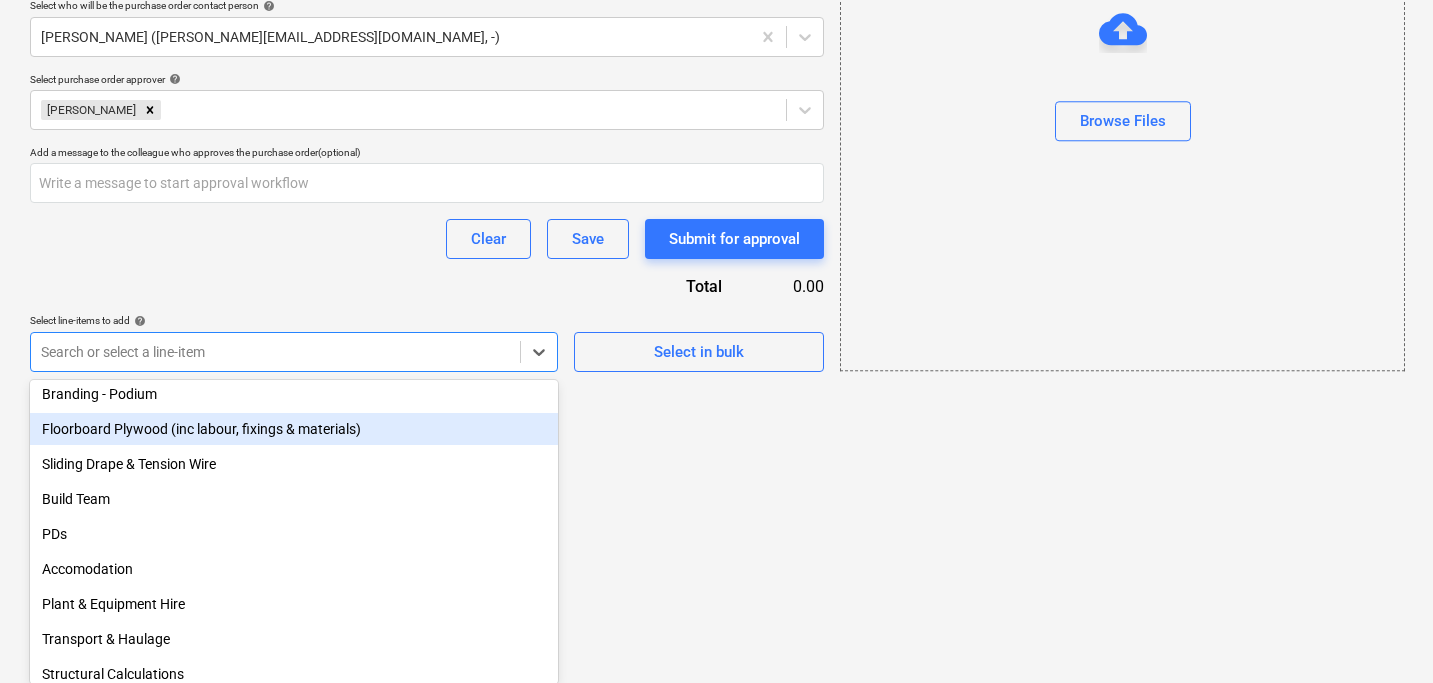 scroll, scrollTop: 149, scrollLeft: 0, axis: vertical 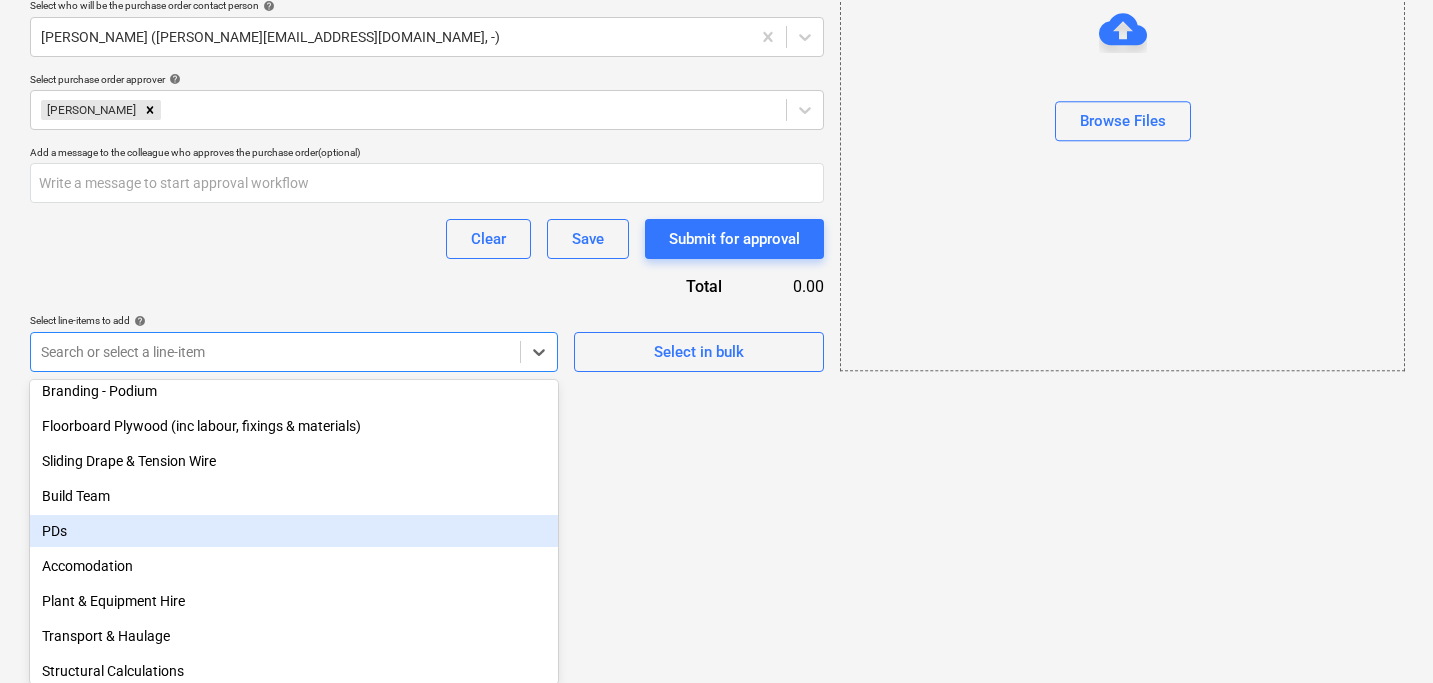 click on "PDs" at bounding box center [294, 531] 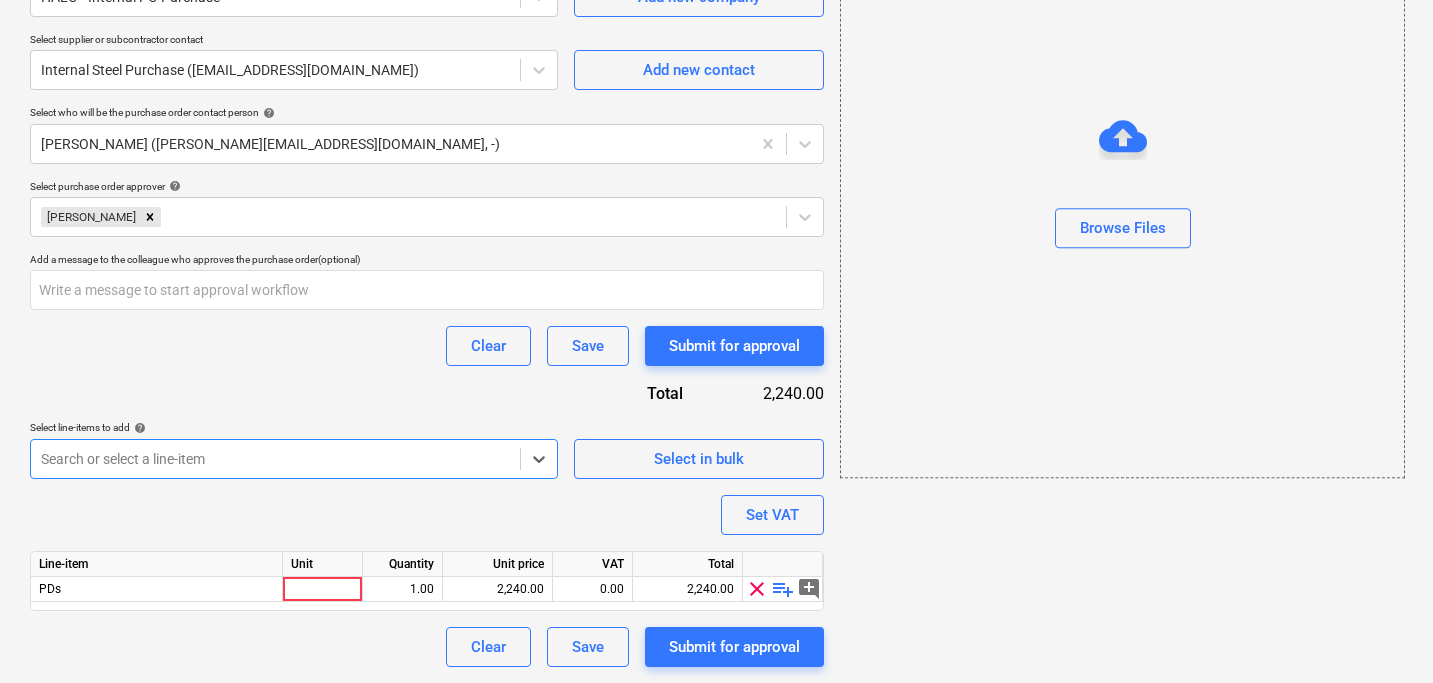 scroll, scrollTop: 641, scrollLeft: 0, axis: vertical 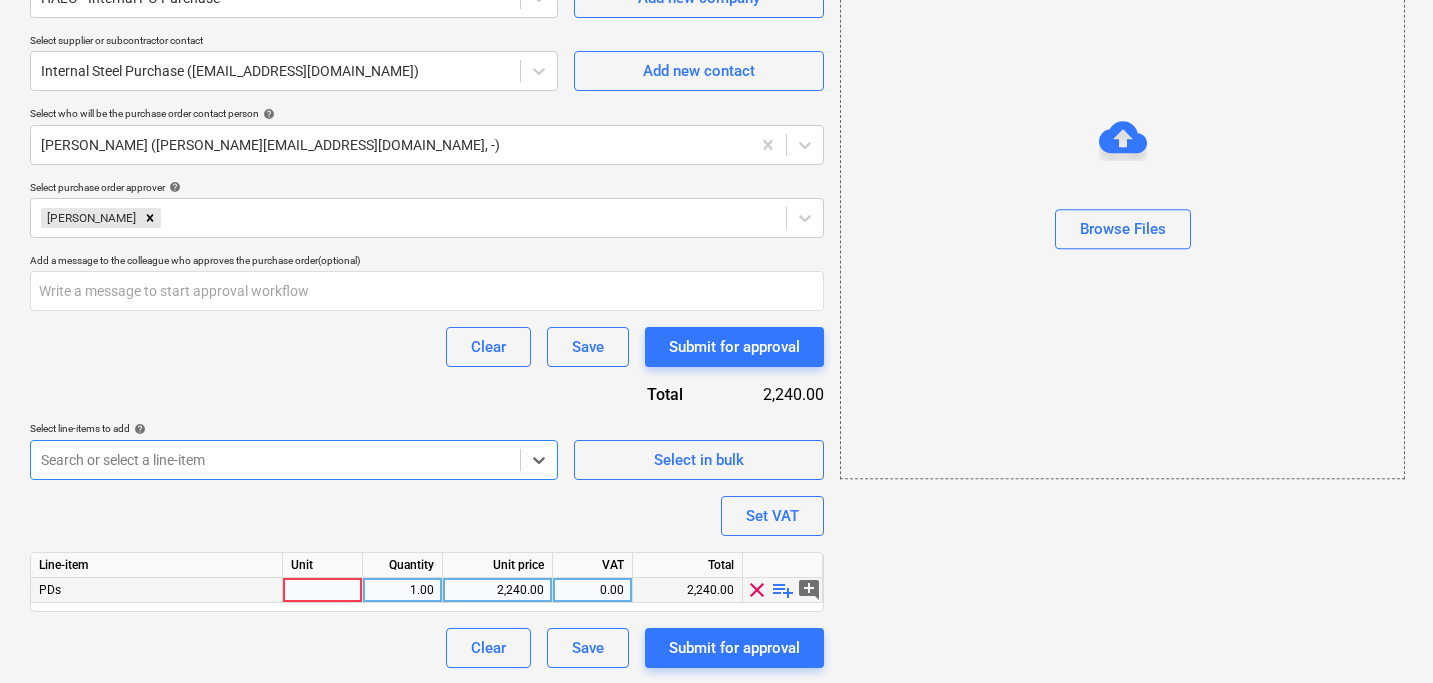 click at bounding box center [323, 590] 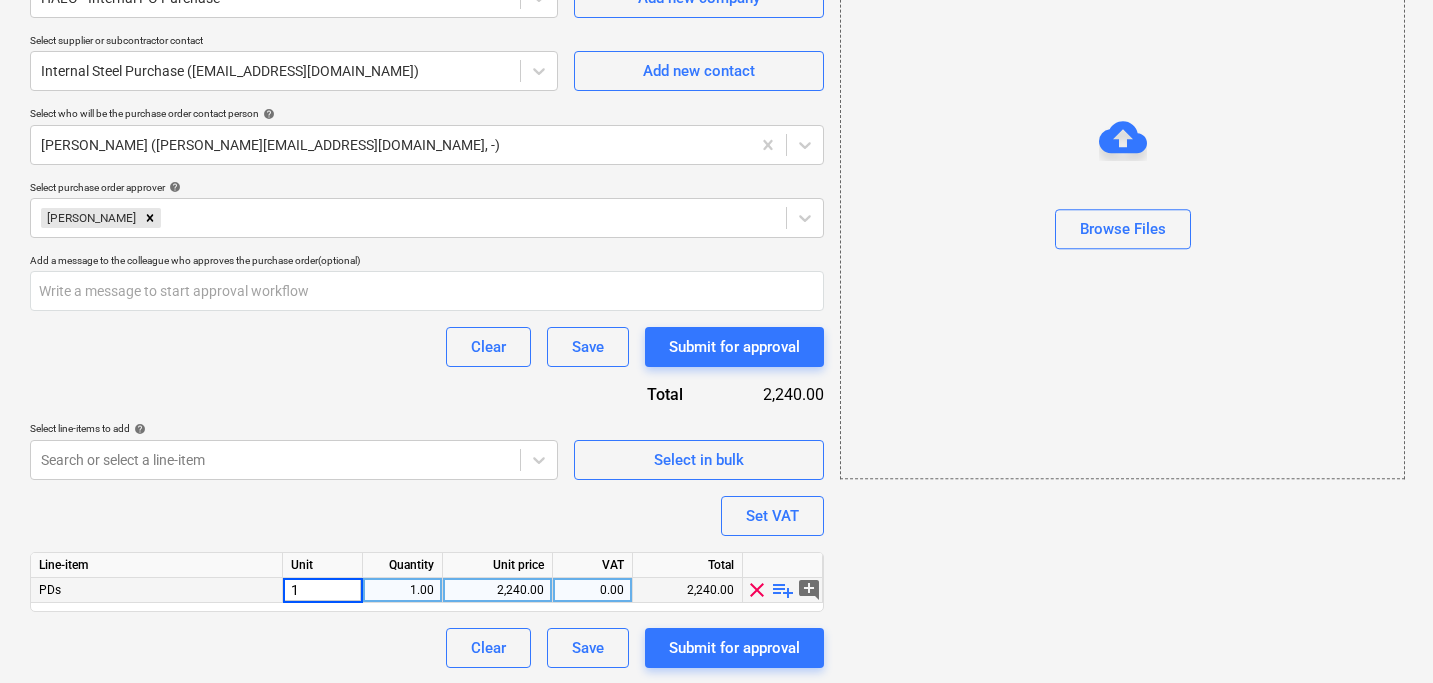 click on "2,240.00" at bounding box center (497, 590) 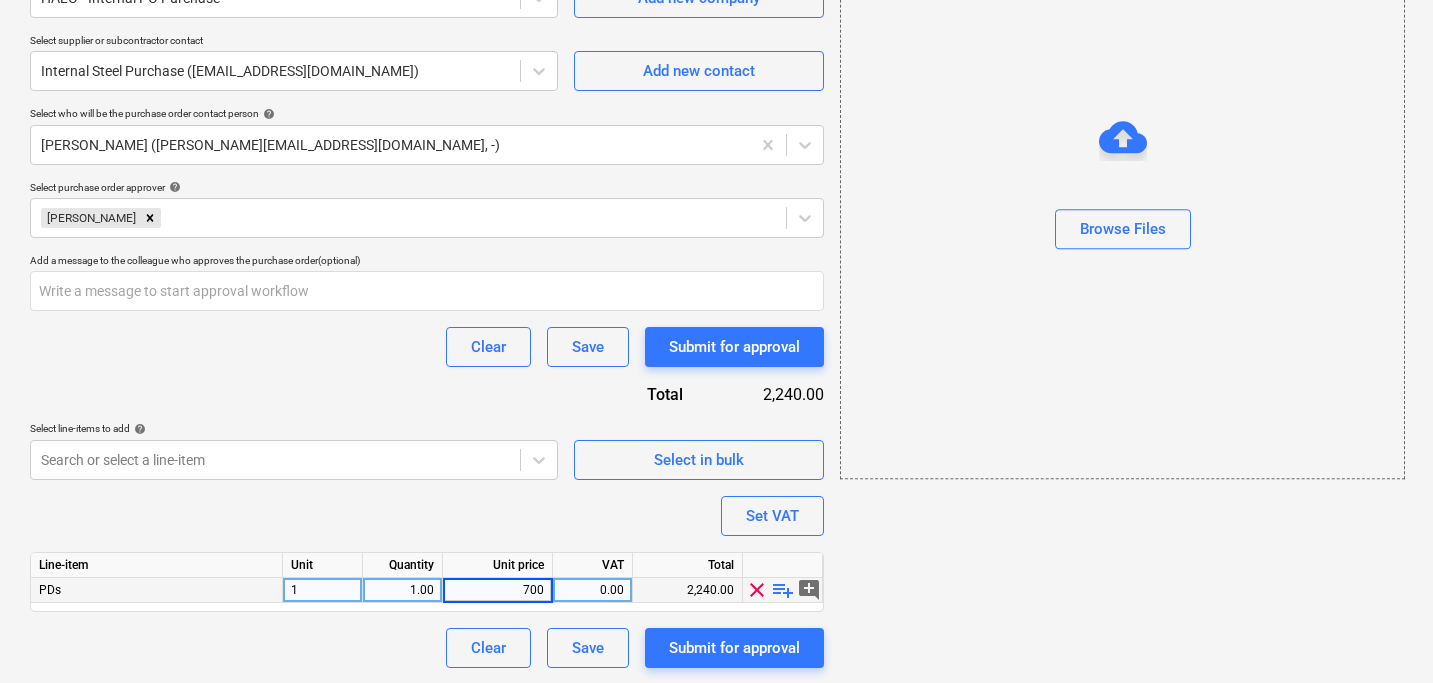 click on "Purchase order name help Purchase order Purchase order reference number help THG915-PO-008 Description PO for James to cover his upcoming work on site. This will include: £40/day for PDS over 5 days (£200 total) + £50 transport allowance to cover potential cab costs due to a knee
condition
Total: £250 on James PLEO
PO for Tom Mckeown to cover his upcoming work on site. This will include: £25/day for PDS over 7 days (£175 total) + £50 transport allowance to cover potential cab costs due to a
knee condition
Total: £225 on Tom PLEO
PO for Sara Ines Dionis to cover her upcoming work on site. This will include: £25/day for PDS over 7 days (£175 total) + £50 transport allowance to cover potential cab costs due to
a knee condition
Total: £225 on Sara PLEO
TOTAL= £700 Delivery address FOUNDRY (218, Delivery date help 04 Jul 2025 04.07.2025 Press the down arrow key to interact with the calendar and
select a date. Press the question mark key to get the keyboard shortcuts for changing dates. help help 1" at bounding box center (427, 95) 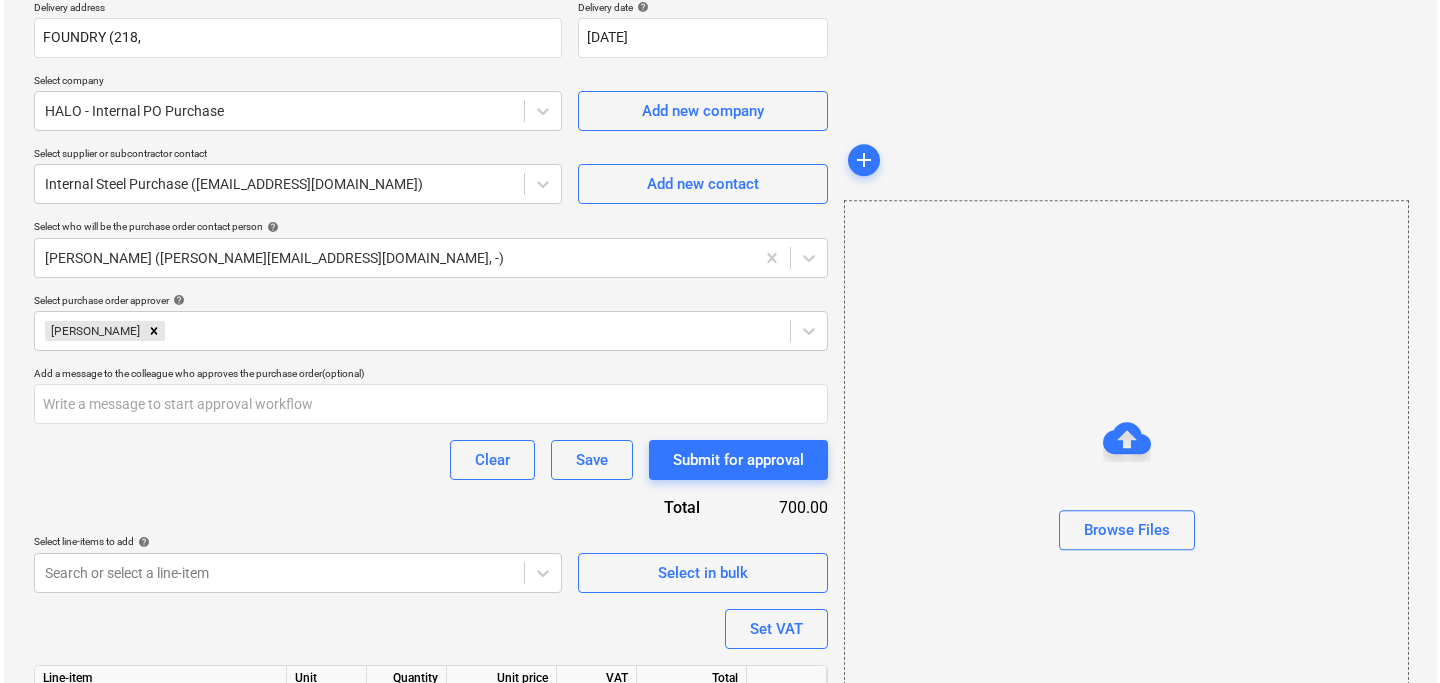 scroll, scrollTop: 641, scrollLeft: 0, axis: vertical 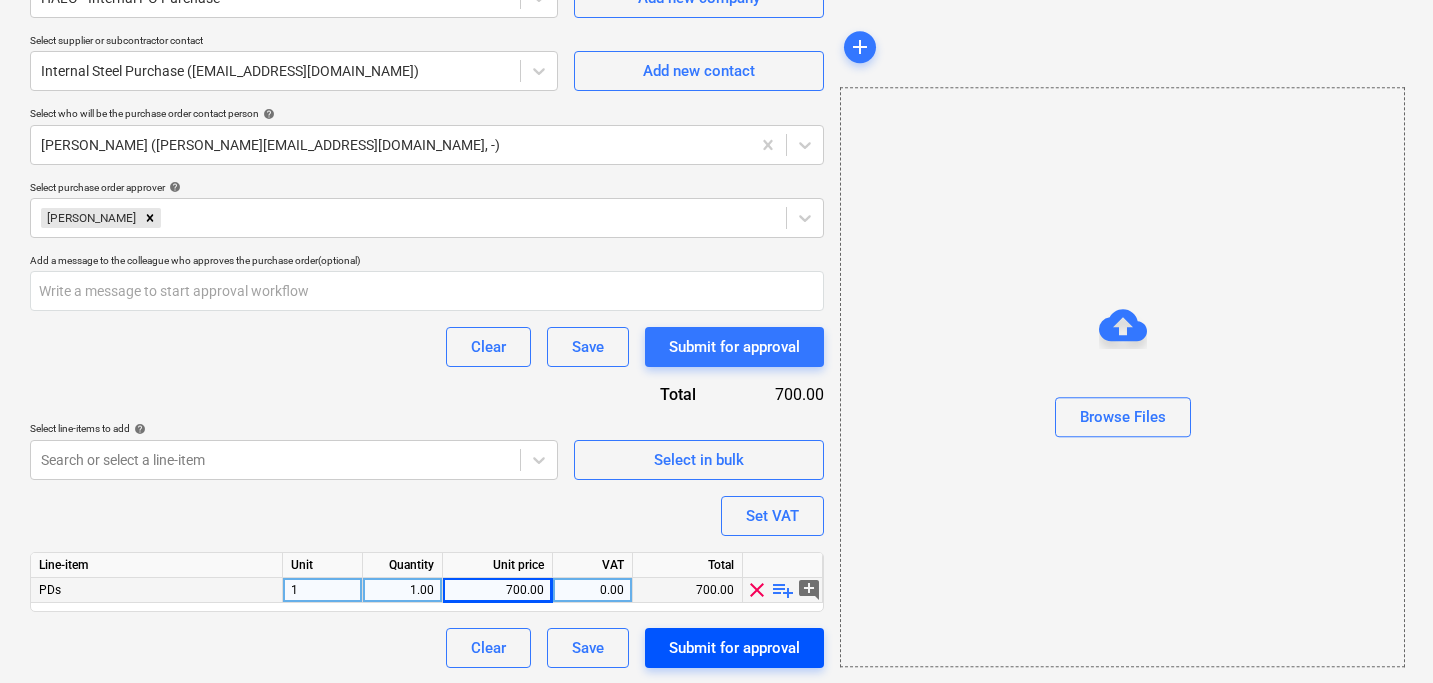 click on "Submit for approval" at bounding box center (734, 648) 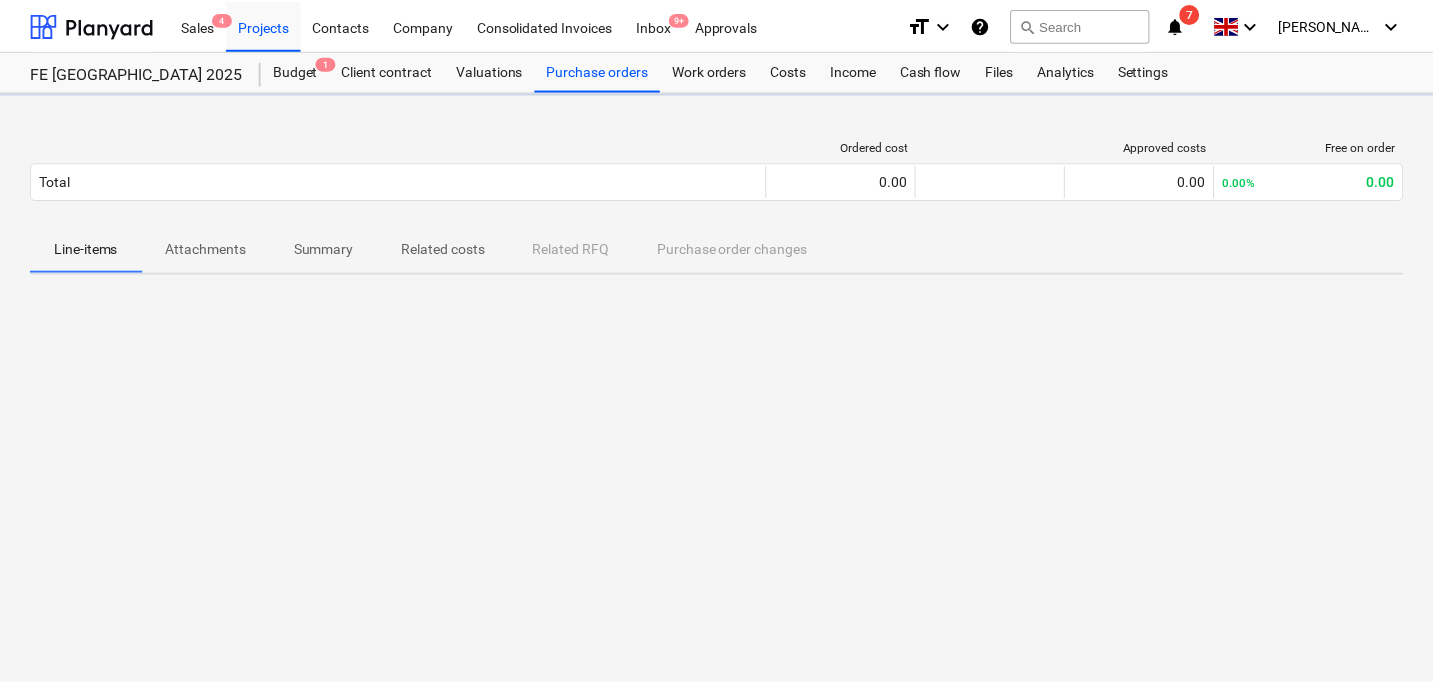 scroll, scrollTop: 0, scrollLeft: 0, axis: both 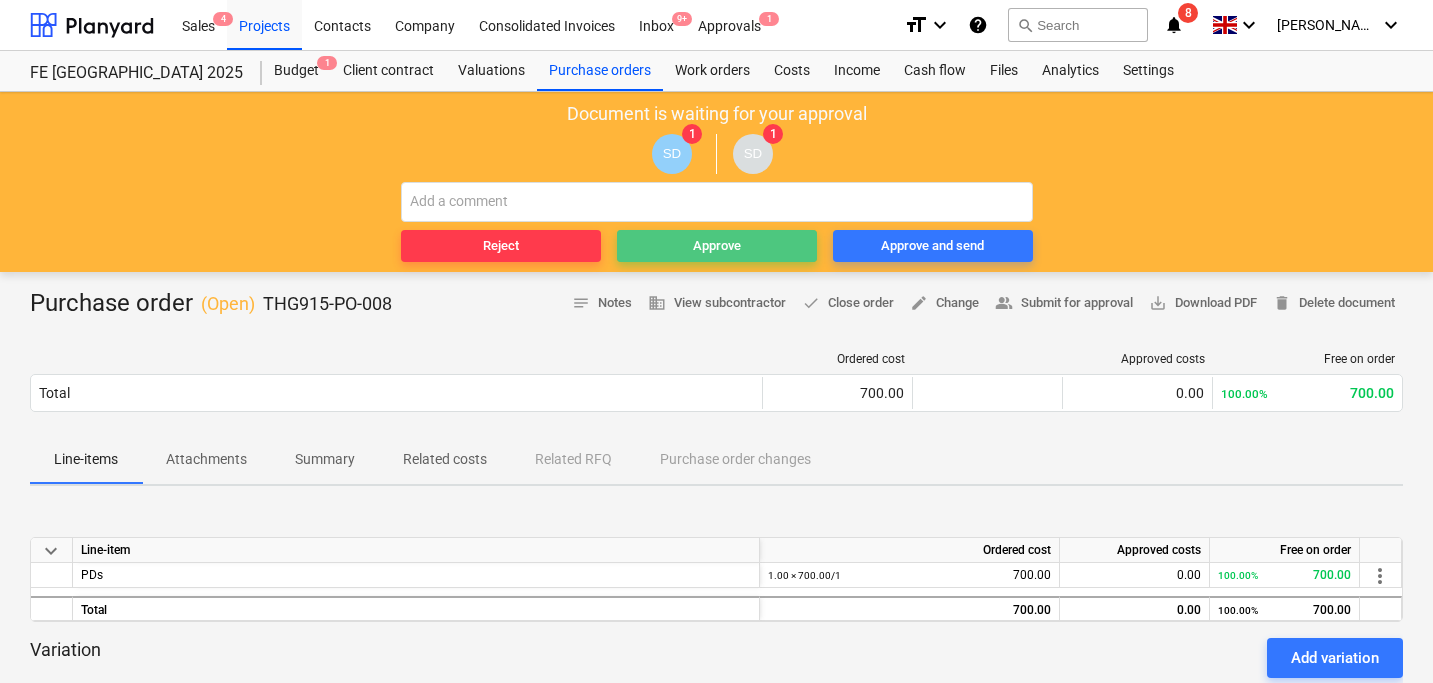 click on "Approve" at bounding box center (717, 246) 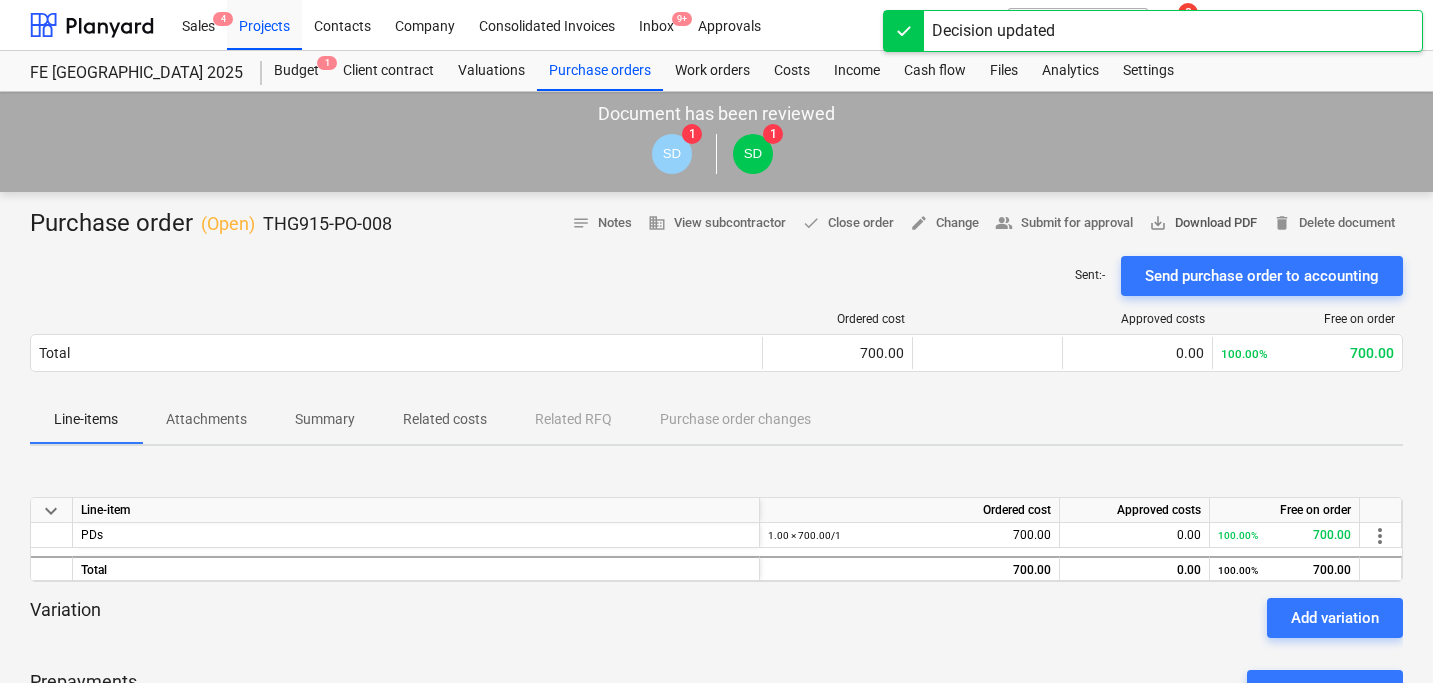 click on "save_alt Download PDF" at bounding box center [1203, 223] 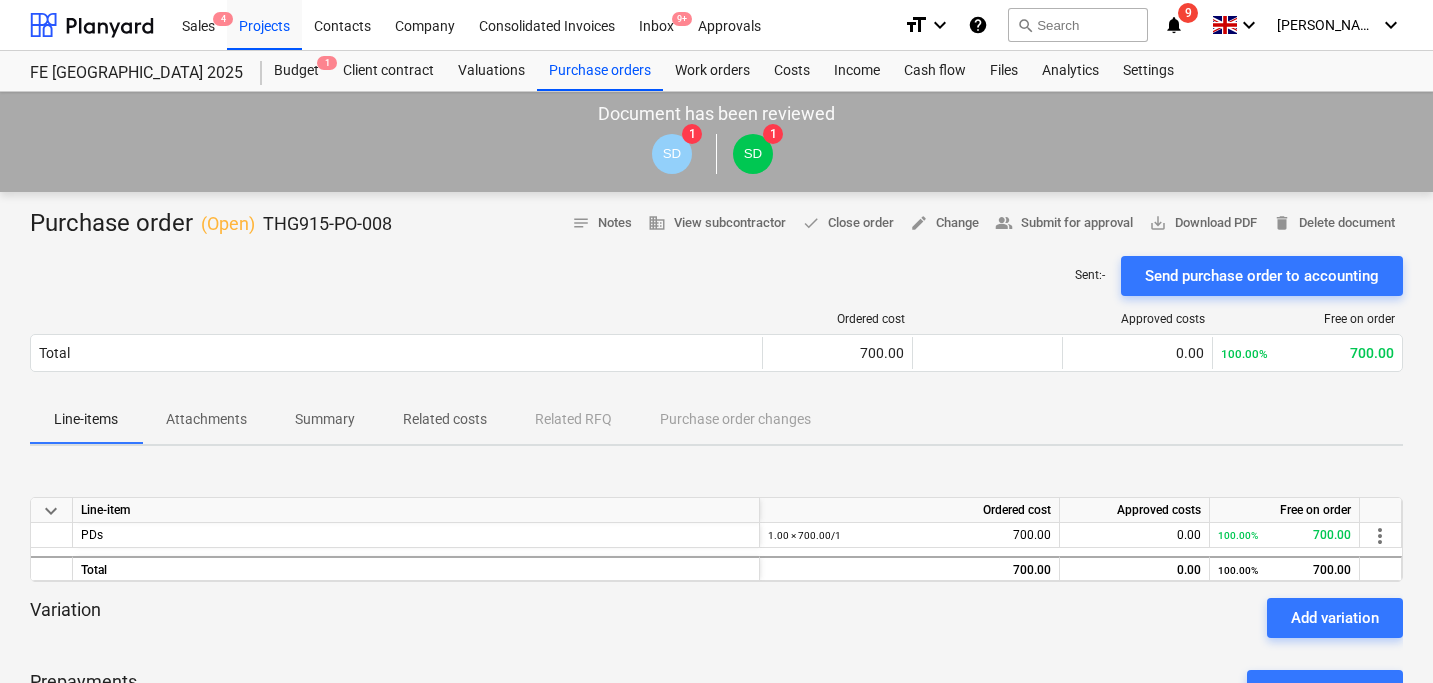 click on "Sent :   - Send purchase order to accounting" at bounding box center [716, 276] 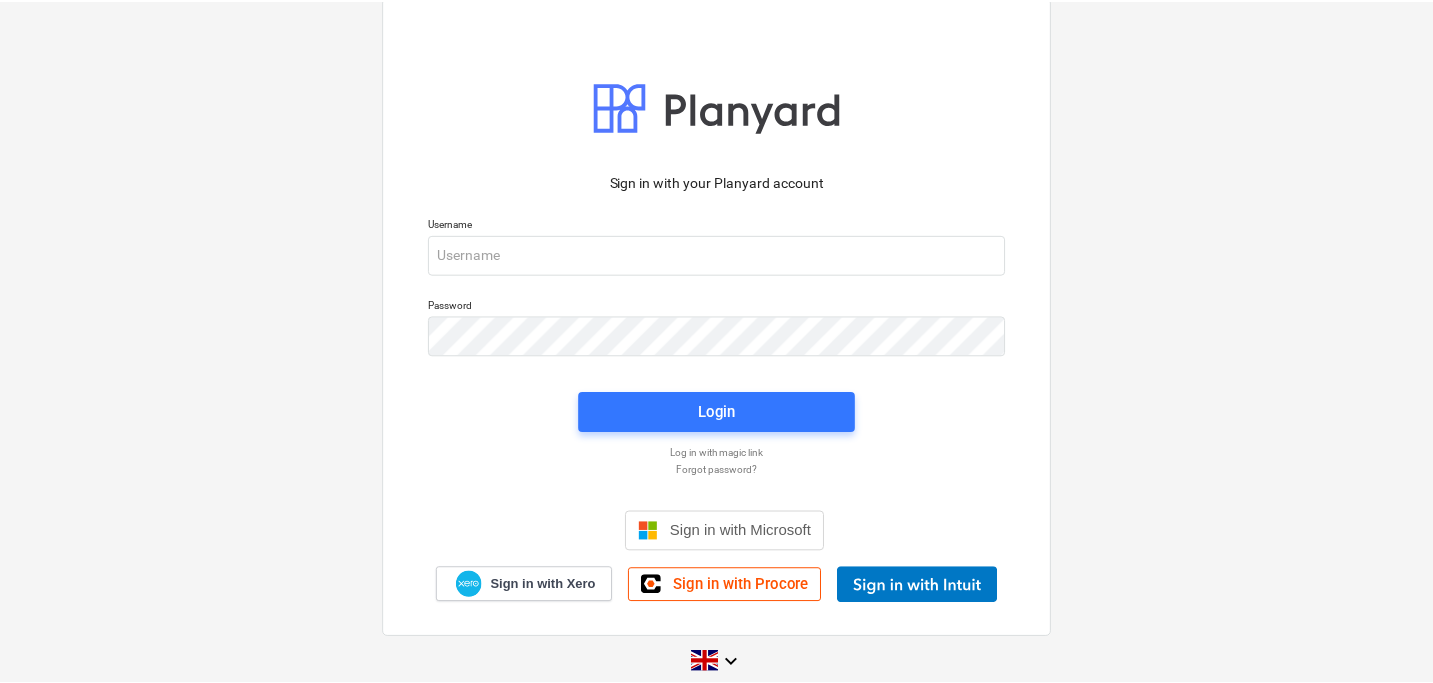 scroll, scrollTop: 0, scrollLeft: 0, axis: both 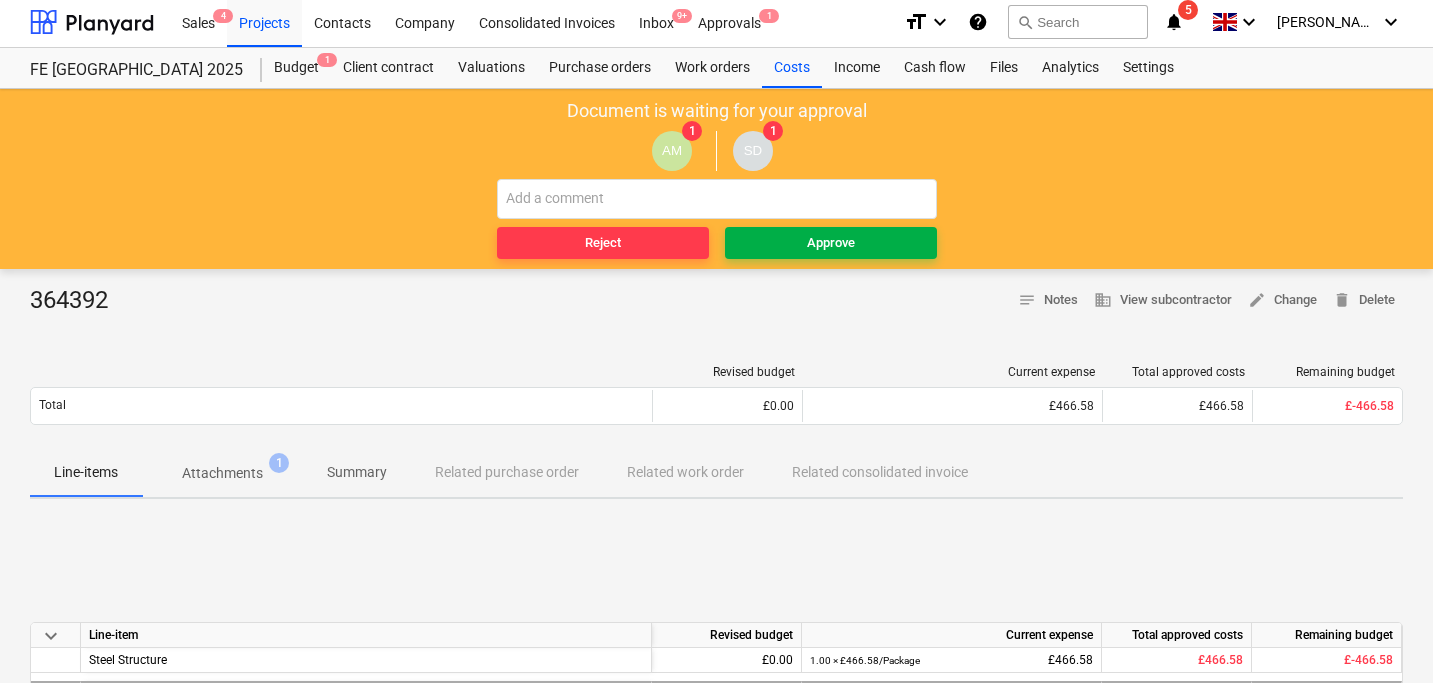 click on "Approve" at bounding box center (831, 243) 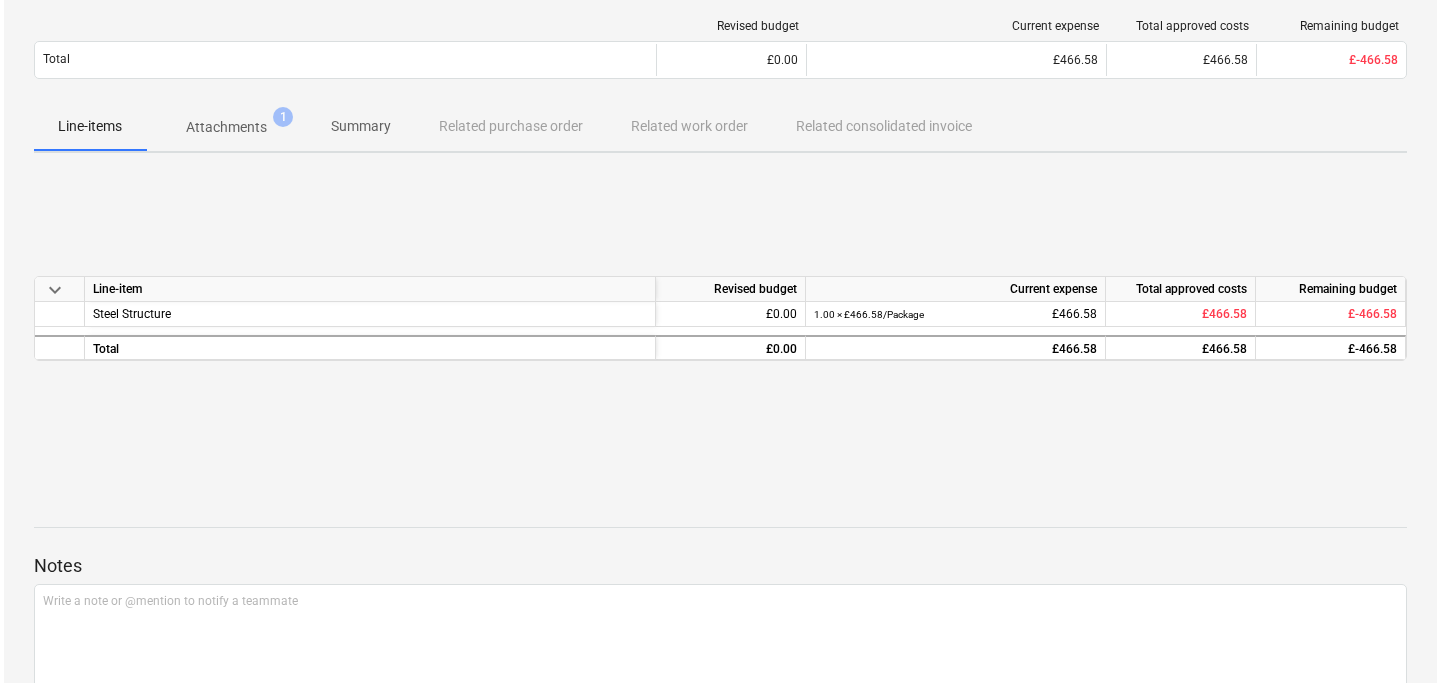 scroll, scrollTop: 272, scrollLeft: 0, axis: vertical 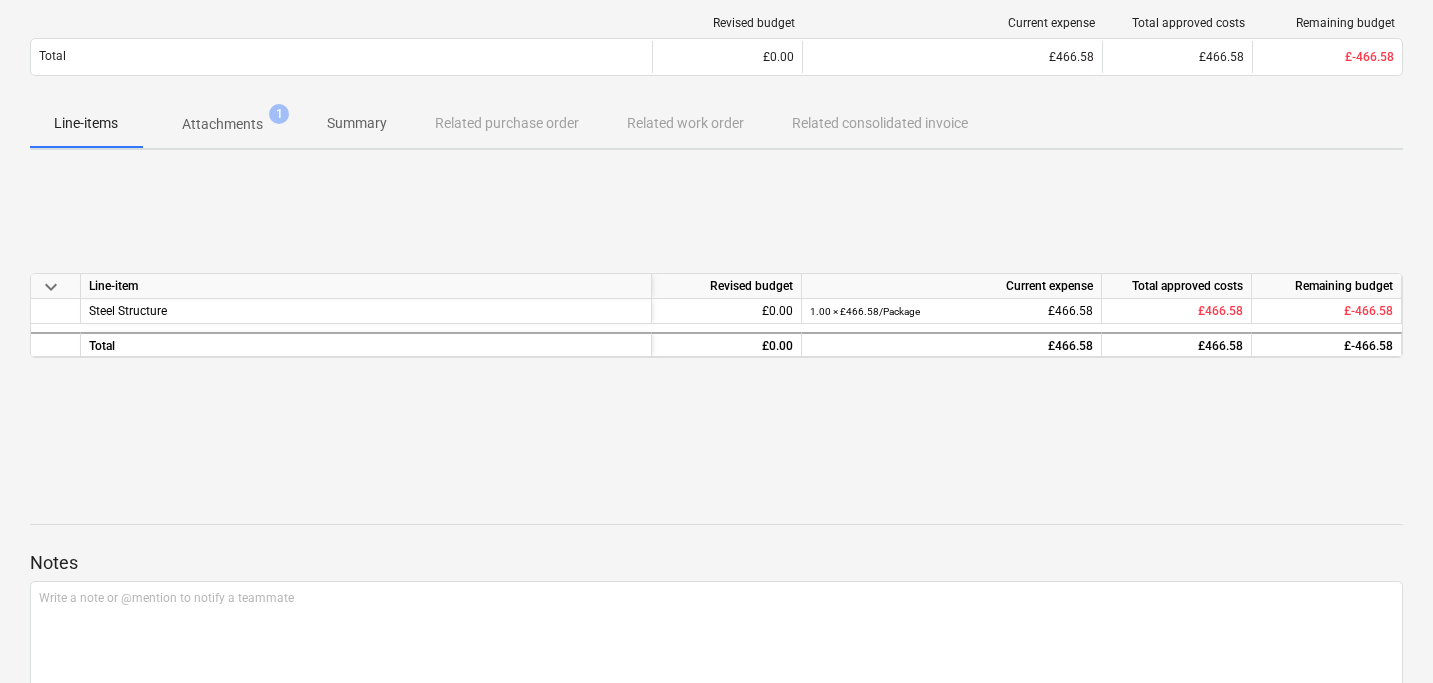 click on "Attachments" at bounding box center [222, 124] 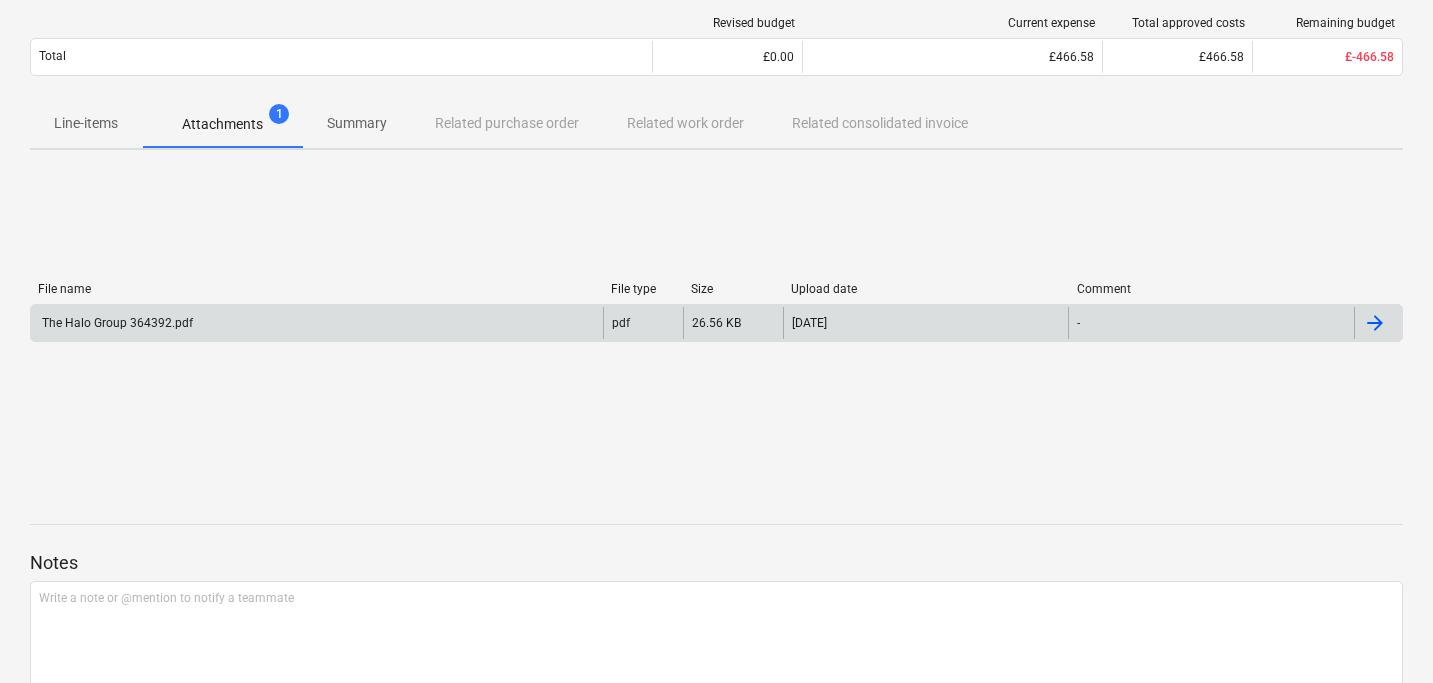 click on "The Halo Group 364392.pdf" at bounding box center (317, 323) 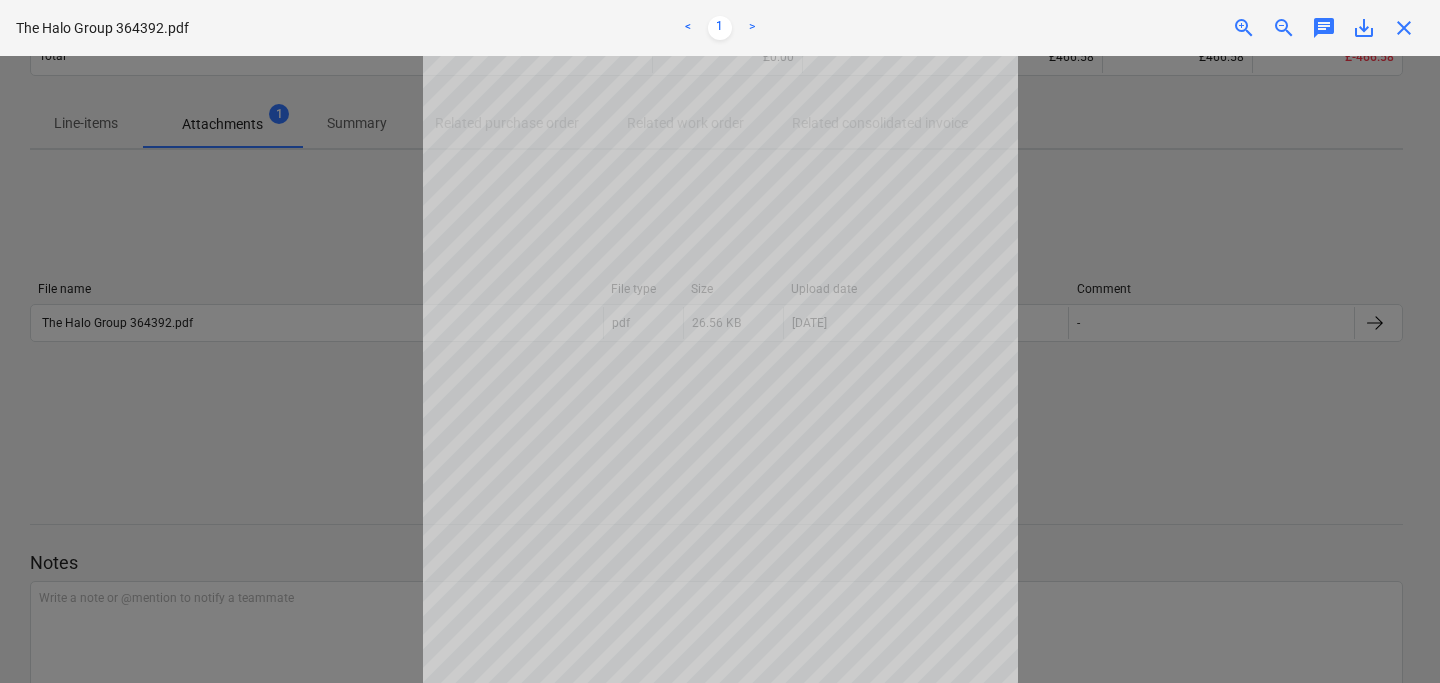 scroll, scrollTop: 203, scrollLeft: 0, axis: vertical 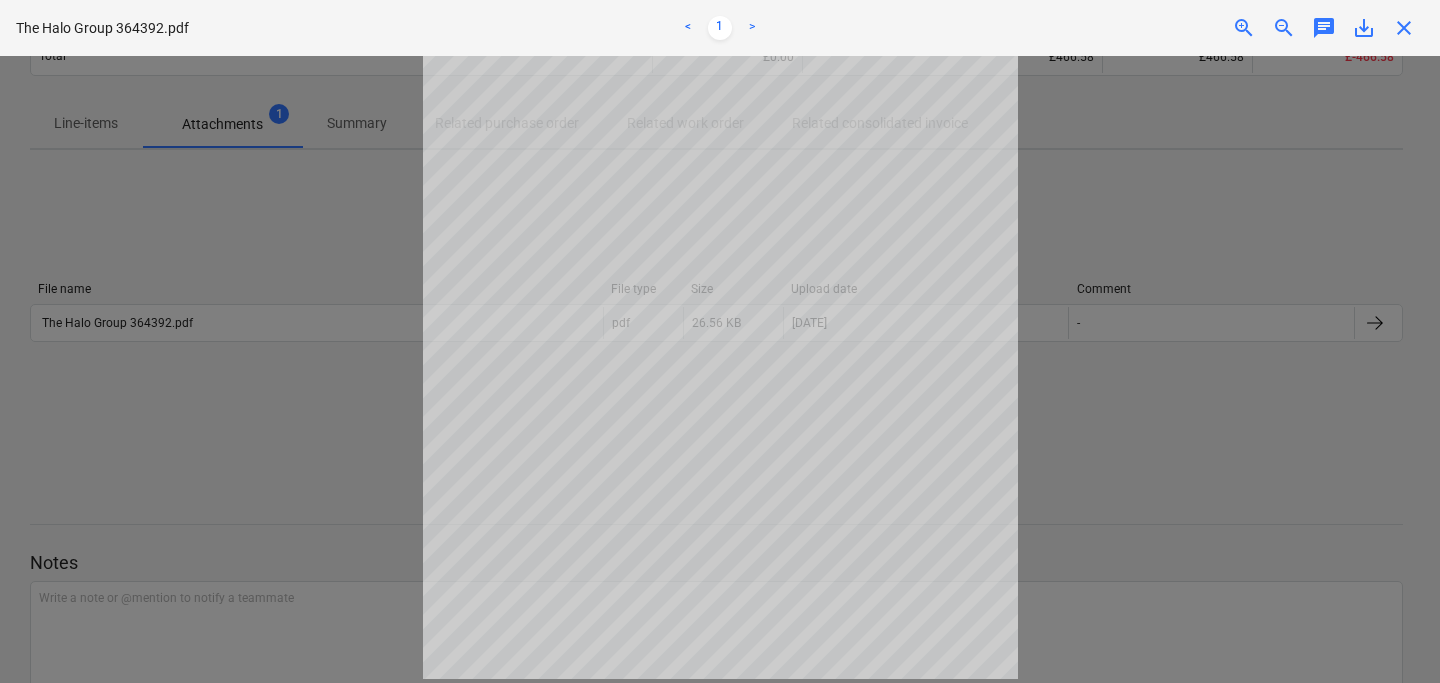 click at bounding box center [720, 369] 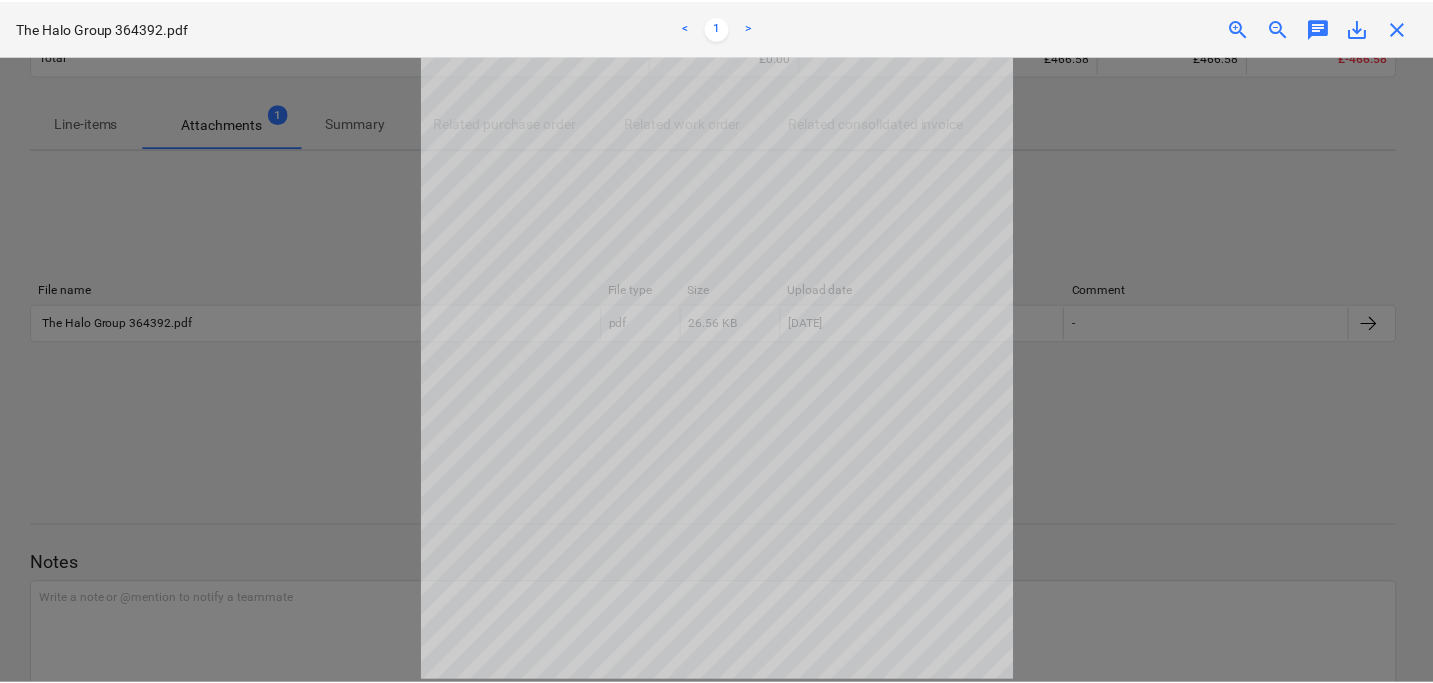 scroll, scrollTop: 0, scrollLeft: 0, axis: both 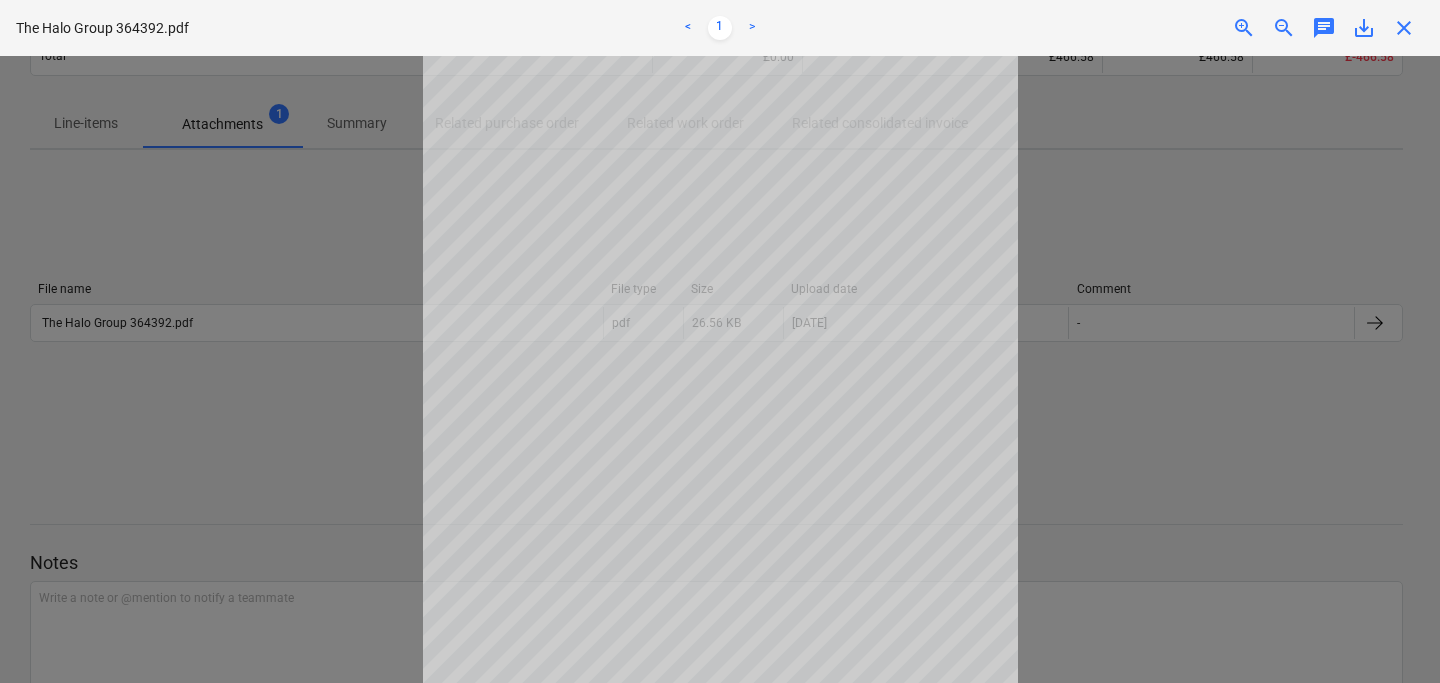 click on "close" at bounding box center (1404, 28) 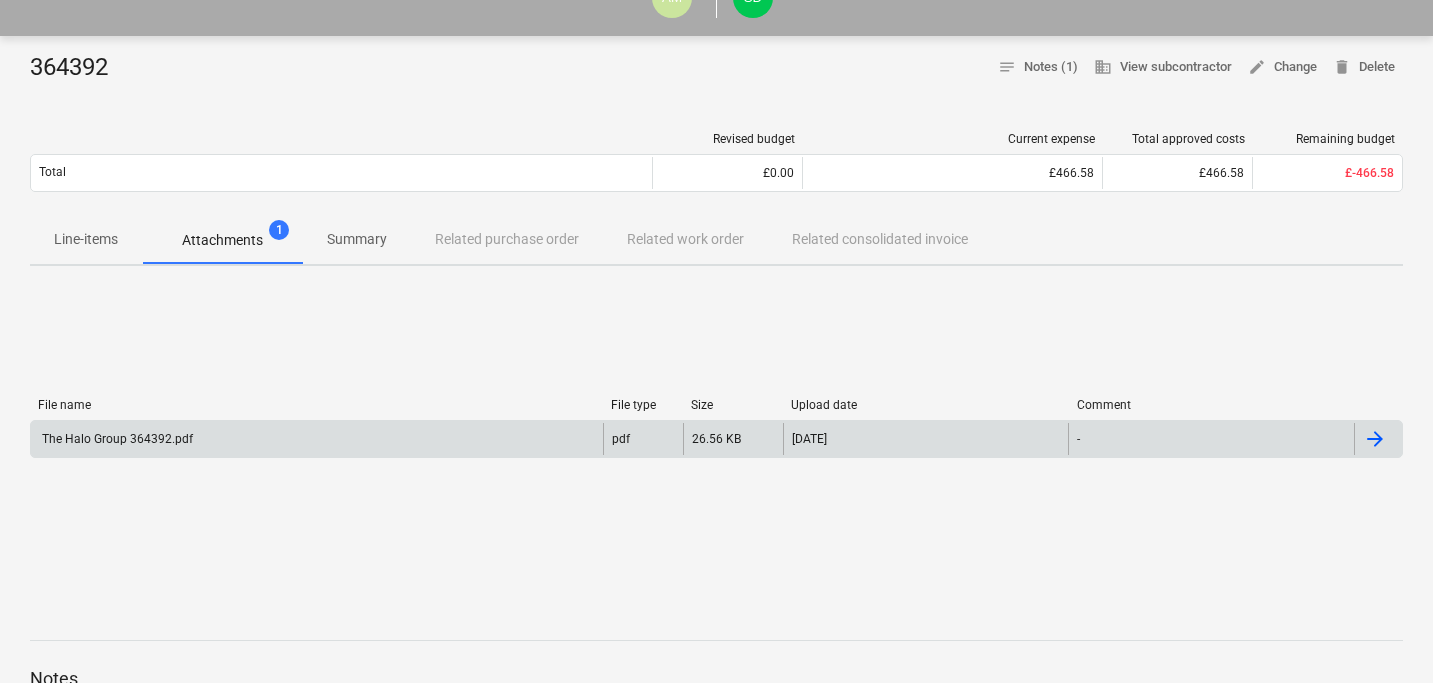 scroll, scrollTop: 0, scrollLeft: 0, axis: both 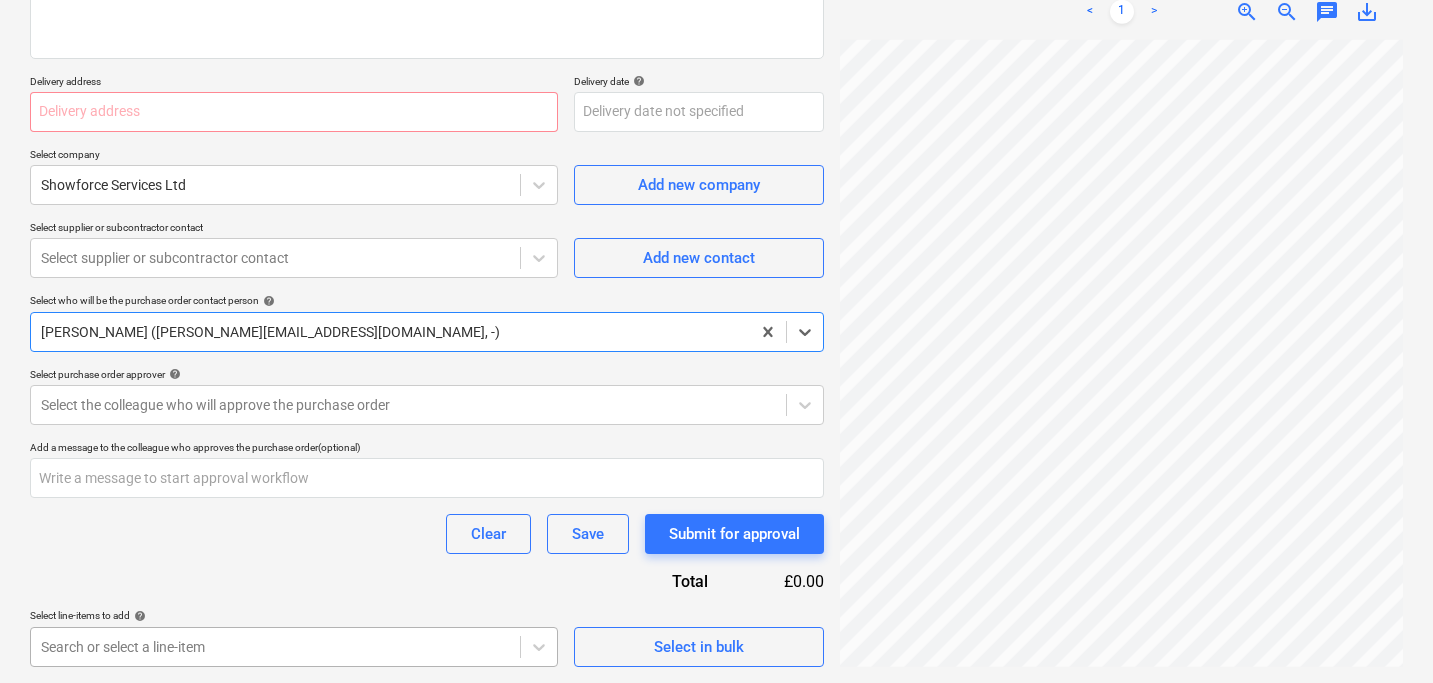 click on "Sales 4 Projects Contacts Company Consolidated Invoices Inbox 9+ Approvals format_size keyboard_arrow_down help search Search notifications 9 keyboard_arrow_down S. Dionis keyboard_arrow_down FE London 2025 Budget 1 Client contract Valuations Purchase orders Work orders Costs Income Cash flow Files Analytics Settings Create new document Purchase order name help Purchase order Purchase order reference number help THG915-PO-009 Description Delivery address Delivery date help Press the down arrow key to interact with the calendar and
select a date. Press the question mark key to get the keyboard shortcuts for changing dates. Select company Showforce Services Ltd   Add new company Select supplier or subcontractor contact Select supplier or subcontractor contact Add new contact Select who will be the purchase order contact person help   Select is focused ,type to refine list, press Down to open the menu,  Sara Dionis (sara@thehalogroup.co.uk, -) Select purchase order approver help  (optional) Clear Save <" at bounding box center [716, 42] 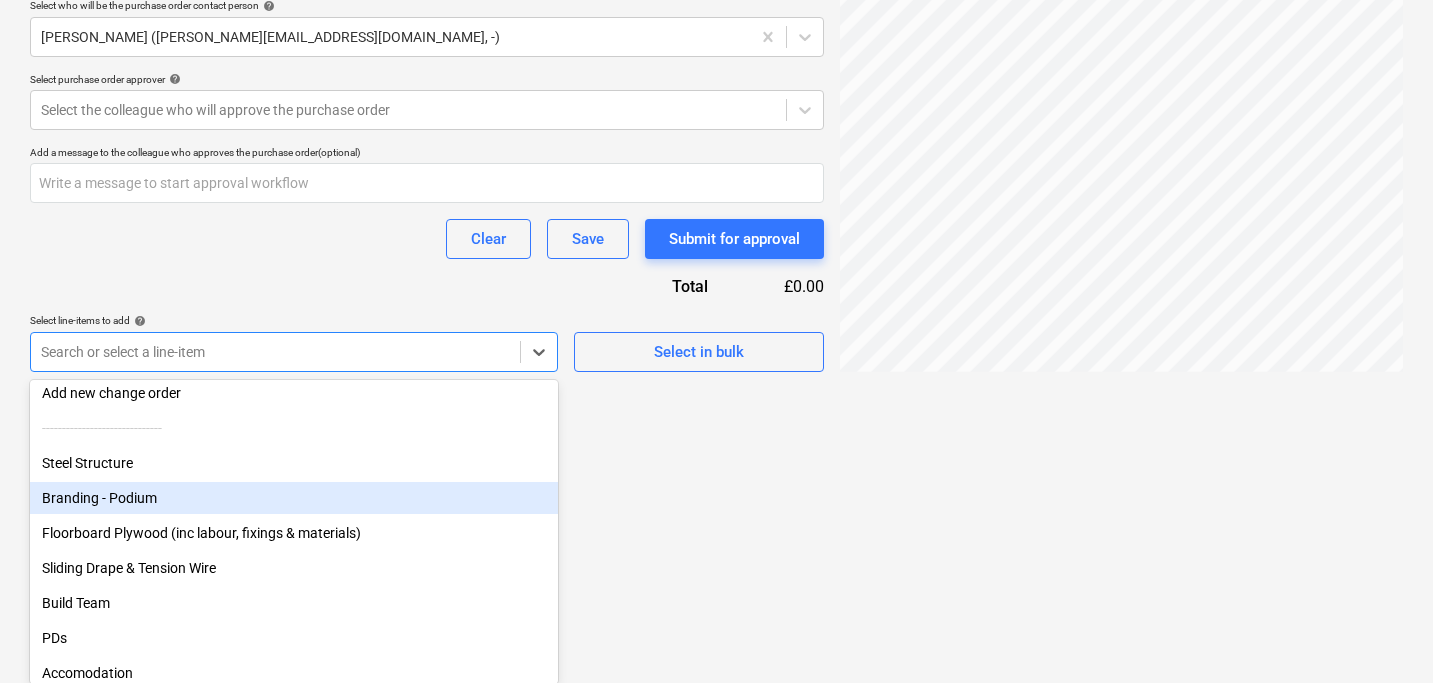scroll, scrollTop: 43, scrollLeft: 0, axis: vertical 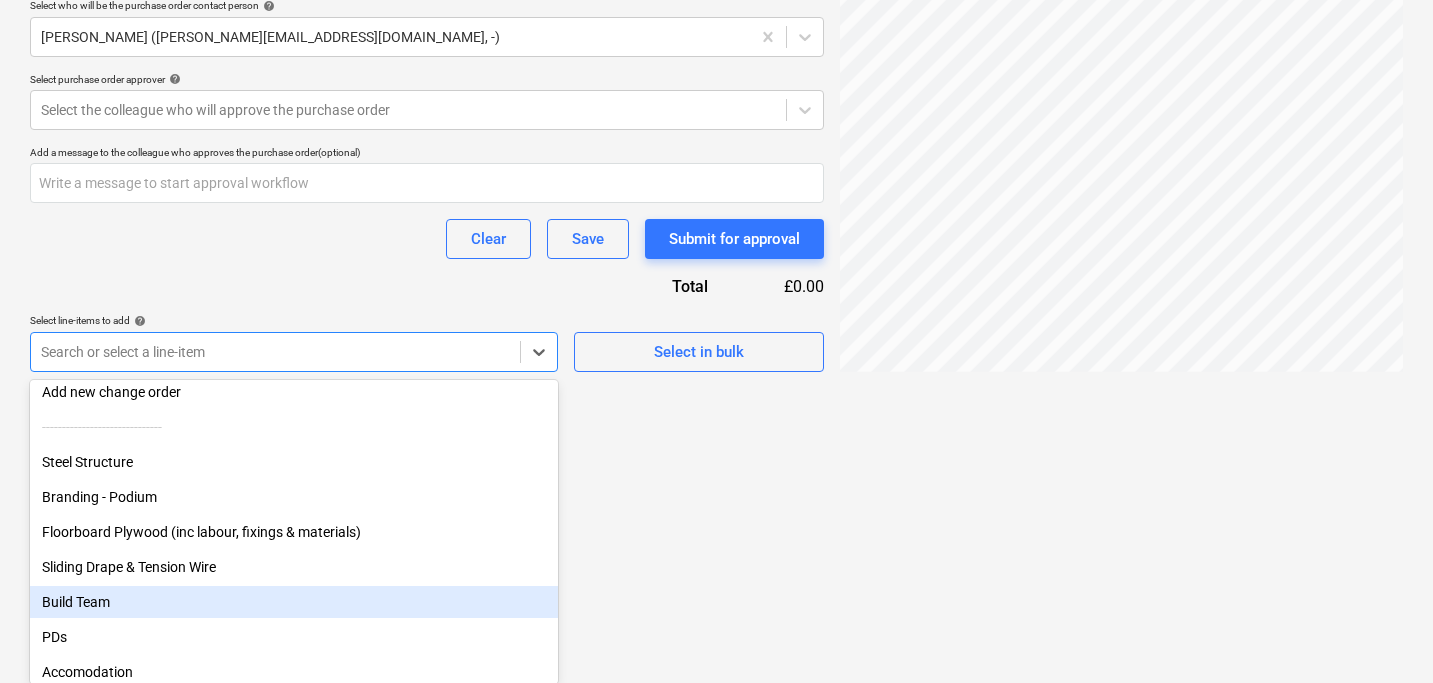 click on "Build Team" at bounding box center (294, 602) 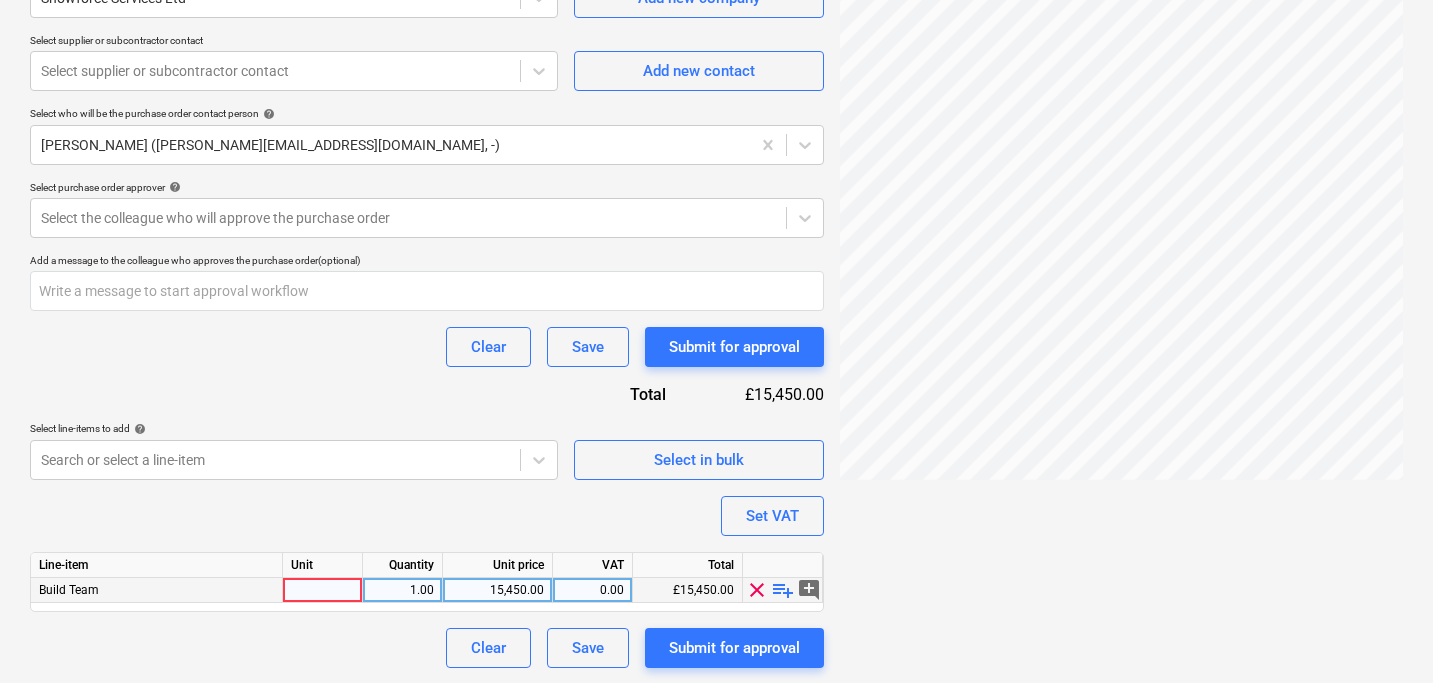 click at bounding box center (323, 590) 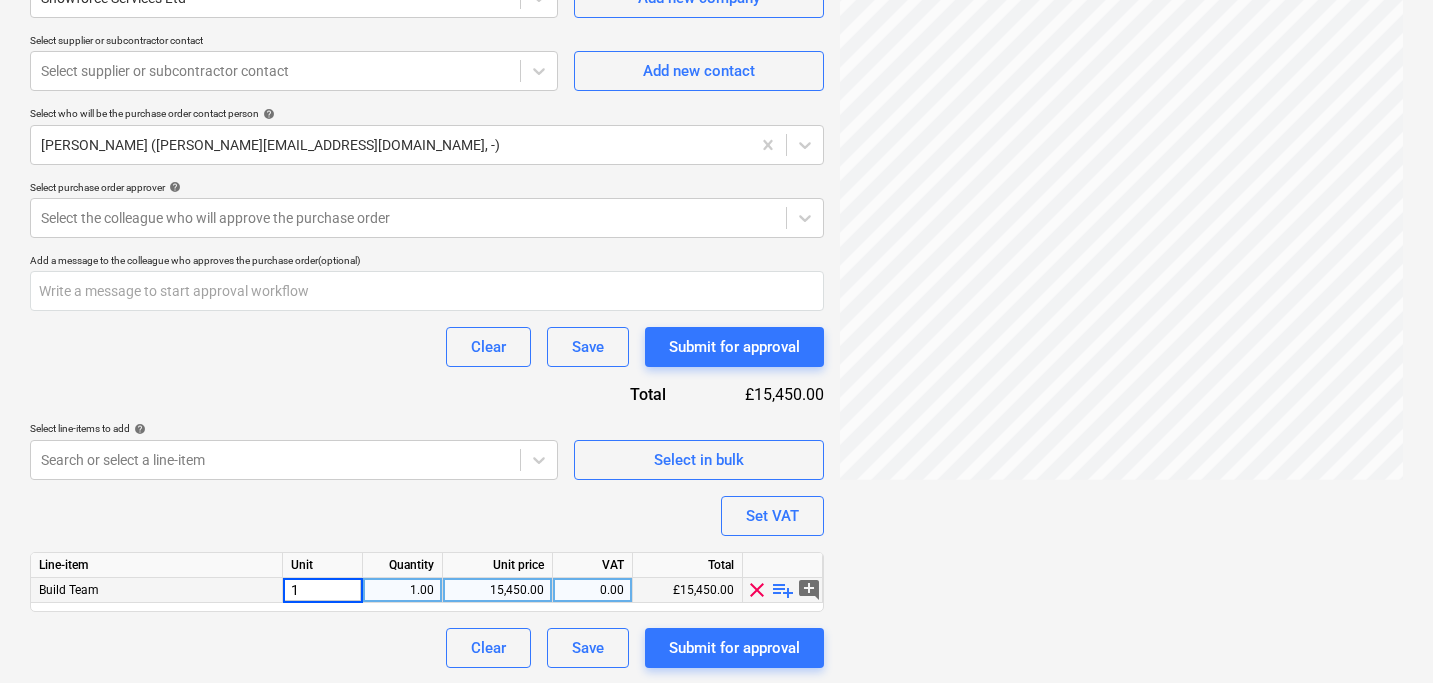 type on "x" 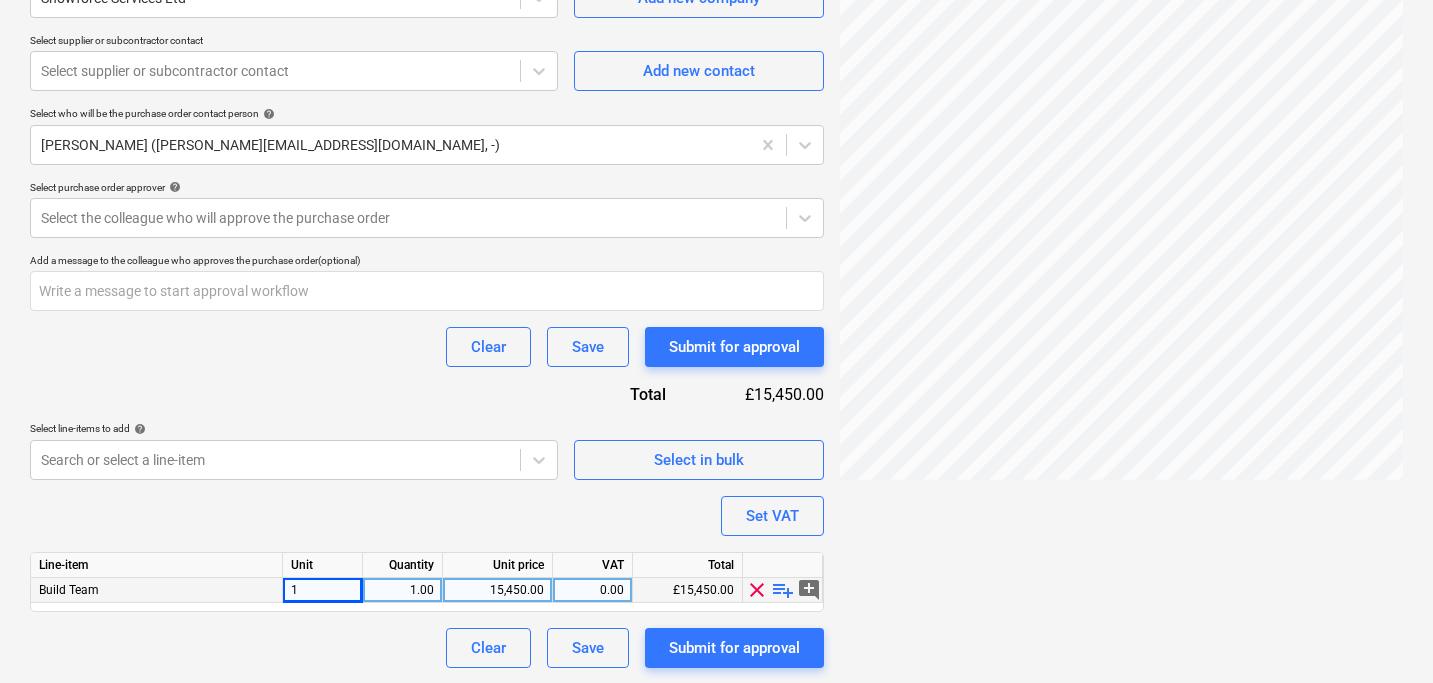 click on "15,450.00" at bounding box center [497, 590] 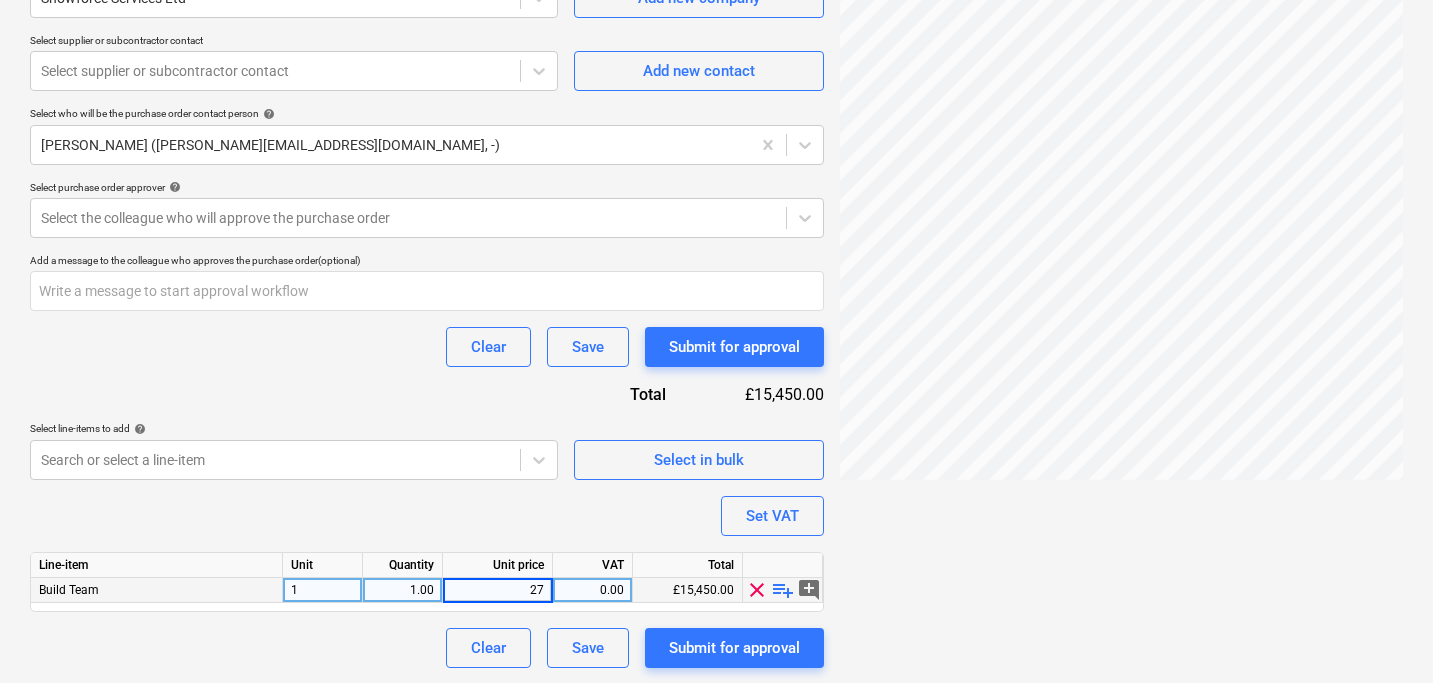 type on "275" 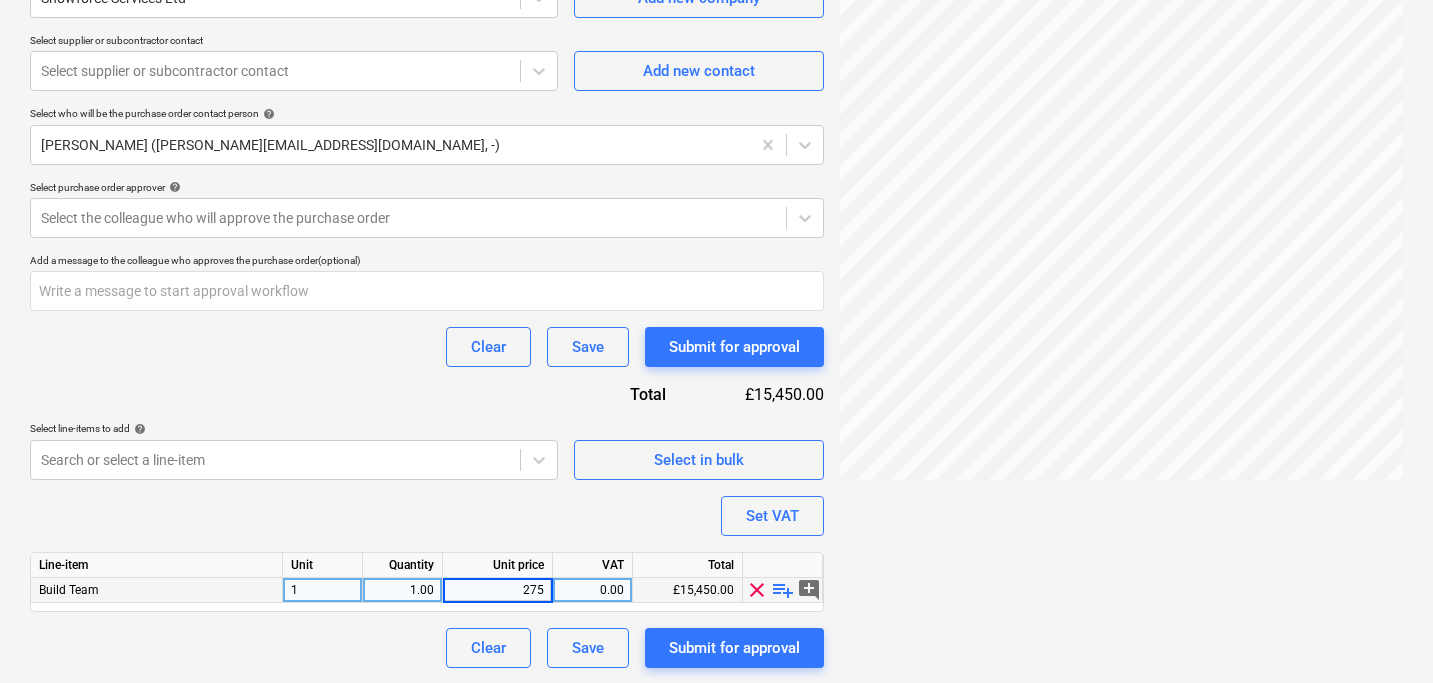 type on "x" 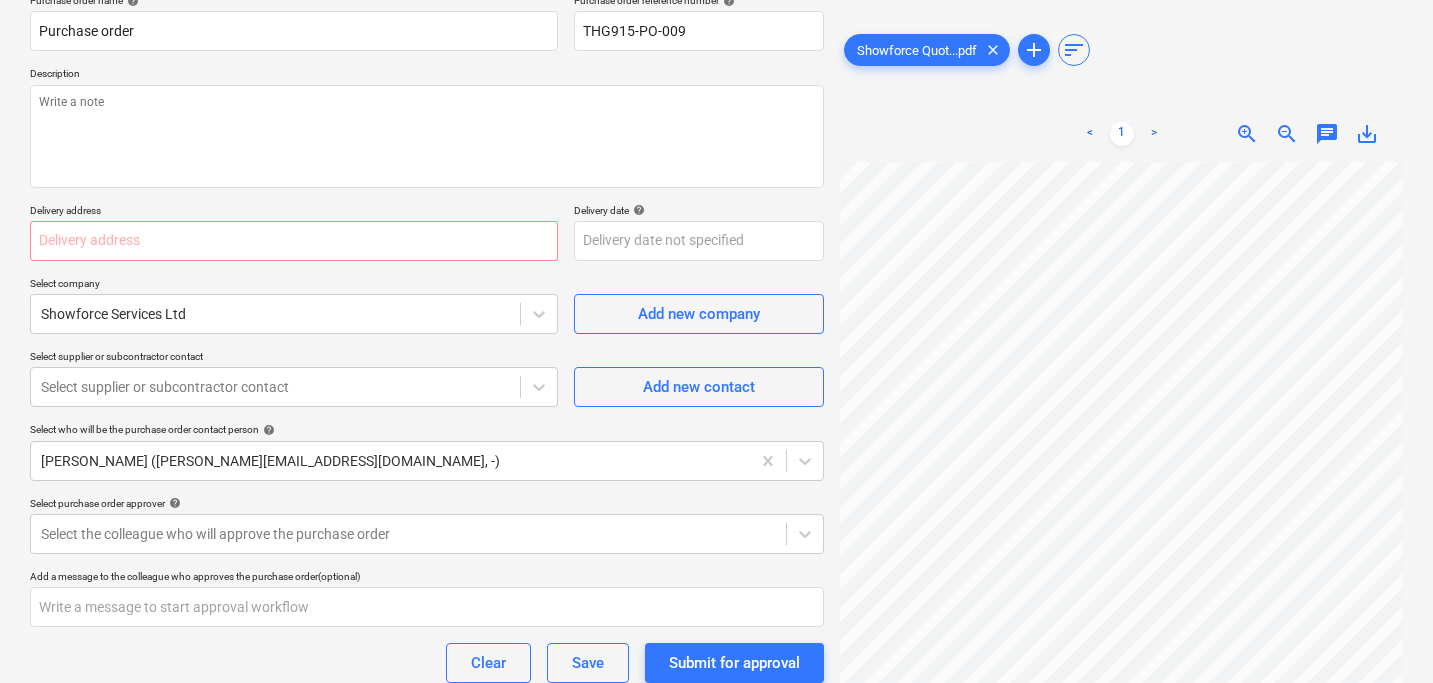 scroll, scrollTop: 156, scrollLeft: 0, axis: vertical 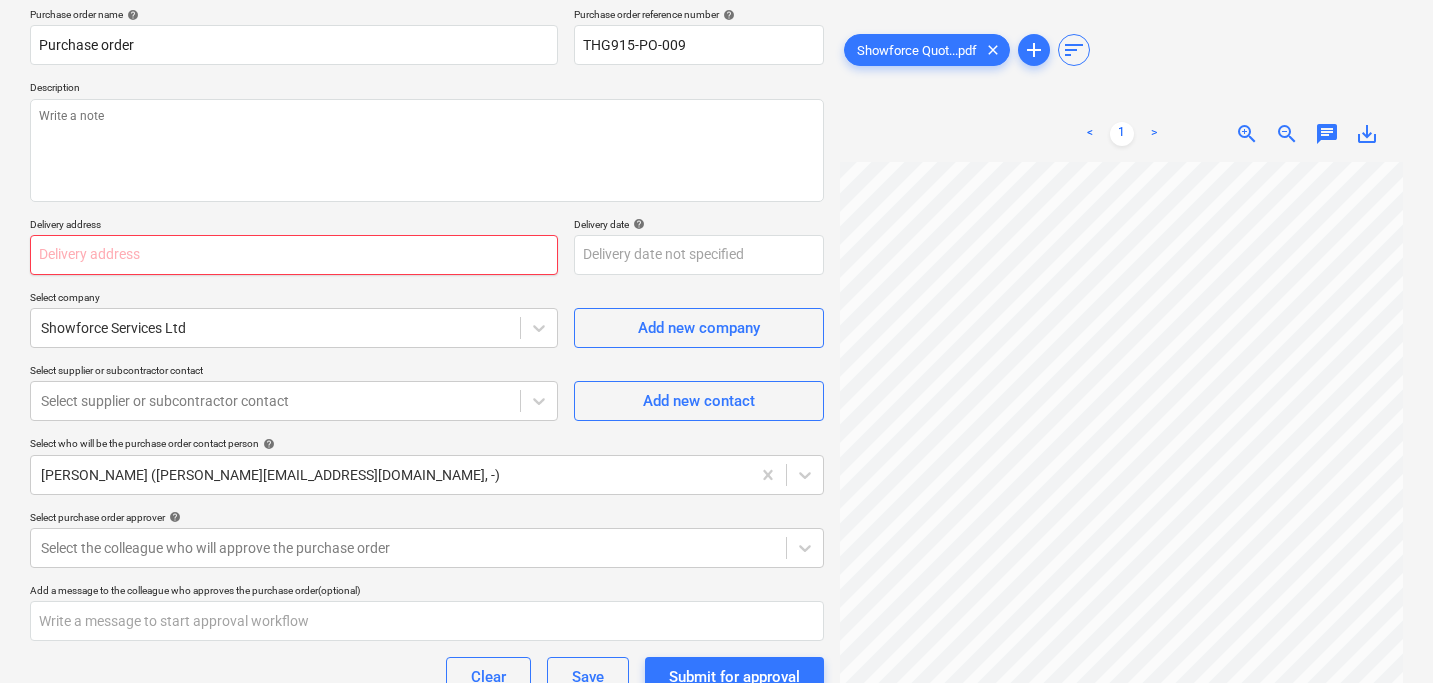 click at bounding box center [294, 255] 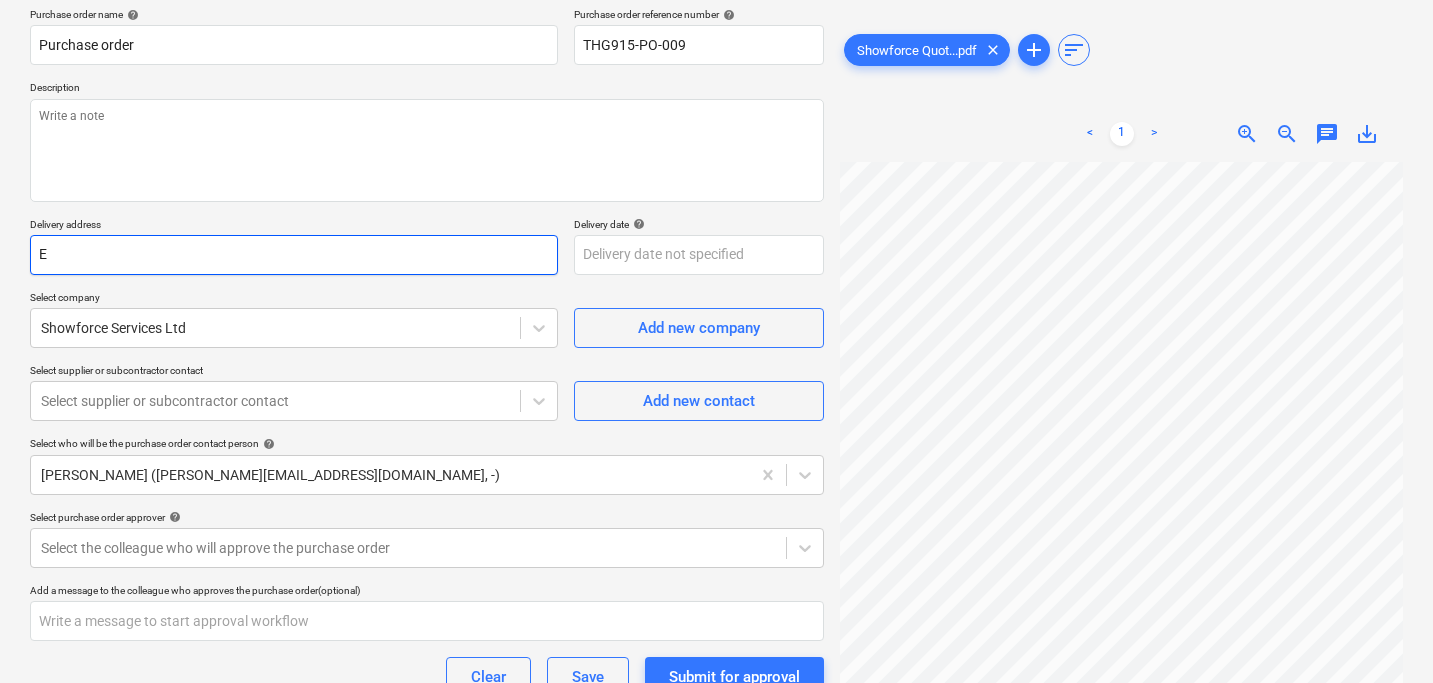 type on "Ex" 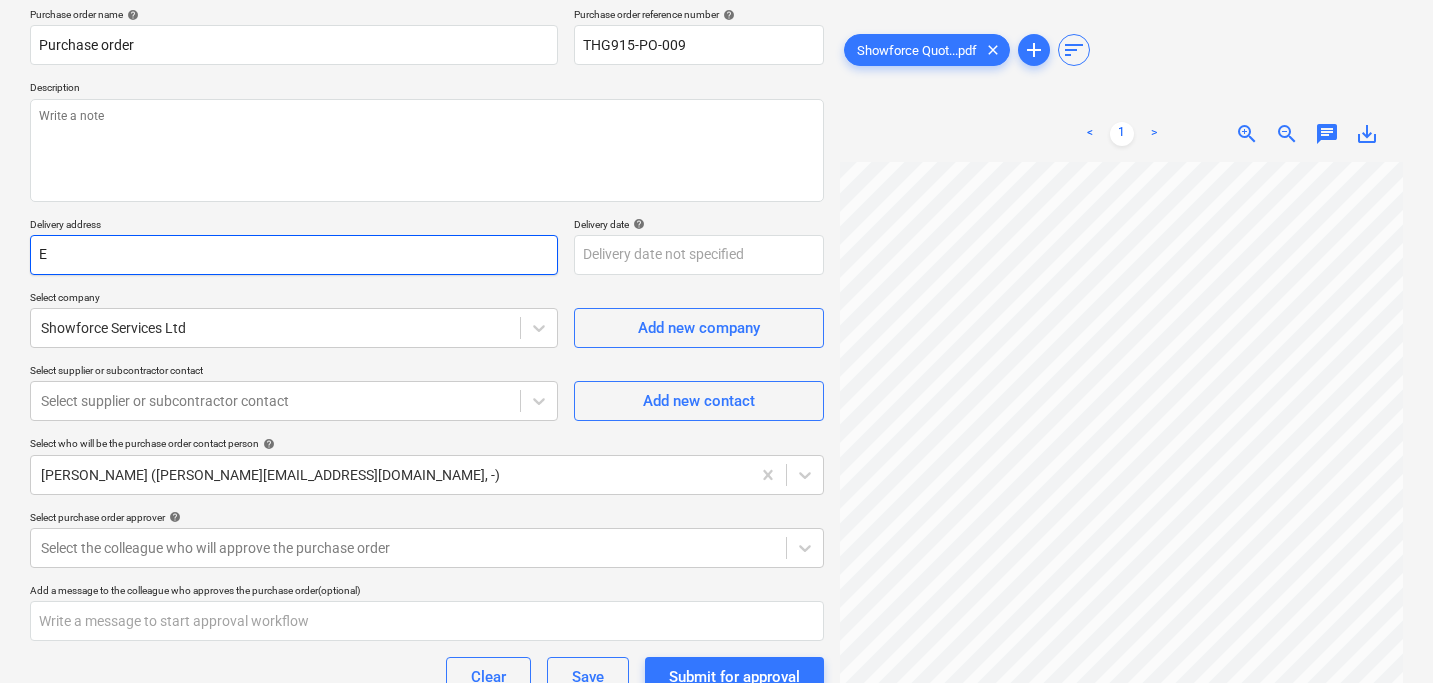 type on "x" 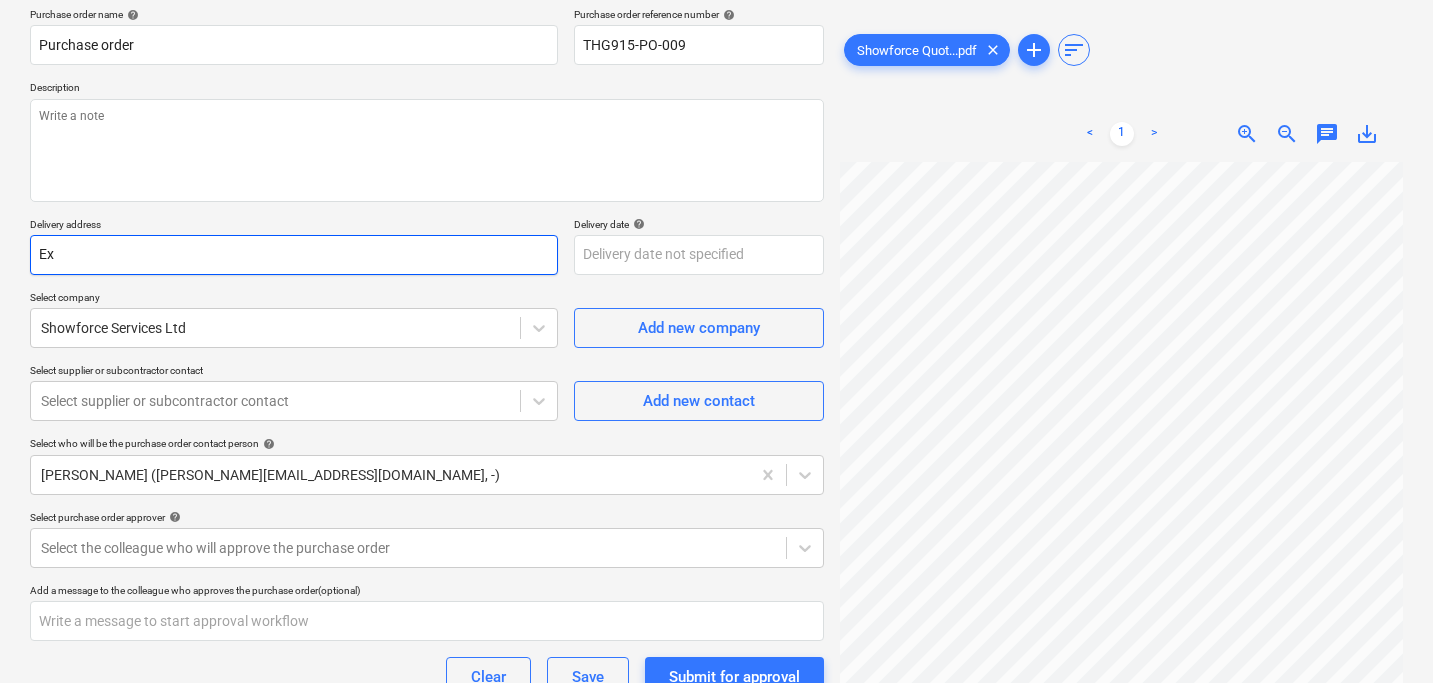 type on "Exc" 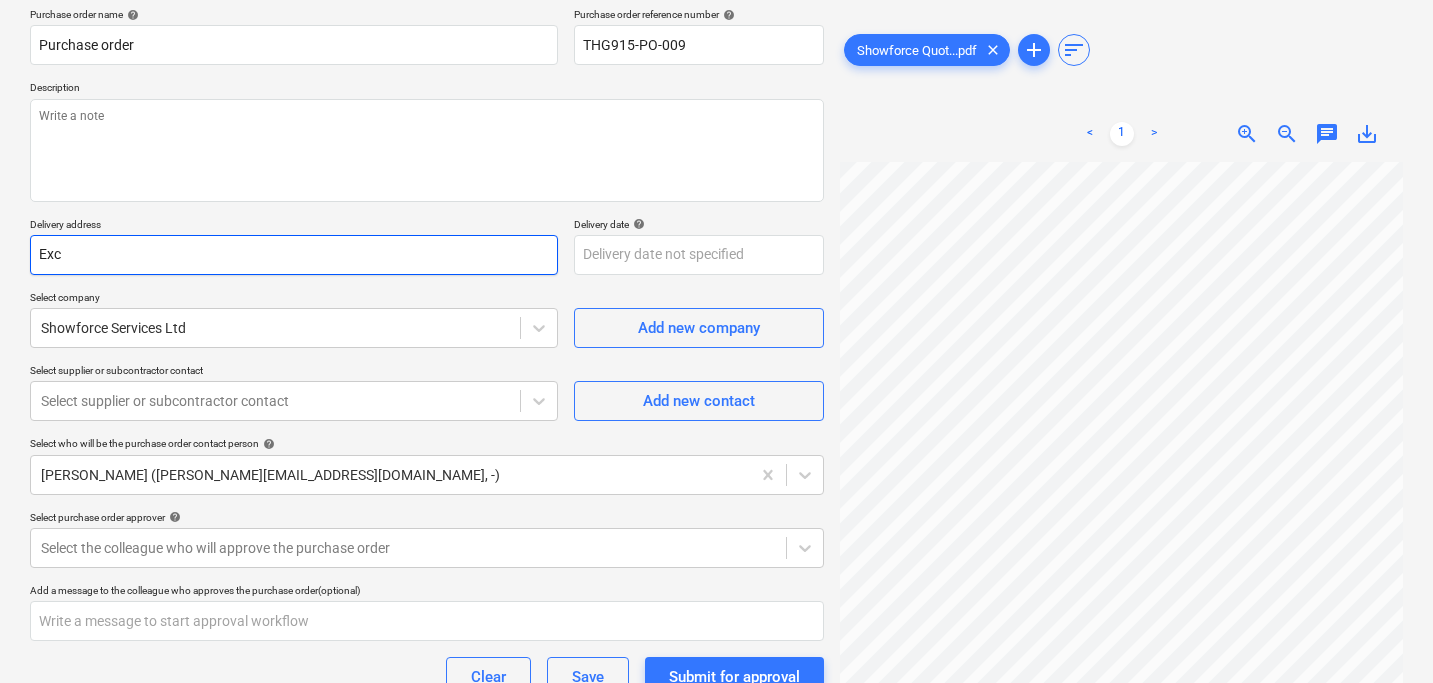 type on "Exce" 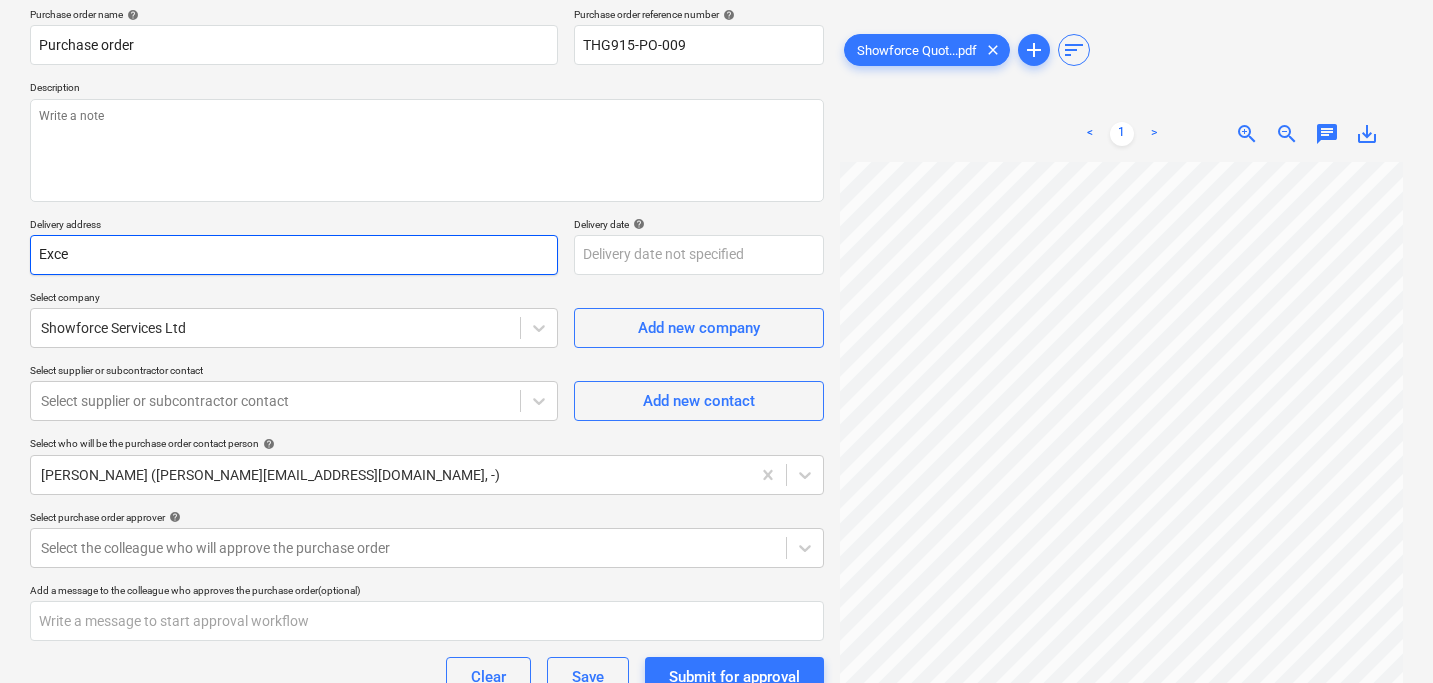type on "Excel" 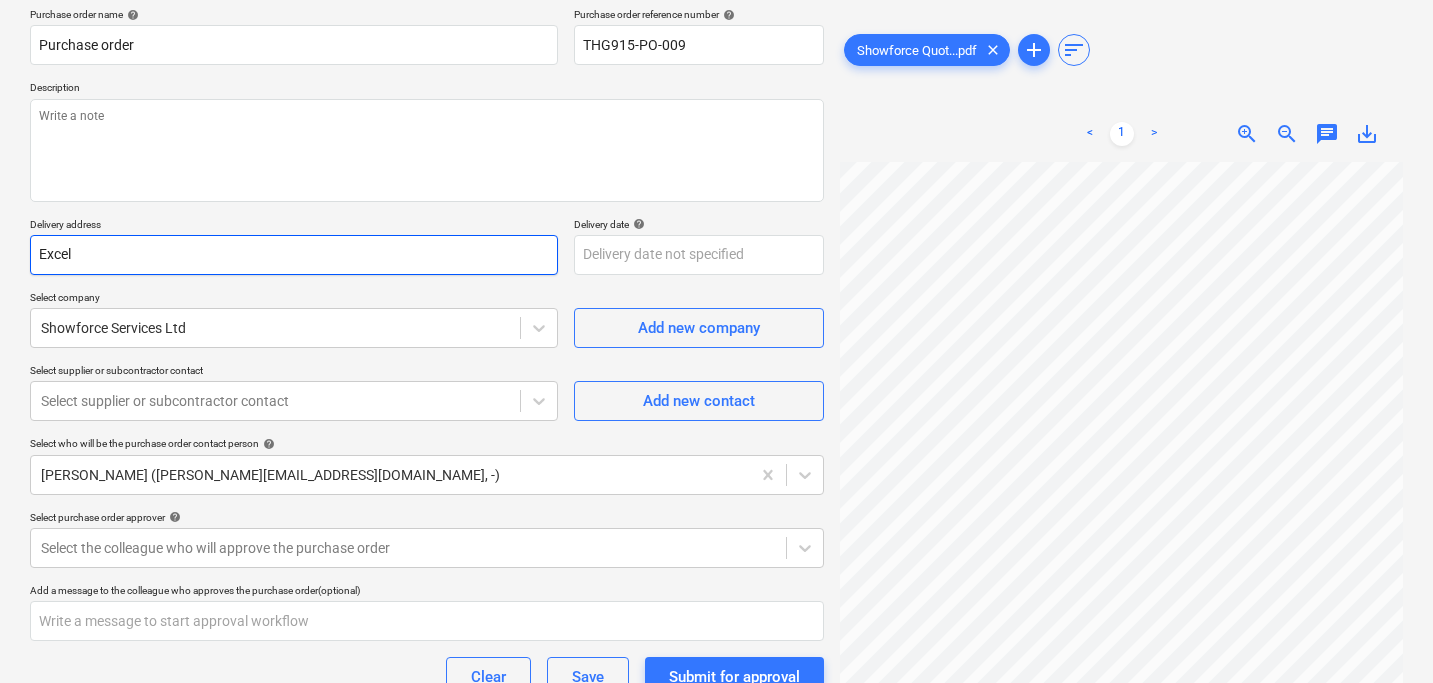 type on "Excel" 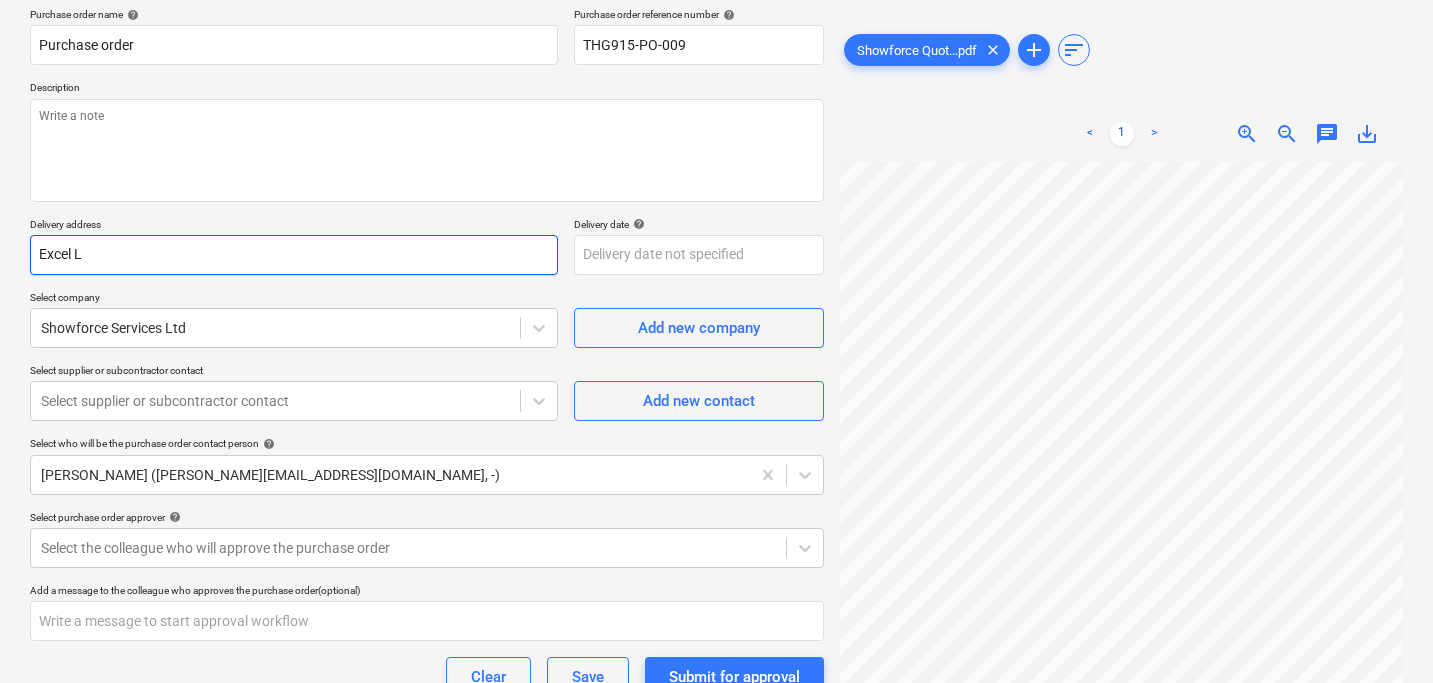 type on "Excel Lo" 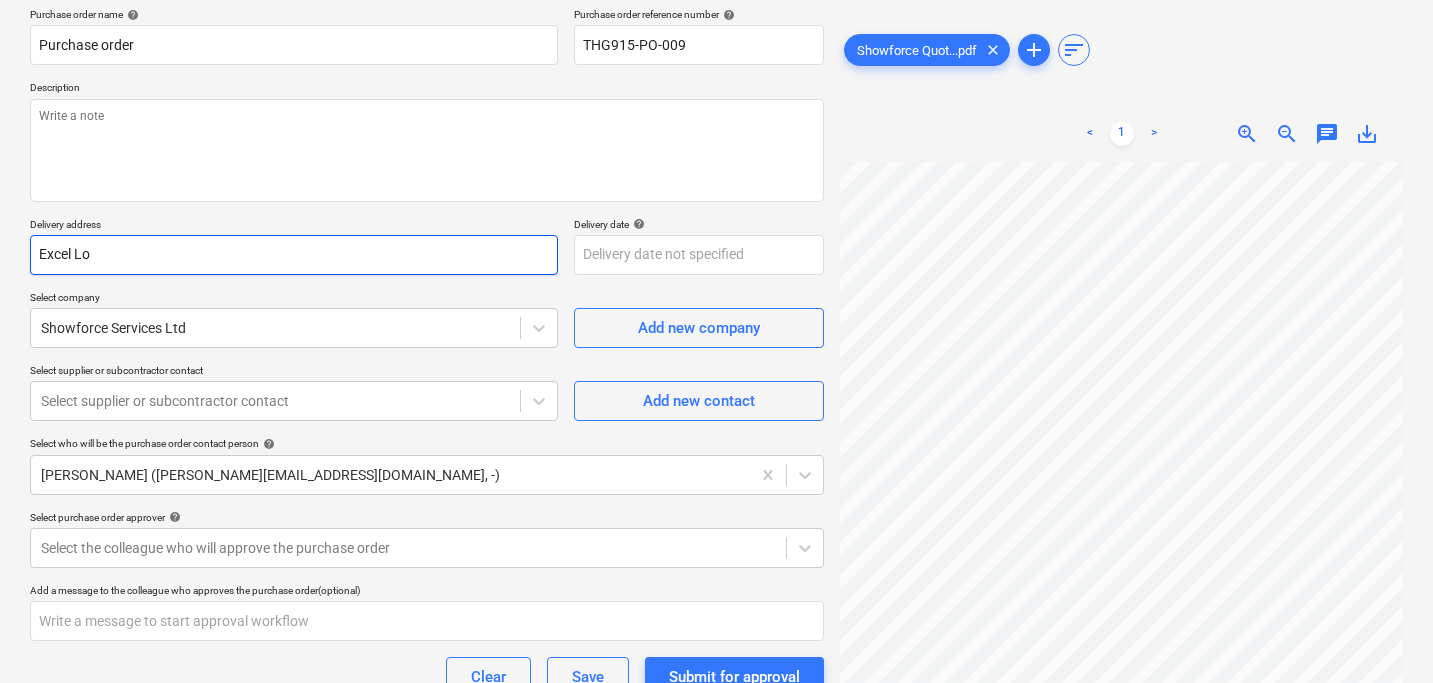 type on "Excel Lon" 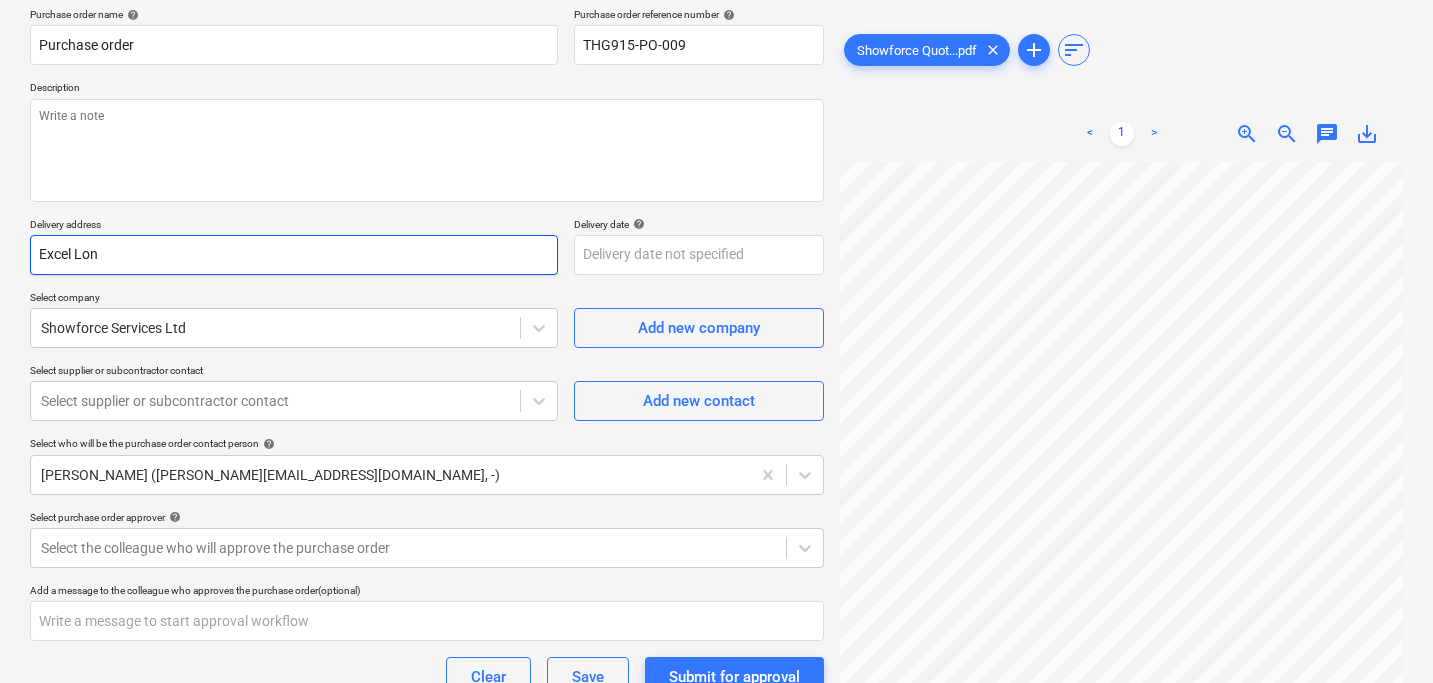 type on "Excel Lond" 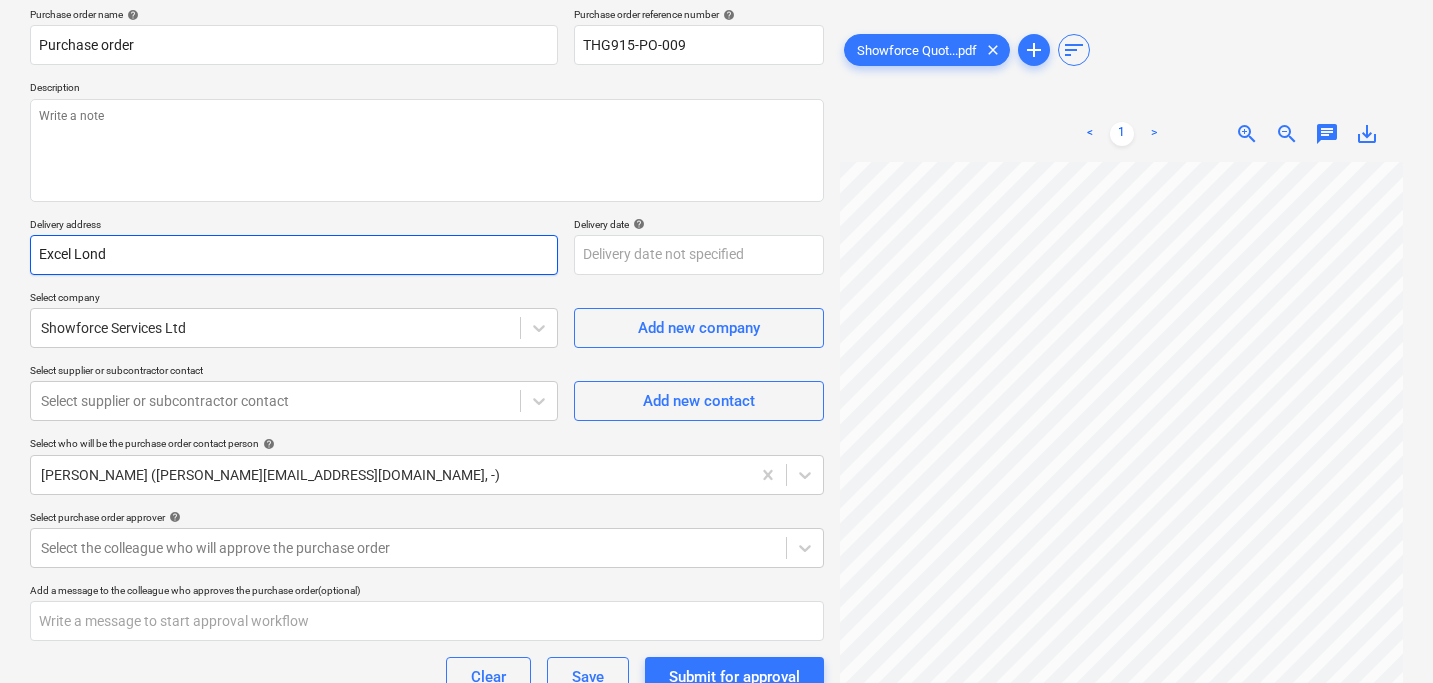 type on "Excel Londo" 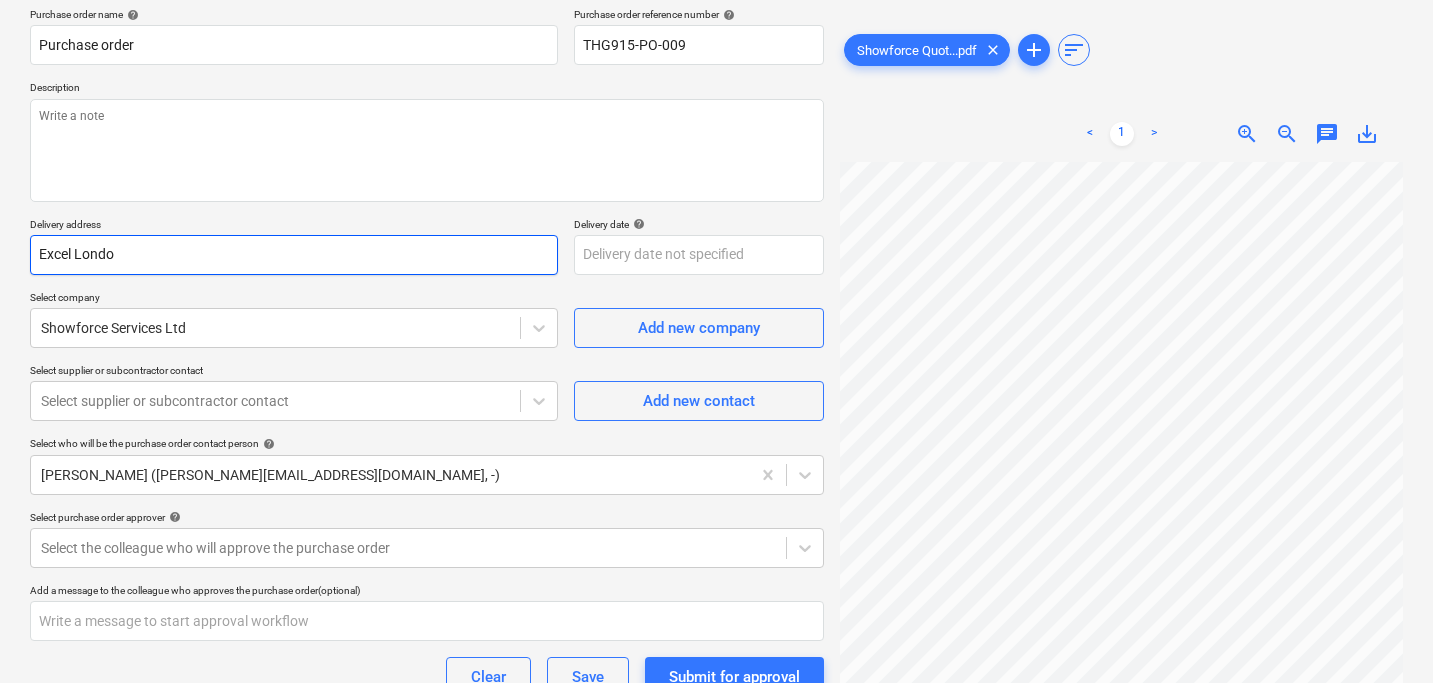 type on "Excel London" 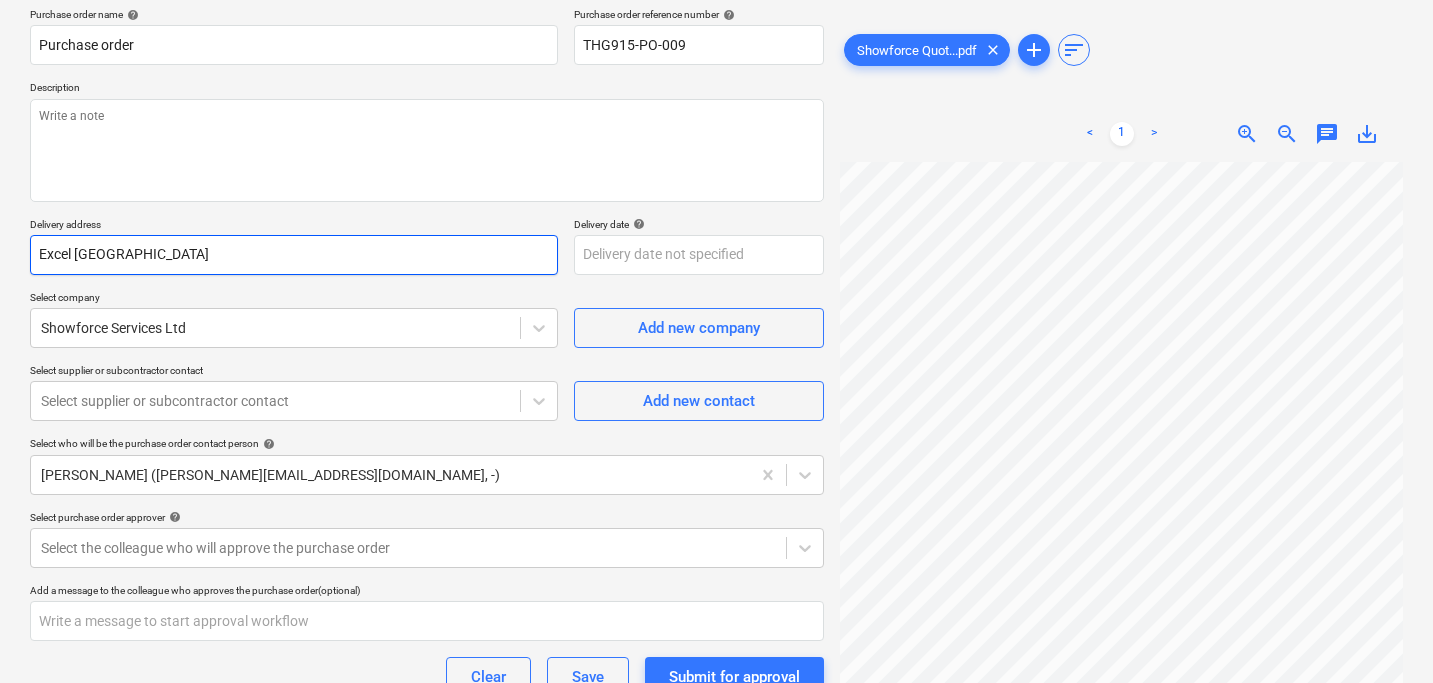 type on "x" 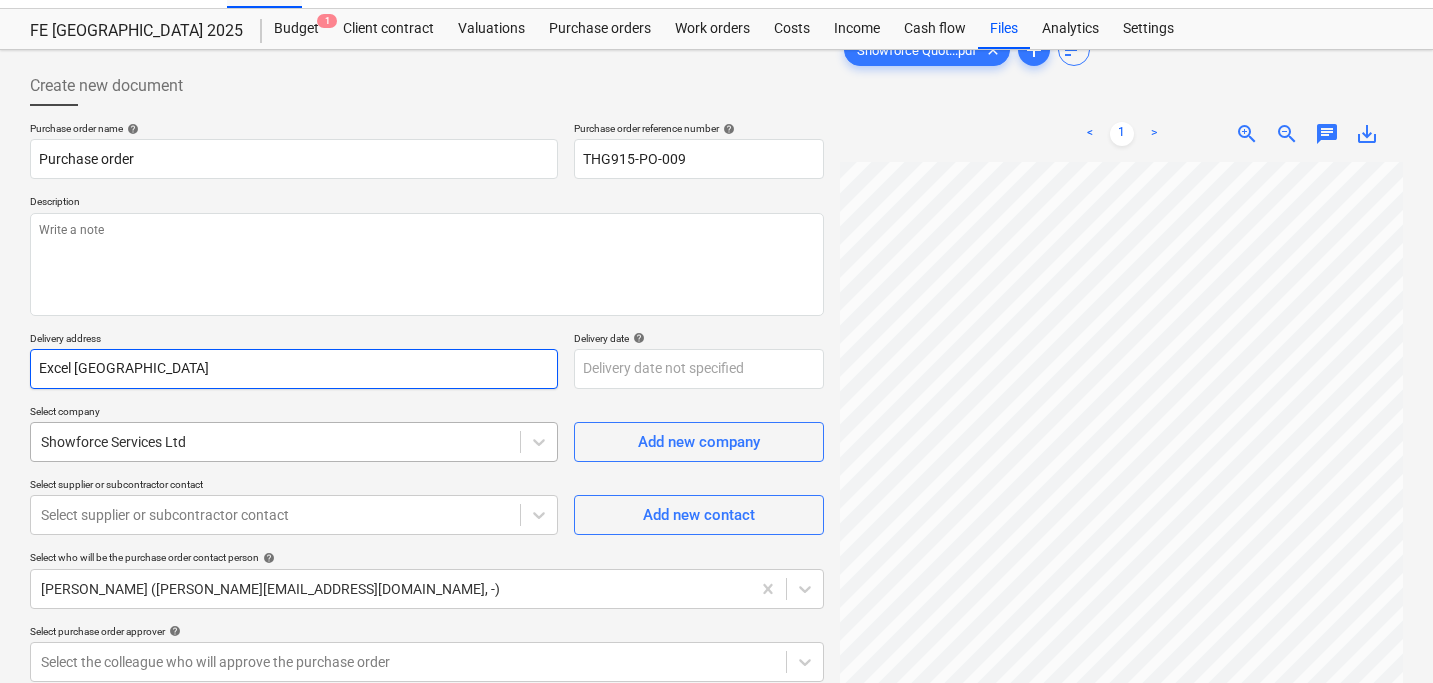 scroll, scrollTop: 12, scrollLeft: 0, axis: vertical 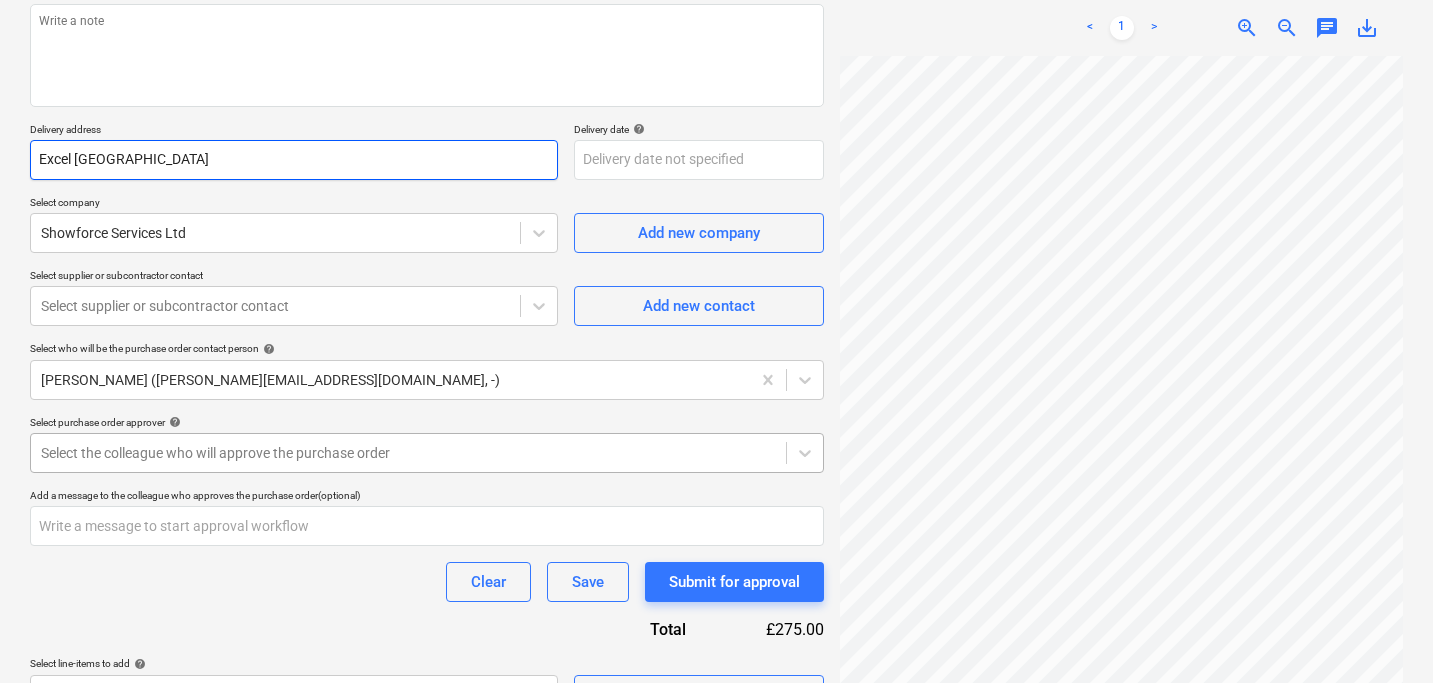 type on "Excel London" 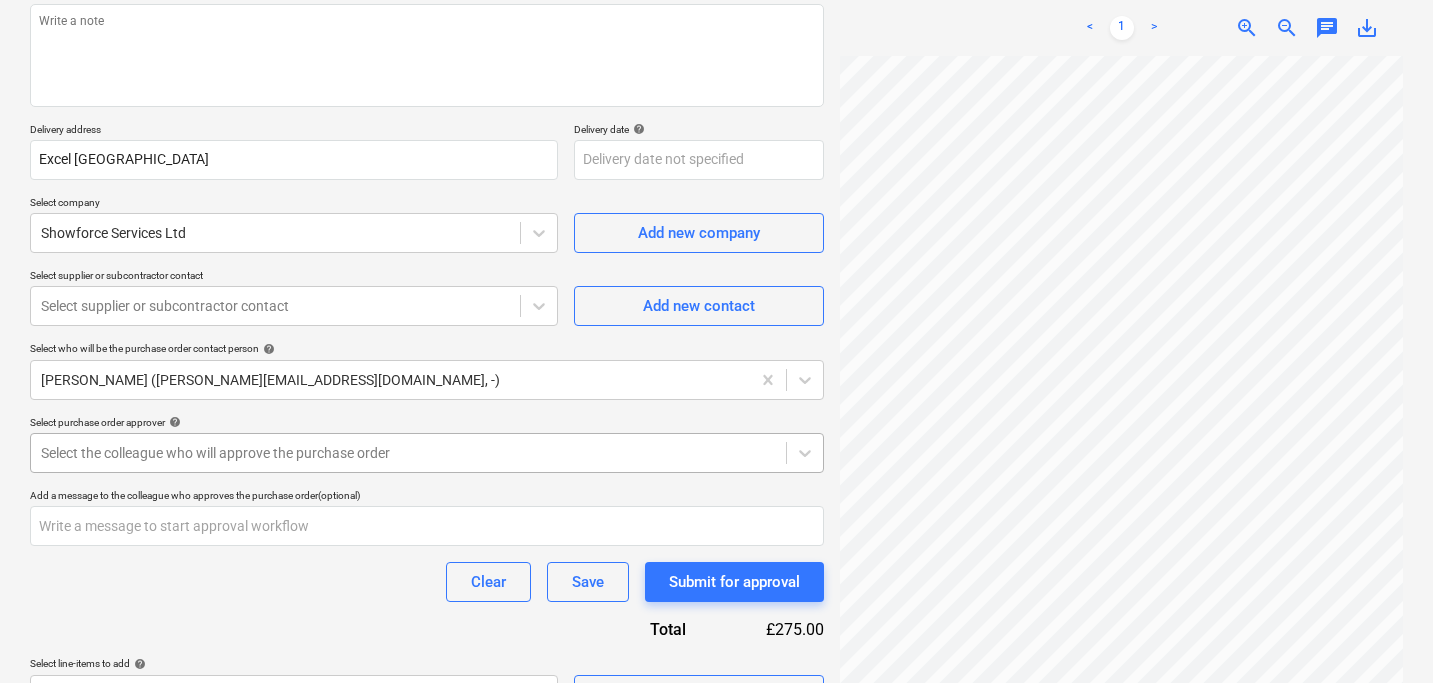 click on "Select the colleague who will approve the purchase order" at bounding box center (408, 453) 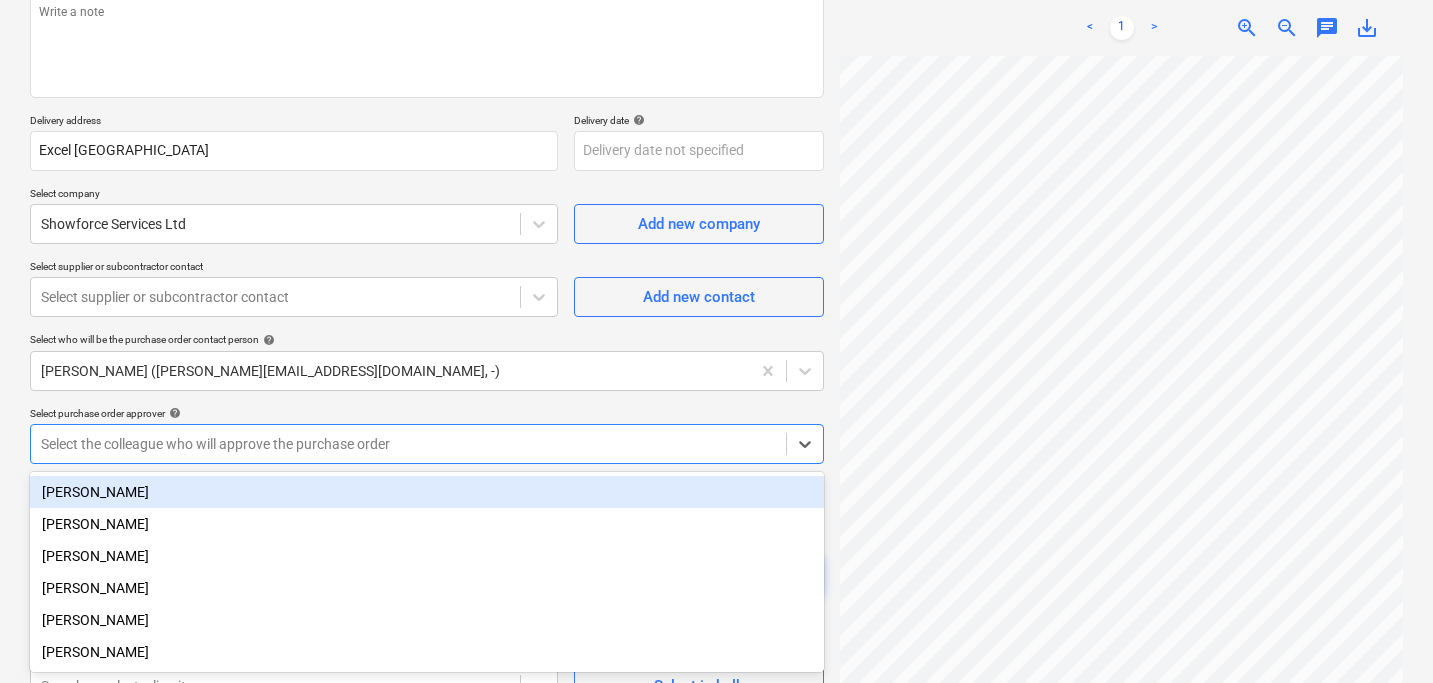 click on "[PERSON_NAME]" at bounding box center [427, 492] 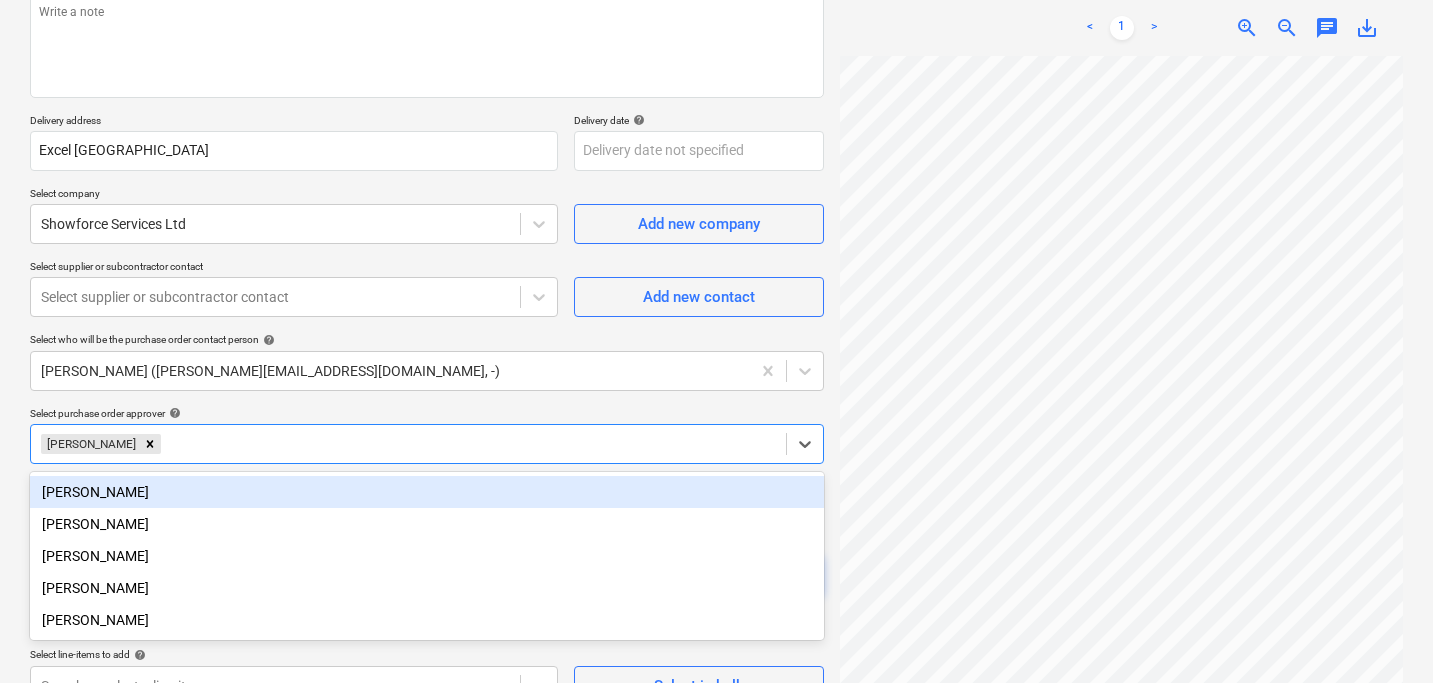 click on "Purchase order name help Purchase order Purchase order reference number help THG915-PO-009 Description Delivery address Excel London Delivery date help Press the down arrow key to interact with the calendar and
select a date. Press the question mark key to get the keyboard shortcuts for changing dates. Select company Showforce Services Ltd   Add new company Select supplier or subcontractor contact Select supplier or subcontractor contact Add new contact Select who will be the purchase order contact person help Sara Dionis (sara@thehalogroup.co.uk, -) Select purchase order approver help option Sara Dionis, selected. option Callum Lewington focused, 1 of 5. 5 results available. Use Up and Down to choose options, press Enter to select the currently focused option, press Escape to exit the menu, press Tab to select the option and exit the menu. Sara Dionis Add a message to the colleague who approves the purchase order  (optional) Clear Save Submit for approval Total £275.00 Select line-items to add help Unit 1" at bounding box center [427, 399] 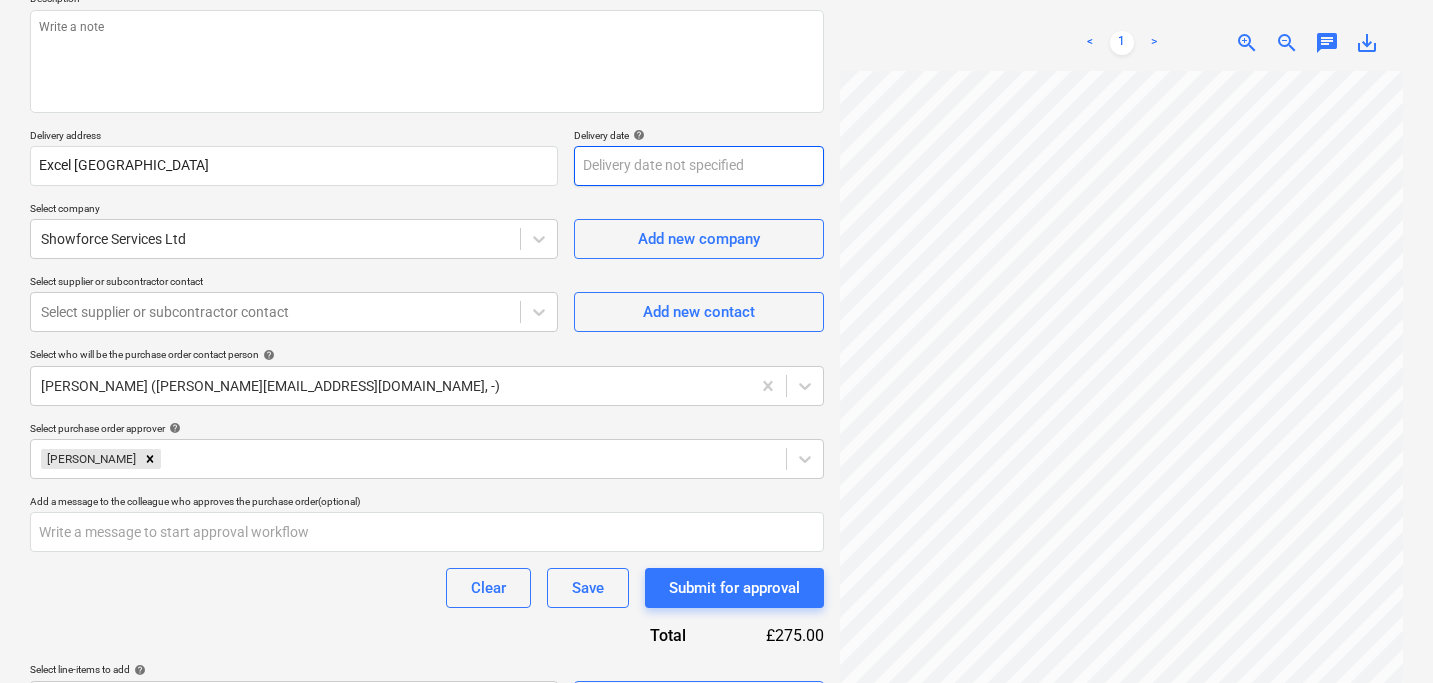 scroll, scrollTop: 243, scrollLeft: 0, axis: vertical 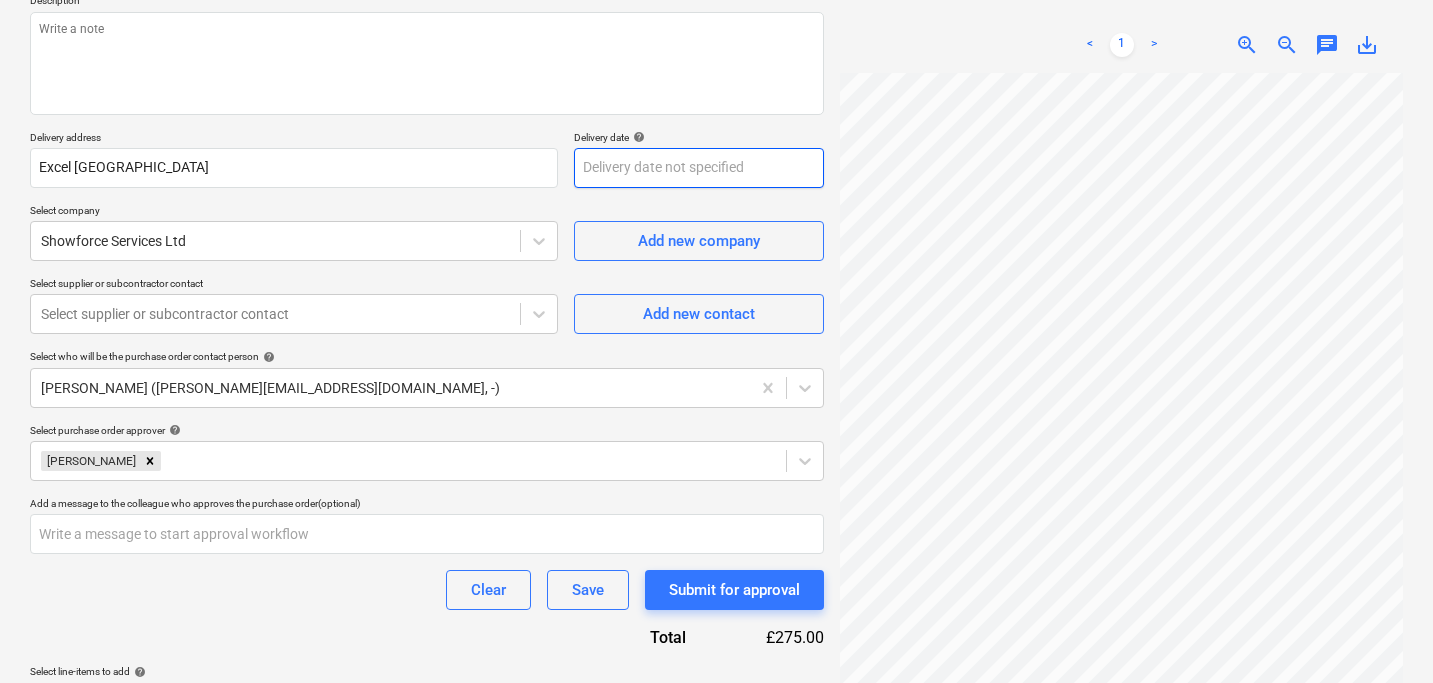 click on "Sales 4 Projects Contacts Company Consolidated Invoices Inbox 9+ Approvals format_size keyboard_arrow_down help search Search notifications 9 keyboard_arrow_down S. Dionis keyboard_arrow_down FE London 2025 Budget 1 Client contract Valuations Purchase orders Work orders Costs Income Cash flow Files Analytics Settings Create new document Purchase order name help Purchase order Purchase order reference number help THG915-PO-009 Description Delivery address Excel London Delivery date help Press the down arrow key to interact with the calendar and
select a date. Press the question mark key to get the keyboard shortcuts for changing dates. Select company Showforce Services Ltd   Add new company Select supplier or subcontractor contact Select supplier or subcontractor contact Add new contact Select who will be the purchase order contact person help Sara Dionis (sara@thehalogroup.co.uk, -) Select purchase order approver help Sara Dionis Add a message to the colleague who approves the purchase order Clear VAT" at bounding box center (716, 98) 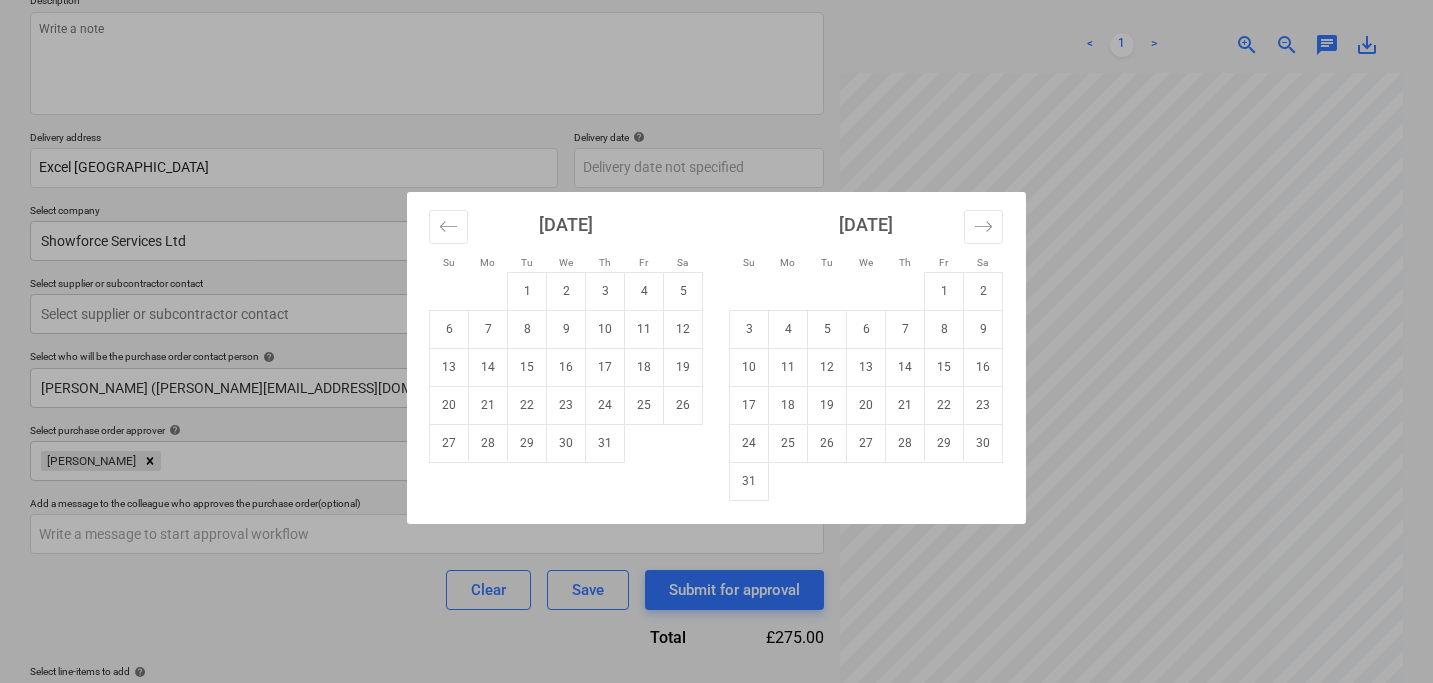 click on "Su Mo Tu We Th Fr Sa Su Mo Tu We Th Fr Sa June 2025 1 2 3 4 5 6 7 8 9 10 11 12 13 14 15 16 17 18 19 20 21 22 23 24 25 26 27 28 29 30 July 2025 1 2 3 4 5 6 7 8 9 10 11 12 13 14 15 16 17 18 19 20 21 22 23 24 25 26 27 28 29 30 31 August 2025 1 2 3 4 5 6 7 8 9 10 11 12 13 14 15 16 17 18 19 20 21 22 23 24 25 26 27 28 29 30 31 September 2025 1 2 3 4 5 6 7 8 9 10 11 12 13 14 15 16 17 18 19 20 21 22 23 24 25 26 27 28 29 30" at bounding box center (716, 341) 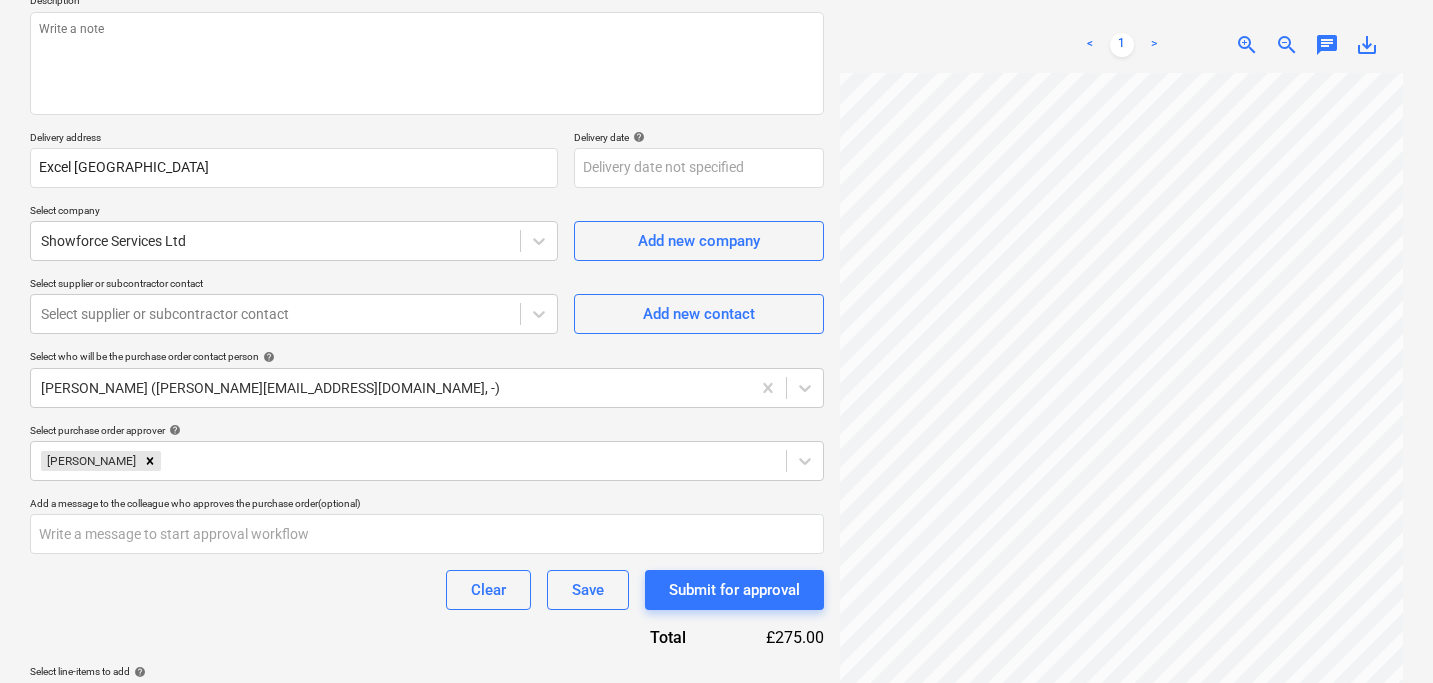 scroll, scrollTop: 230, scrollLeft: 42, axis: both 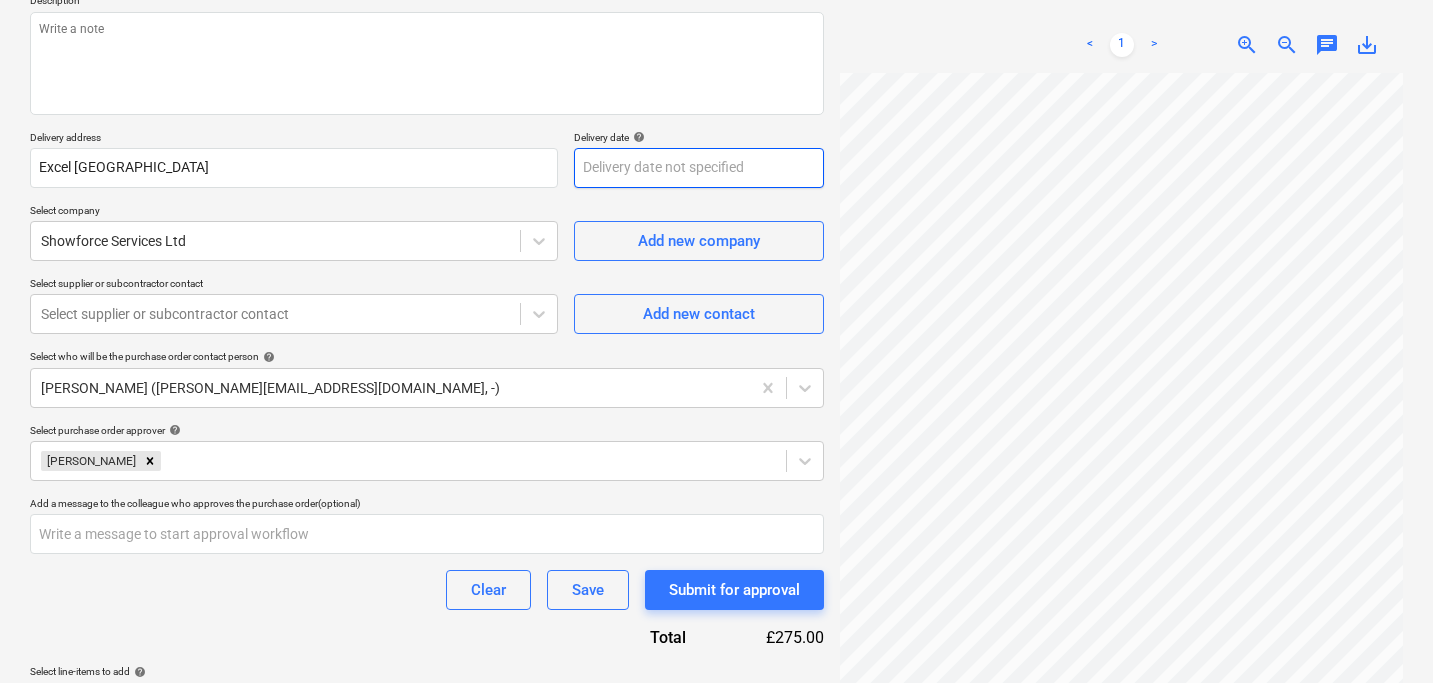 click on "Sales 4 Projects Contacts Company Consolidated Invoices Inbox 9+ Approvals format_size keyboard_arrow_down help search Search notifications 9 keyboard_arrow_down S. Dionis keyboard_arrow_down FE London 2025 Budget 1 Client contract Valuations Purchase orders Work orders Costs Income Cash flow Files Analytics Settings Create new document Purchase order name help Purchase order Purchase order reference number help THG915-PO-009 Description Delivery address Excel London Delivery date help Press the down arrow key to interact with the calendar and
select a date. Press the question mark key to get the keyboard shortcuts for changing dates. Select company Showforce Services Ltd   Add new company Select supplier or subcontractor contact Select supplier or subcontractor contact Add new contact Select who will be the purchase order contact person help Sara Dionis (sara@thehalogroup.co.uk, -) Select purchase order approver help Sara Dionis Add a message to the colleague who approves the purchase order Clear VAT" at bounding box center (716, 98) 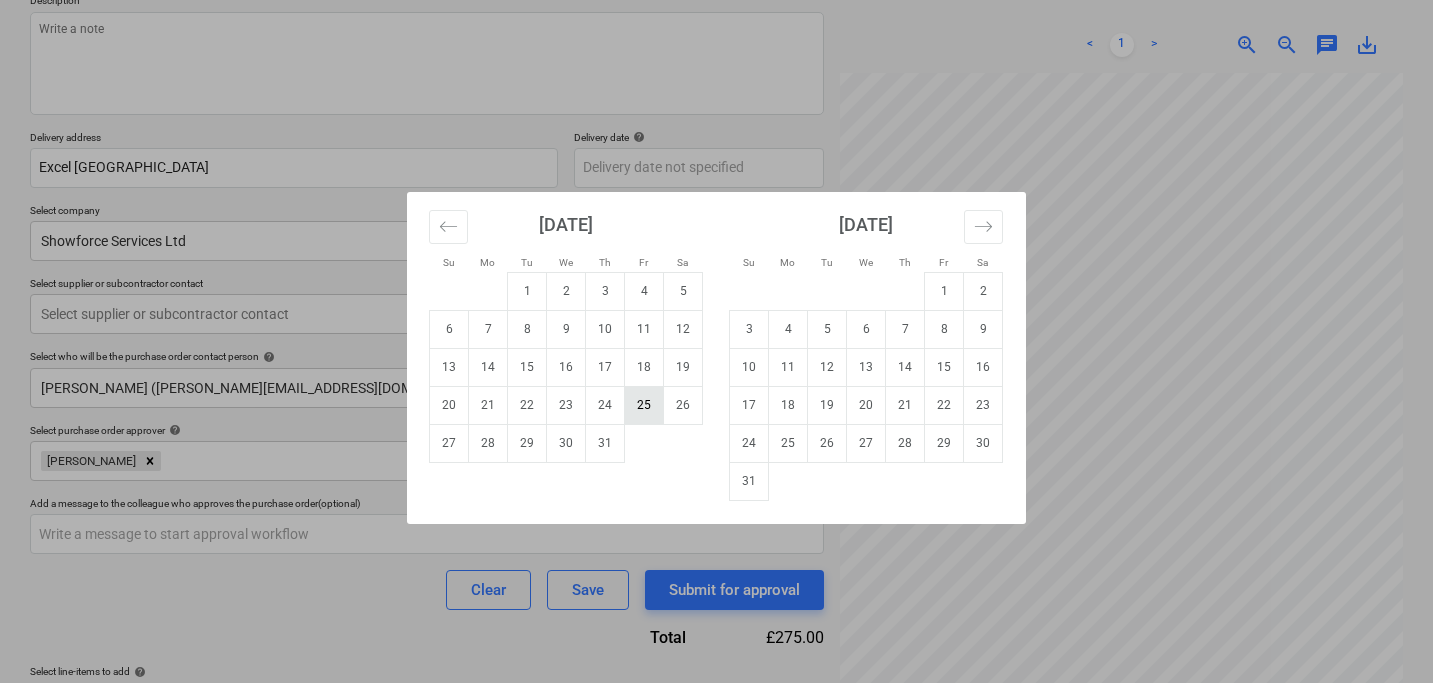click on "25" at bounding box center [644, 405] 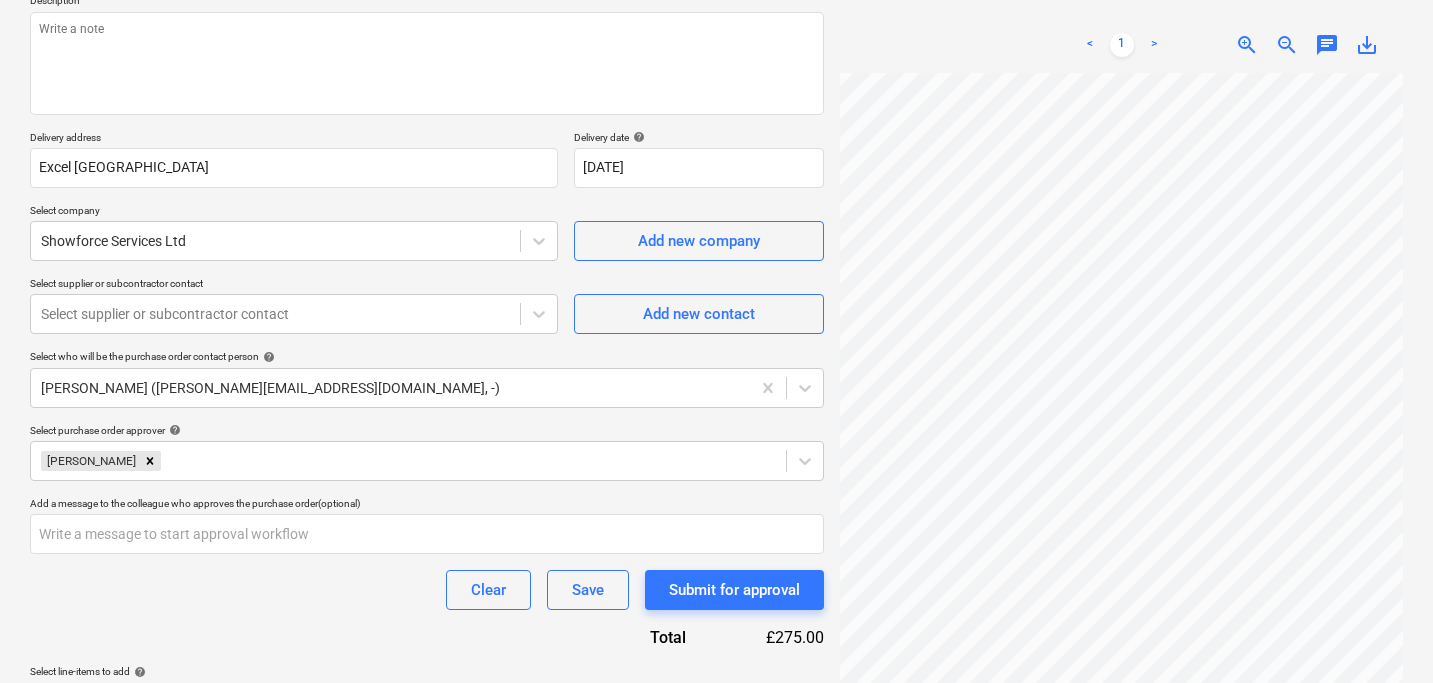 click on "Create new document Purchase order name help Purchase order Purchase order reference number help THG915-PO-009 Description Delivery address Excel London Delivery date help 25 Jul 2025 25.07.2025 Press the down arrow key to interact with the calendar and
select a date. Press the question mark key to get the keyboard shortcuts for changing dates. Select company Showforce Services Ltd   Add new company Select supplier or subcontractor contact Select supplier or subcontractor contact Add new contact Select who will be the purchase order contact person help Sara Dionis (sara@thehalogroup.co.uk, -) Select purchase order approver help Sara Dionis Add a message to the colleague who approves the purchase order  (optional) Clear Save Submit for approval Total £275.00 Select line-items to add help Search or select a line-item Select in bulk Set VAT Line-item Unit Quantity Unit price VAT Total  Build Team 1 1.00 275.00 0.00 £275.00 clear playlist_add add_comment Clear Save Submit for approval" at bounding box center (427, 388) 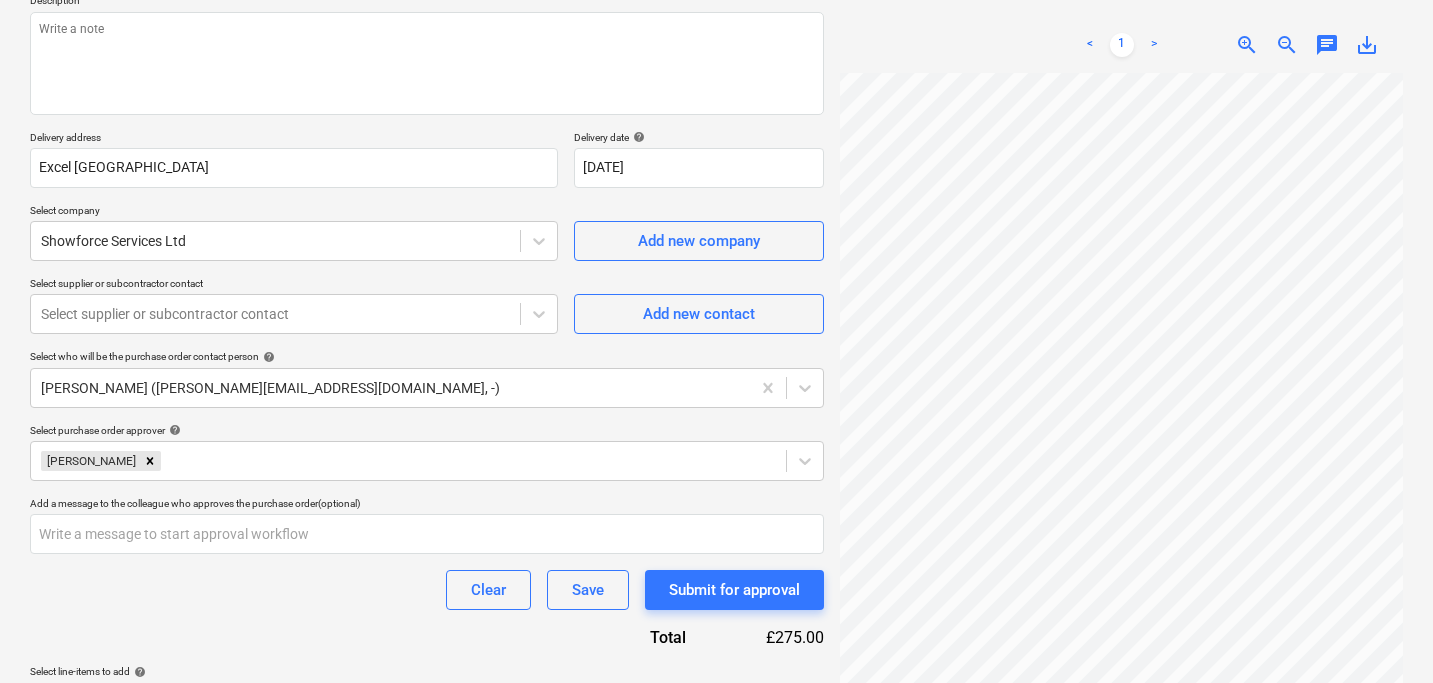scroll, scrollTop: 78, scrollLeft: 43, axis: both 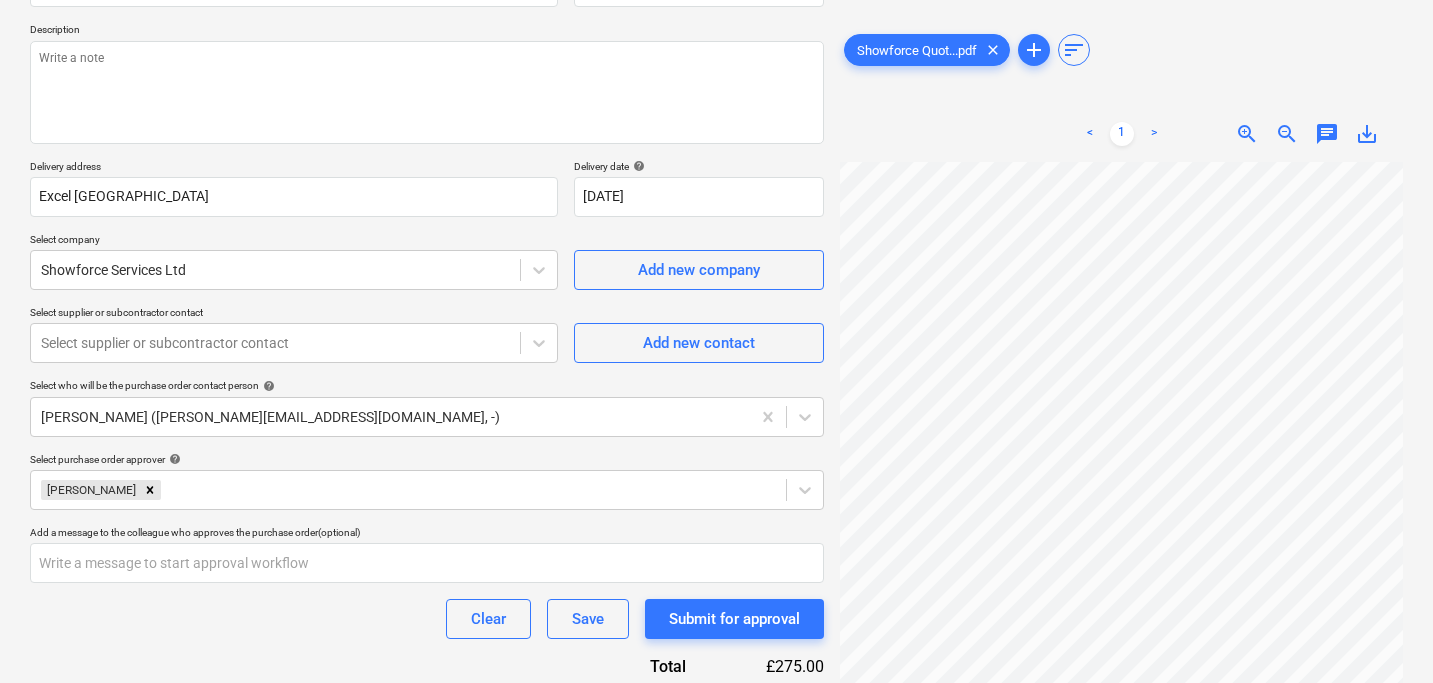 click on "Purchase order name help Purchase order Purchase order reference number help THG915-PO-009 Description Delivery address Excel London Delivery date help 25 Jul 2025 25.07.2025 Press the down arrow key to interact with the calendar and
select a date. Press the question mark key to get the keyboard shortcuts for changing dates. Select company Showforce Services Ltd   Add new company Select supplier or subcontractor contact Select supplier or subcontractor contact Add new contact Select who will be the purchase order contact person help Sara Dionis (sara@thehalogroup.co.uk, -) Select purchase order approver help Sara Dionis Add a message to the colleague who approves the purchase order  (optional) Clear Save Submit for approval Total £275.00 Select line-items to add help Search or select a line-item Select in bulk Set VAT Line-item Unit Quantity Unit price VAT Total  Build Team 1 1.00 275.00 0.00 £275.00 clear playlist_add add_comment Clear Save Submit for approval" at bounding box center (427, 445) 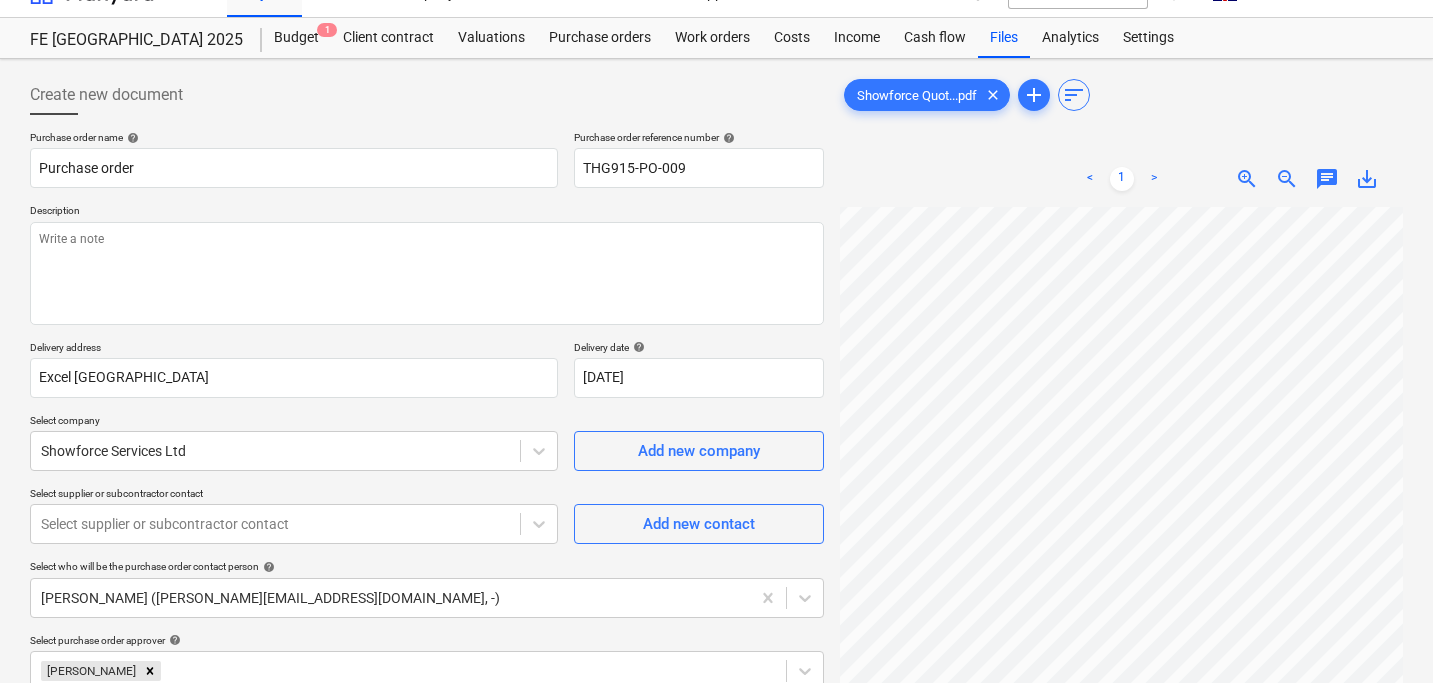 scroll, scrollTop: 486, scrollLeft: 0, axis: vertical 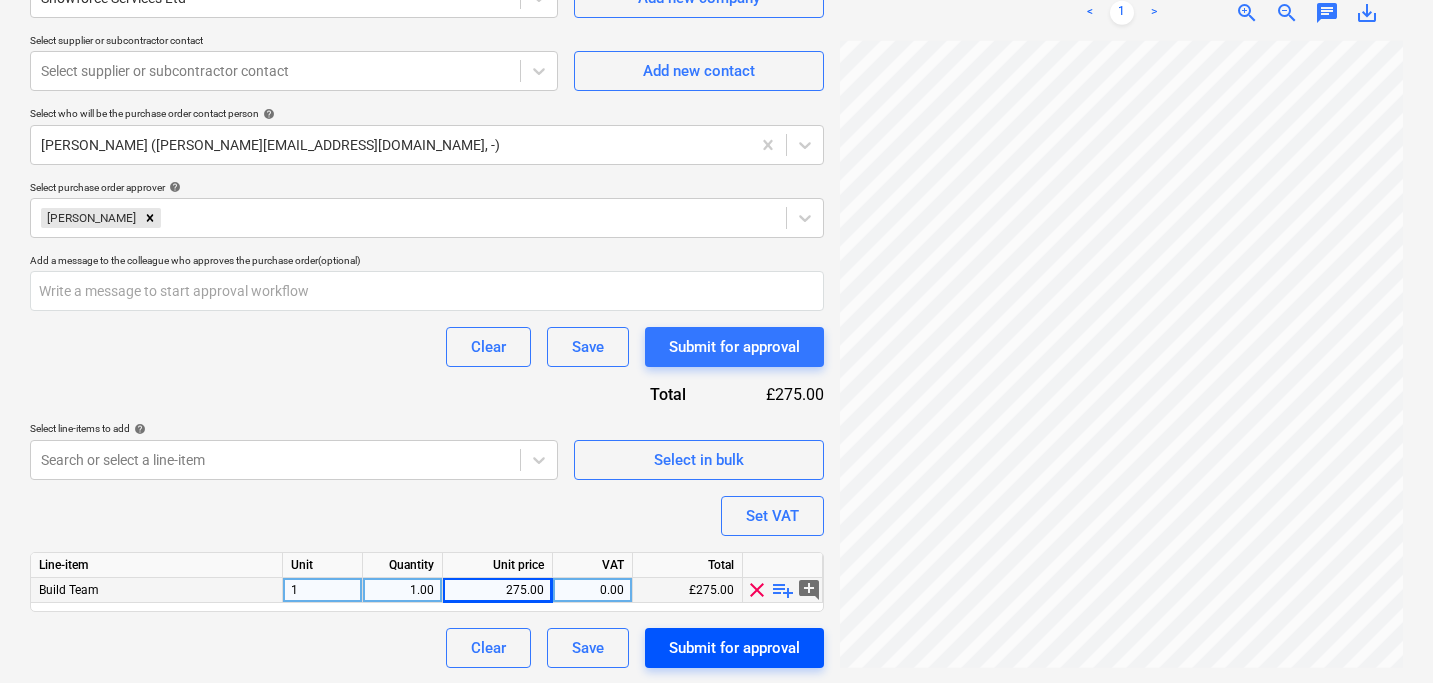 click on "Submit for approval" at bounding box center [734, 648] 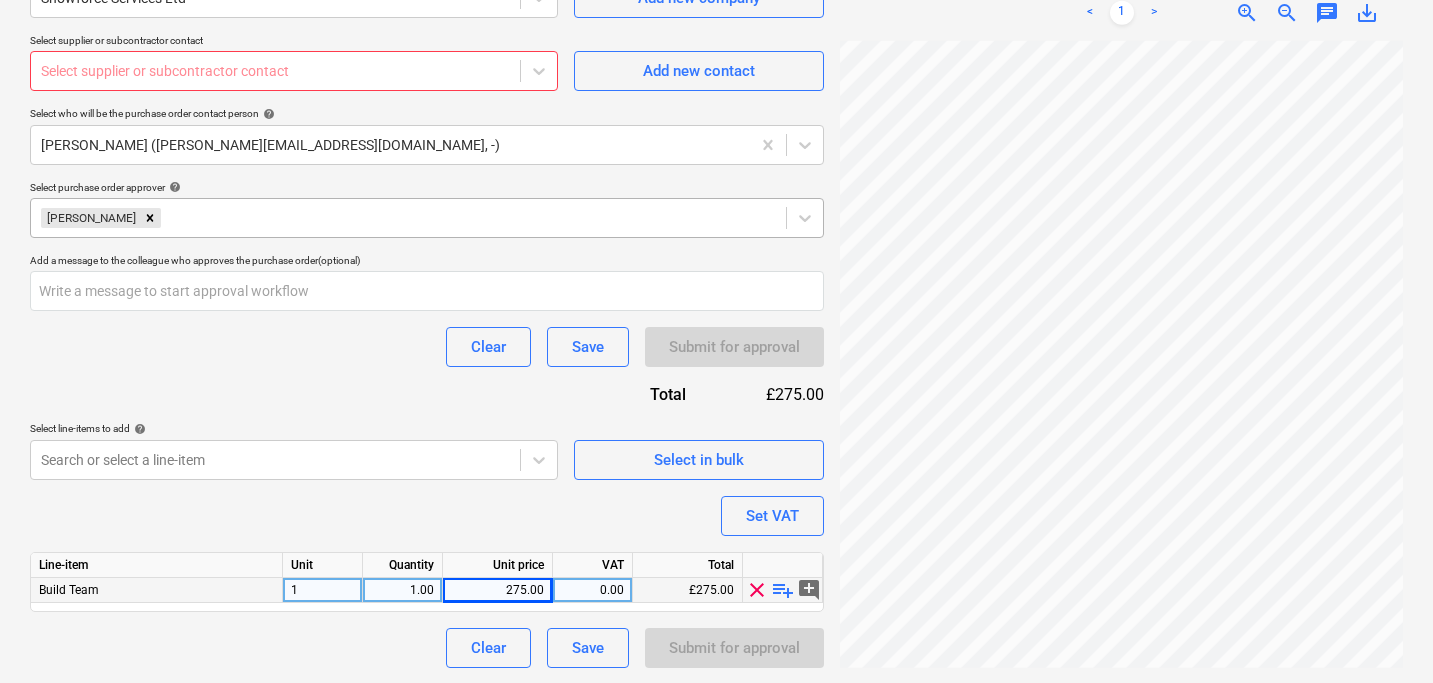 scroll, scrollTop: 315, scrollLeft: 0, axis: vertical 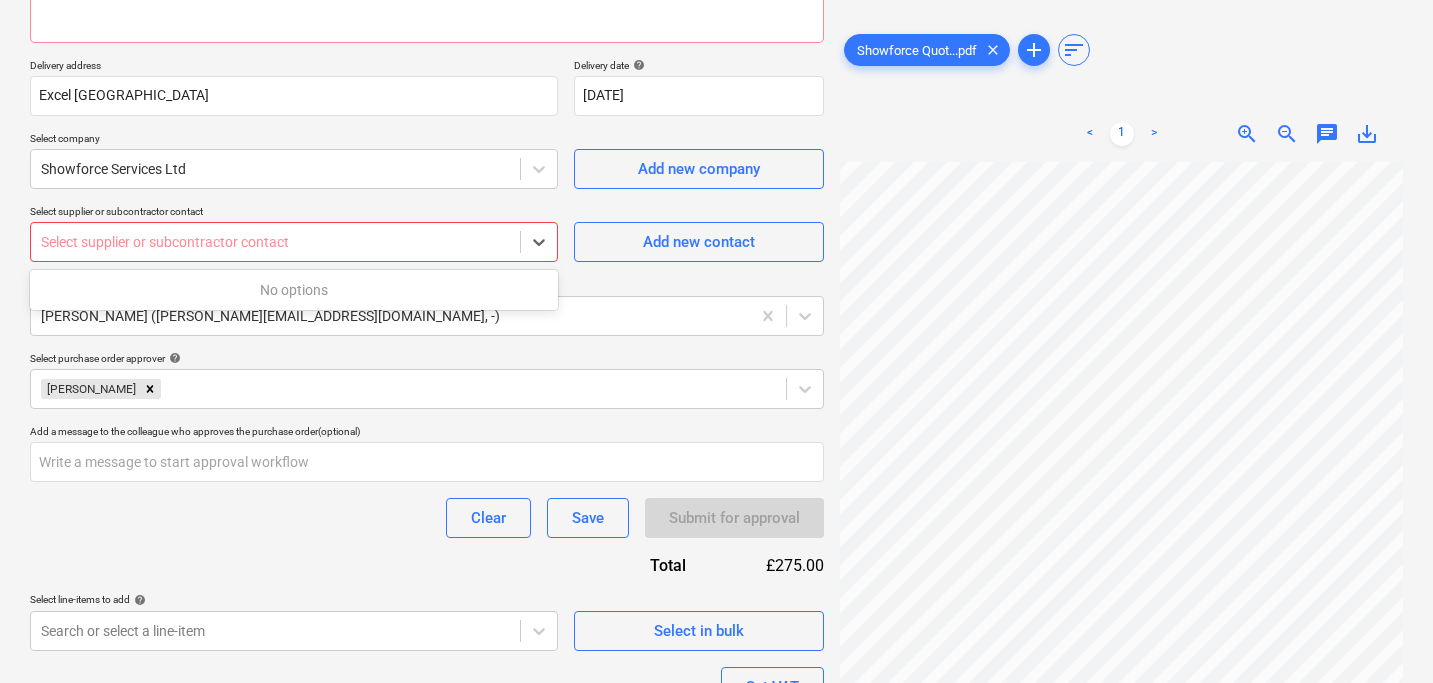 click at bounding box center [275, 242] 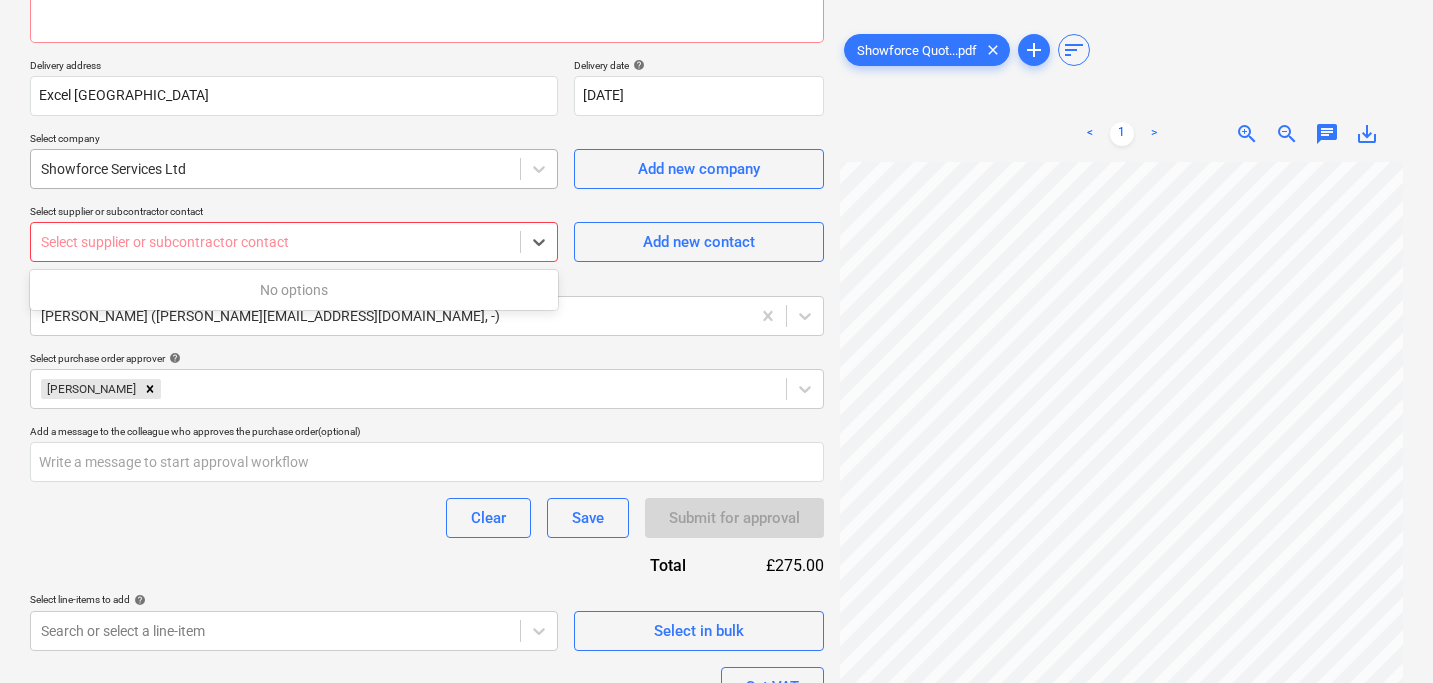 click at bounding box center [275, 169] 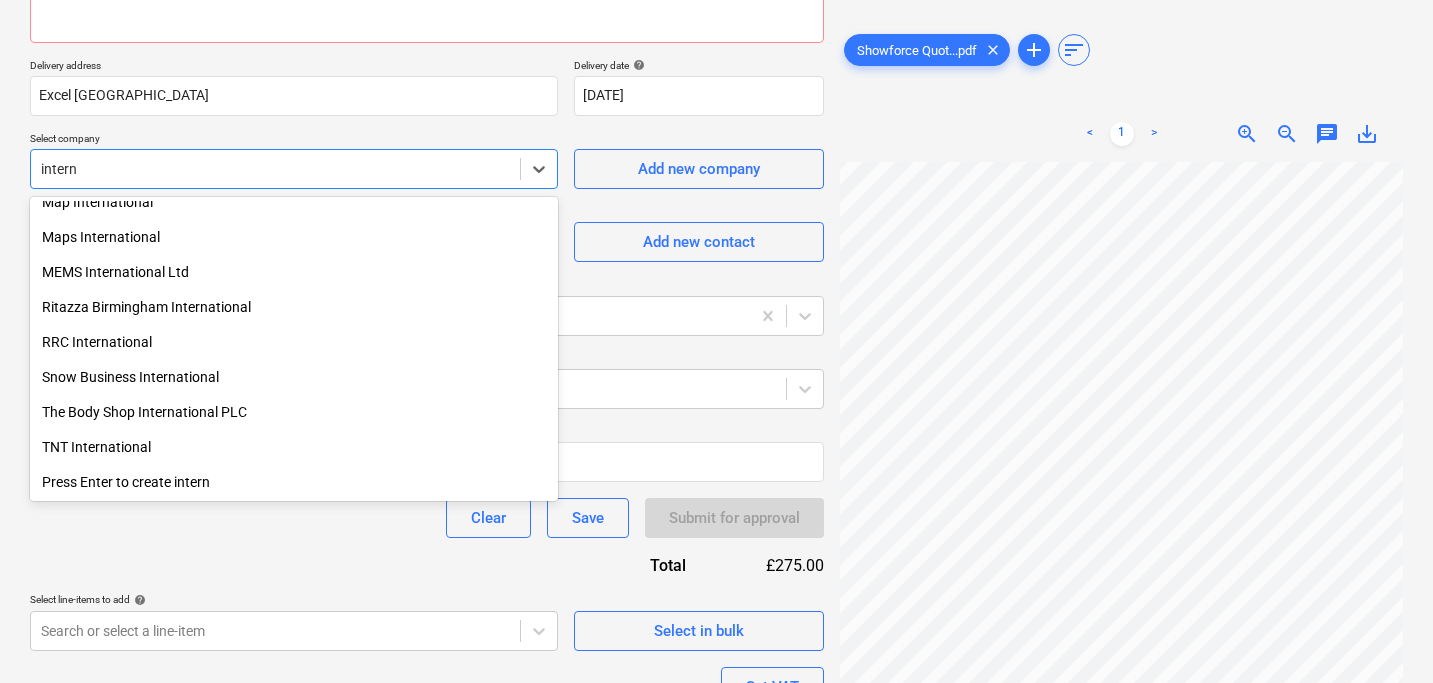 scroll, scrollTop: 505, scrollLeft: 0, axis: vertical 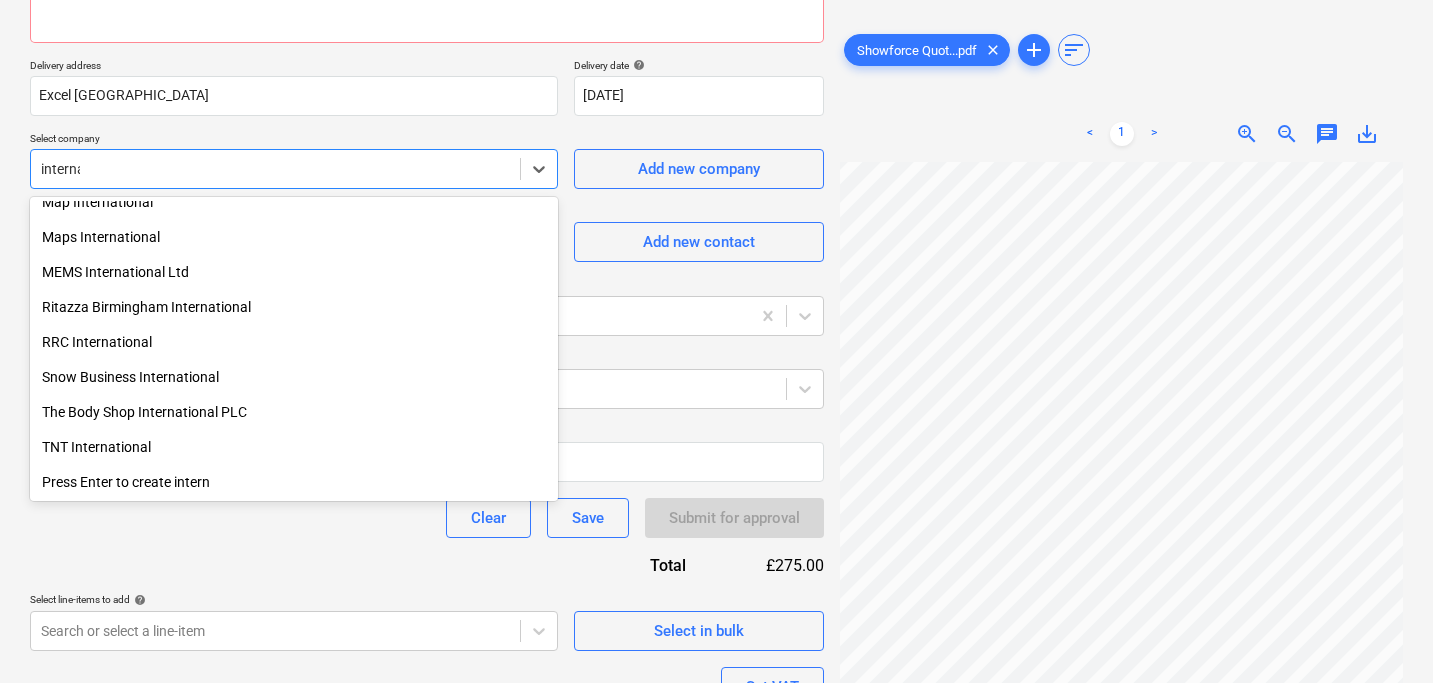 type on "internal" 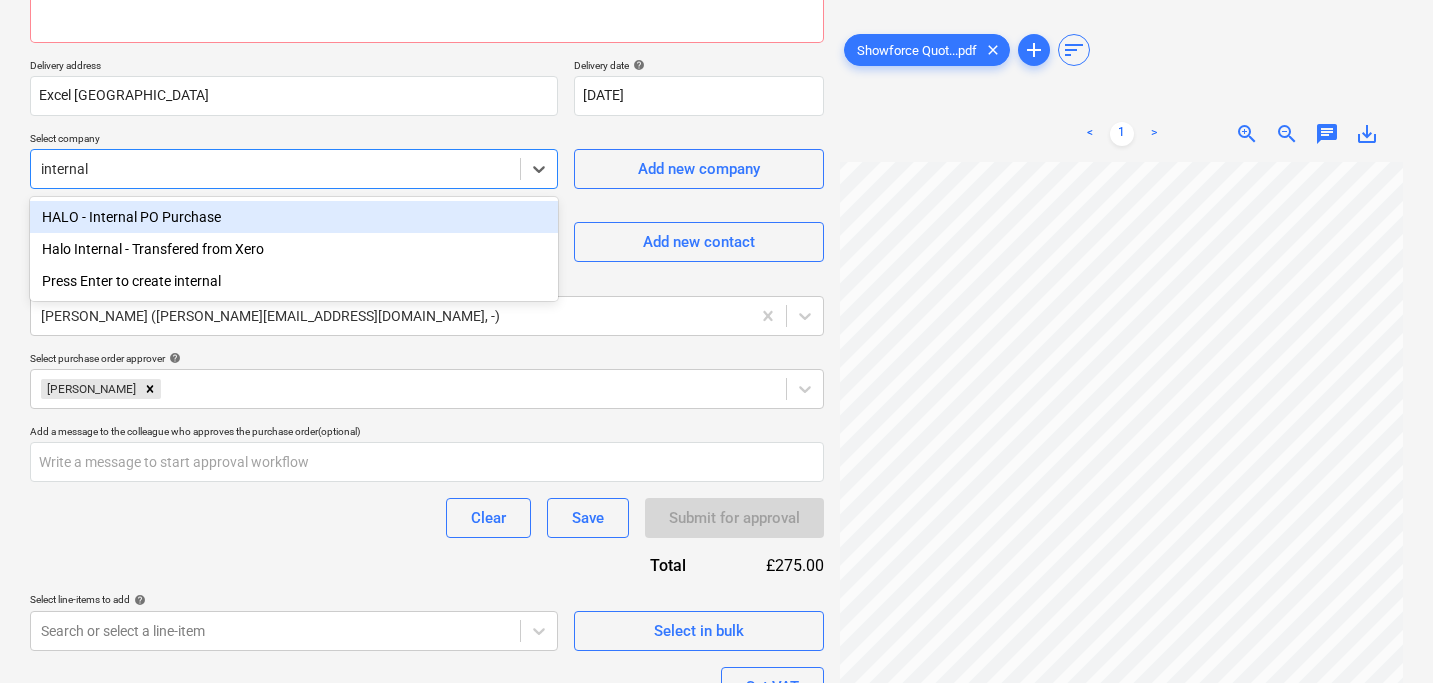 click on "HALO - Internal PO Purchase" at bounding box center [294, 217] 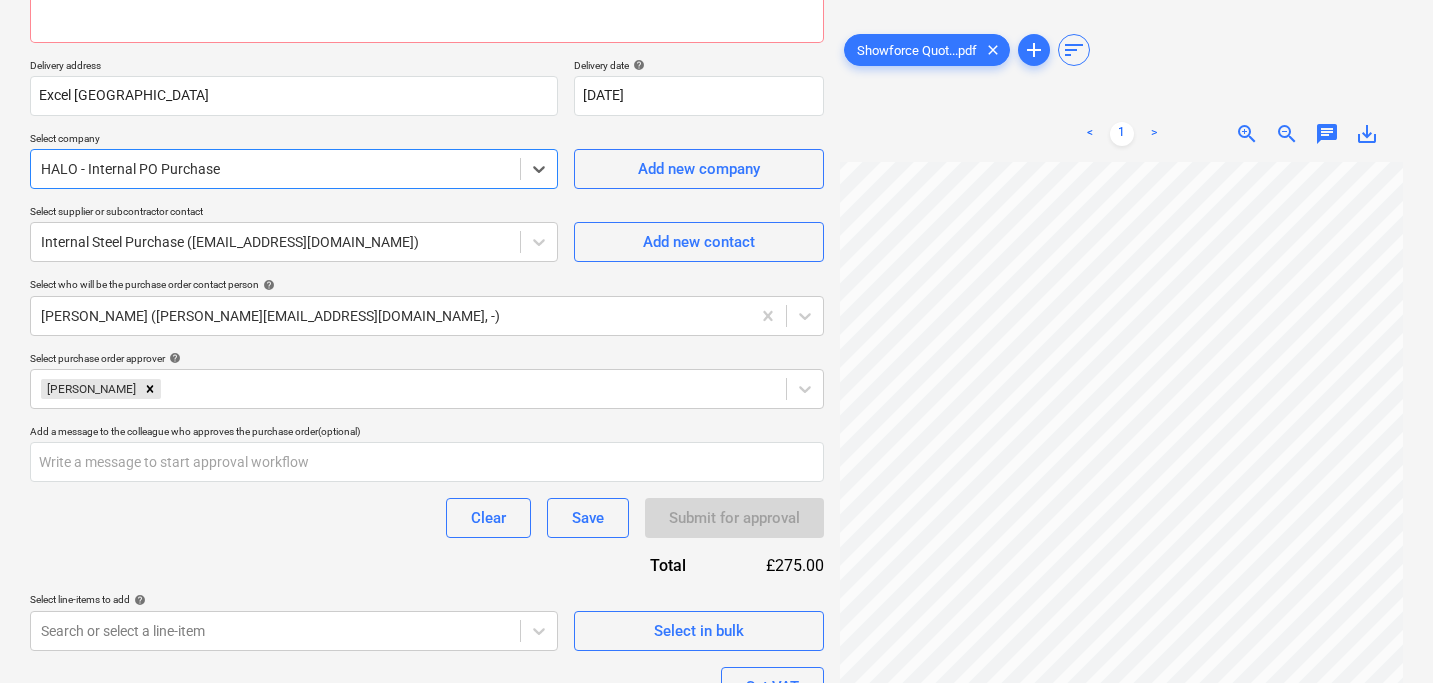 type on "x" 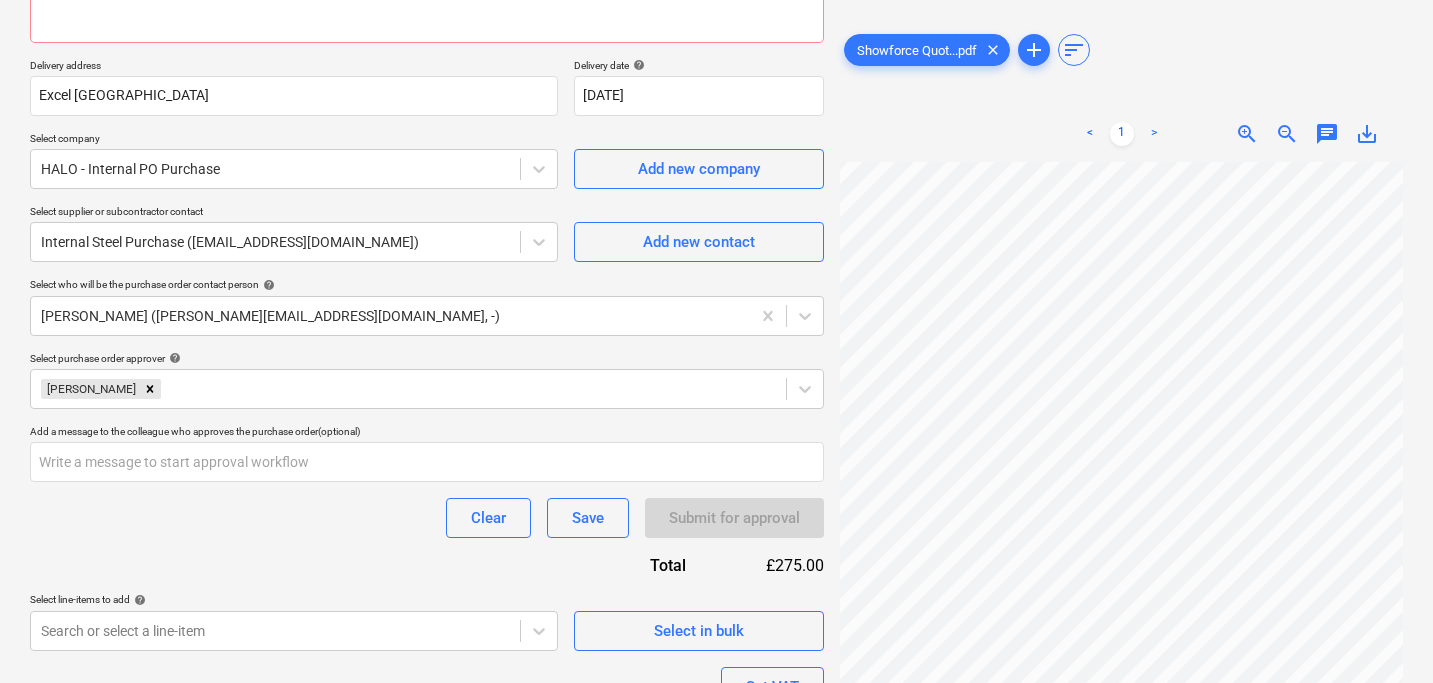 click on "Purchase order name help Purchase order Purchase order reference number help THG915-PO-009 Description Delivery address Excel London Delivery date help 25 Jul 2025 25.07.2025 Press the down arrow key to interact with the calendar and
select a date. Press the question mark key to get the keyboard shortcuts for changing dates. Select company HALO - Internal PO Purchase   Add new company Select supplier or subcontractor contact Internal  Steel Purchase (internalsteelpurchase@thehalogroup.co.uk) Add new contact Select who will be the purchase order contact person help Sara Dionis (sara@thehalogroup.co.uk, -) Select purchase order approver help Sara Dionis Add a message to the colleague who approves the purchase order  (optional) Clear Save Submit for approval Total £275.00 Select line-items to add help Search or select a line-item Select in bulk Set VAT Line-item Unit Quantity Unit price VAT Total  Build Team 1 1.00 275.00 0.00 £275.00 clear playlist_add add_comment Clear Save Submit for approval" at bounding box center [427, 344] 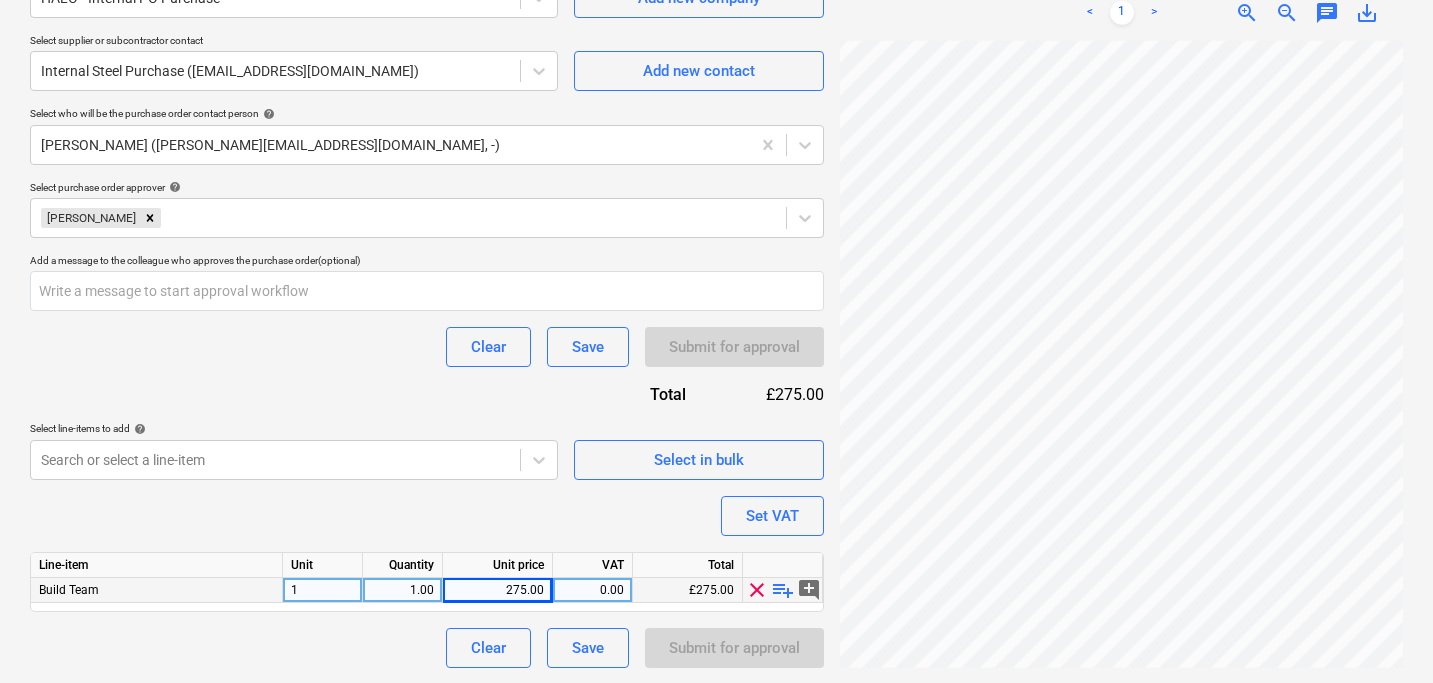 click on "Purchase order name help Purchase order Purchase order reference number help THG915-PO-009 Description Delivery address Excel London Delivery date help 25 Jul 2025 25.07.2025 Press the down arrow key to interact with the calendar and
select a date. Press the question mark key to get the keyboard shortcuts for changing dates. Select company HALO - Internal PO Purchase   Add new company Select supplier or subcontractor contact Internal  Steel Purchase (internalsteelpurchase@thehalogroup.co.uk) Add new contact Select who will be the purchase order contact person help Sara Dionis (sara@thehalogroup.co.uk, -) Select purchase order approver help Sara Dionis Add a message to the colleague who approves the purchase order  (optional) Clear Save Submit for approval Total £275.00 Select line-items to add help Search or select a line-item Select in bulk Set VAT Line-item Unit Quantity Unit price VAT Total  Build Team 1 1.00 275.00 0.00 £275.00 clear playlist_add add_comment Clear Save Submit for approval" at bounding box center [427, 173] 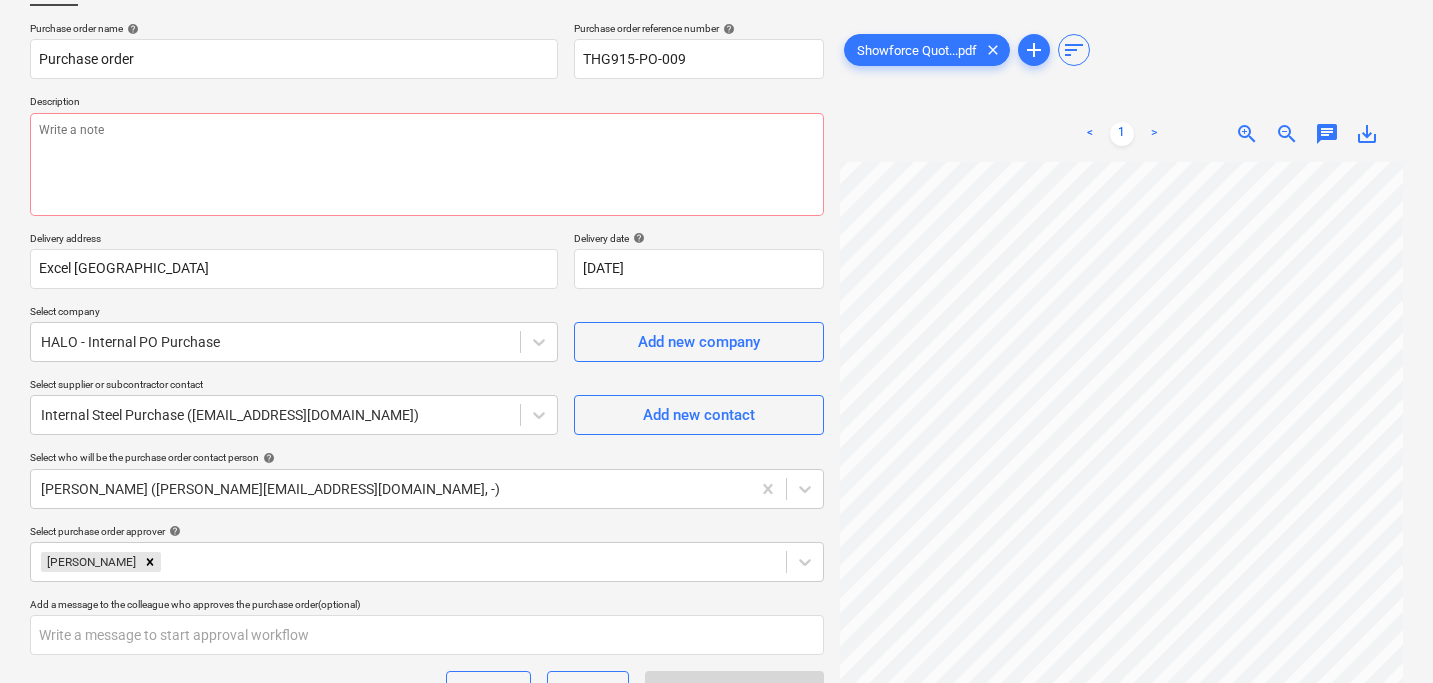 scroll, scrollTop: 0, scrollLeft: 0, axis: both 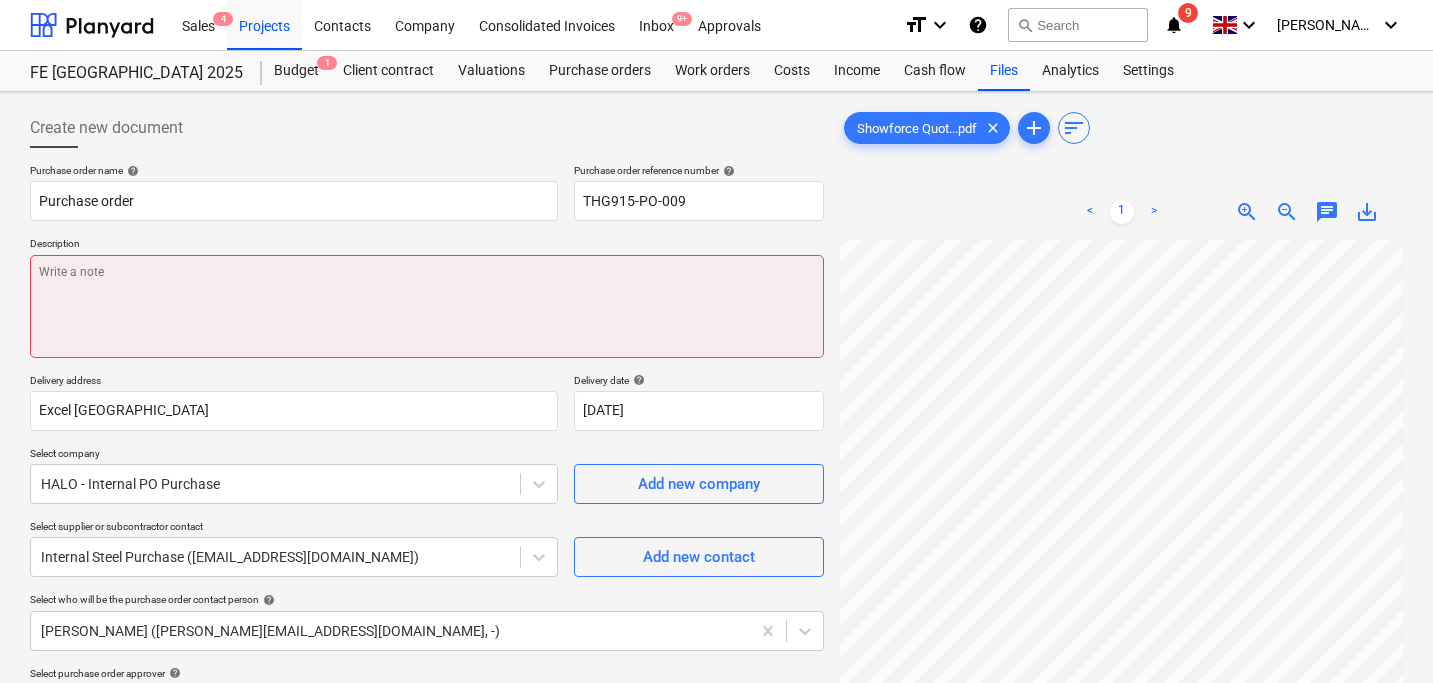click at bounding box center (427, 306) 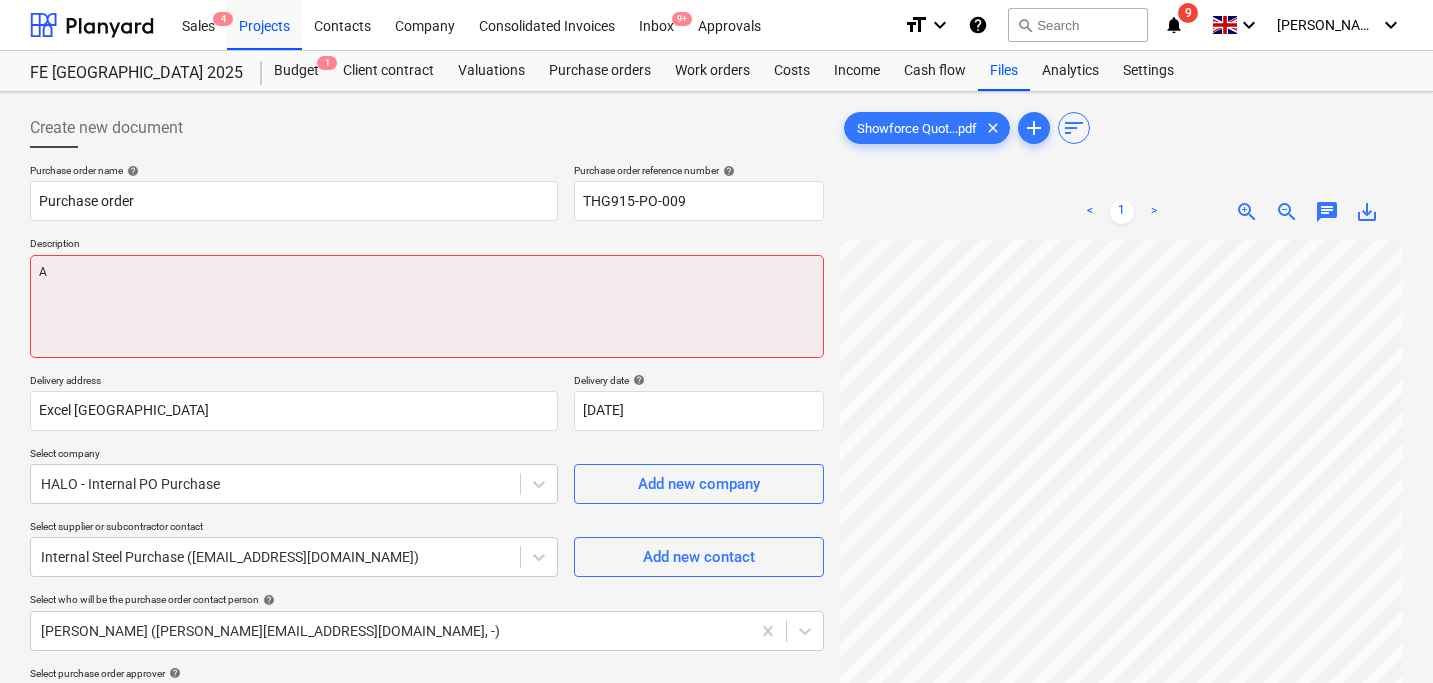 type on "Ag" 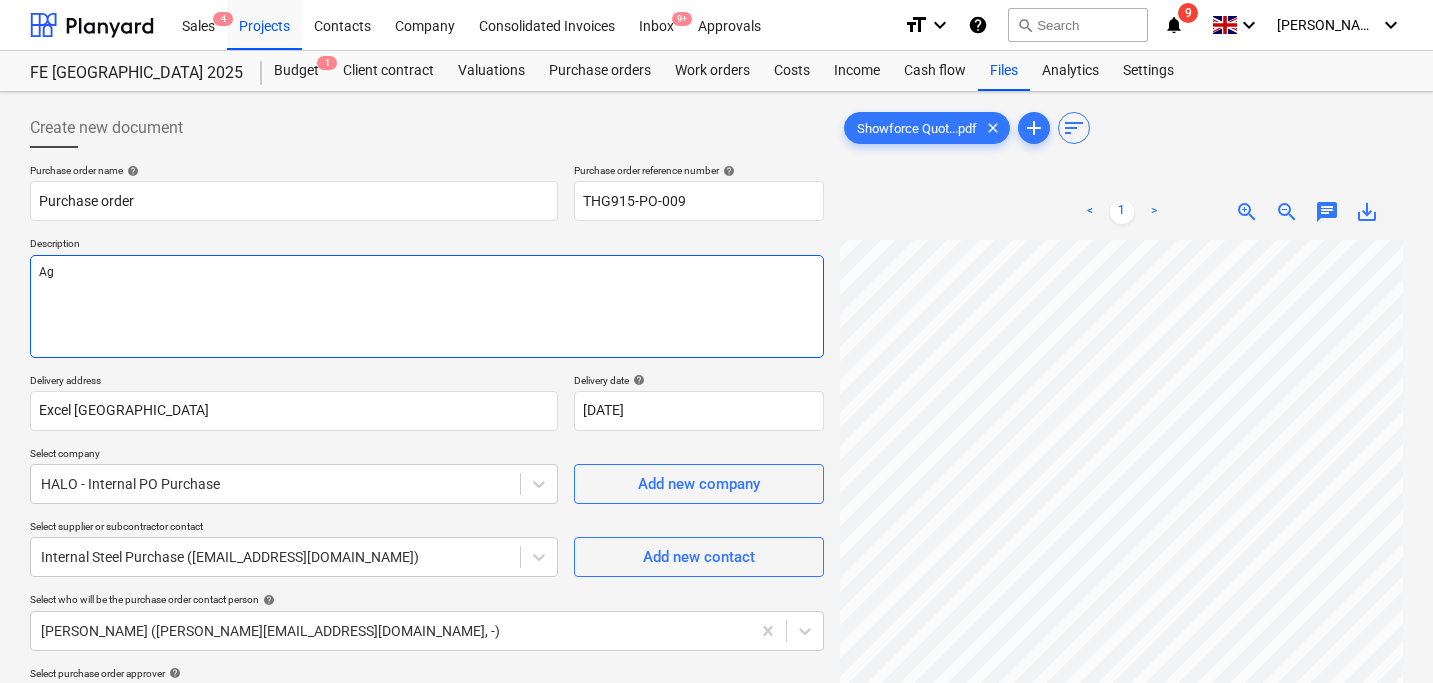 type on "Age" 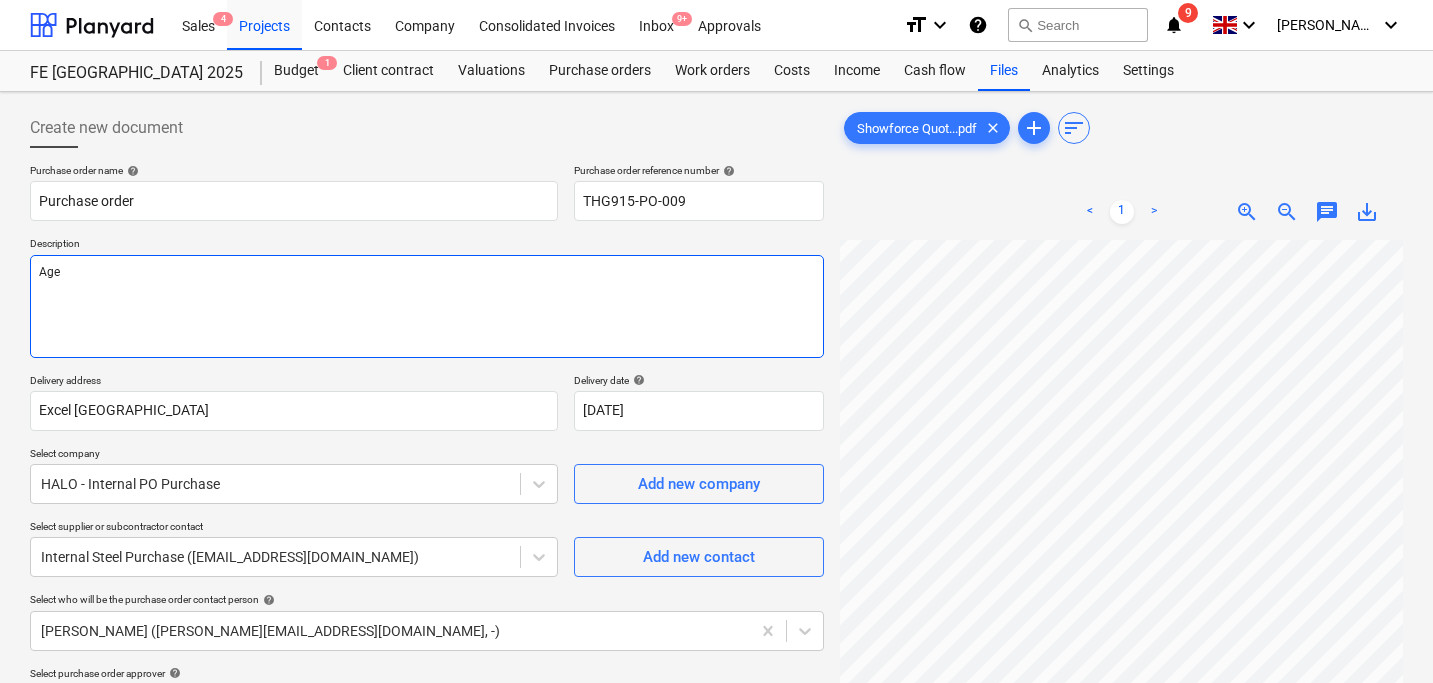 type on "Agen" 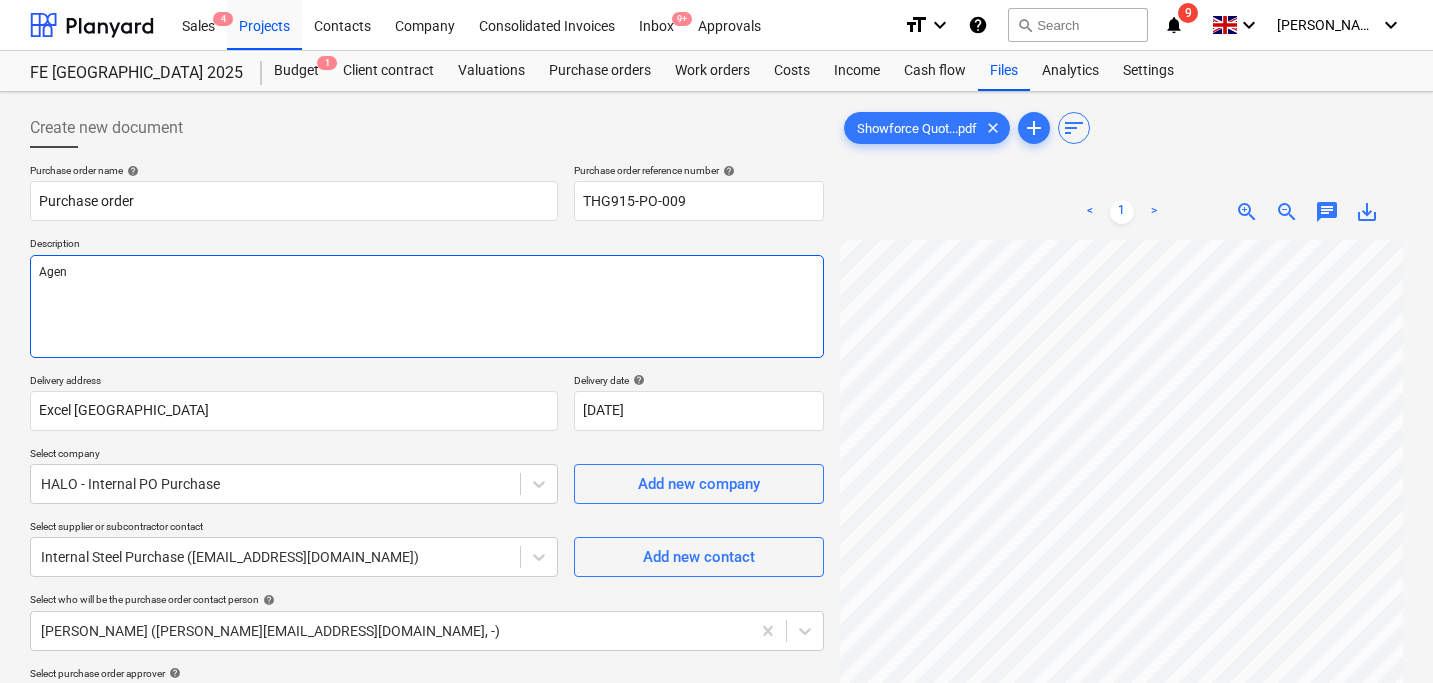 type on "Agenc" 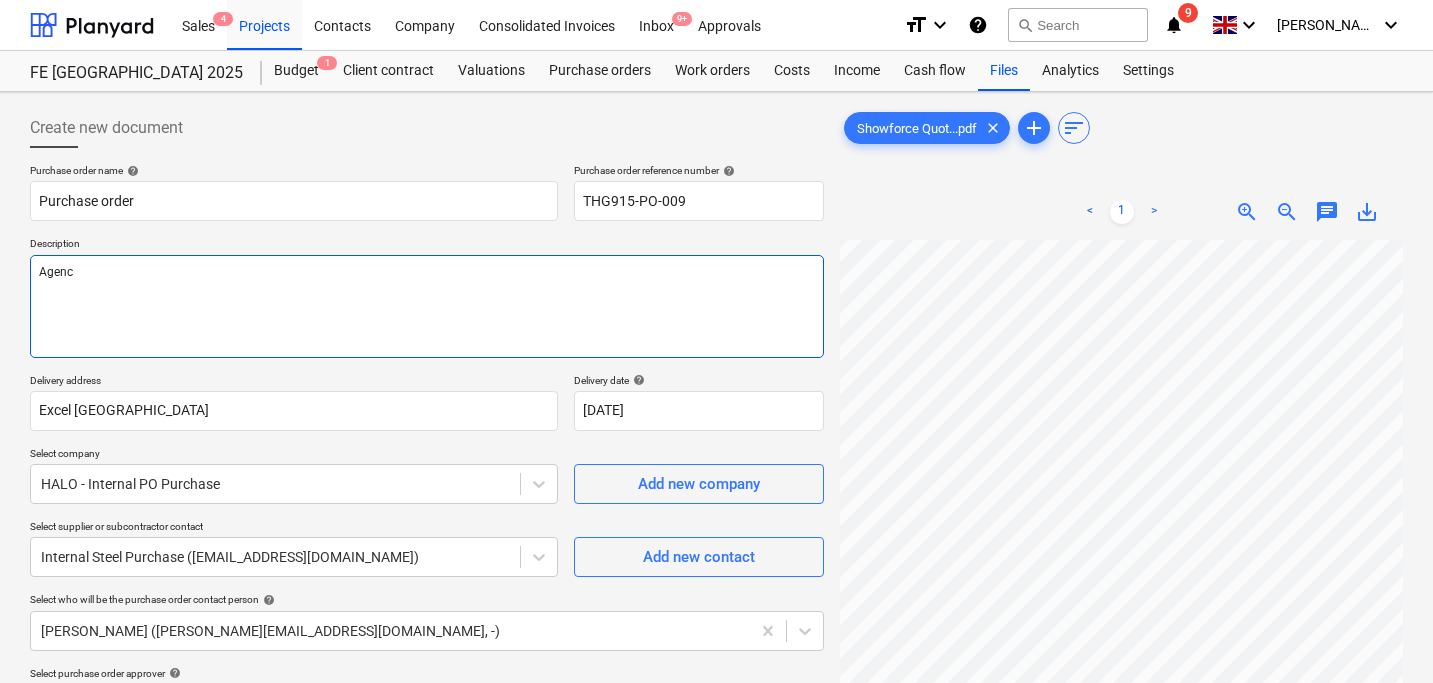 type on "Agency" 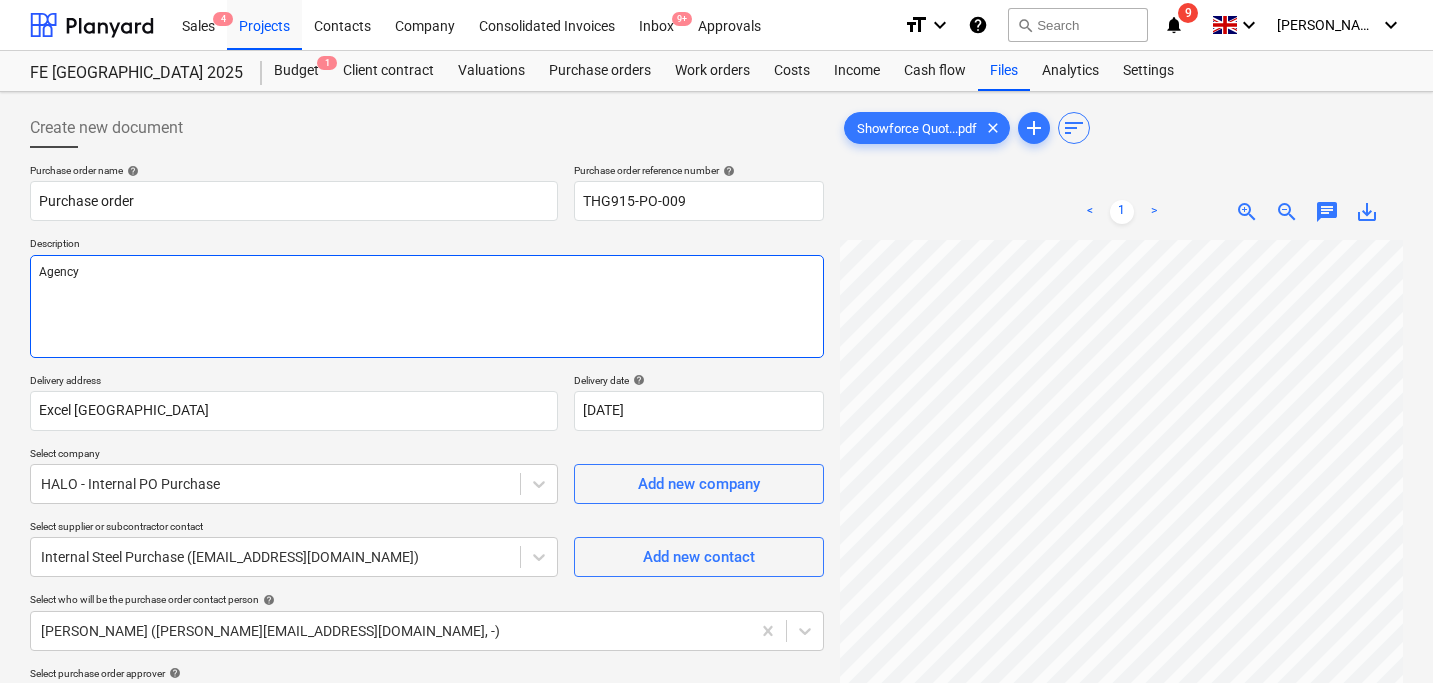 type on "Agency" 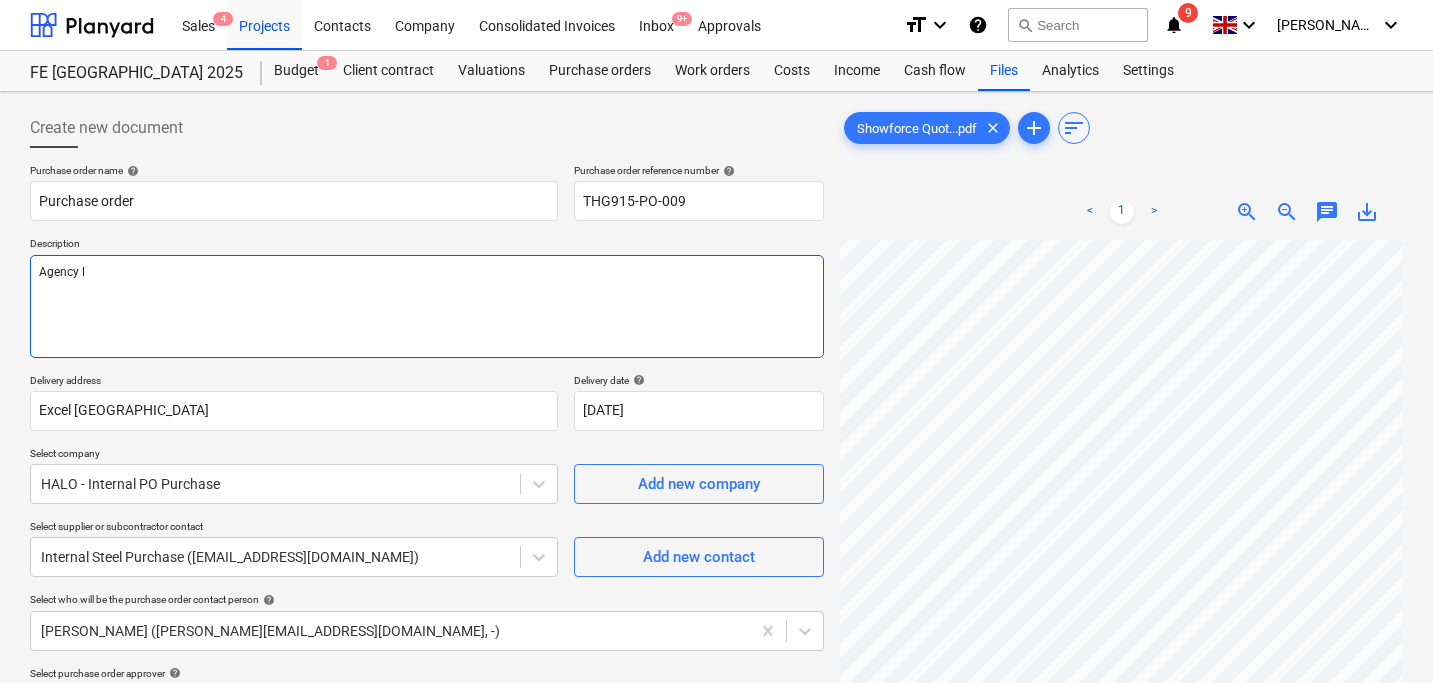 type on "Agency la" 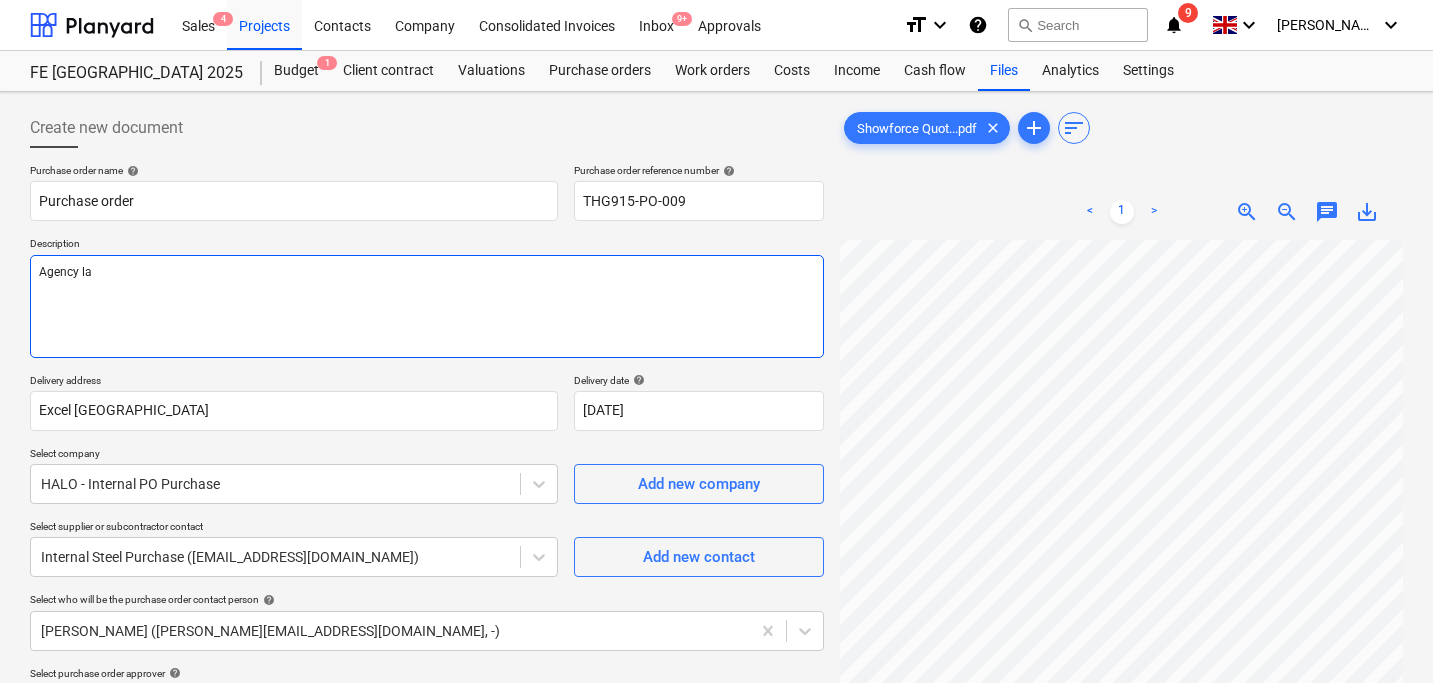 type on "Agency lab" 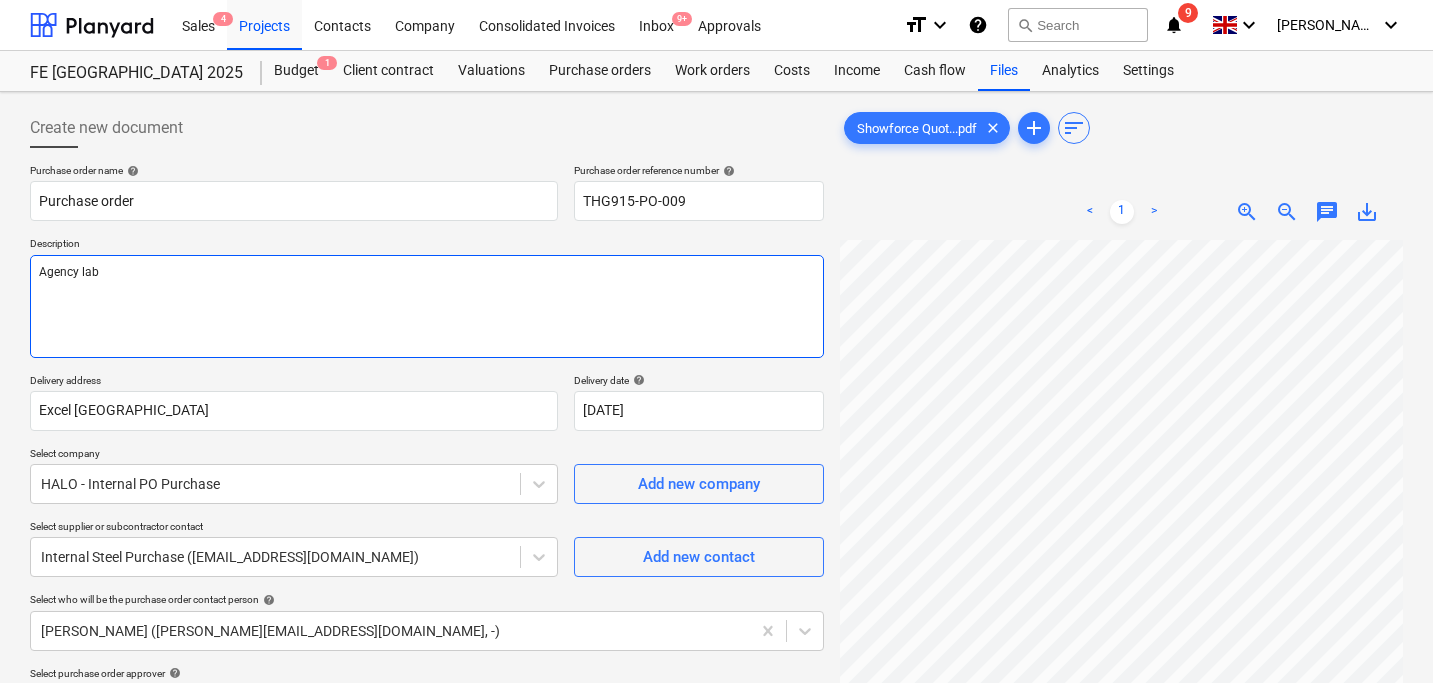 type on "Agency labo" 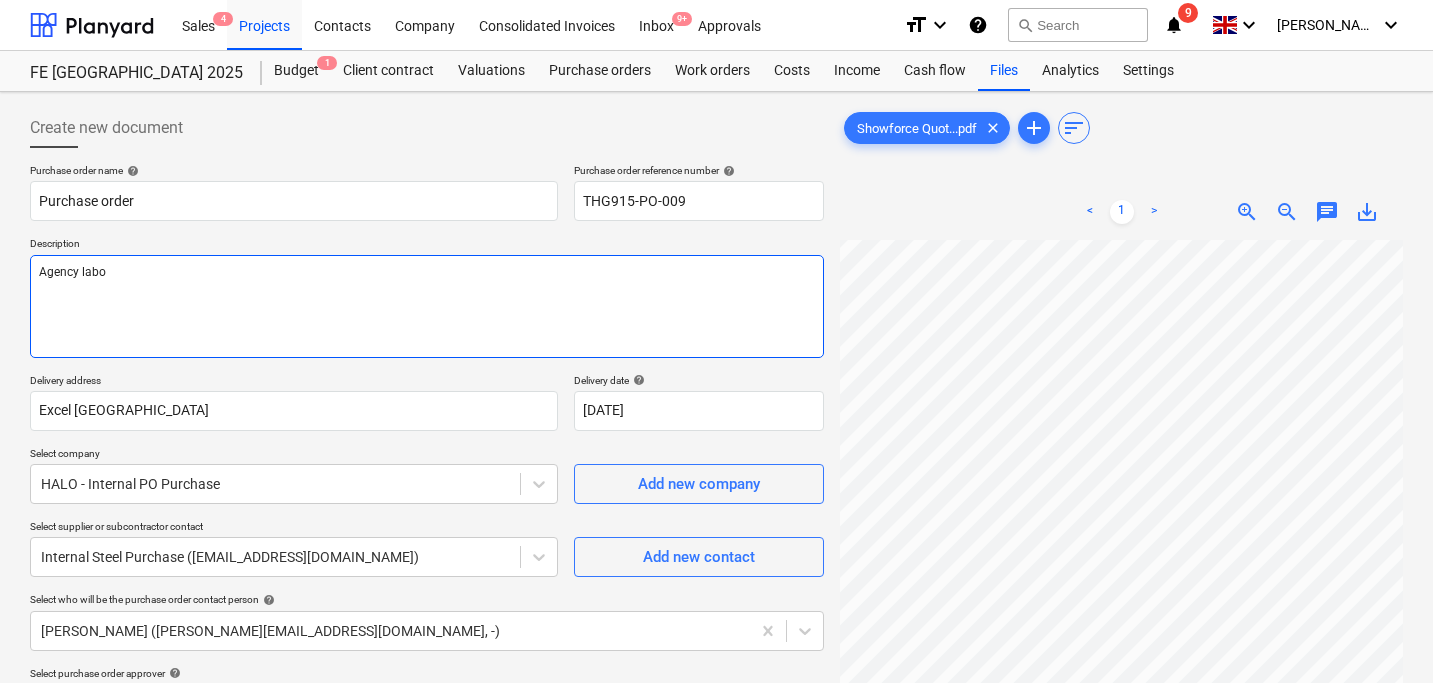 type on "Agency labou" 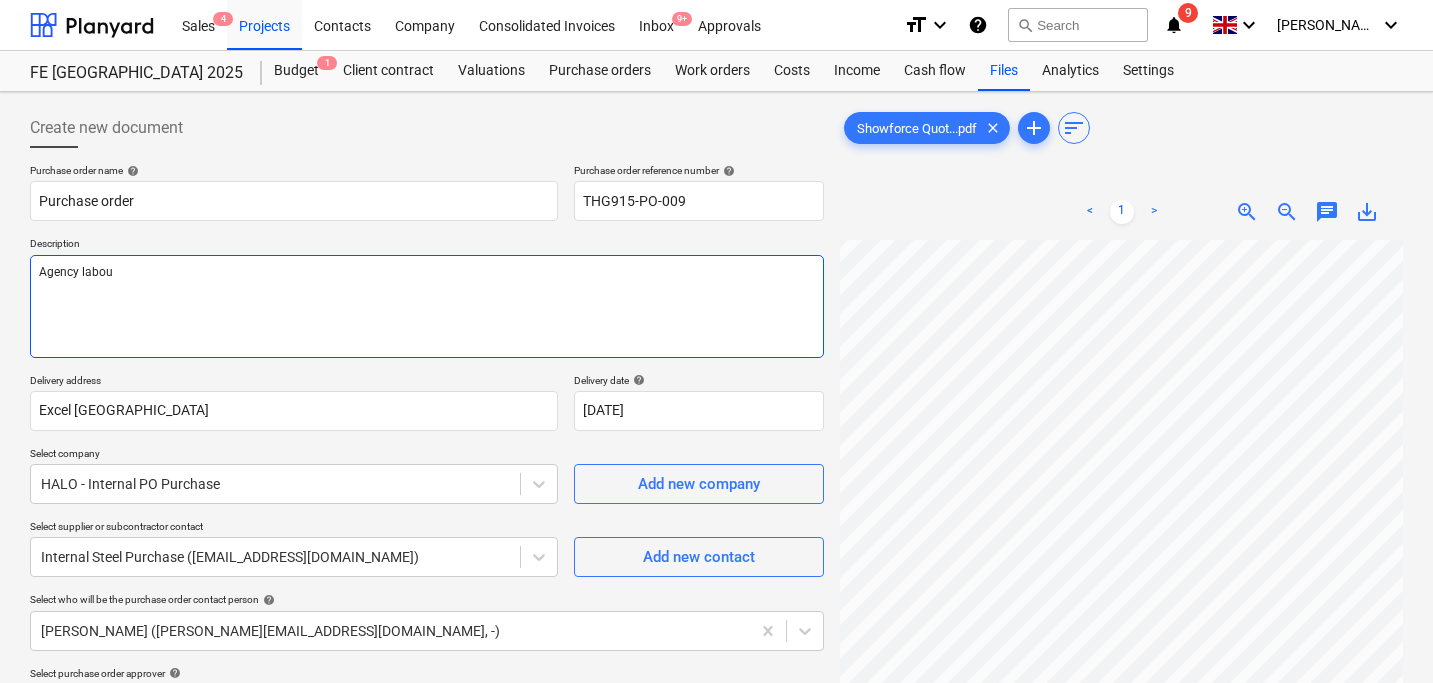 type on "Agency labour" 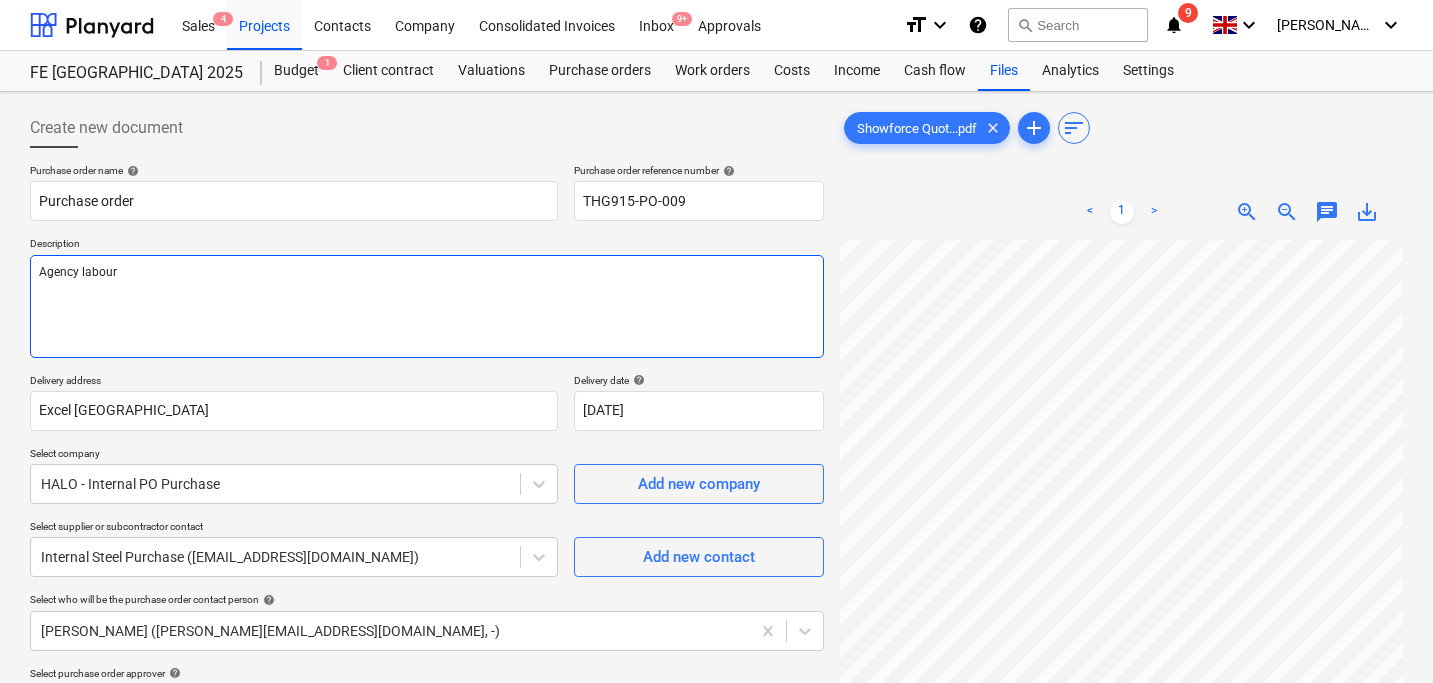 type on "Agency labour" 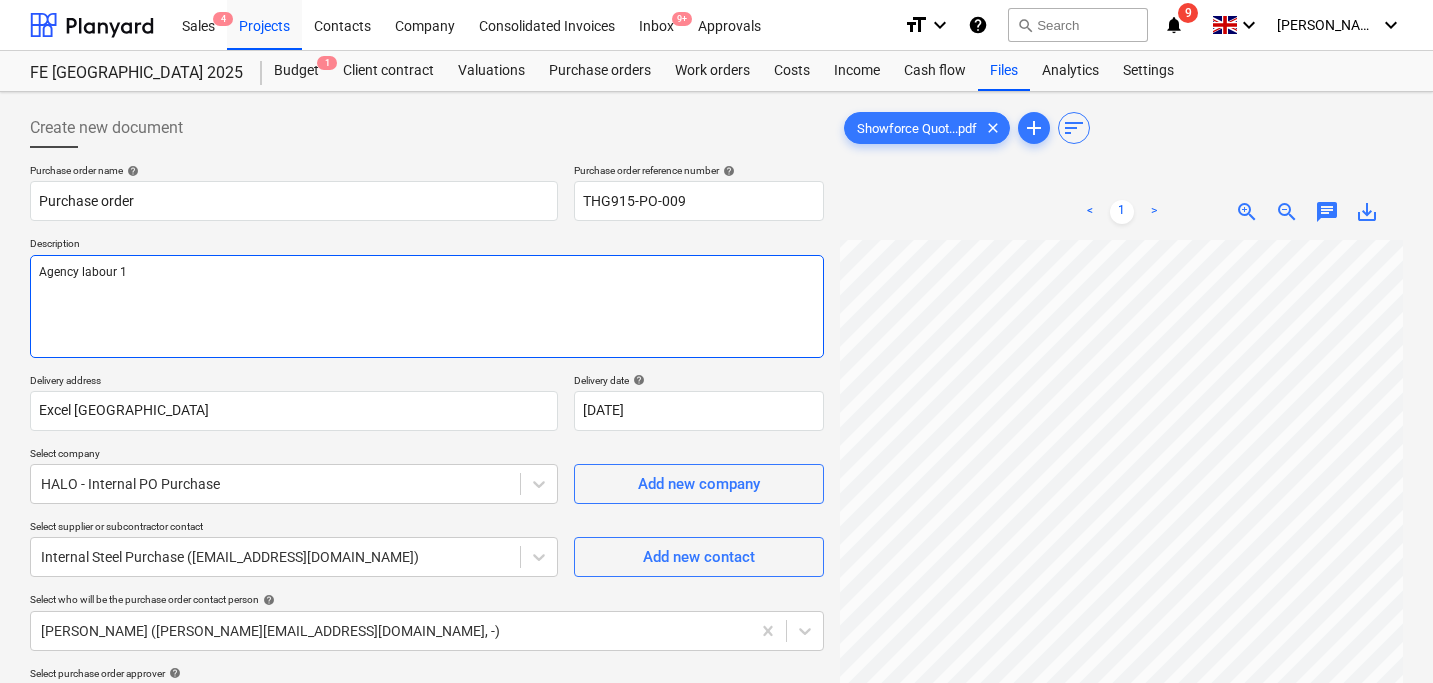 type on "Agency labour 1" 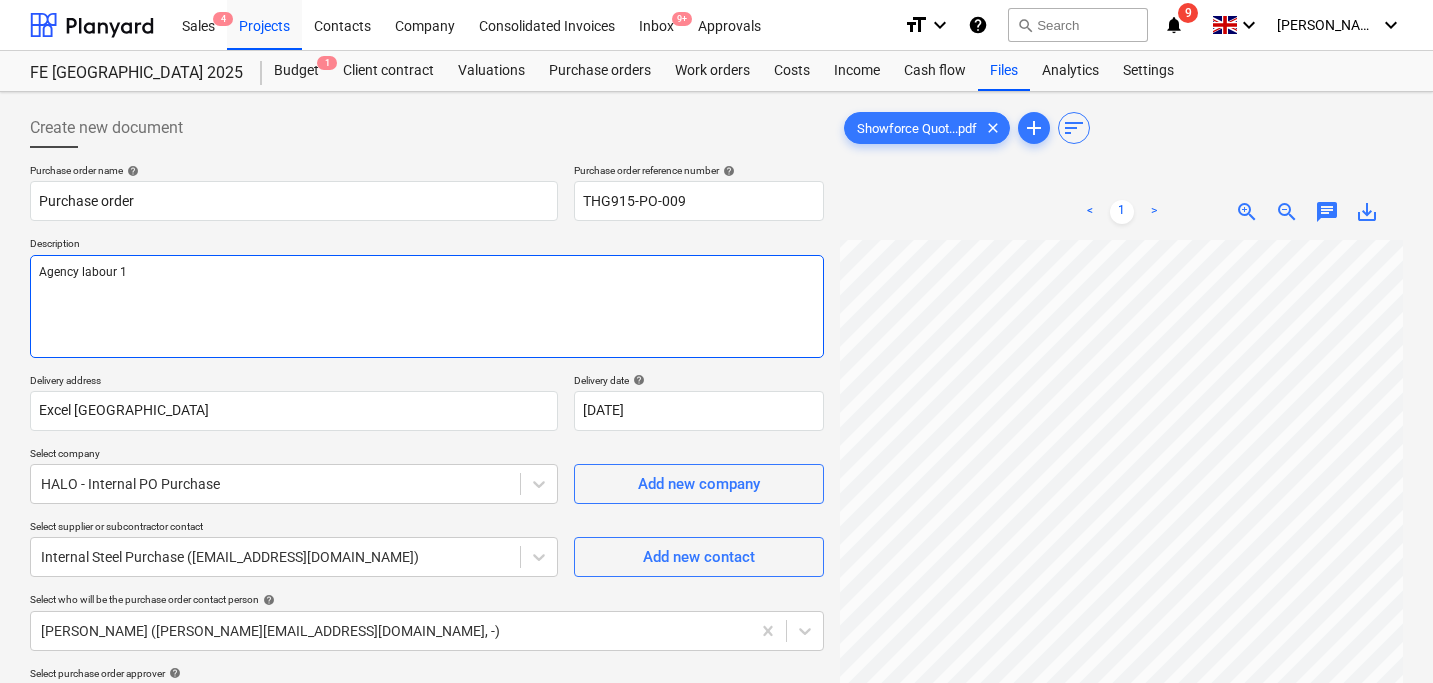 type on "Agency labour 1 d" 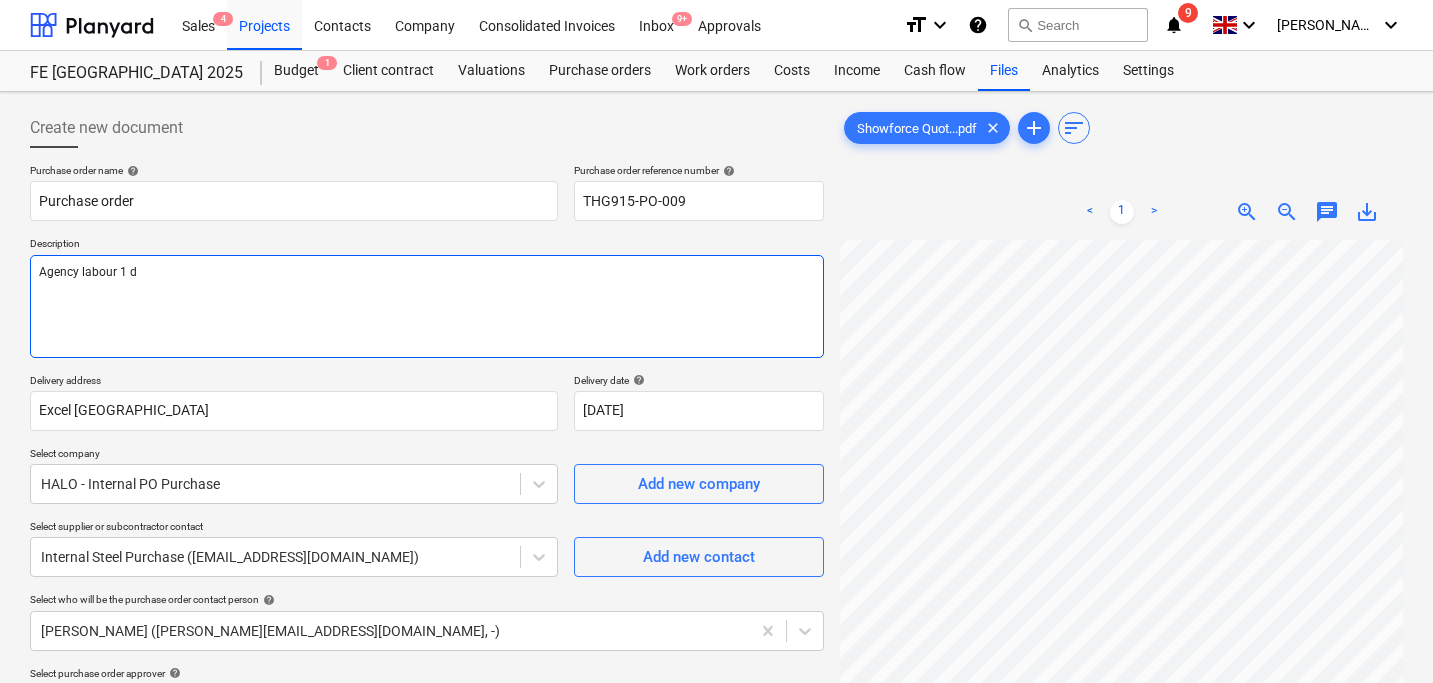 type on "Agency labour 1 da" 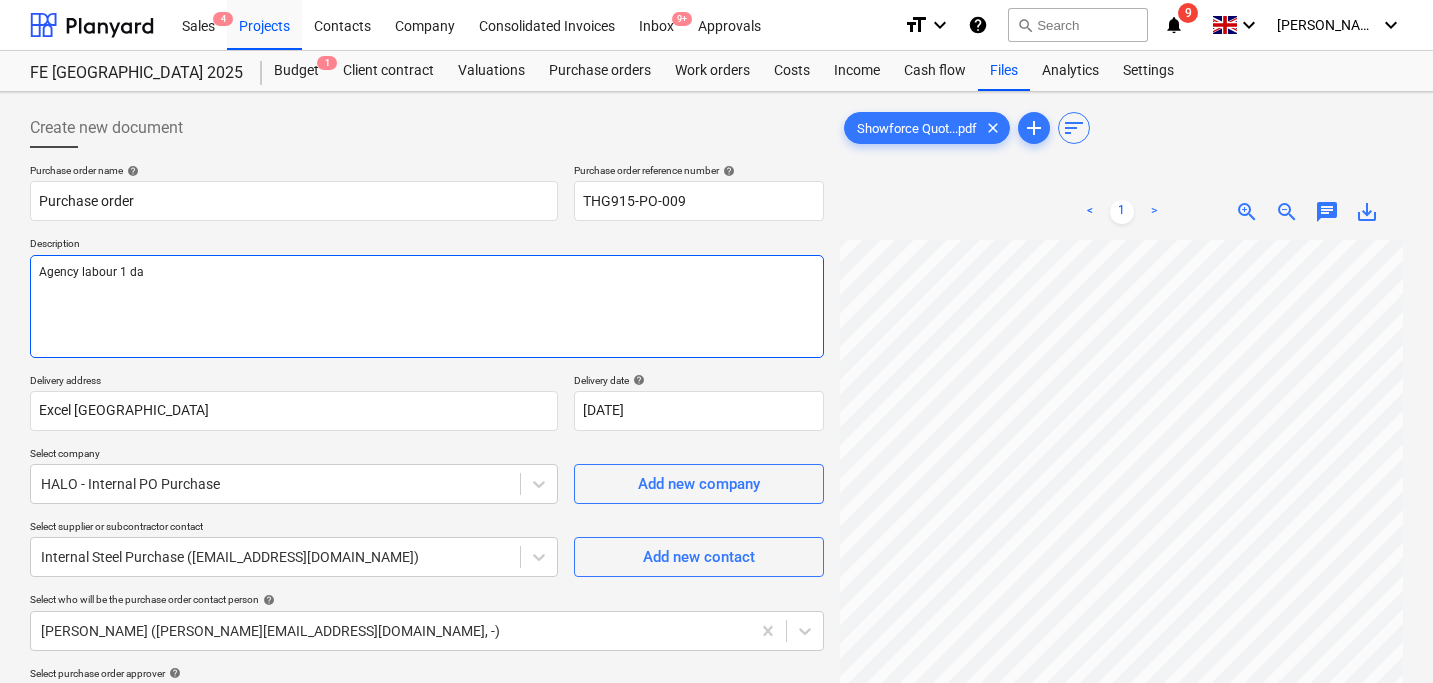 type on "Agency labour 1 day" 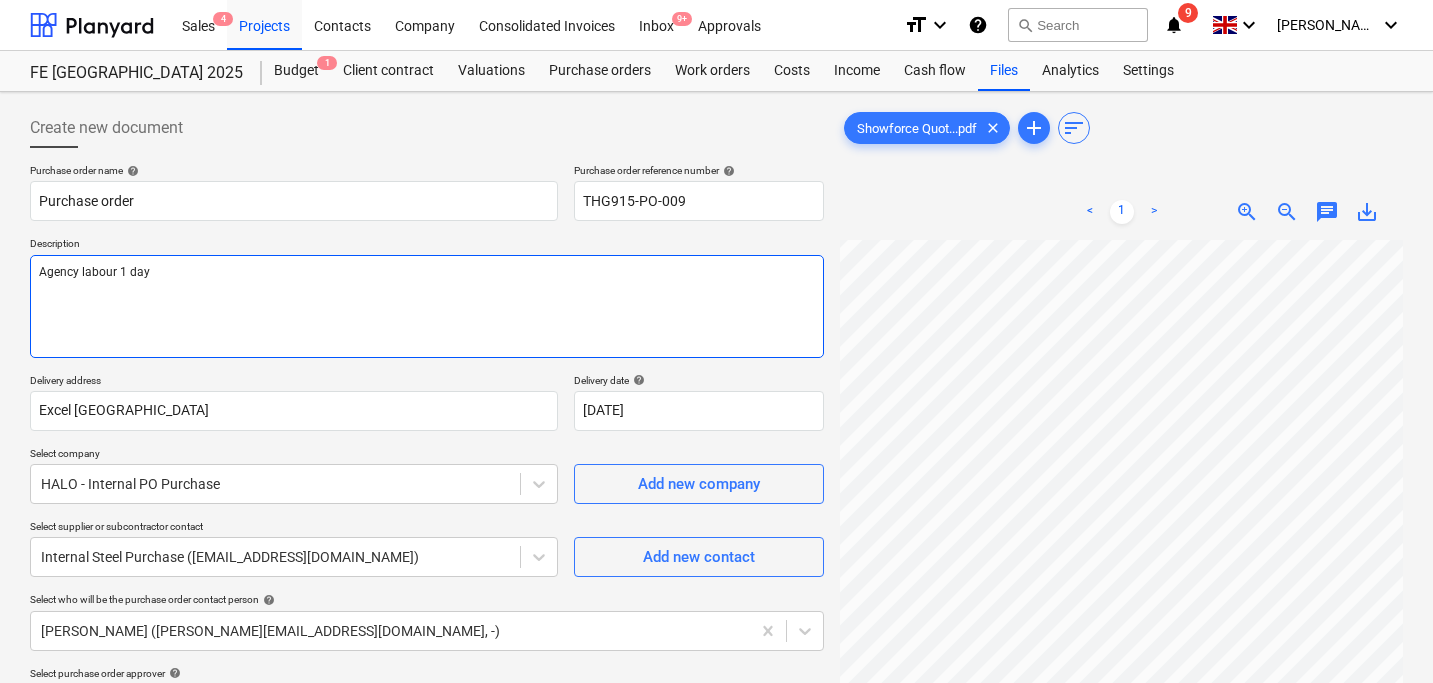 type on "Agency labour 1 day" 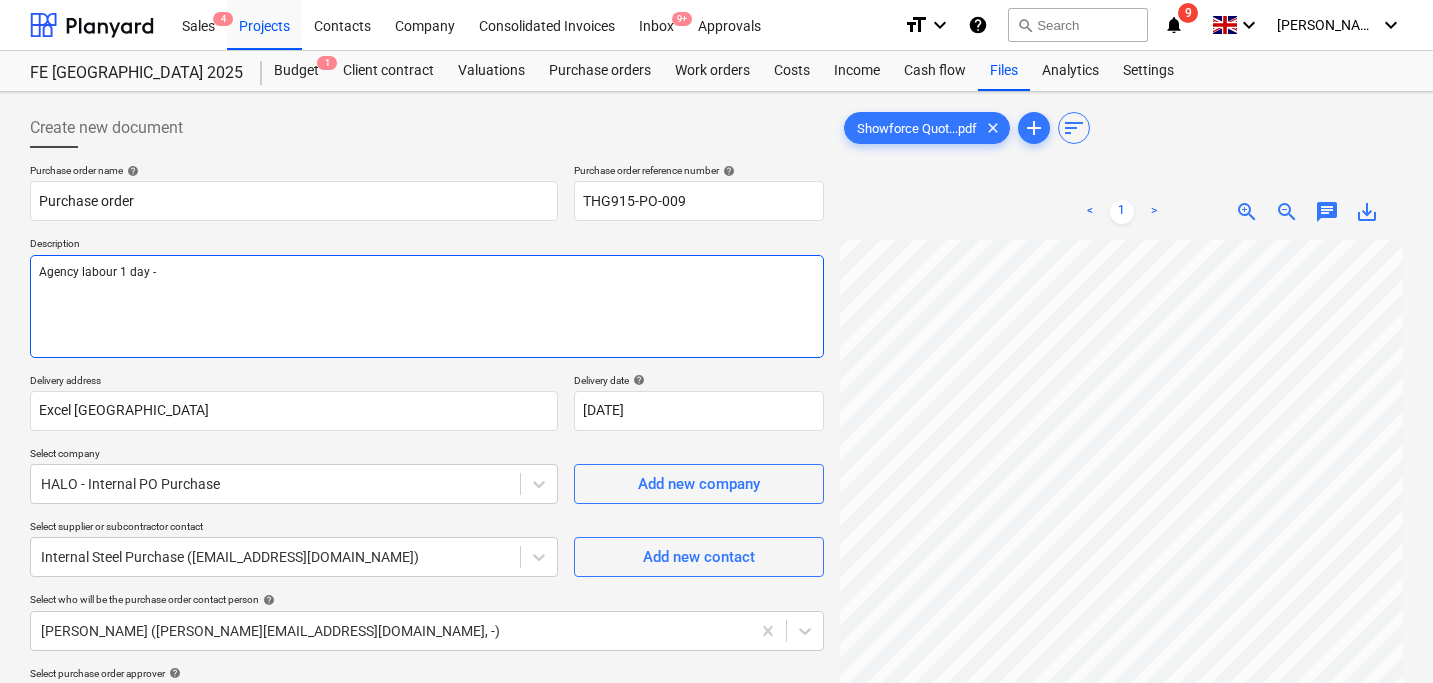 type on "Agency labour 1 day -" 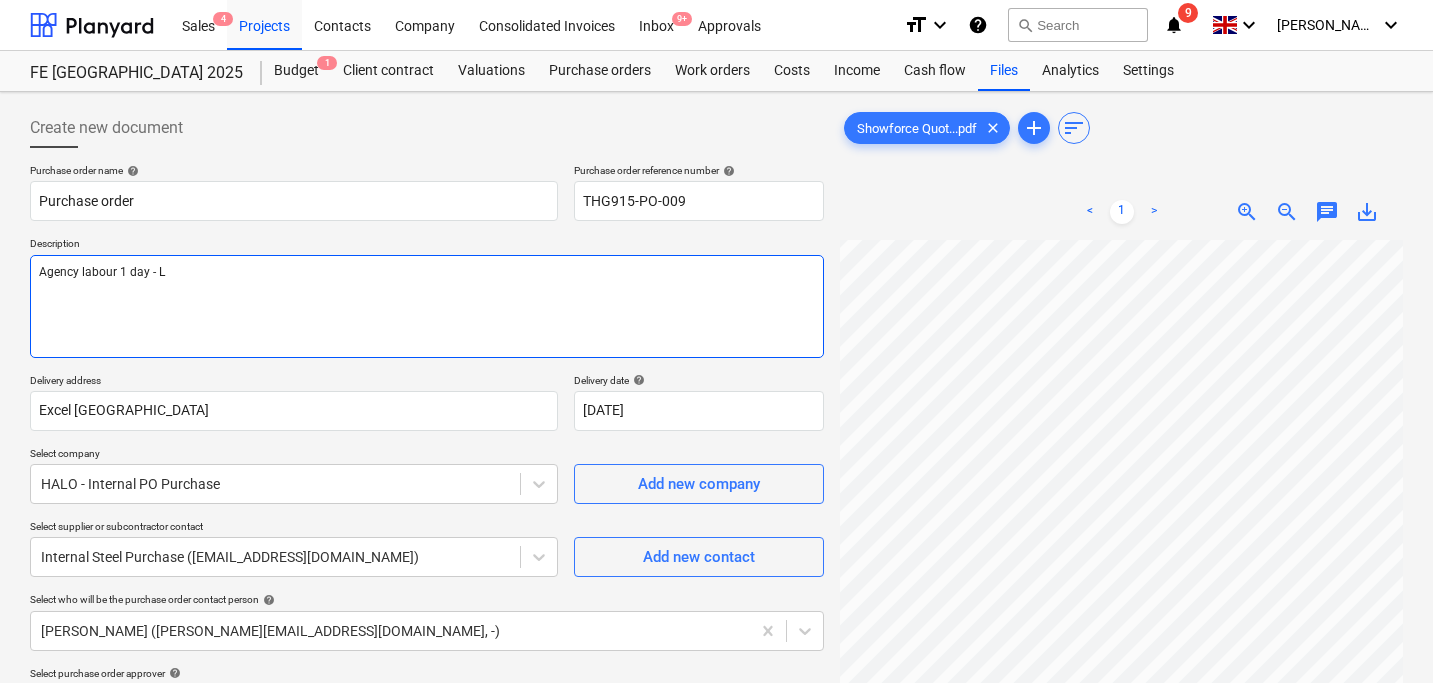 type on "Agency labour 1 day - Lo" 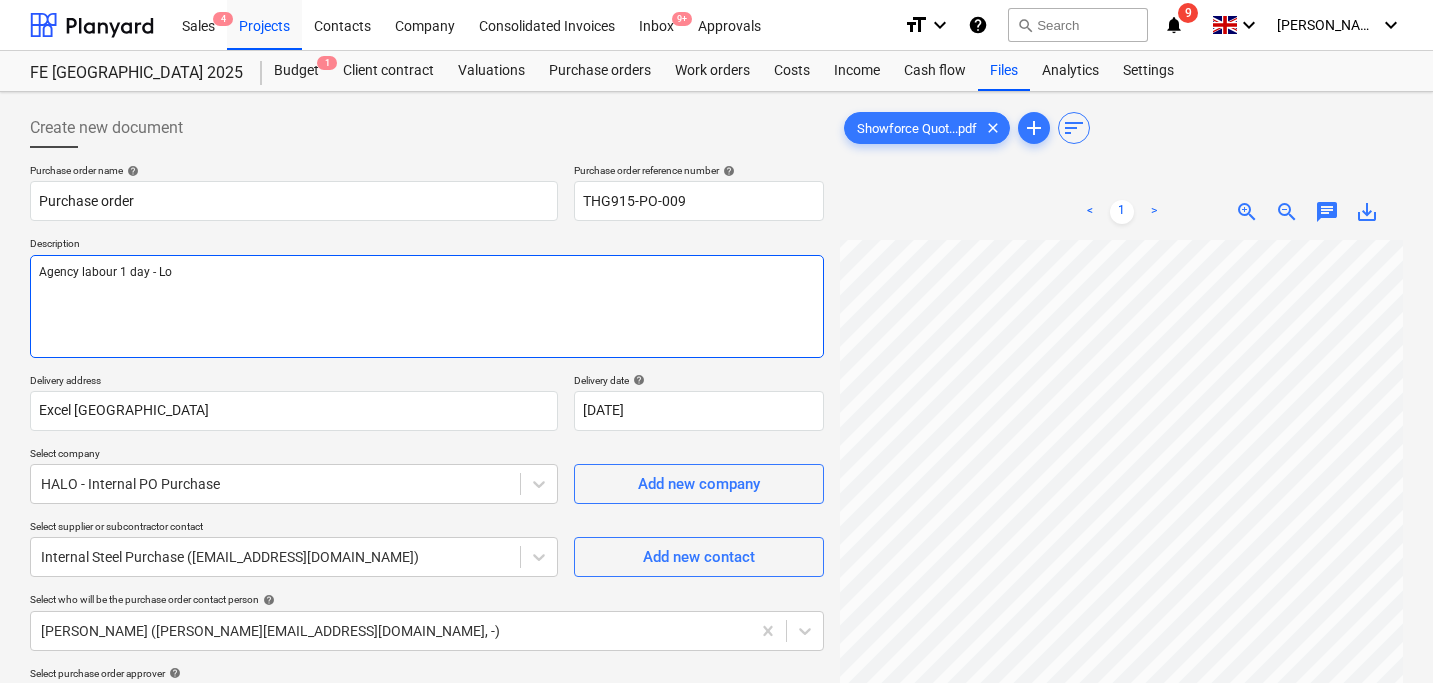 type on "Agency labour 1 day - Lon" 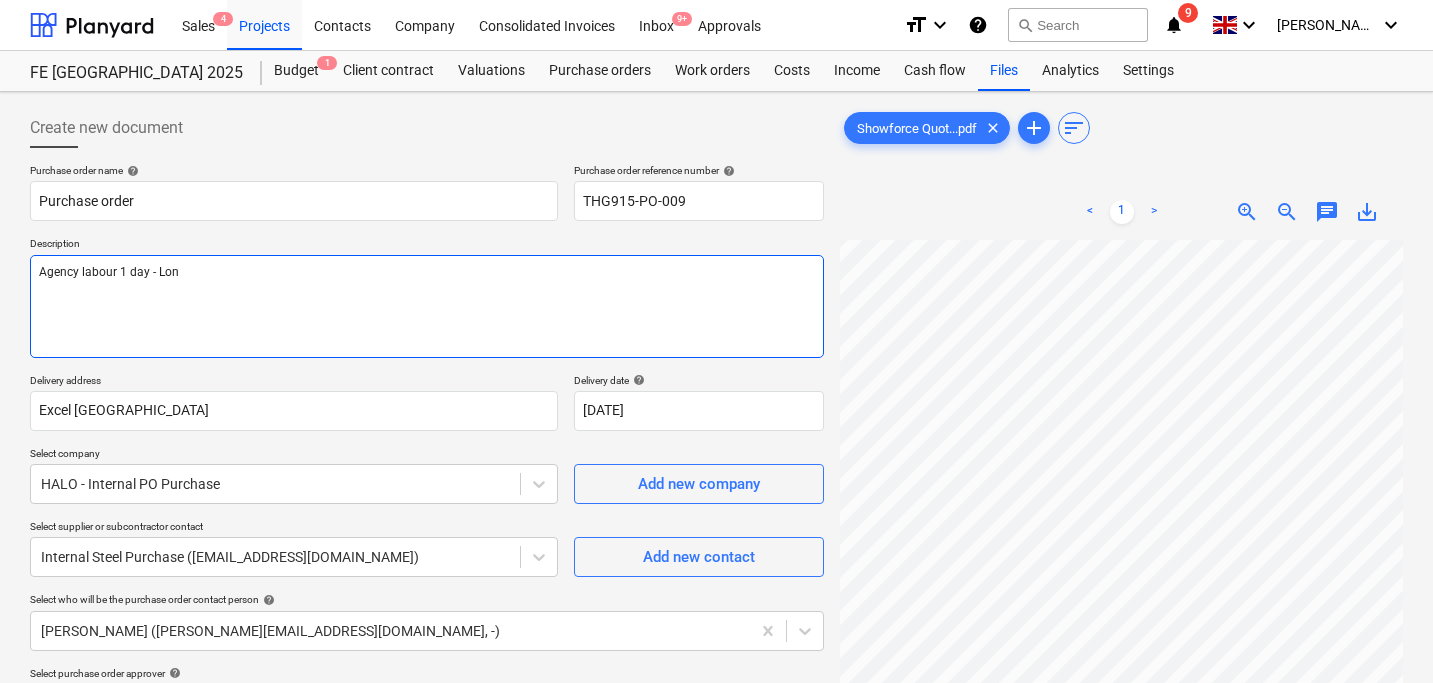 type on "Agency labour 1 day - Lond" 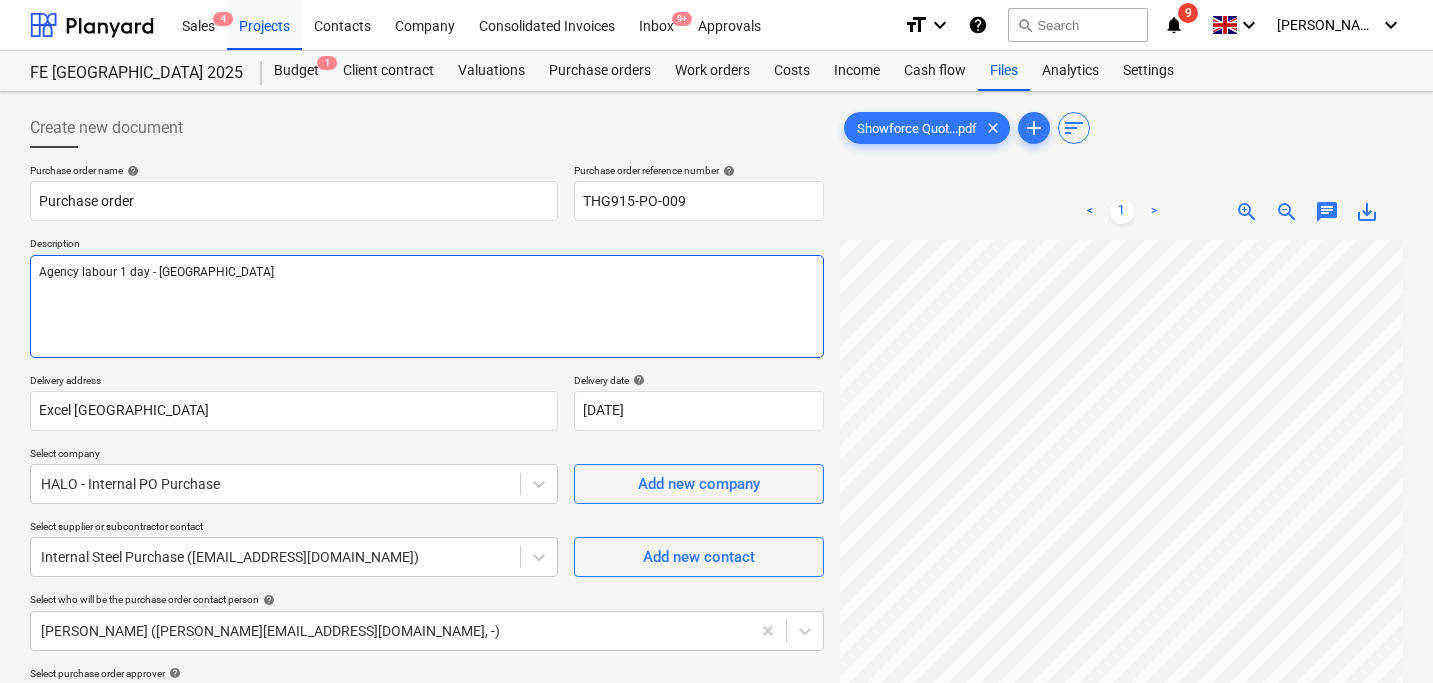 type on "Agency labour 1 day - Londo" 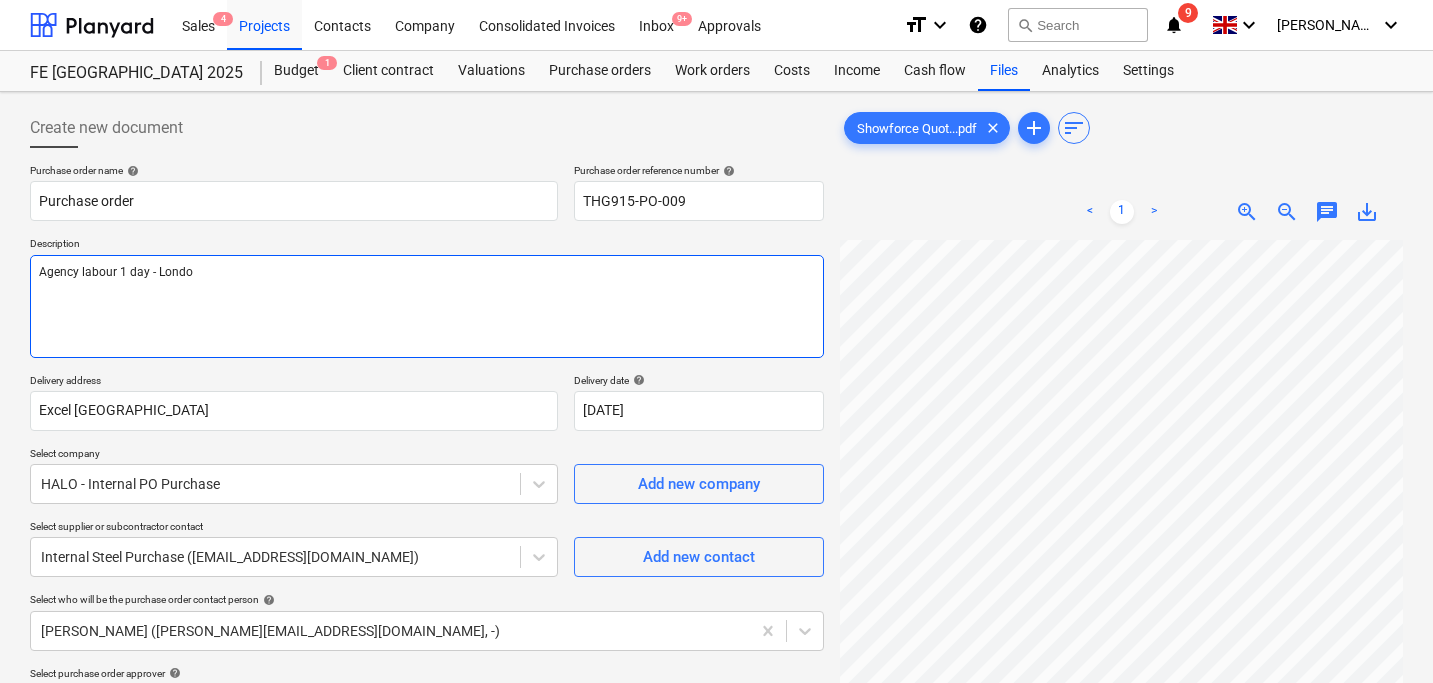 type on "Agency labour 1 day - London" 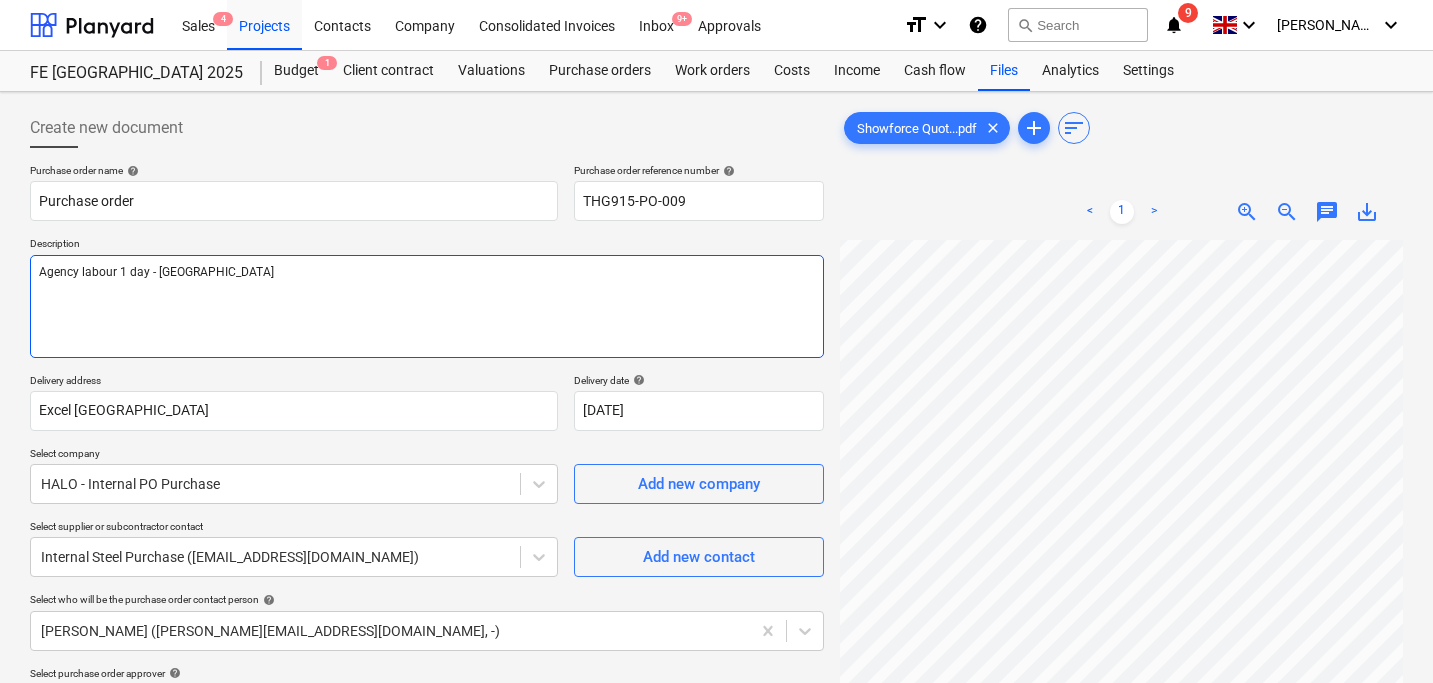 type on "Agency labour 1 day - London" 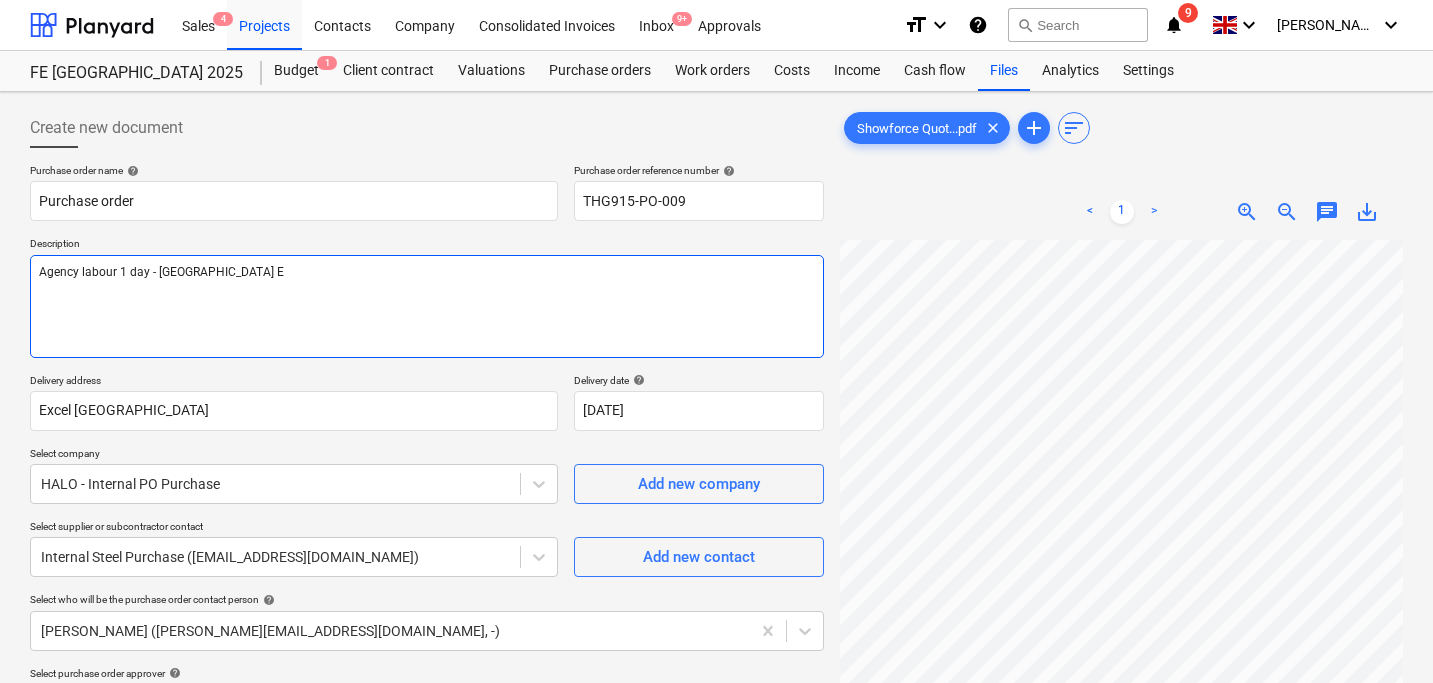 type on "Agency labour 1 day - London Ex" 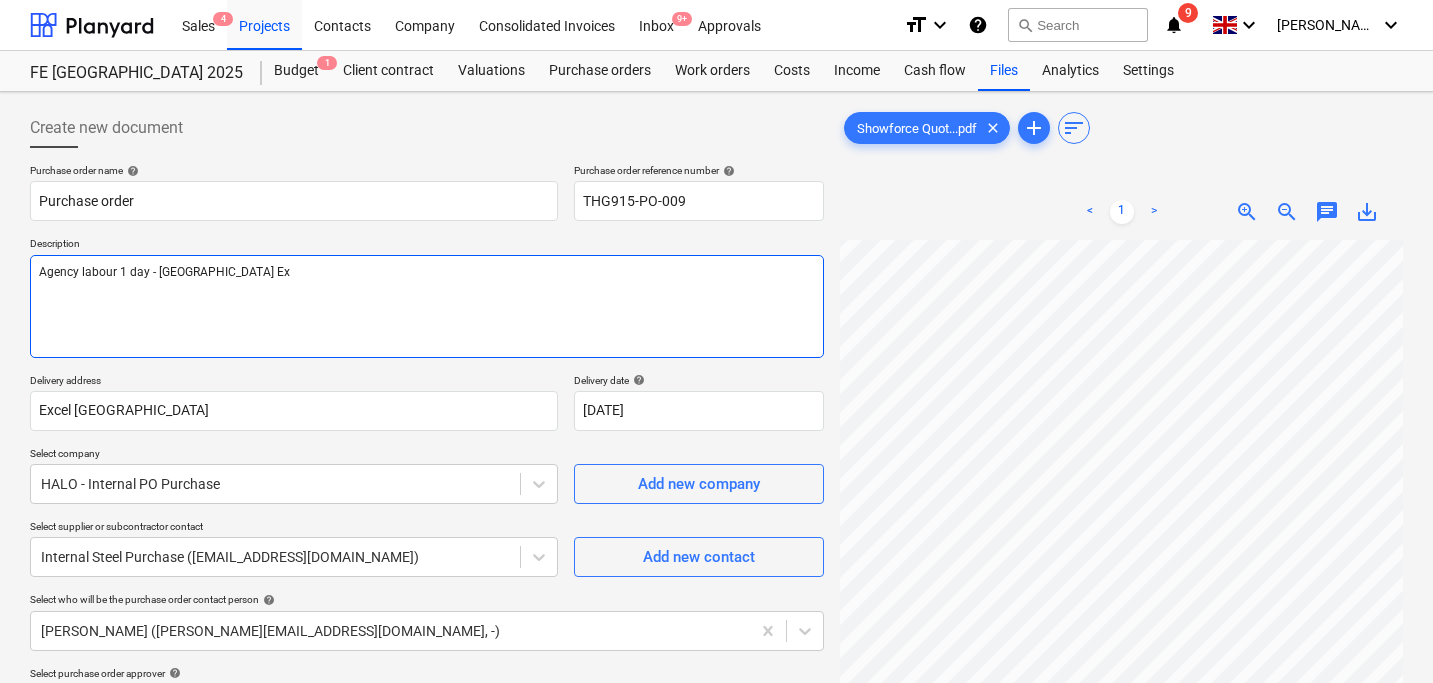 type on "Agency labour 1 day - London Exc" 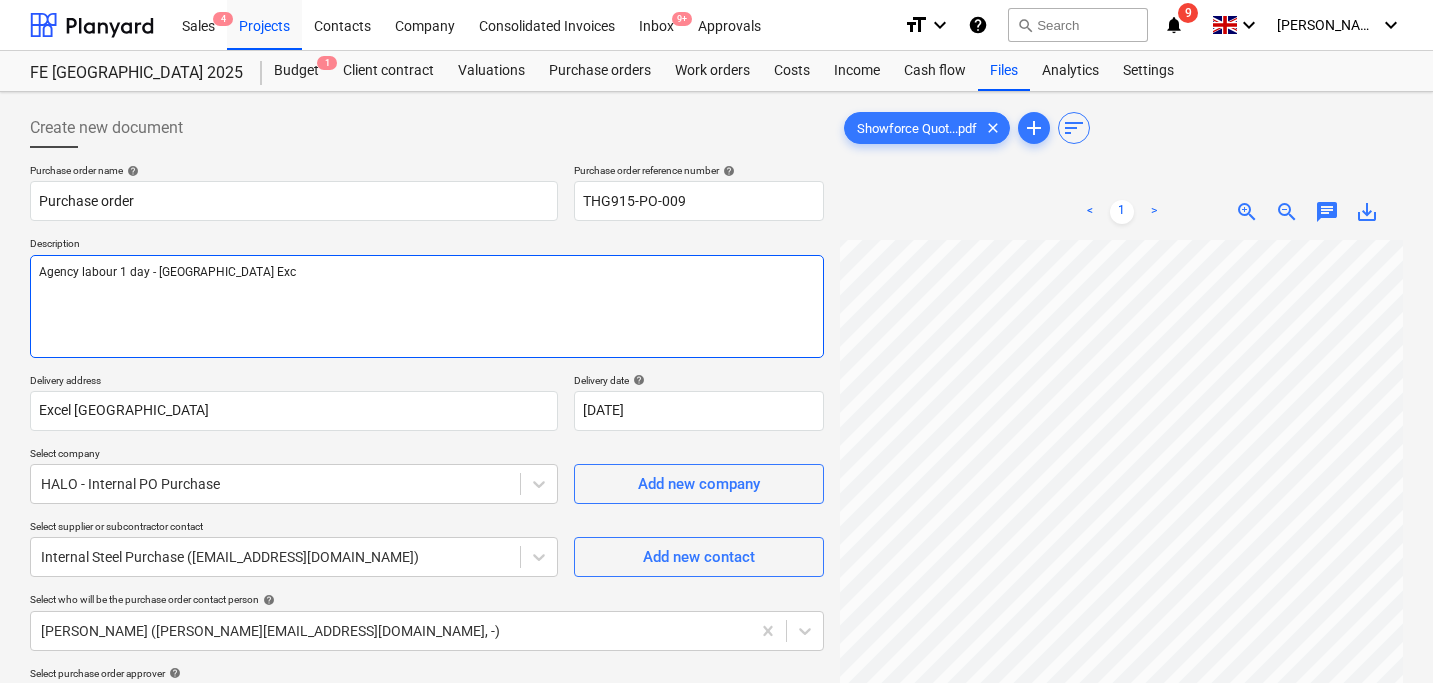type on "Agency labour 1 day - London Exce" 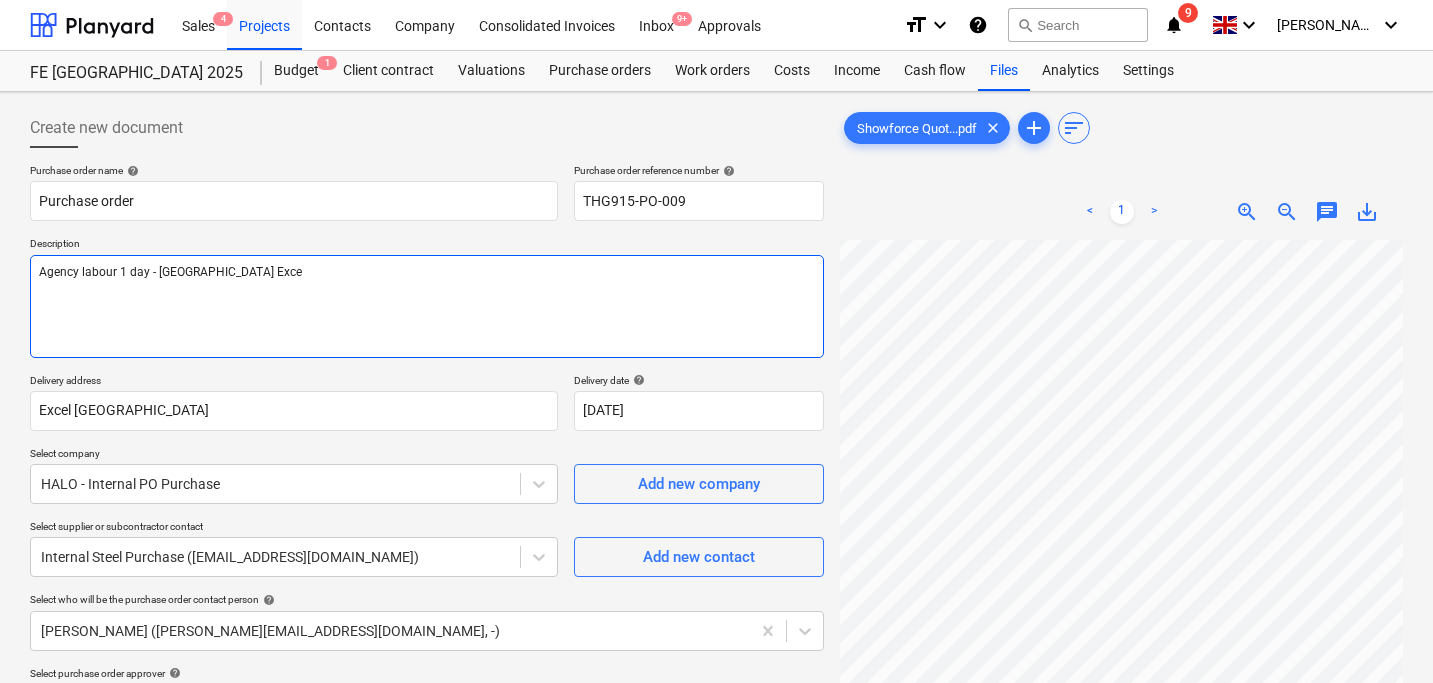 type on "Agency labour 1 day - London Excel" 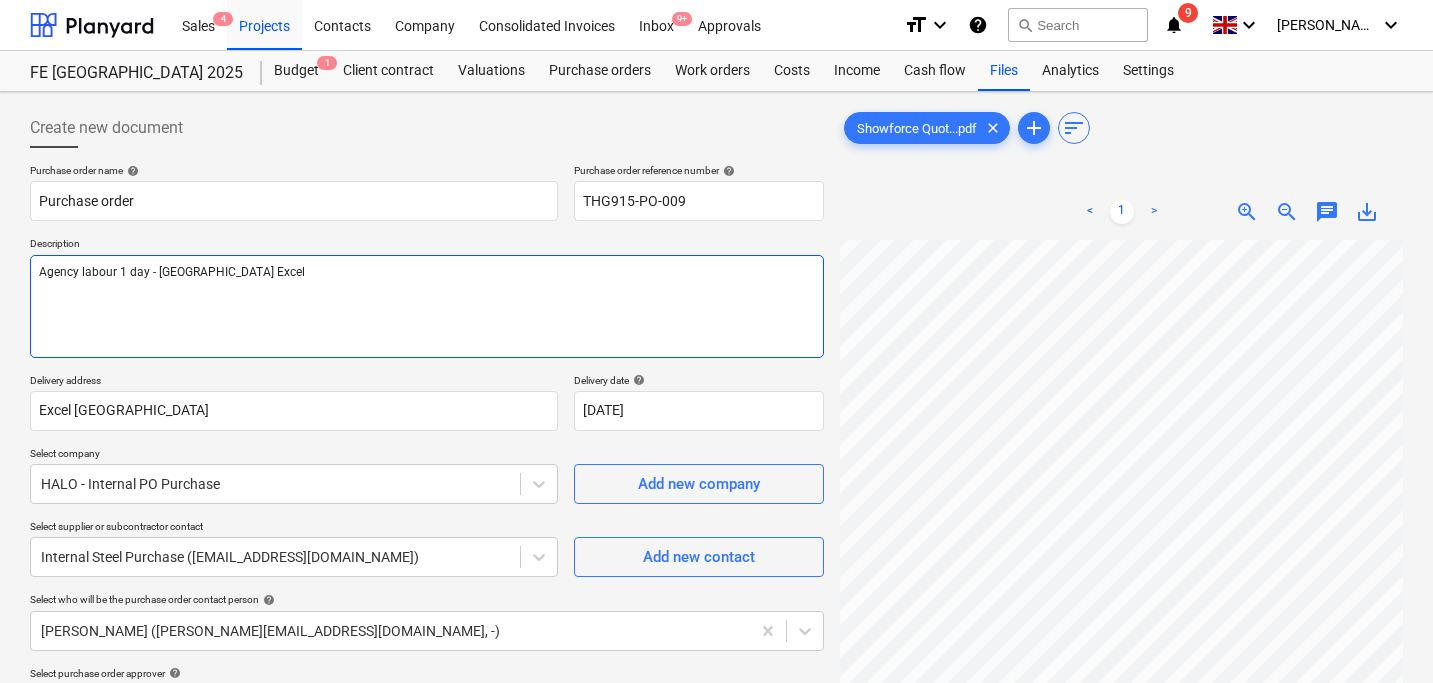 type on "Agency labour 1 day - London Excel" 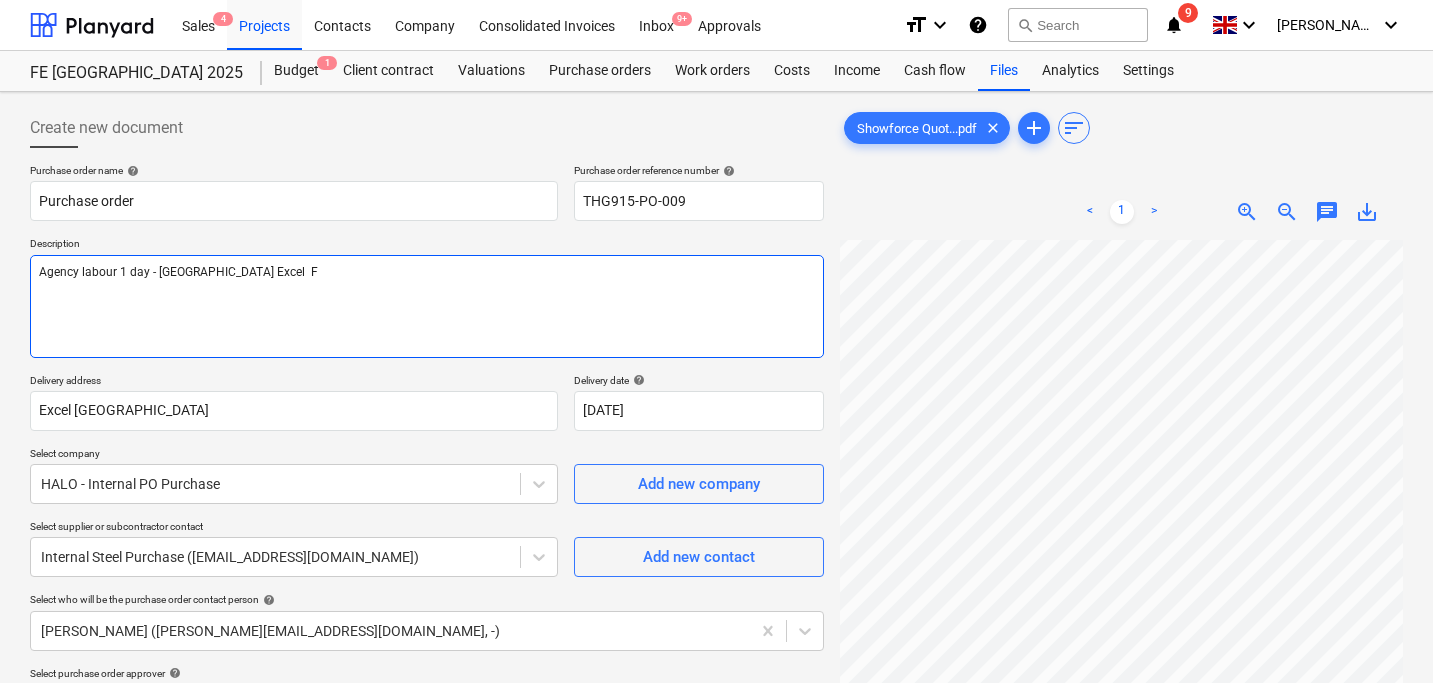 type on "Agency labour 1 day - London Excel  Fo" 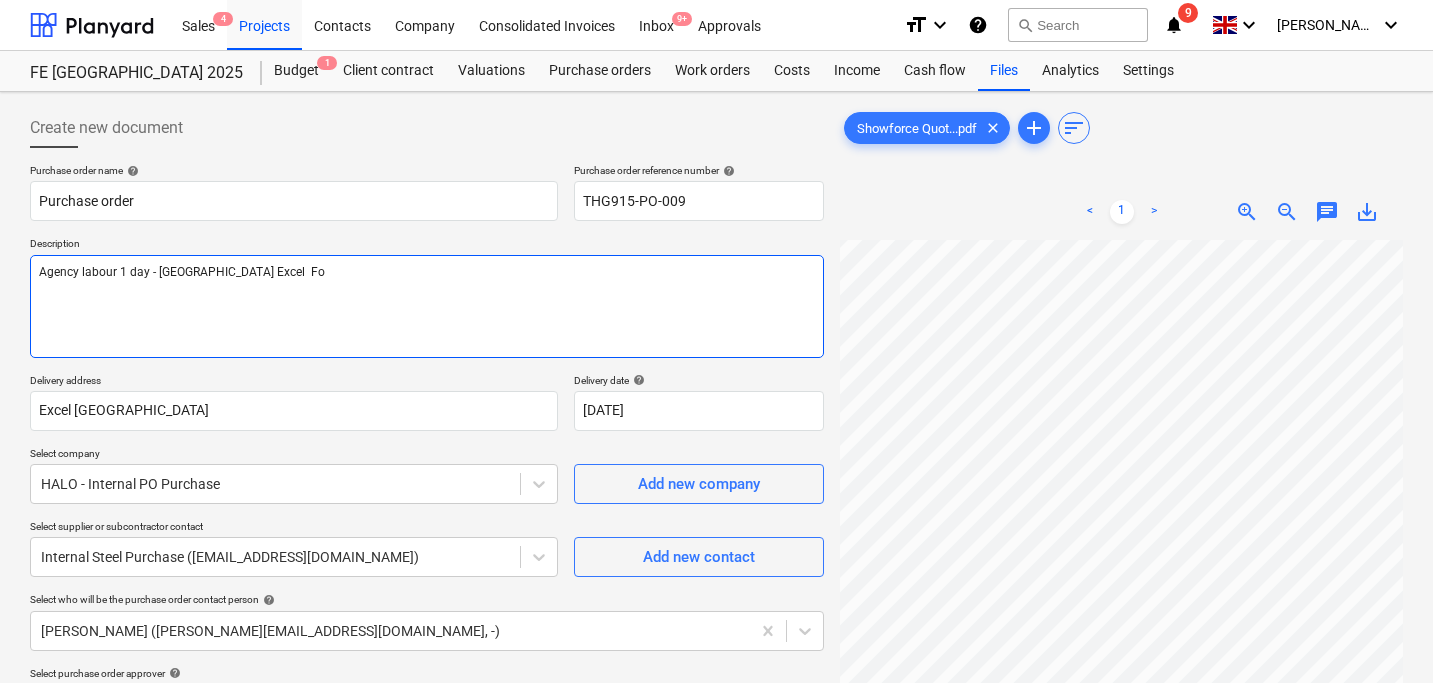 type on "Agency labour 1 day - London Excel  For" 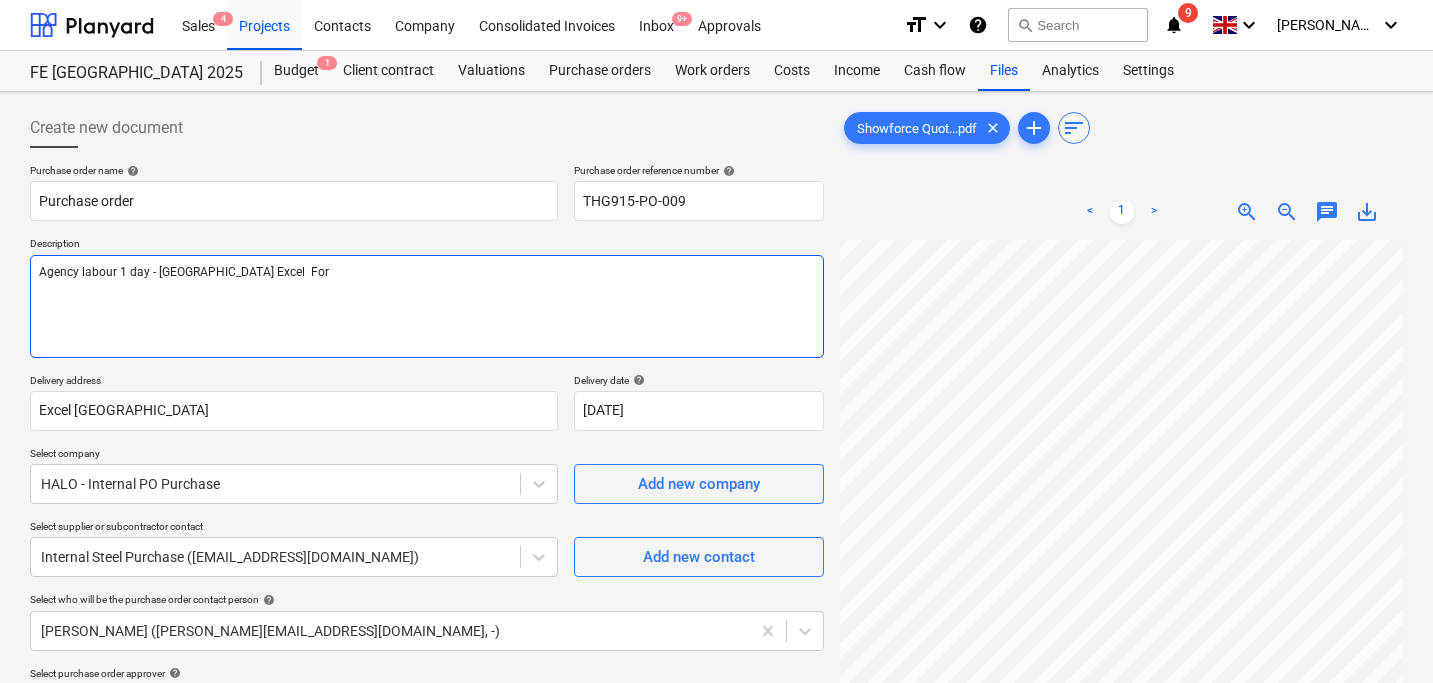 type on "Agency labour 1 day - London Excel  Form" 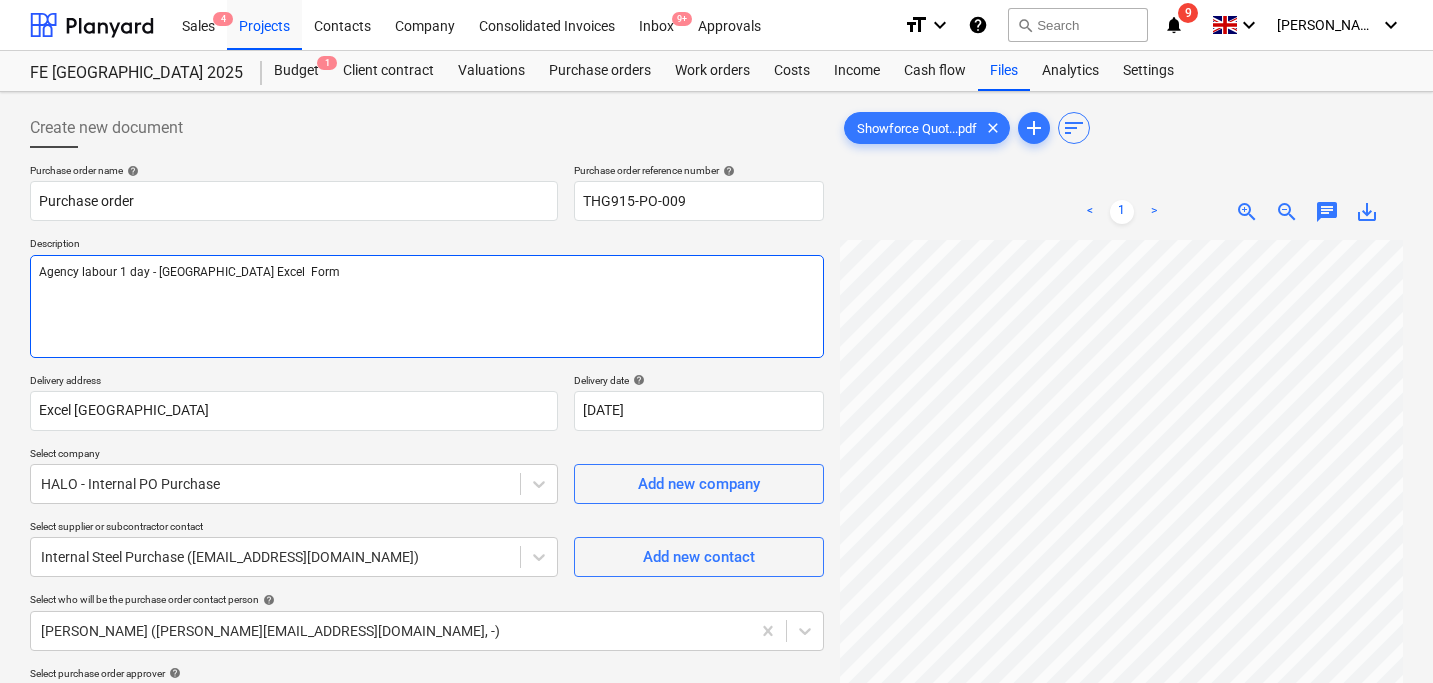 type on "Agency labour 1 day - London Excel  Formu" 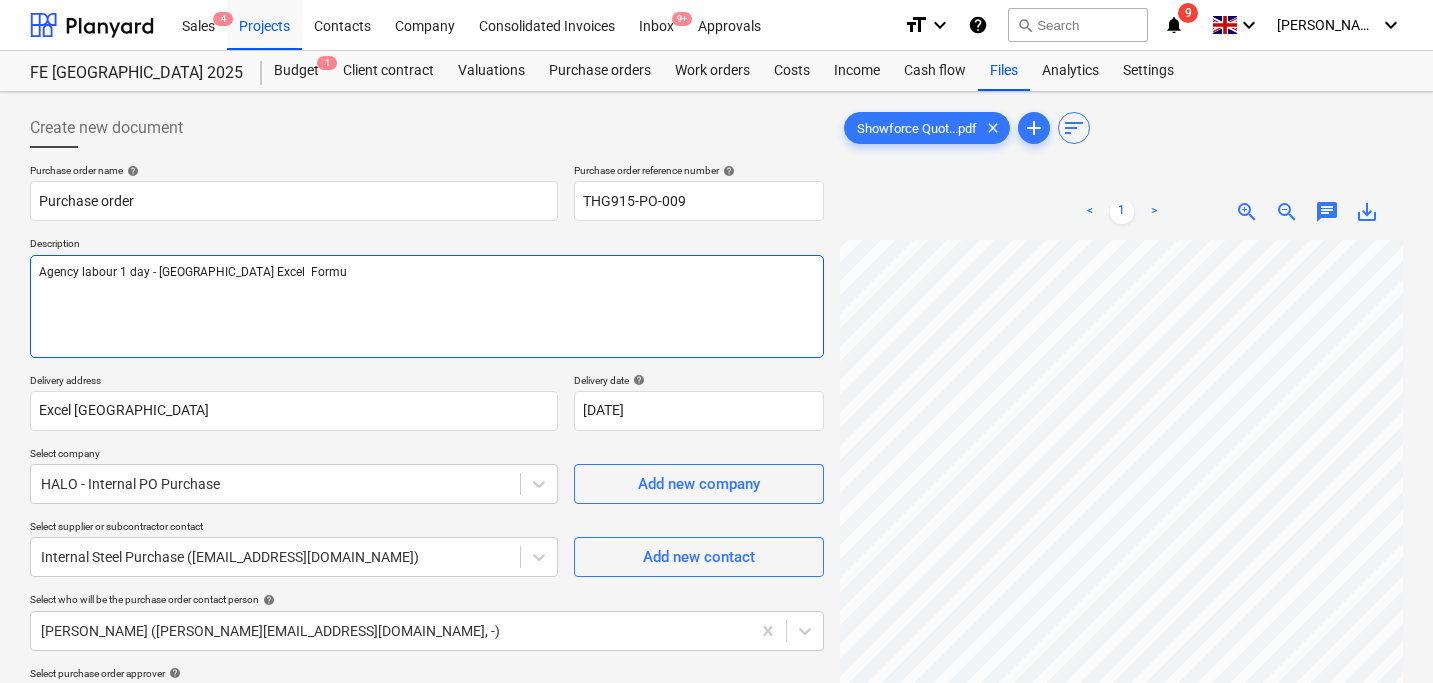 type on "Agency labour 1 day - London Excel  Formul" 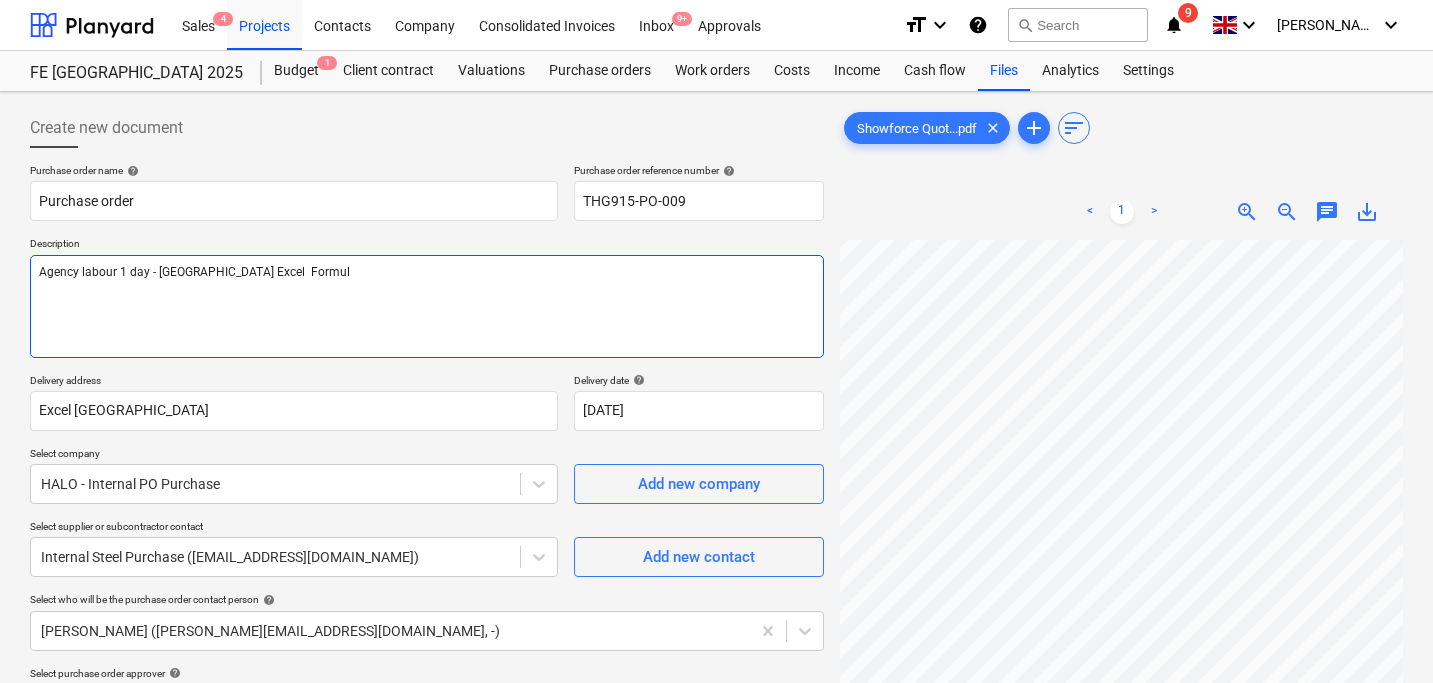 type on "Agency labour 1 day - London Excel  Formula" 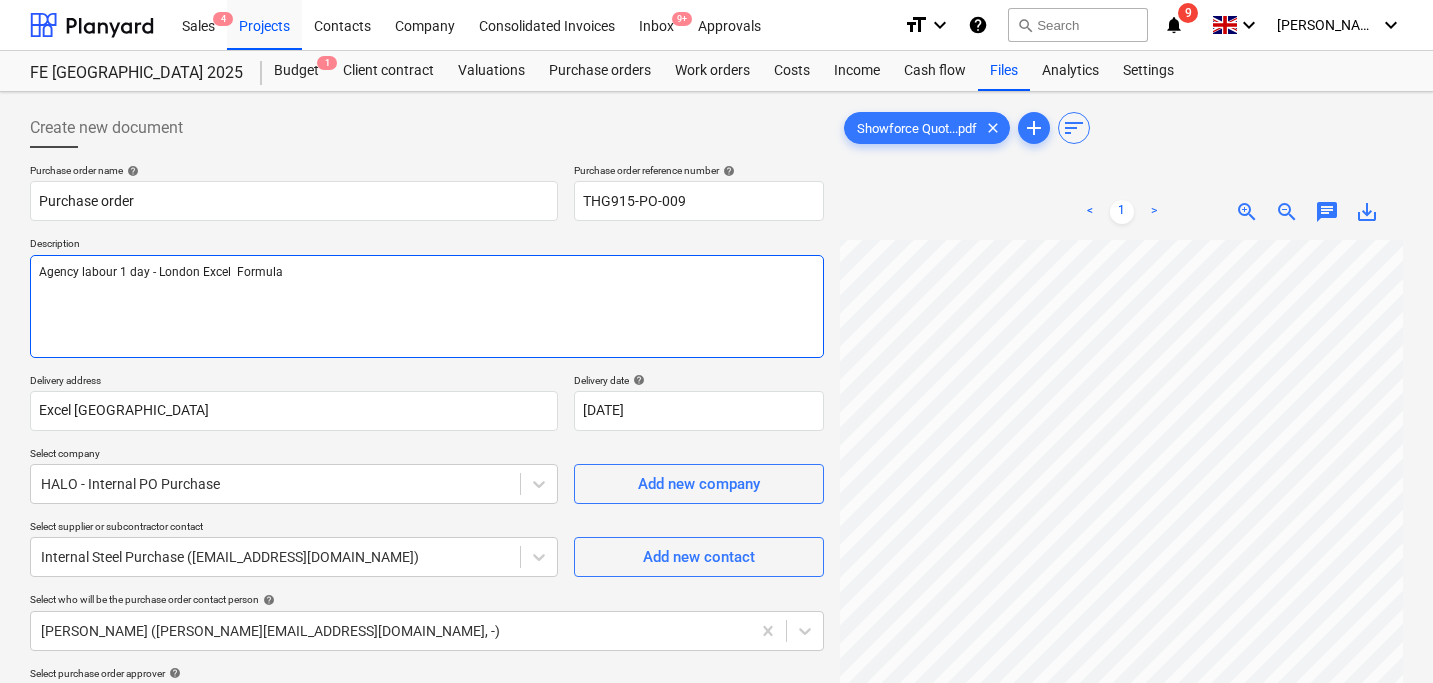 type on "Agency labour 1 day - London Excel  Formula" 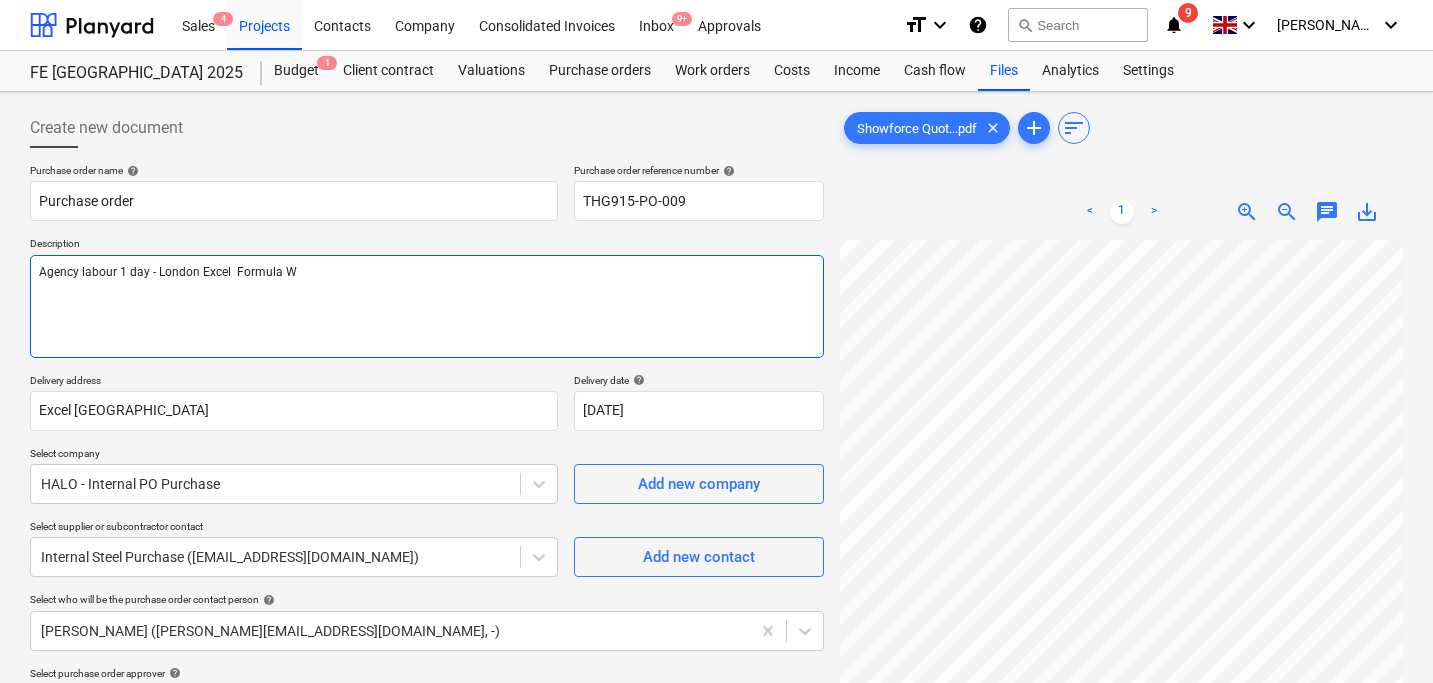 type on "Agency labour 1 day - London Excel  Formula" 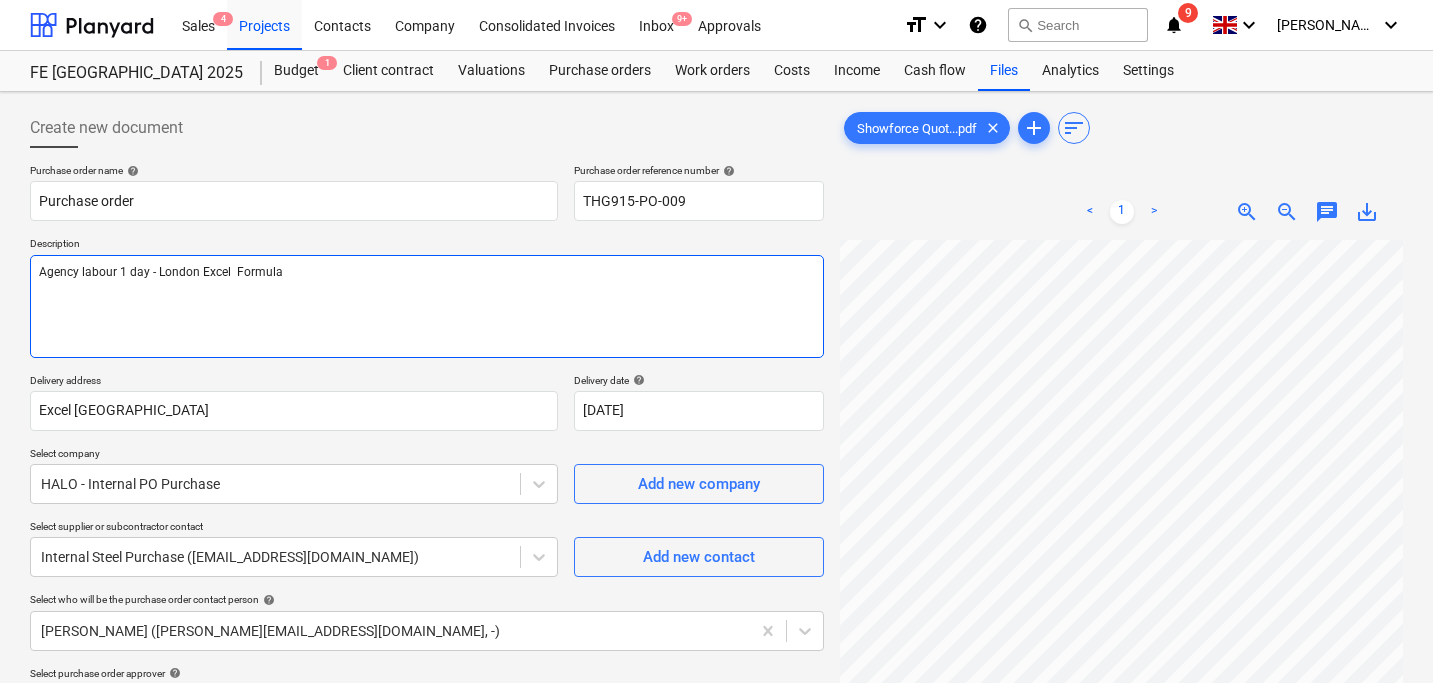 type on "Agency labour 1 day - London Excel  Formula E" 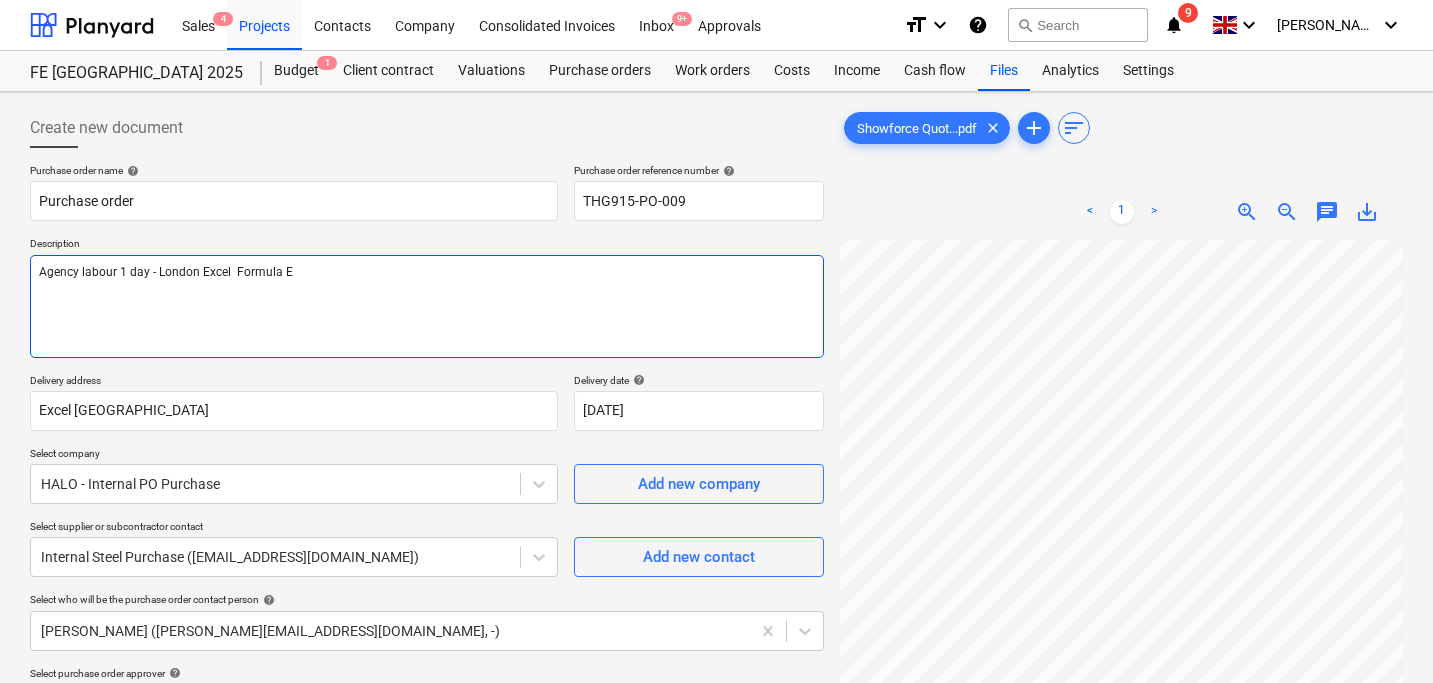 click on "Agency labour 1 day - London Excel  Formula E" at bounding box center (427, 306) 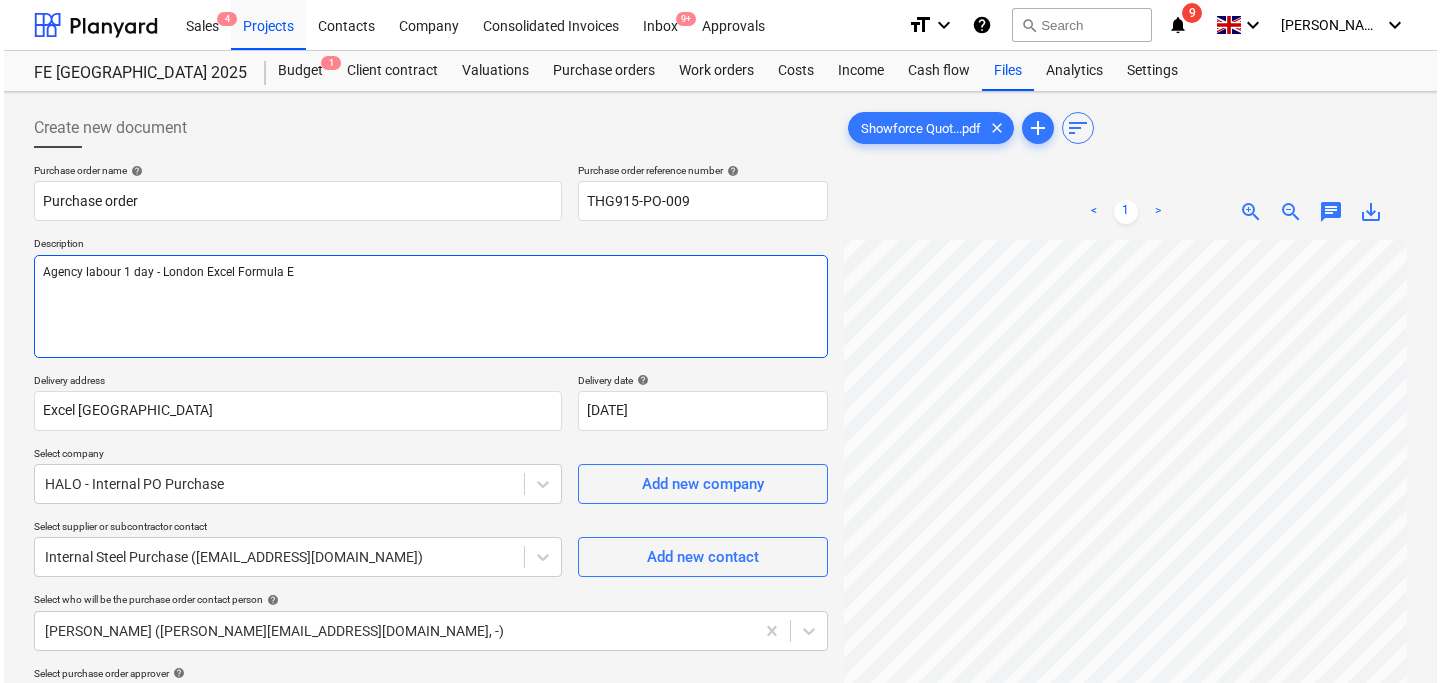 scroll, scrollTop: 486, scrollLeft: 0, axis: vertical 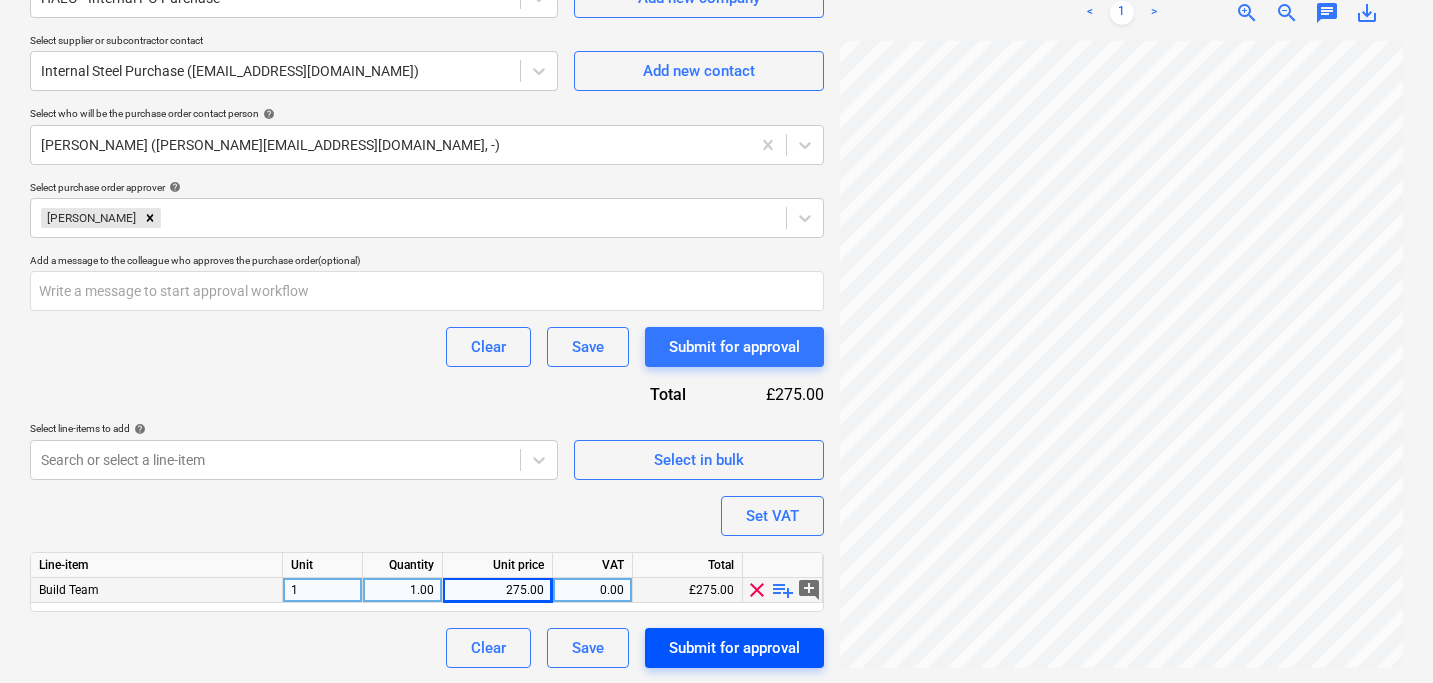 type on "Agency labour 1 day - London Excel Formula E" 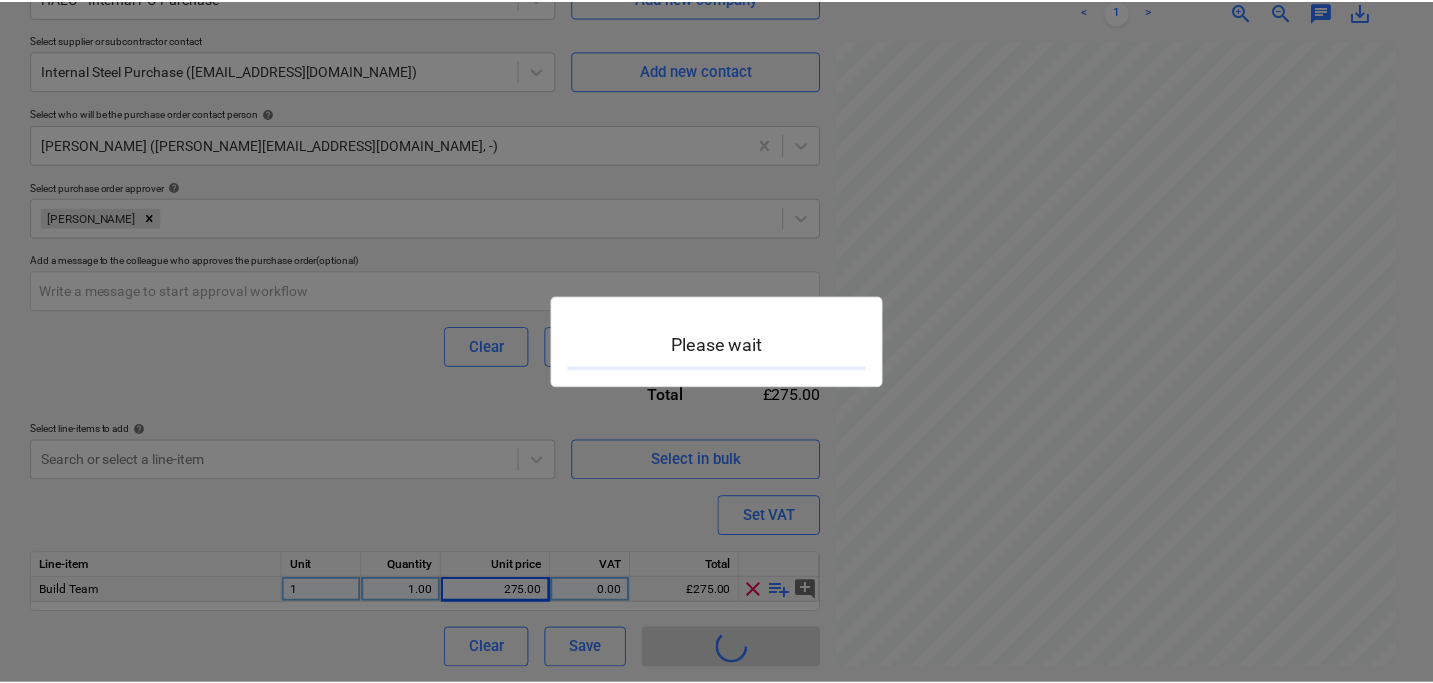 scroll, scrollTop: 0, scrollLeft: 0, axis: both 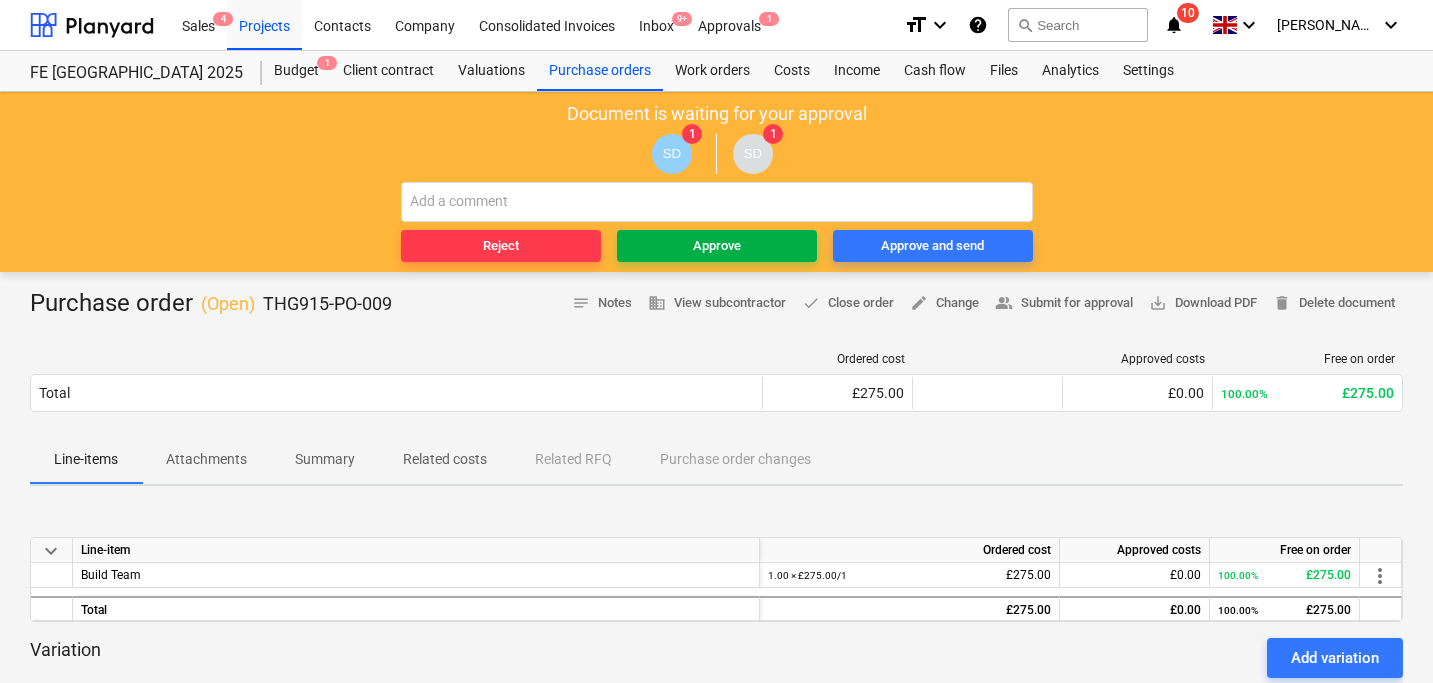 click on "Approve" at bounding box center (717, 246) 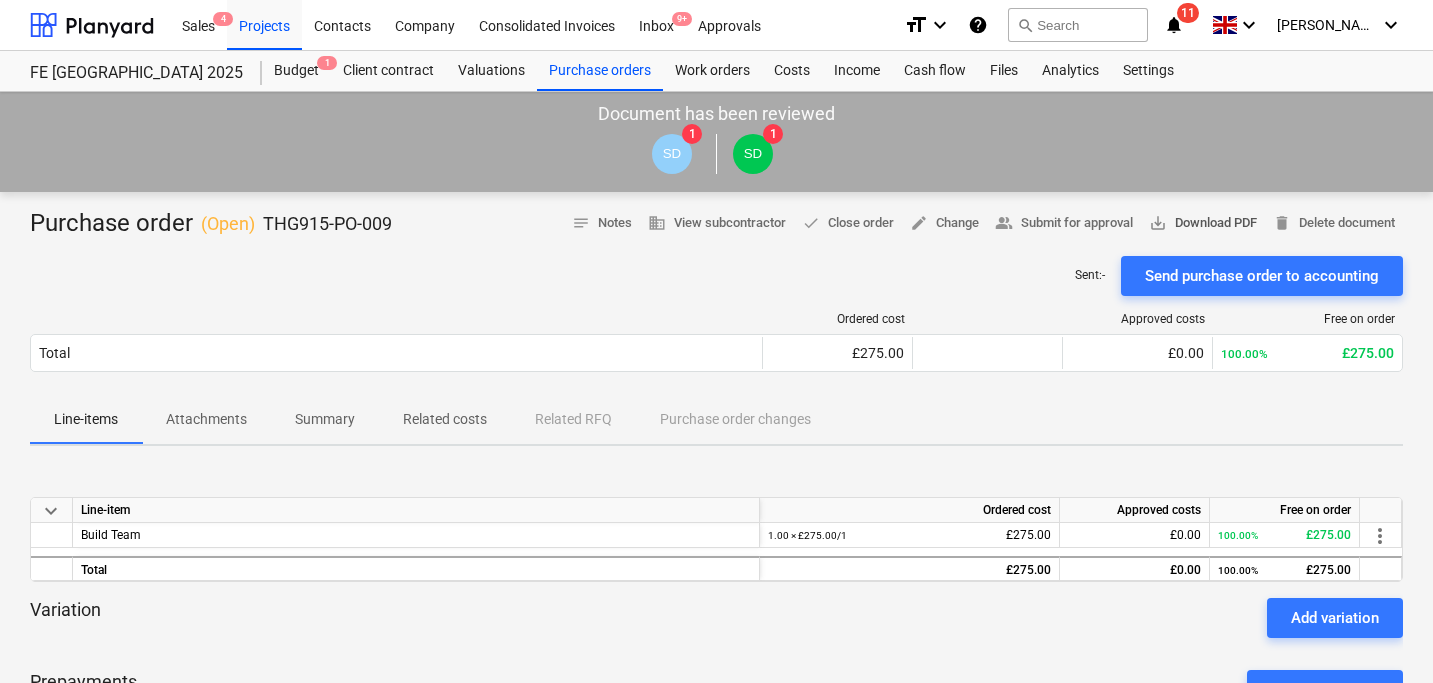 click on "save_alt Download PDF" at bounding box center (1203, 223) 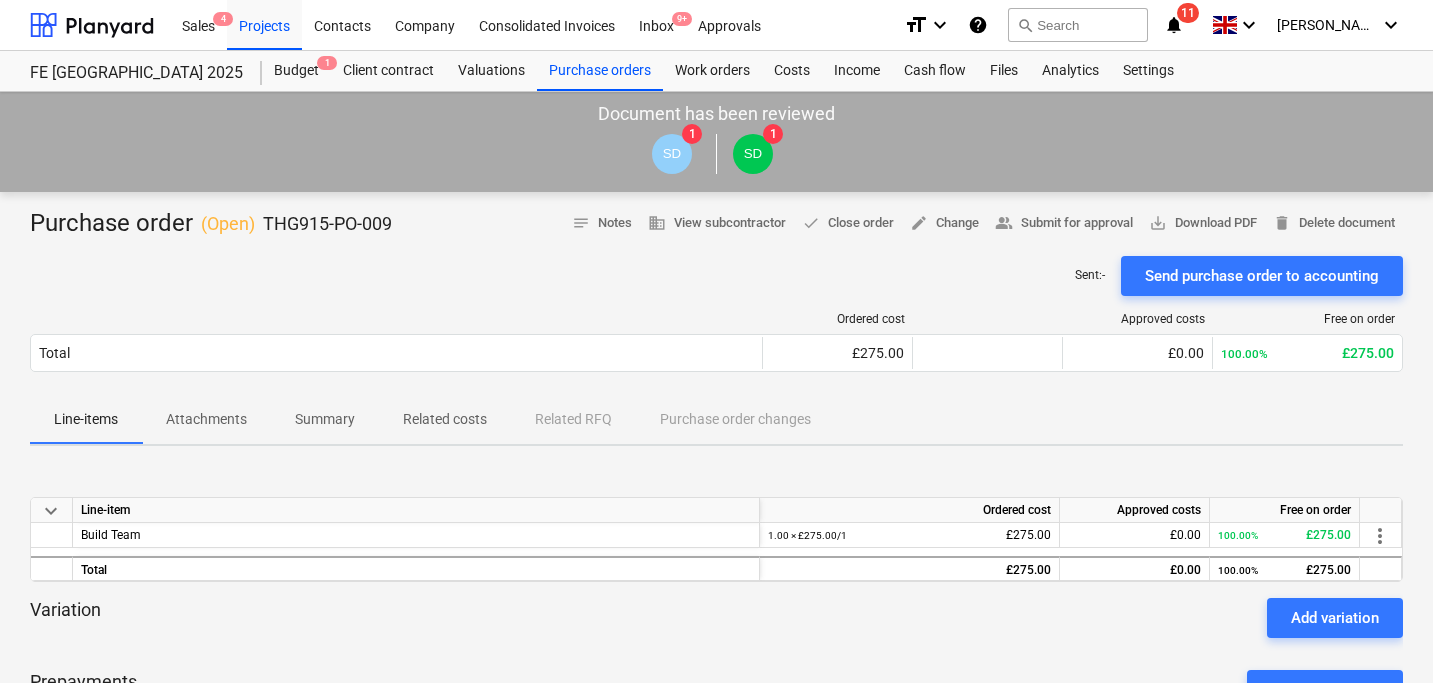 click on "Sent :   - Send purchase order to accounting" at bounding box center (716, 276) 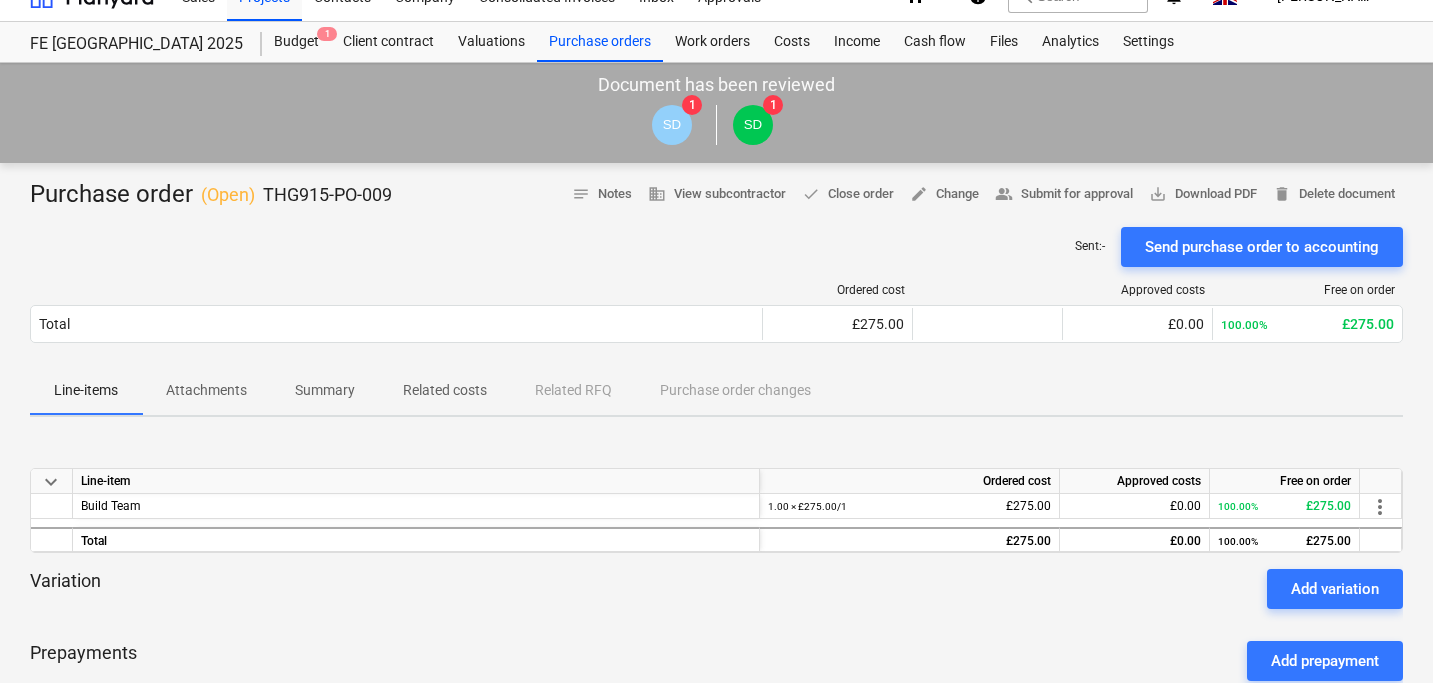 scroll, scrollTop: 31, scrollLeft: 0, axis: vertical 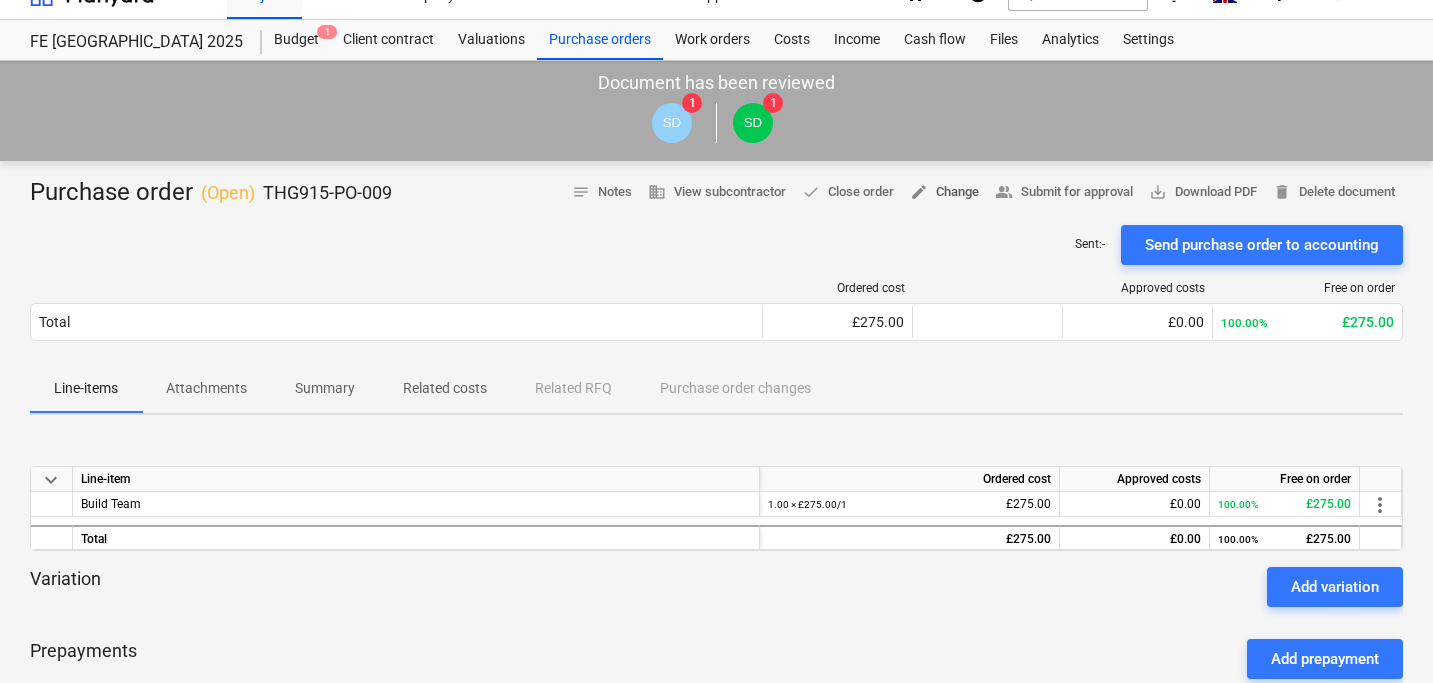 click on "edit Change" at bounding box center (944, 192) 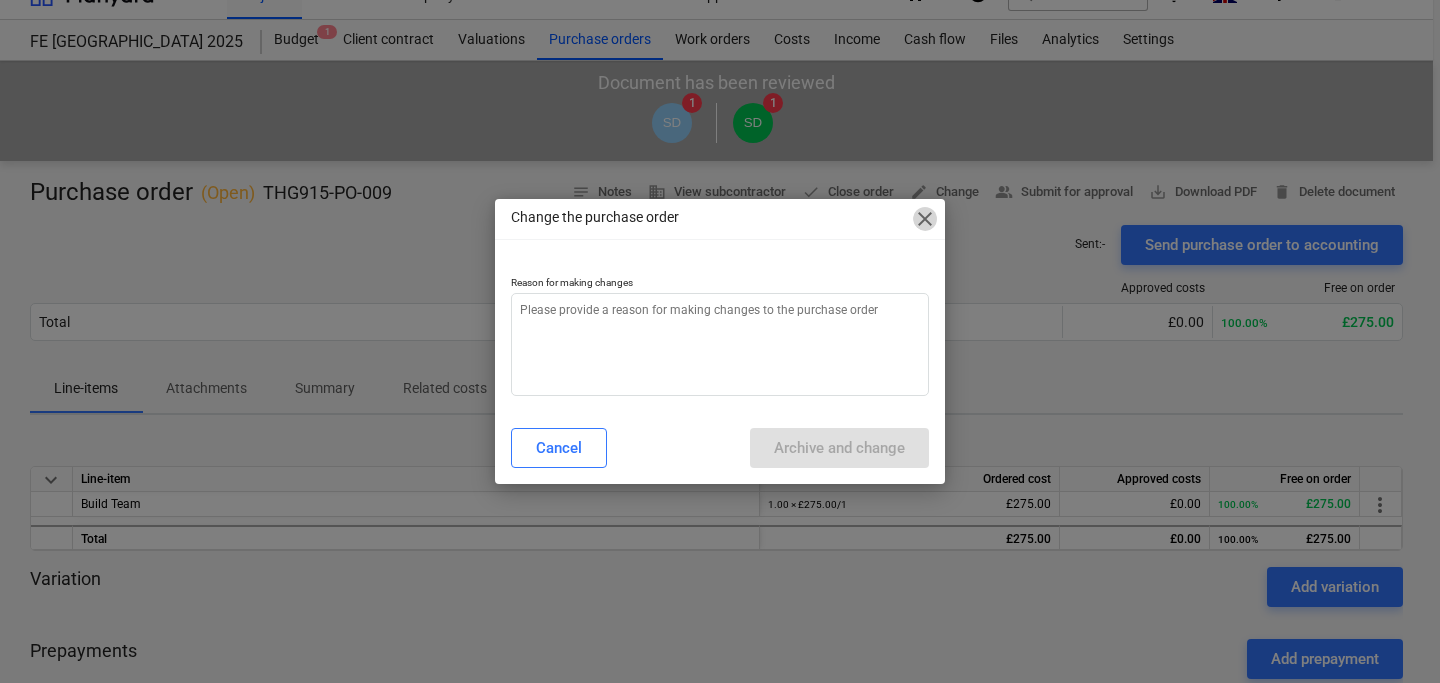 click on "close" at bounding box center (925, 219) 